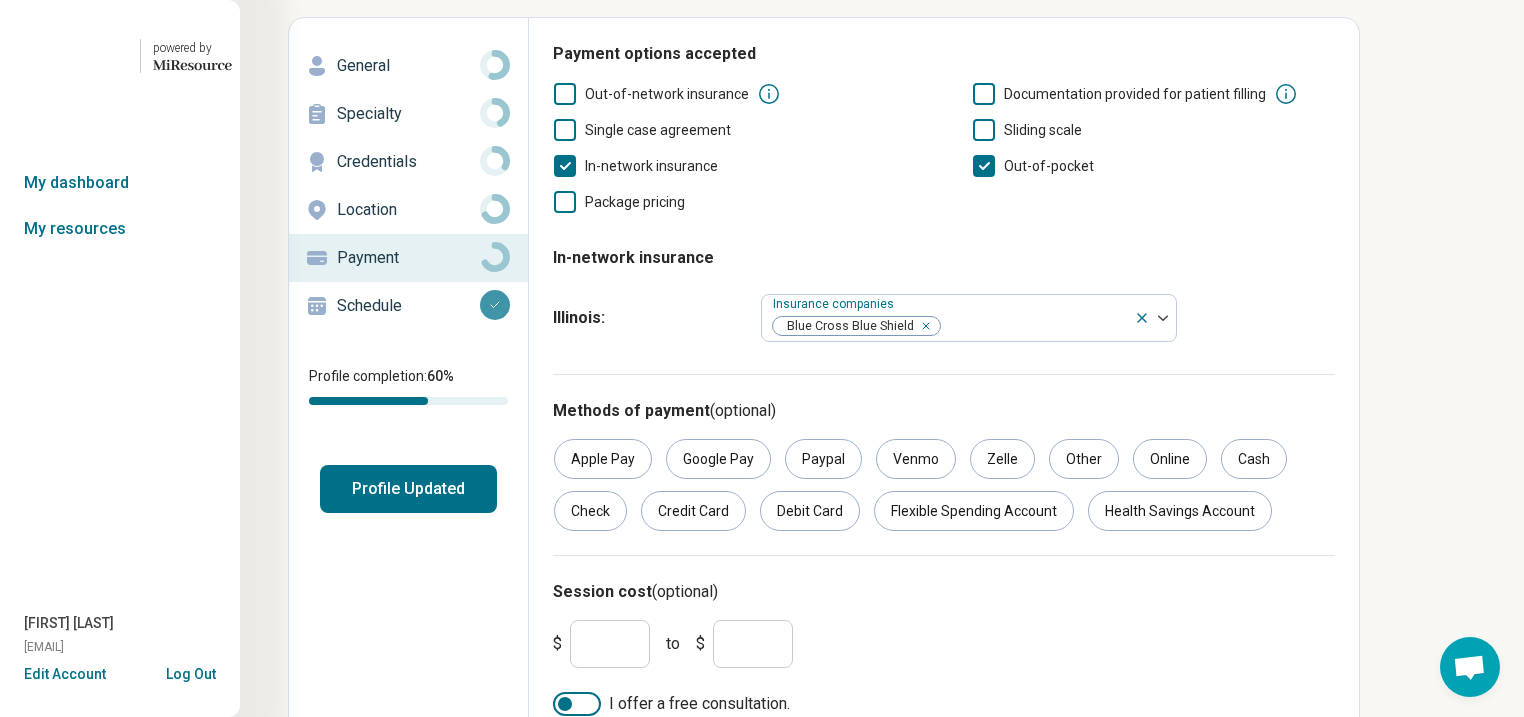 scroll, scrollTop: 80, scrollLeft: 0, axis: vertical 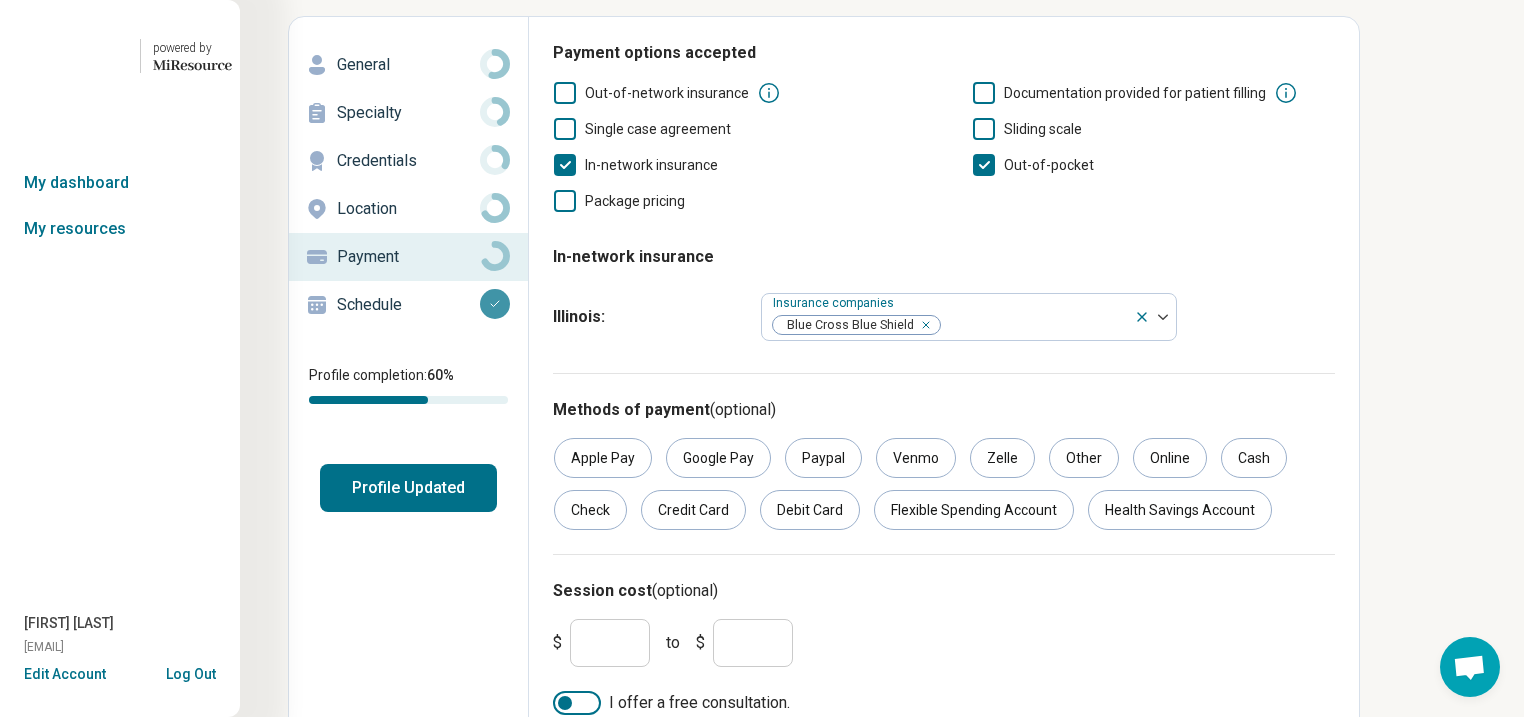 click on "Profile Updated" at bounding box center (408, 488) 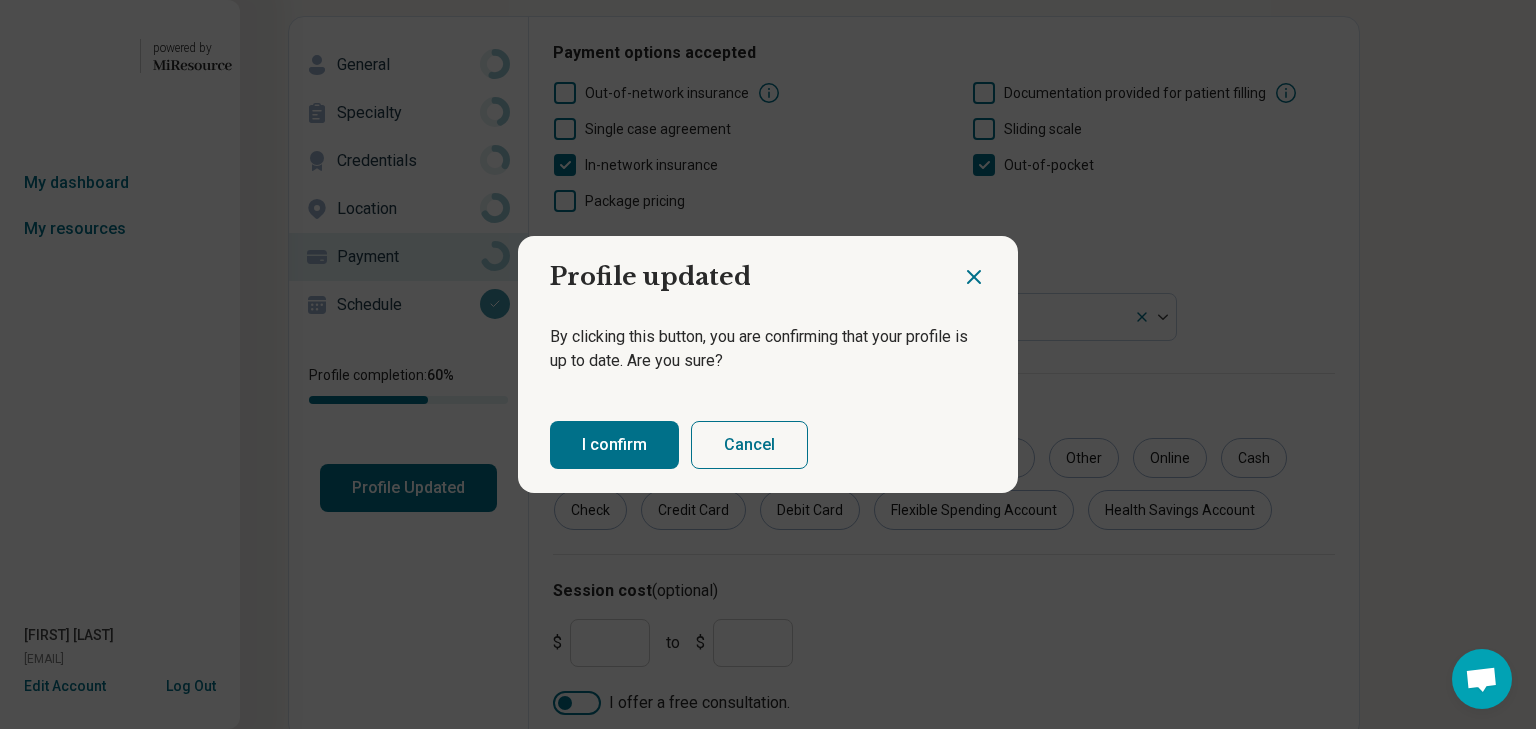 click on "I confirm" at bounding box center [614, 445] 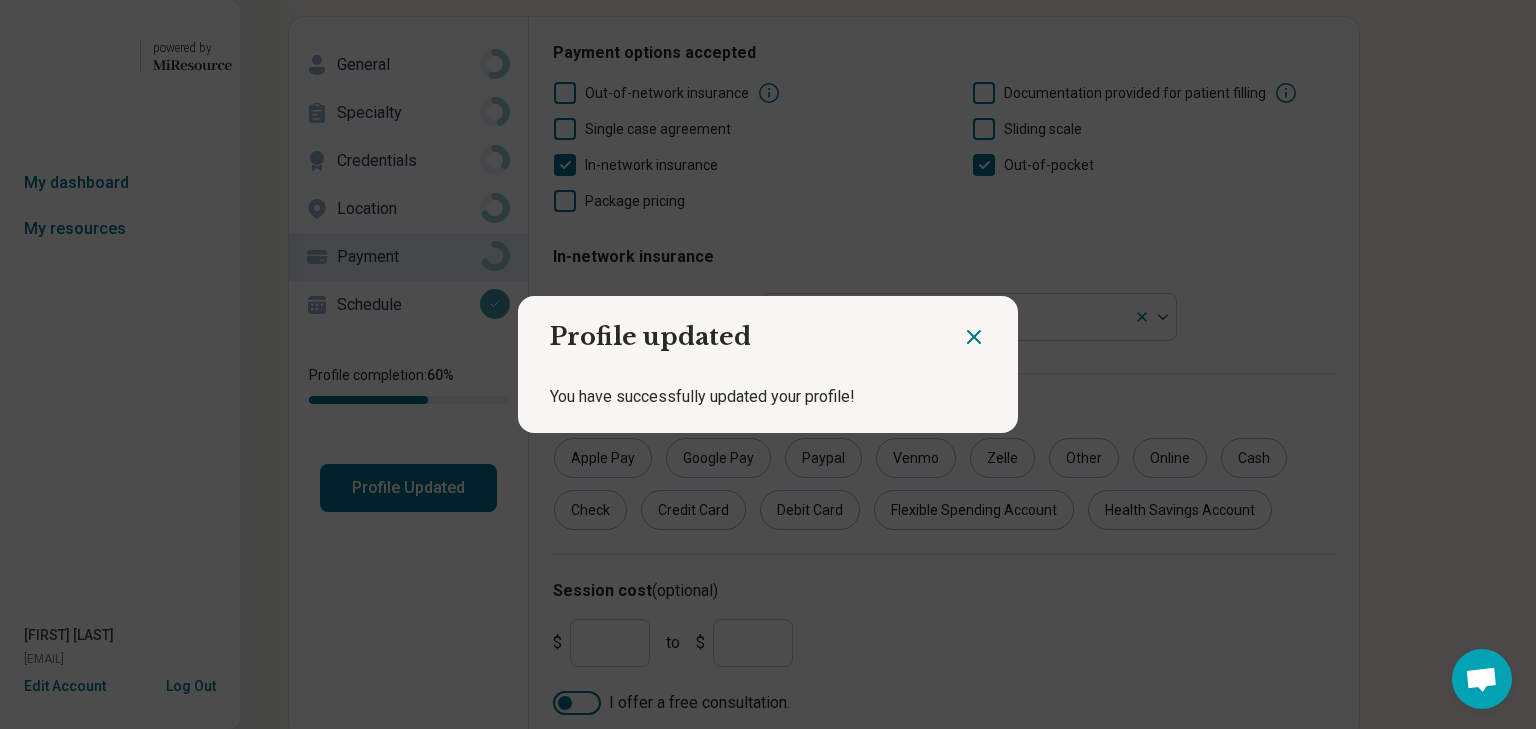 click 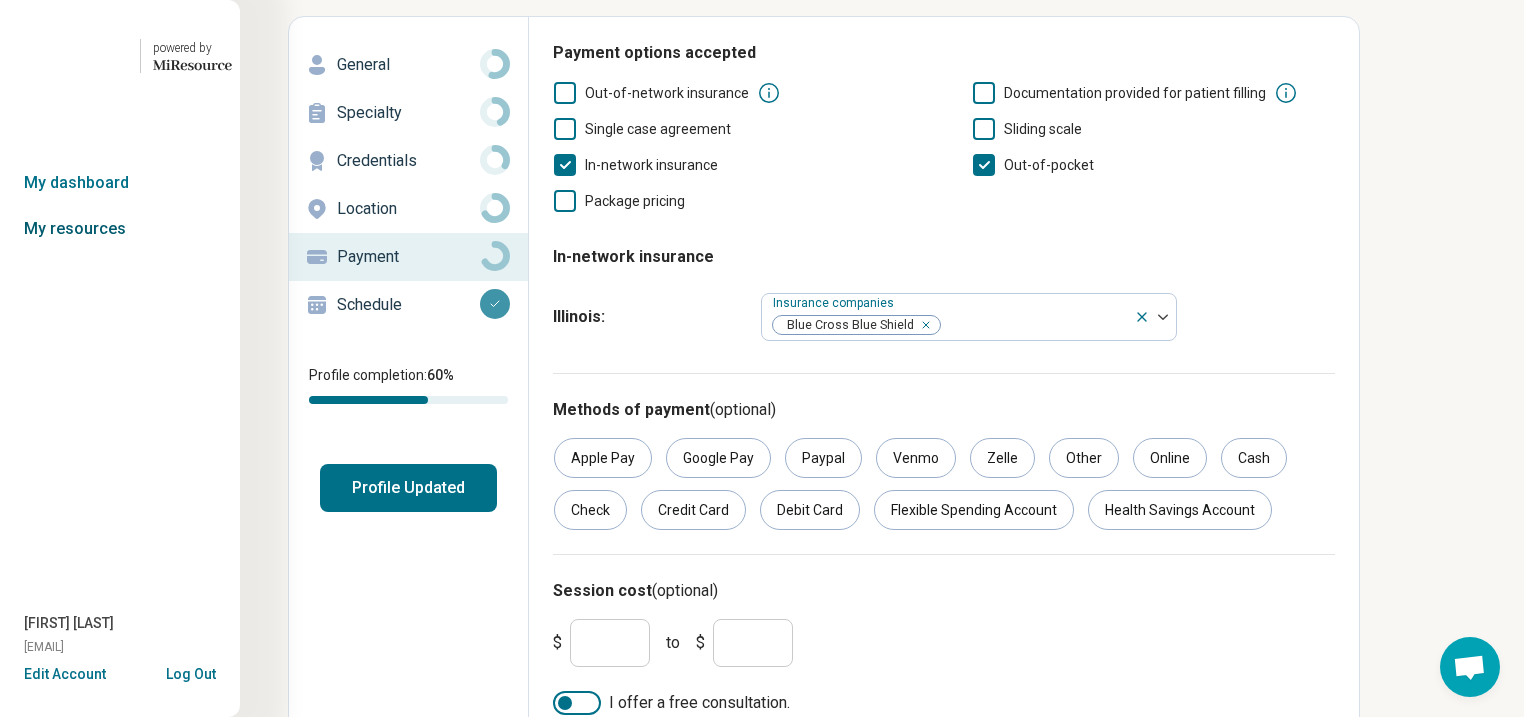 click on "My resources" at bounding box center [120, 229] 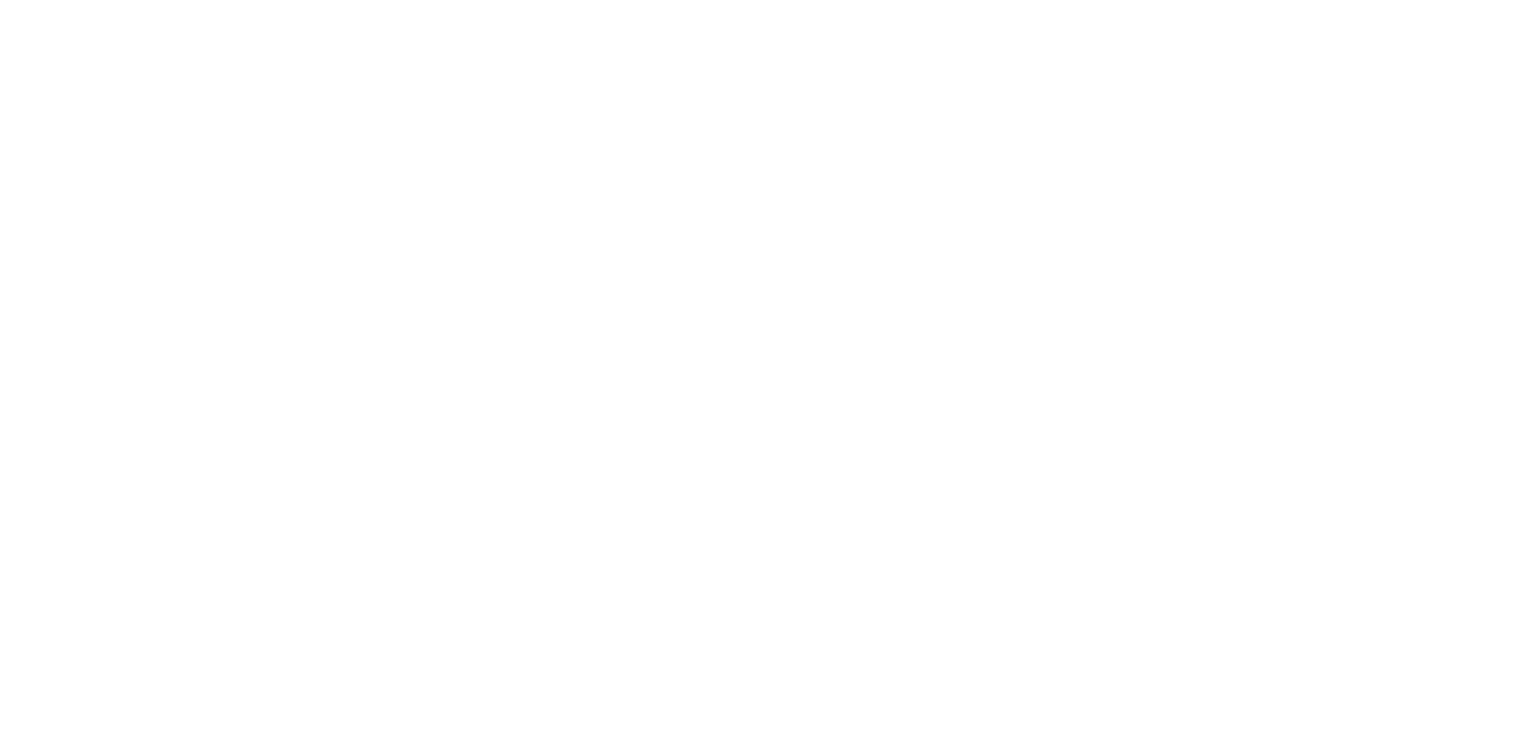 scroll, scrollTop: 0, scrollLeft: 0, axis: both 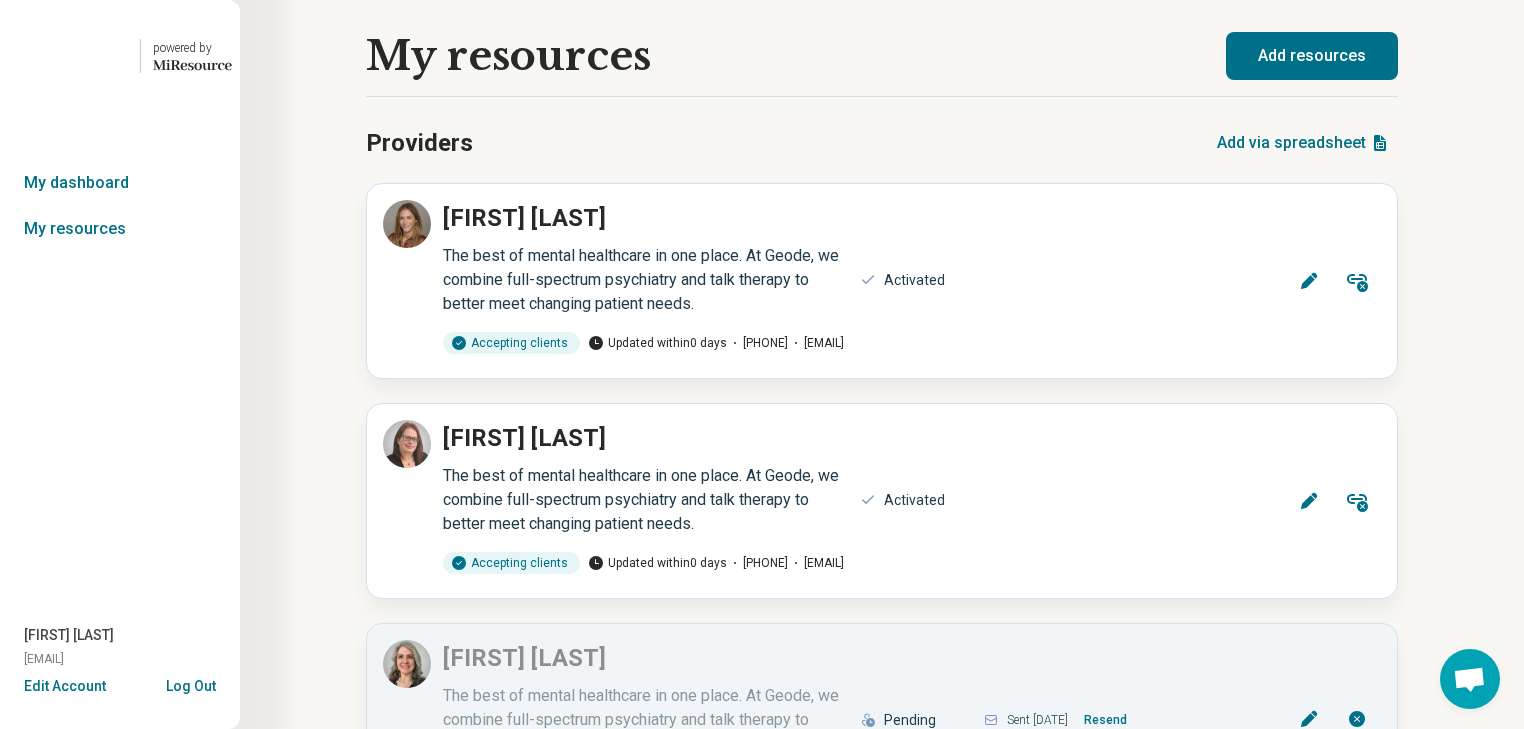 click on "Add resources" at bounding box center (1312, 56) 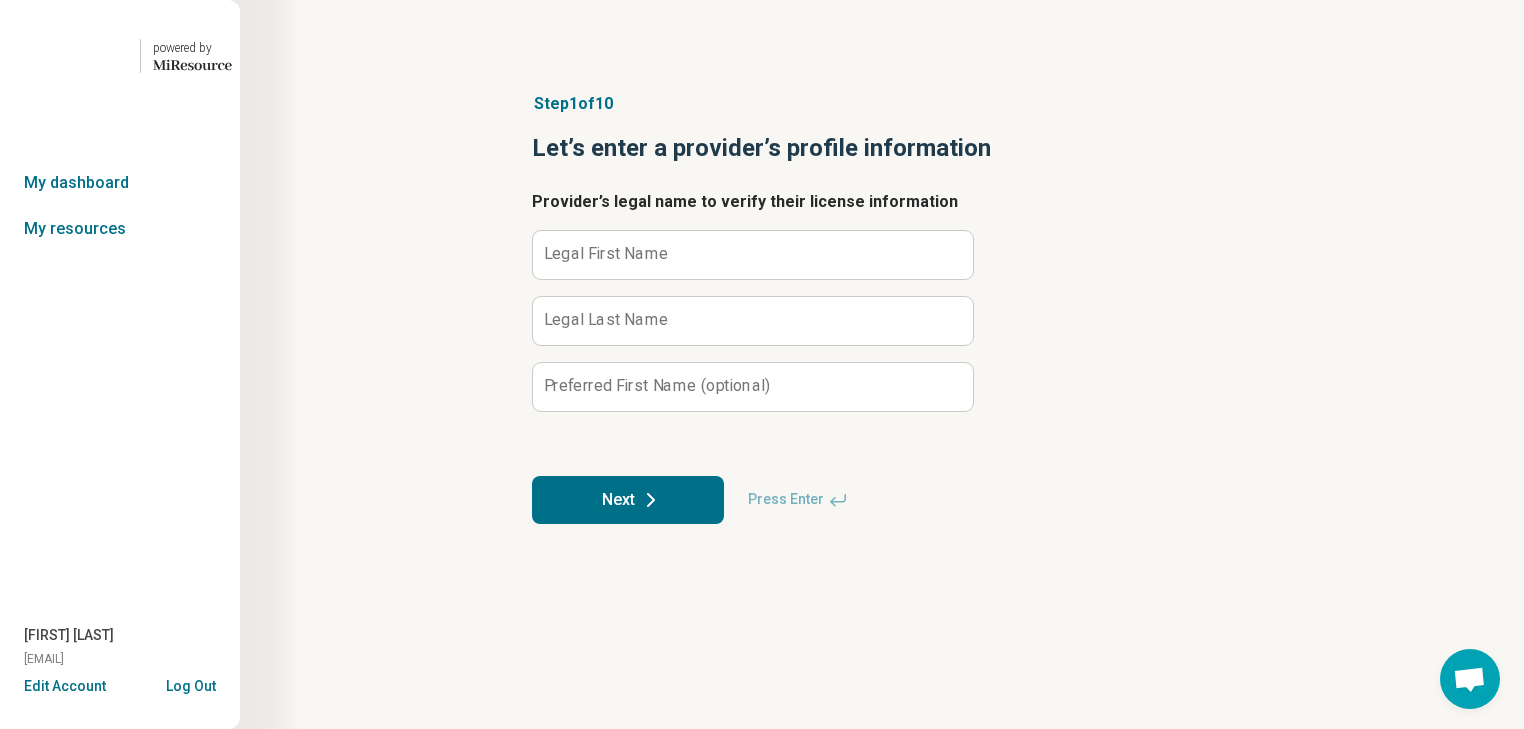 click on "Legal First Name" at bounding box center (606, 254) 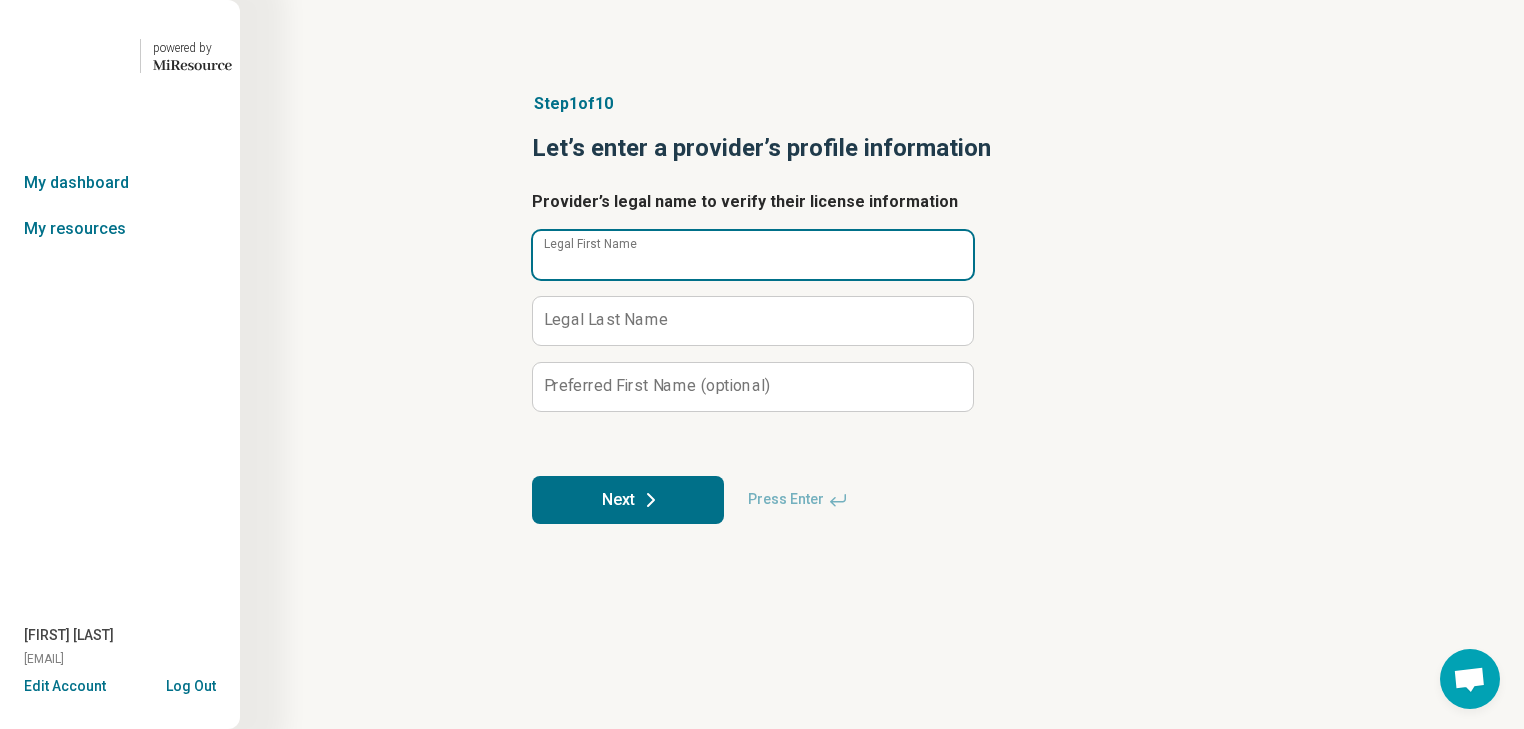 click on "Legal First Name" at bounding box center [753, 255] 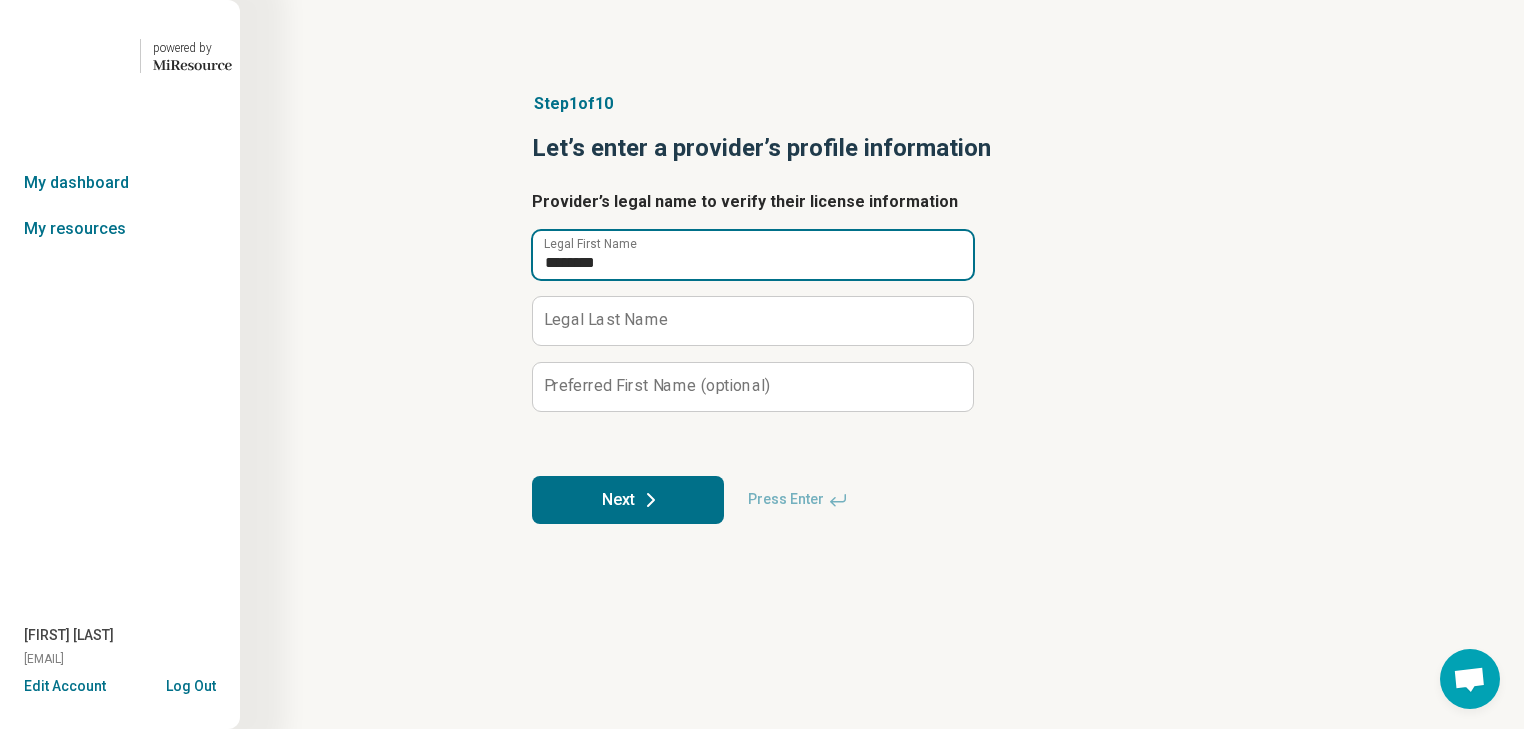 type on "********" 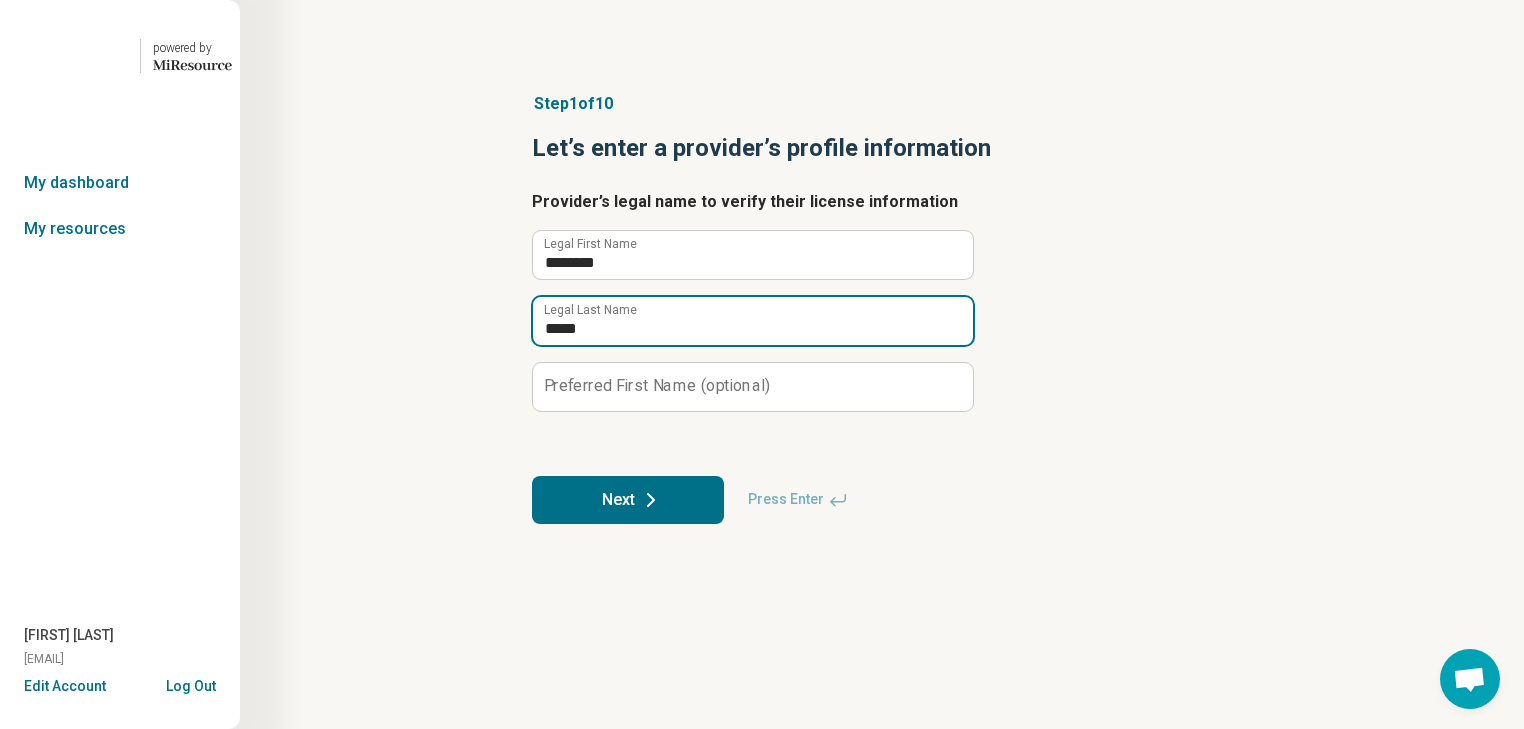 type on "*****" 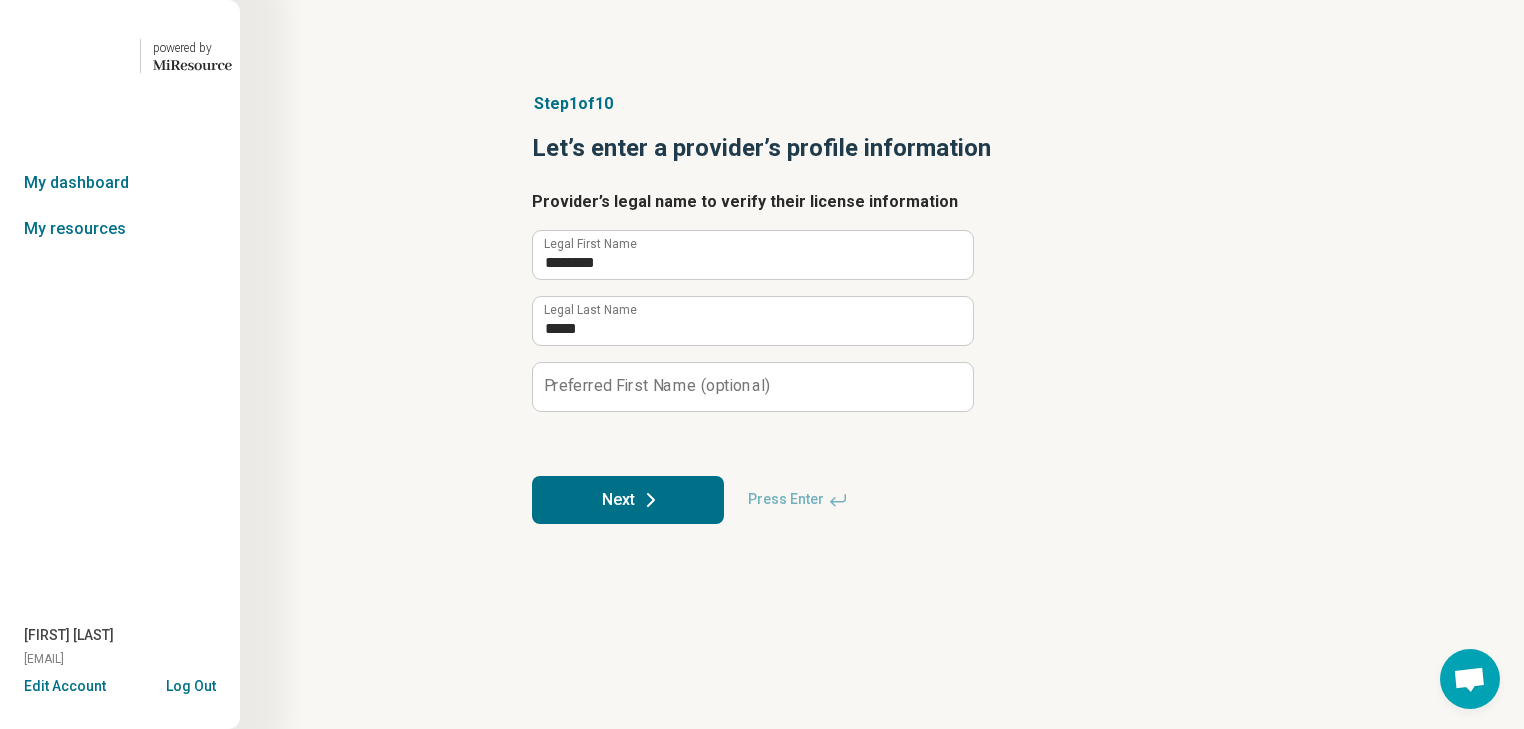 click on "Next" at bounding box center [628, 500] 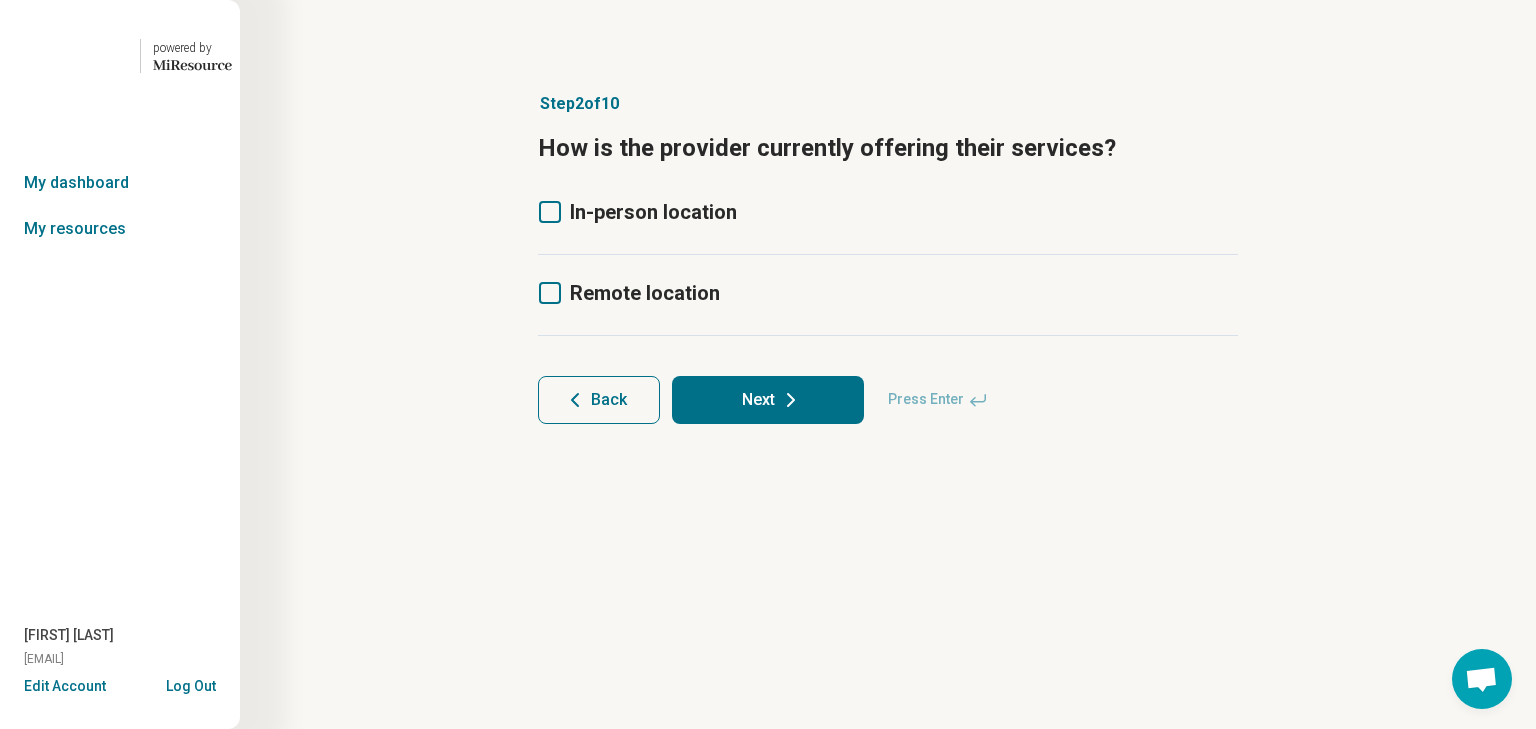 click 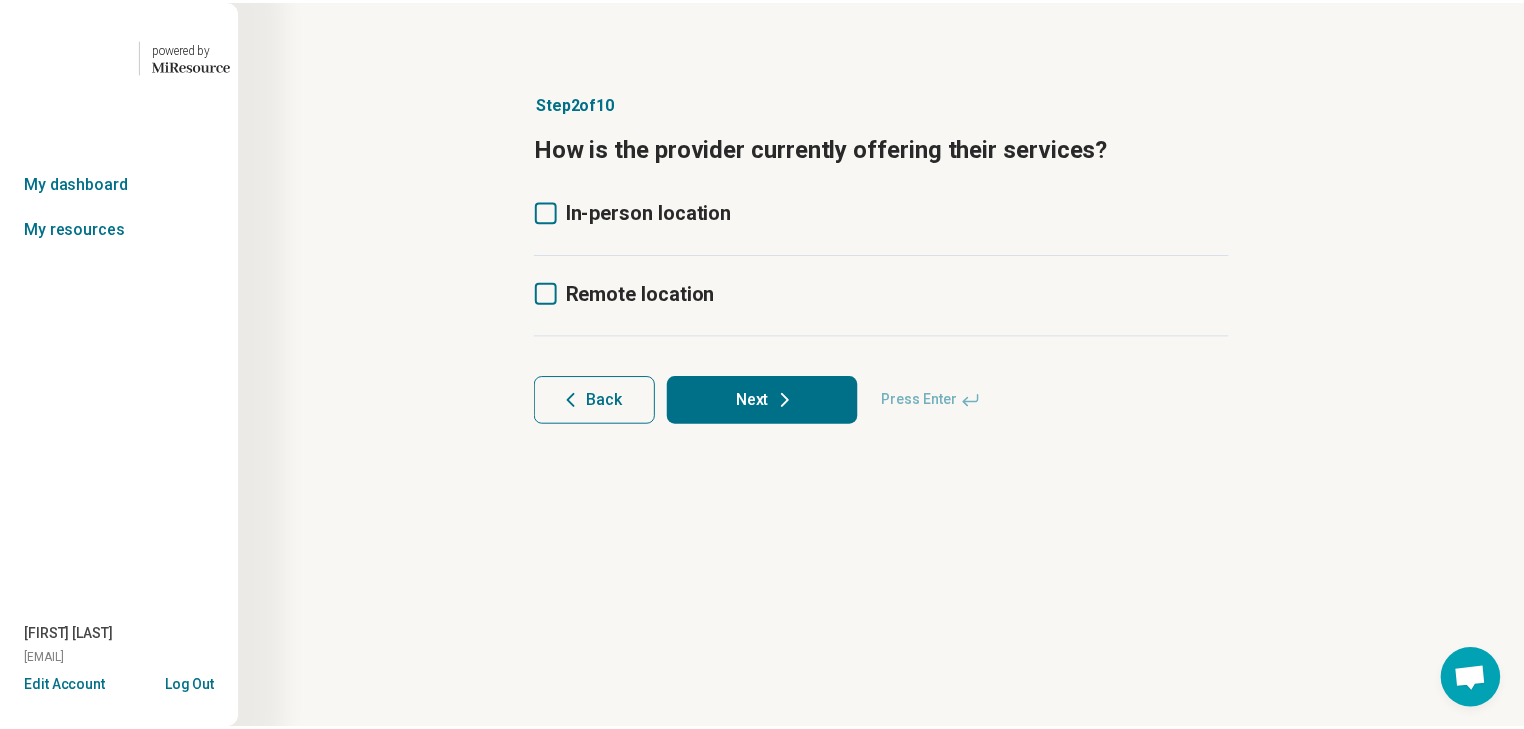 scroll, scrollTop: 0, scrollLeft: 0, axis: both 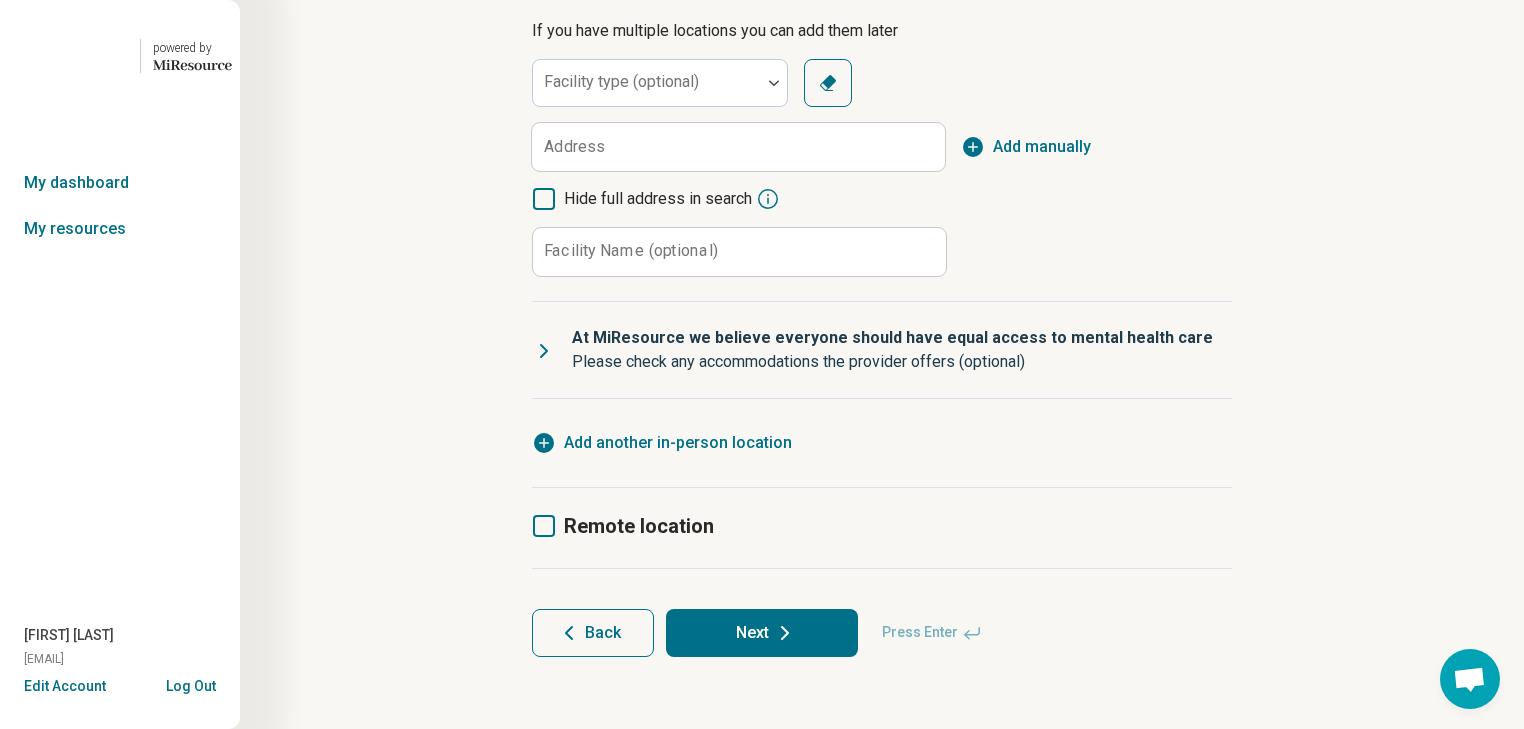 click 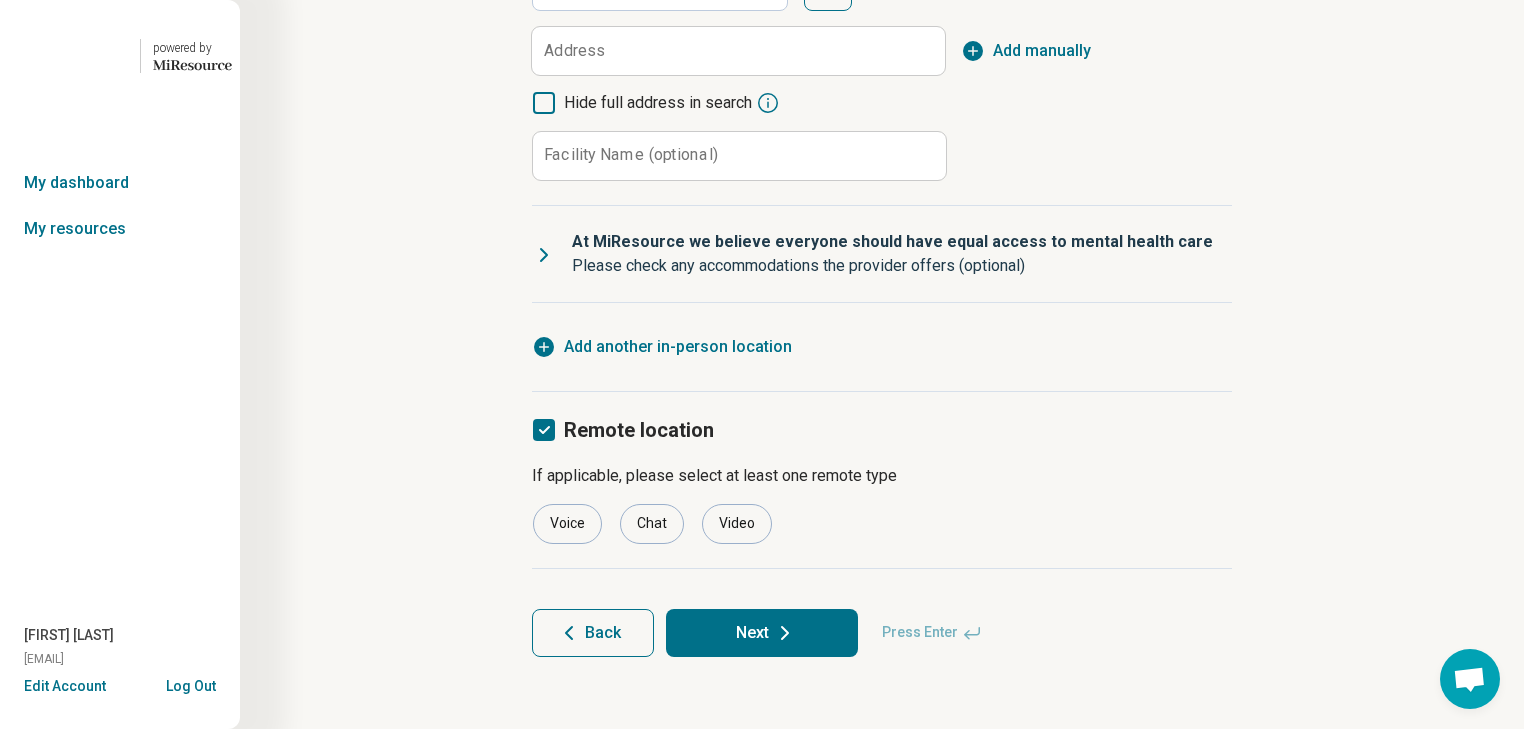 scroll, scrollTop: 14, scrollLeft: 0, axis: vertical 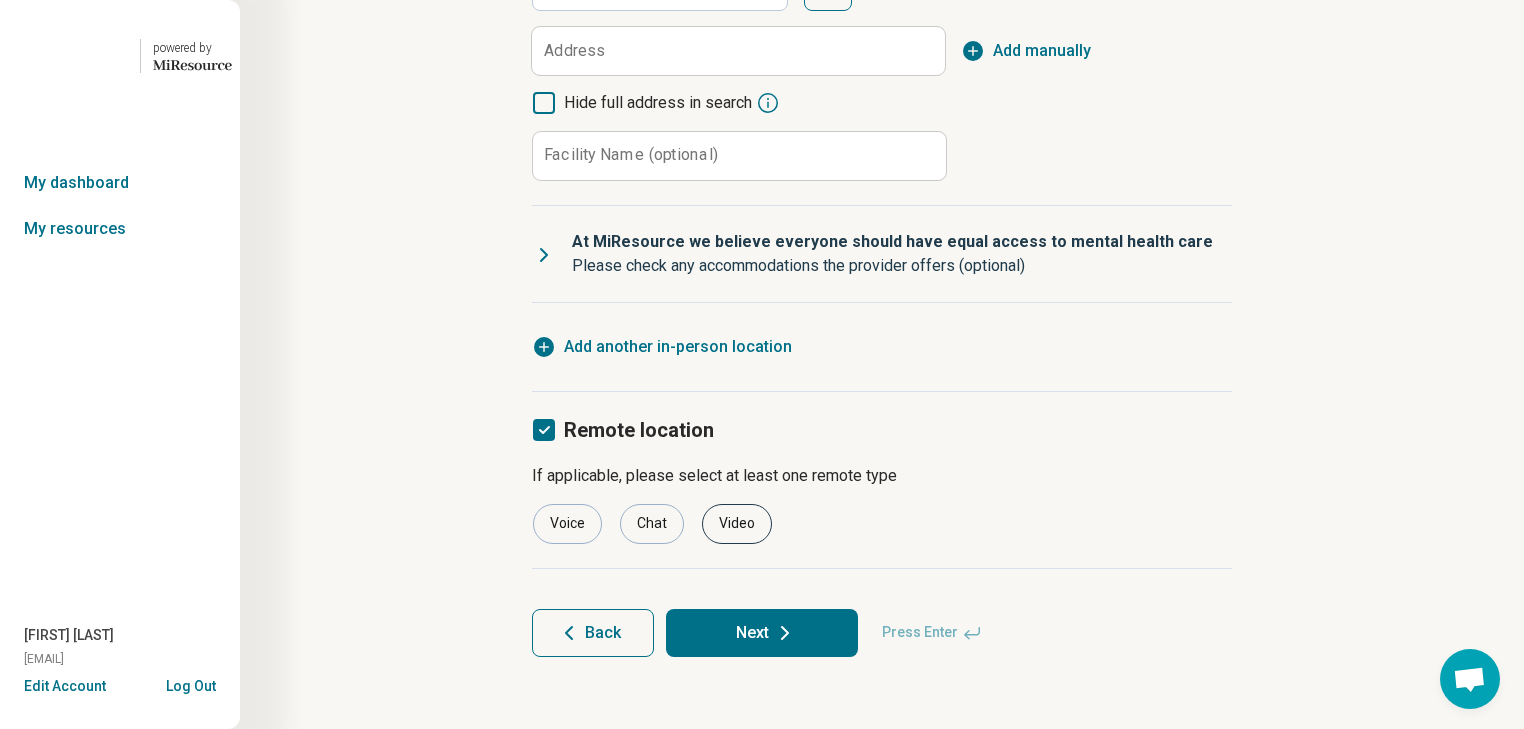 click on "Video" at bounding box center [737, 524] 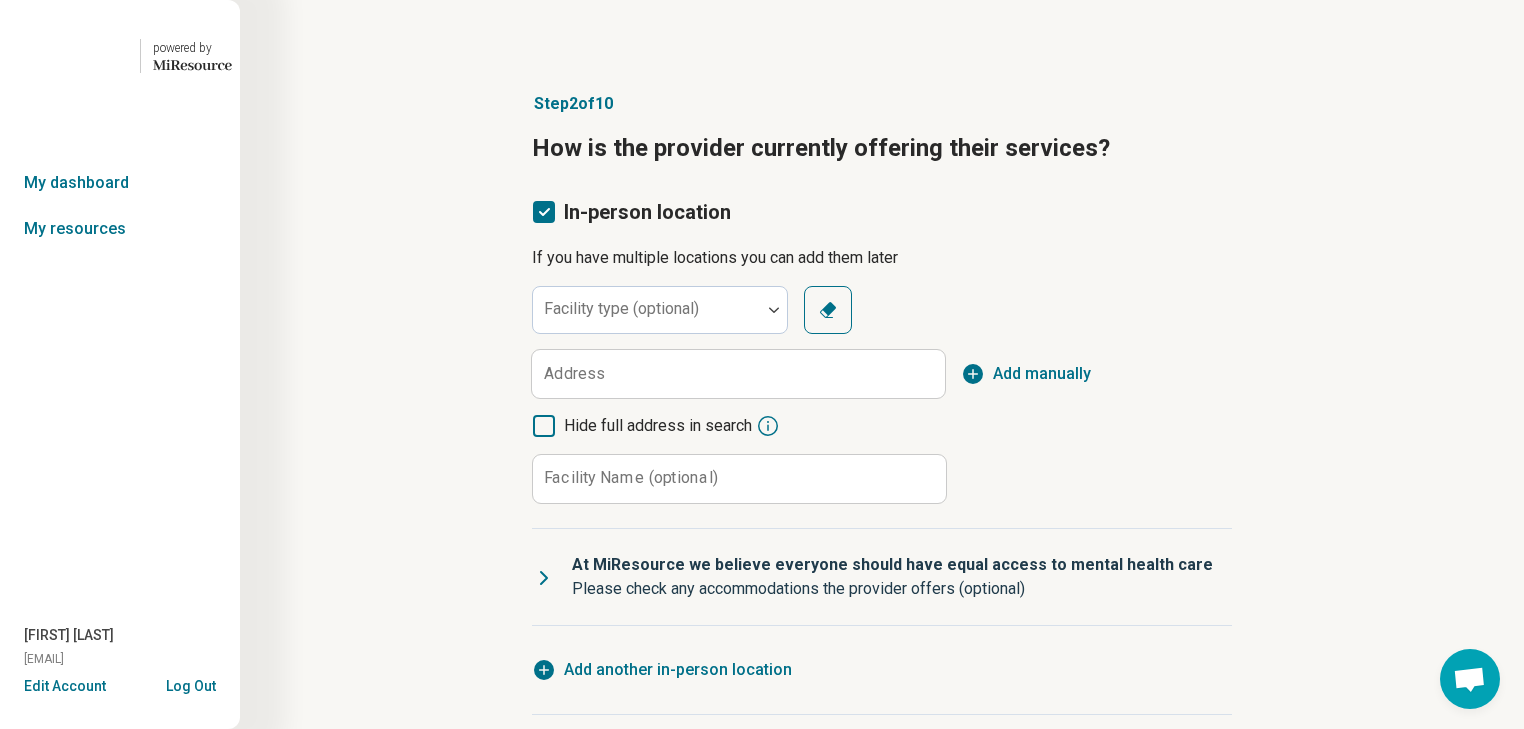 scroll, scrollTop: 0, scrollLeft: 0, axis: both 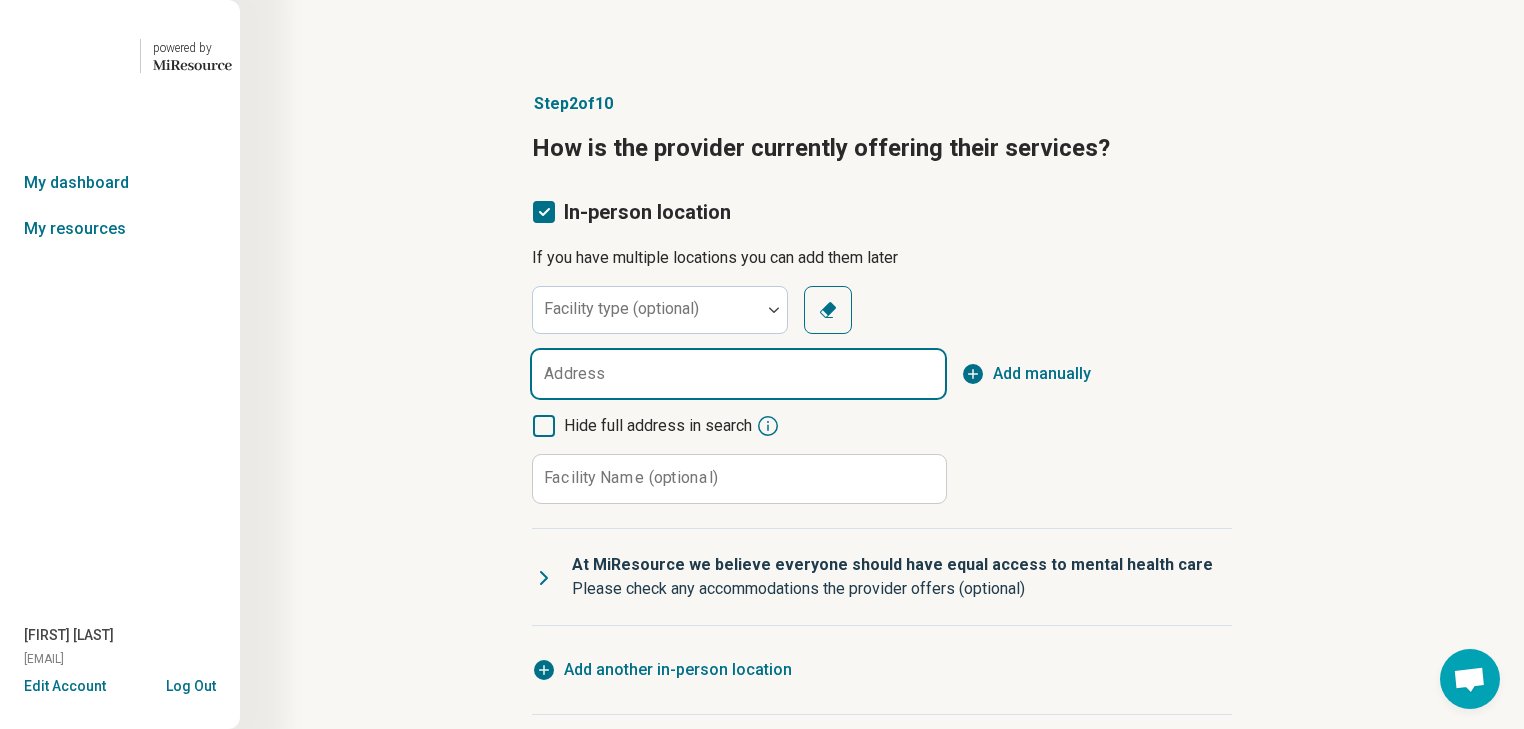 click on "Address" at bounding box center (738, 374) 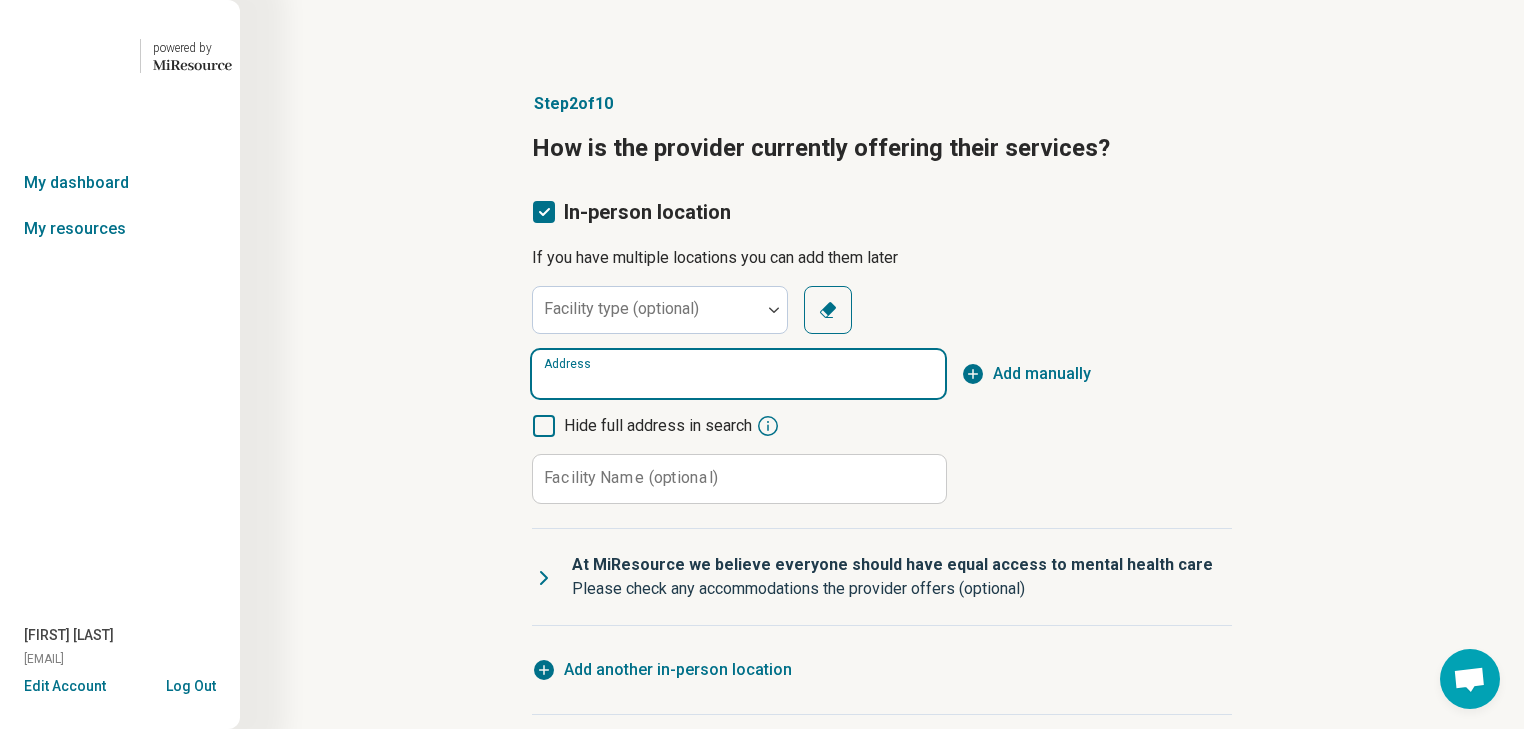 paste on "**********" 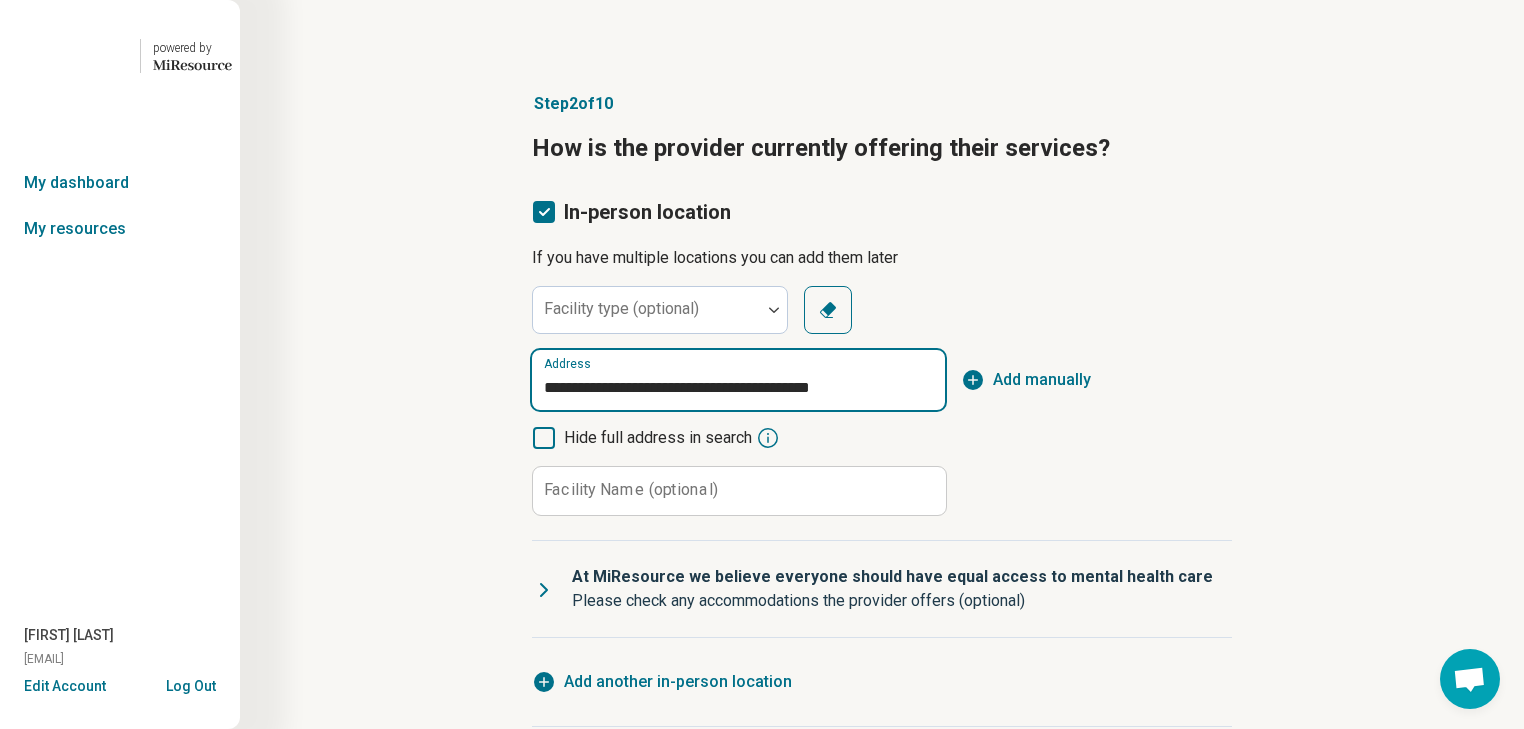 scroll, scrollTop: 0, scrollLeft: 7, axis: horizontal 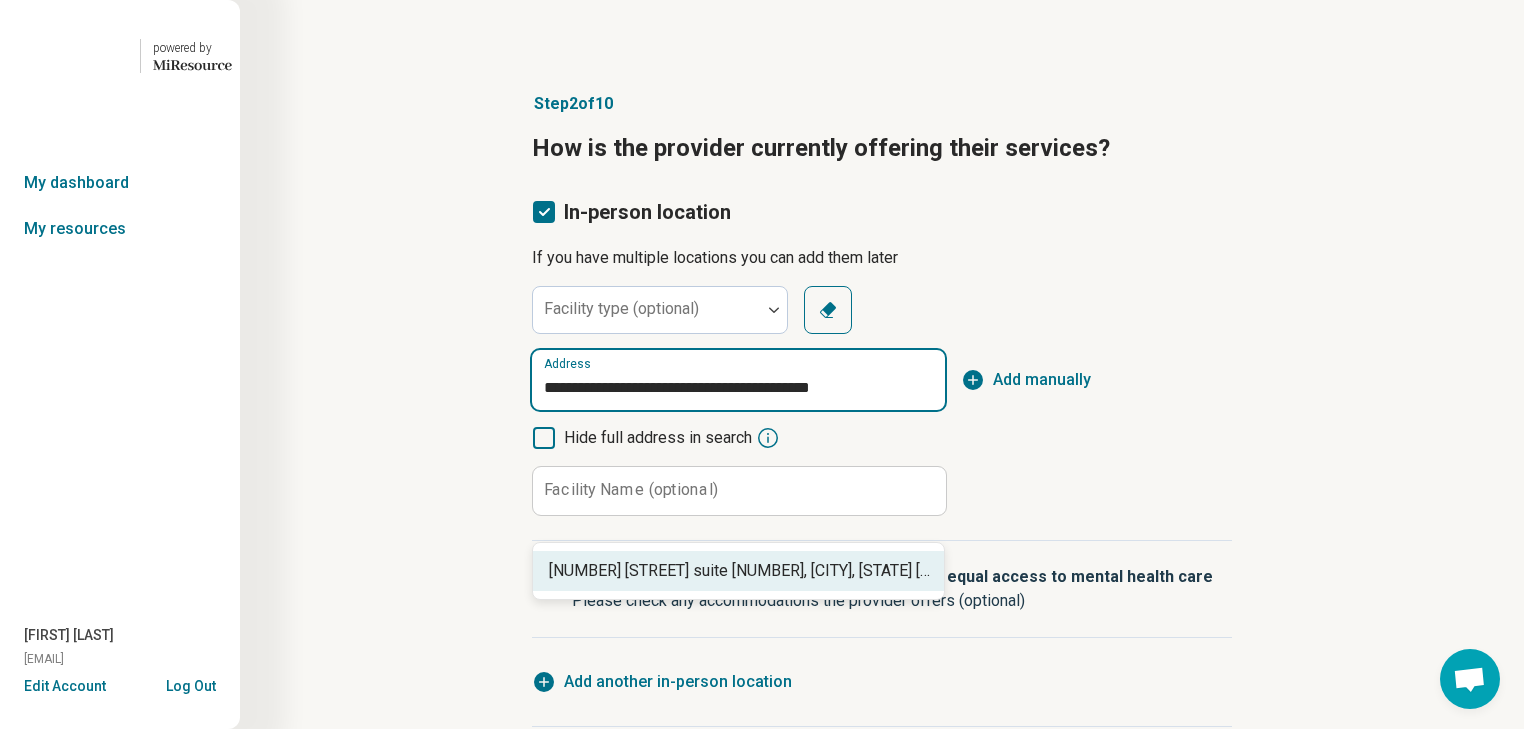 click on "[NUMBER] [STREET] suite [NUMBER], [CITY], [STATE] [POSTAL_CODE]" at bounding box center (742, 571) 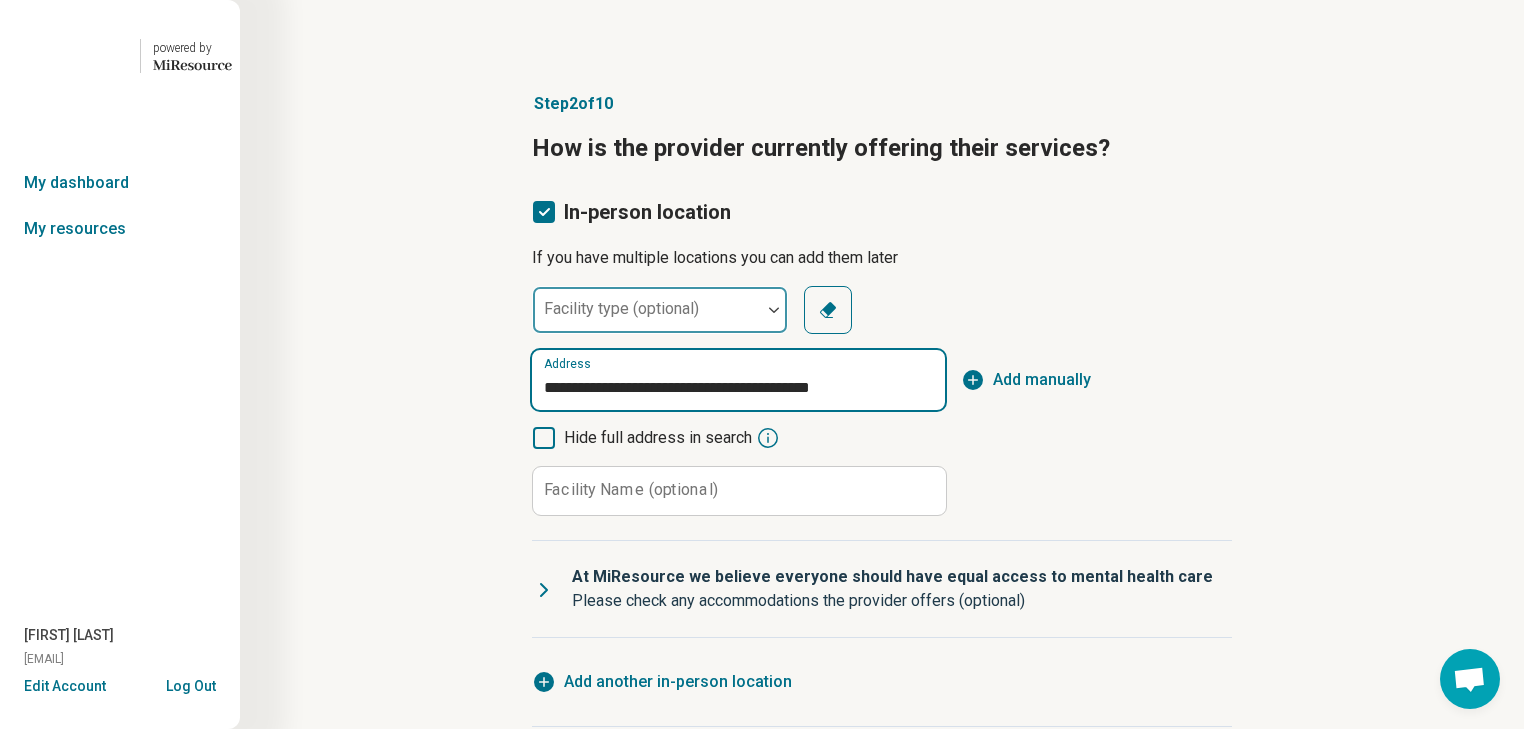 type on "**********" 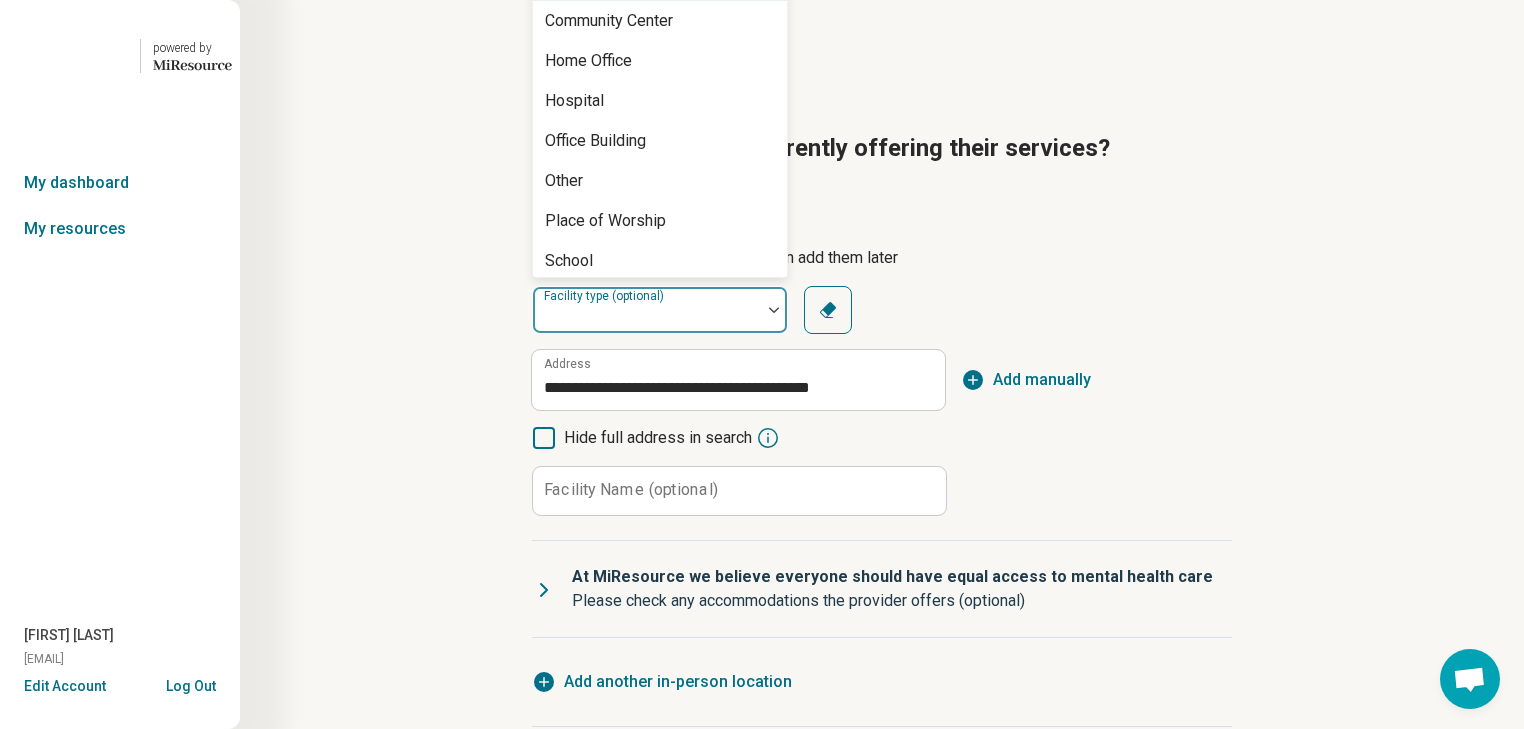 scroll, scrollTop: 0, scrollLeft: 0, axis: both 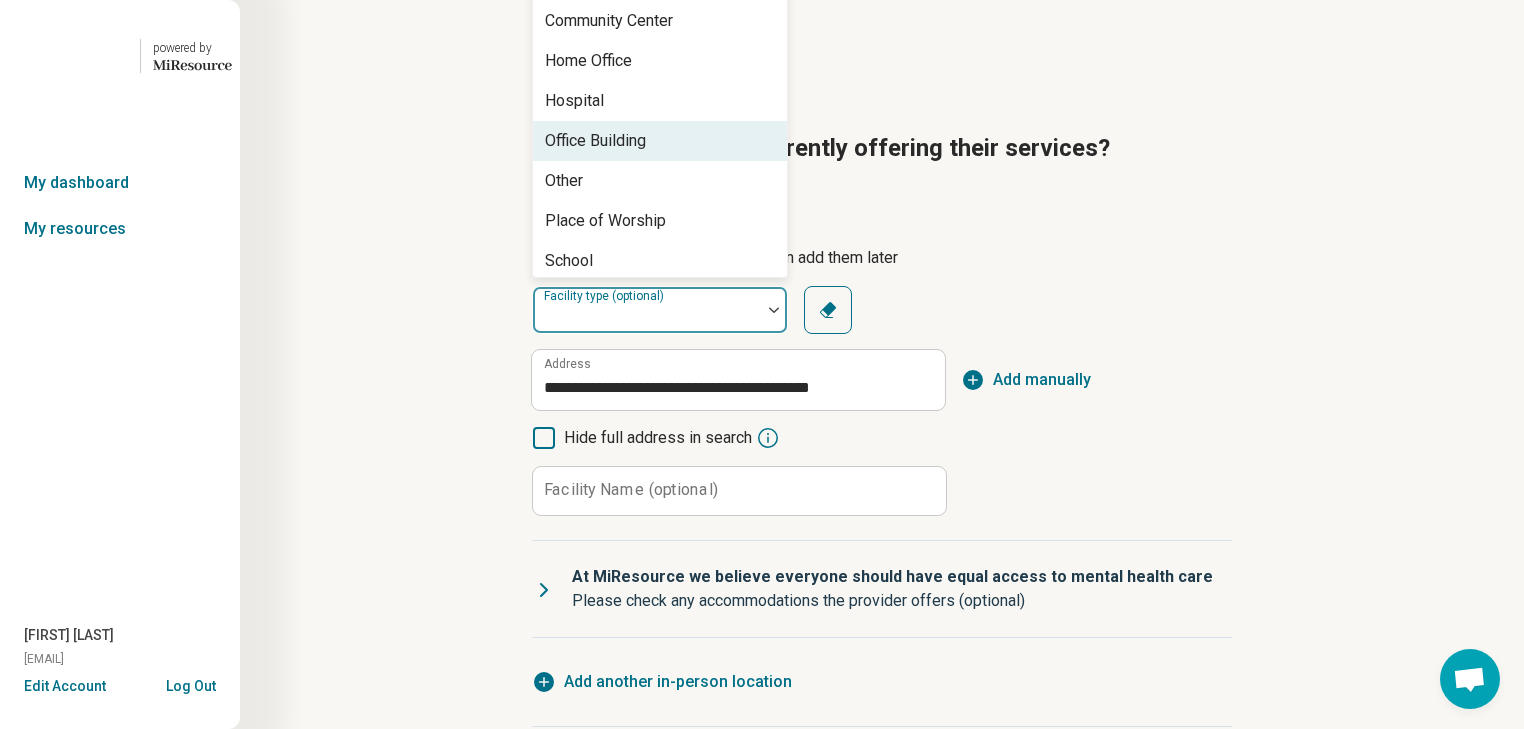 click on "Office Building" at bounding box center [660, 141] 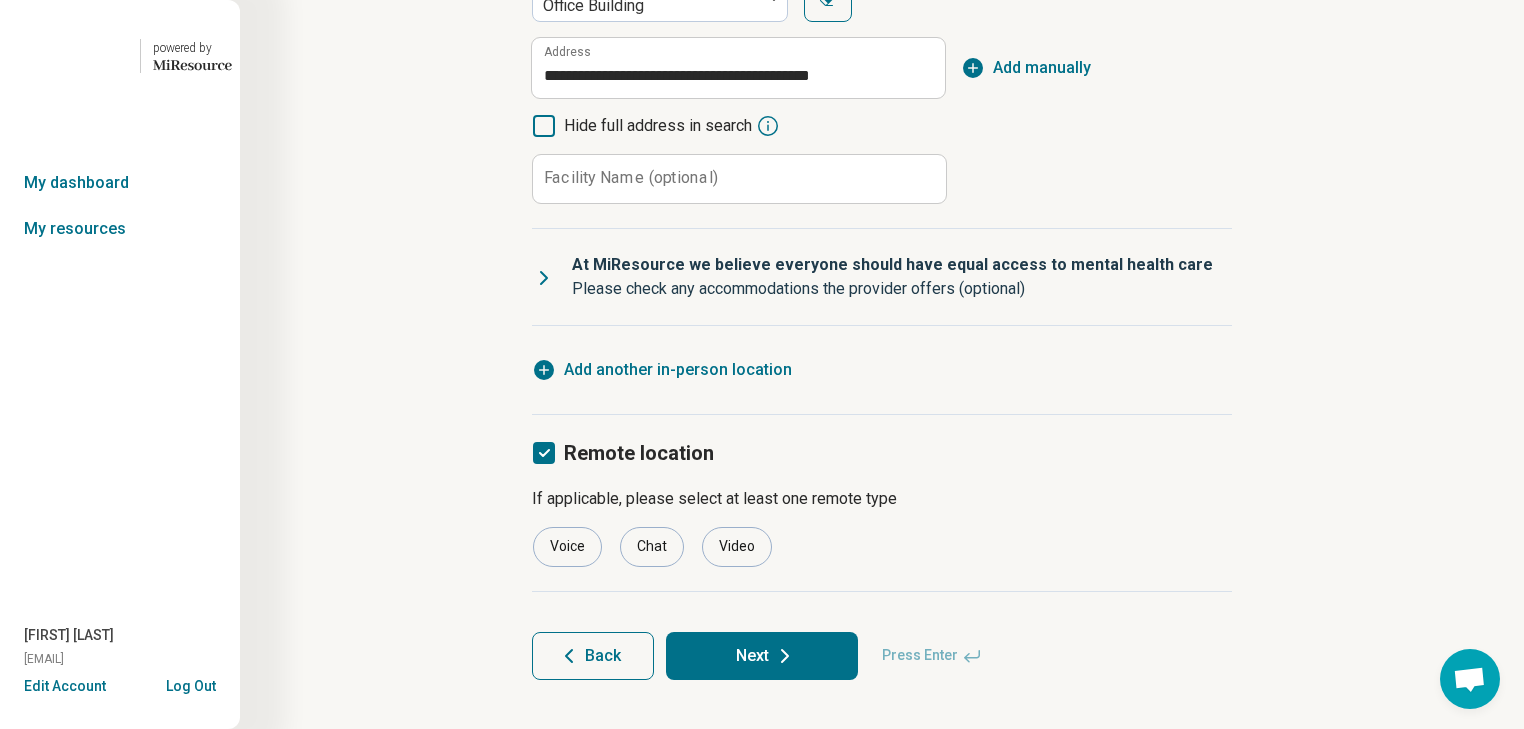 scroll, scrollTop: 320, scrollLeft: 0, axis: vertical 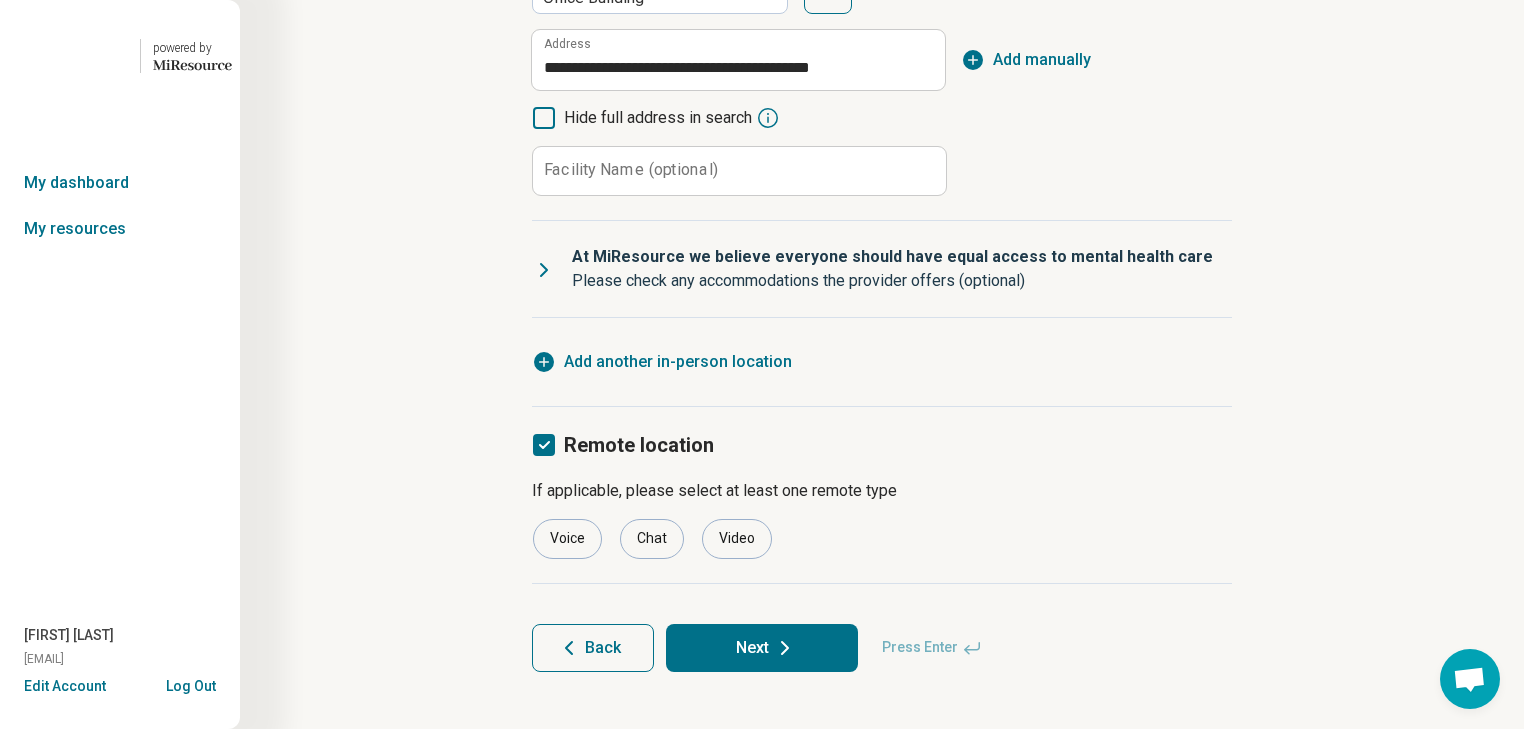 click on "Facility Name (optional)" at bounding box center [631, 170] 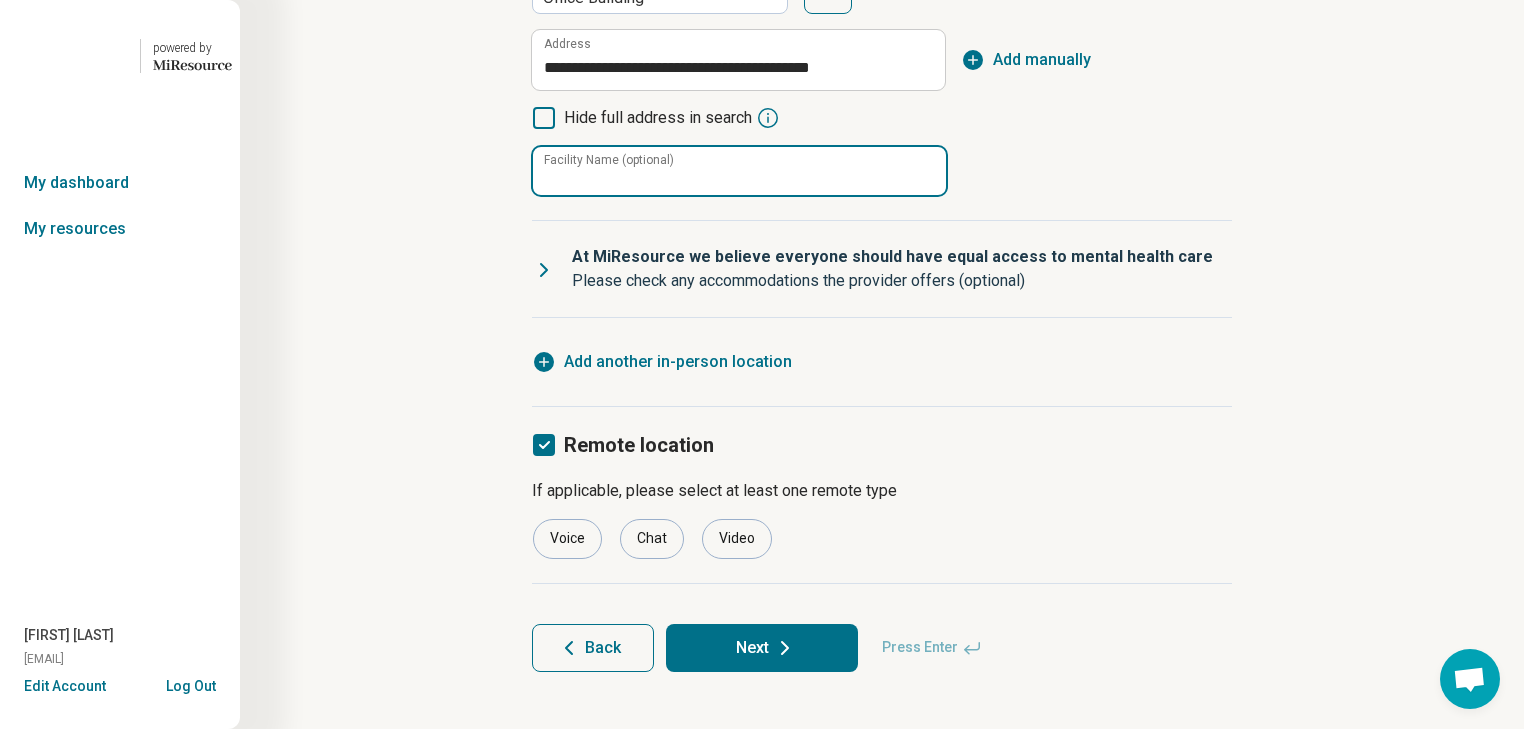click on "Facility Name (optional)" at bounding box center (739, 171) 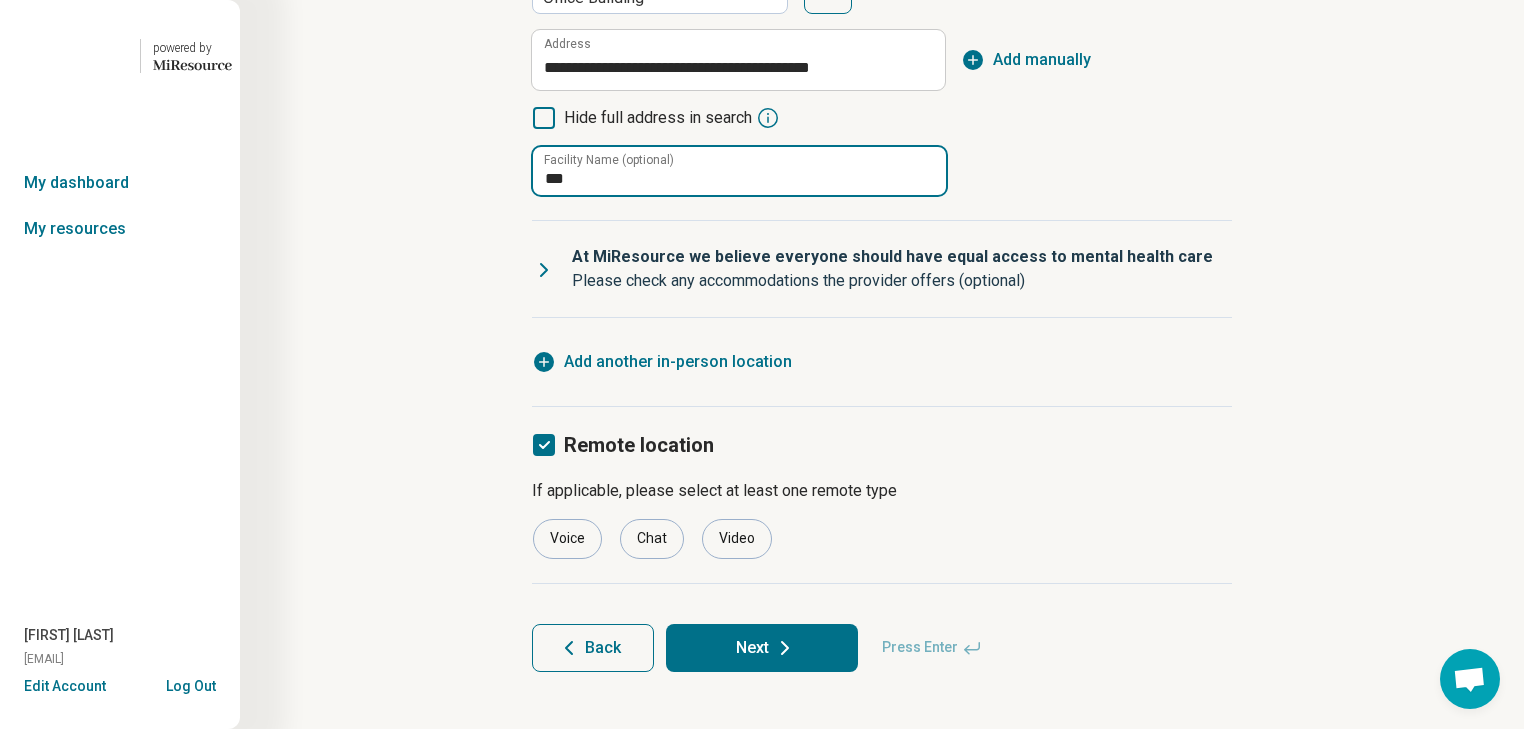type on "**********" 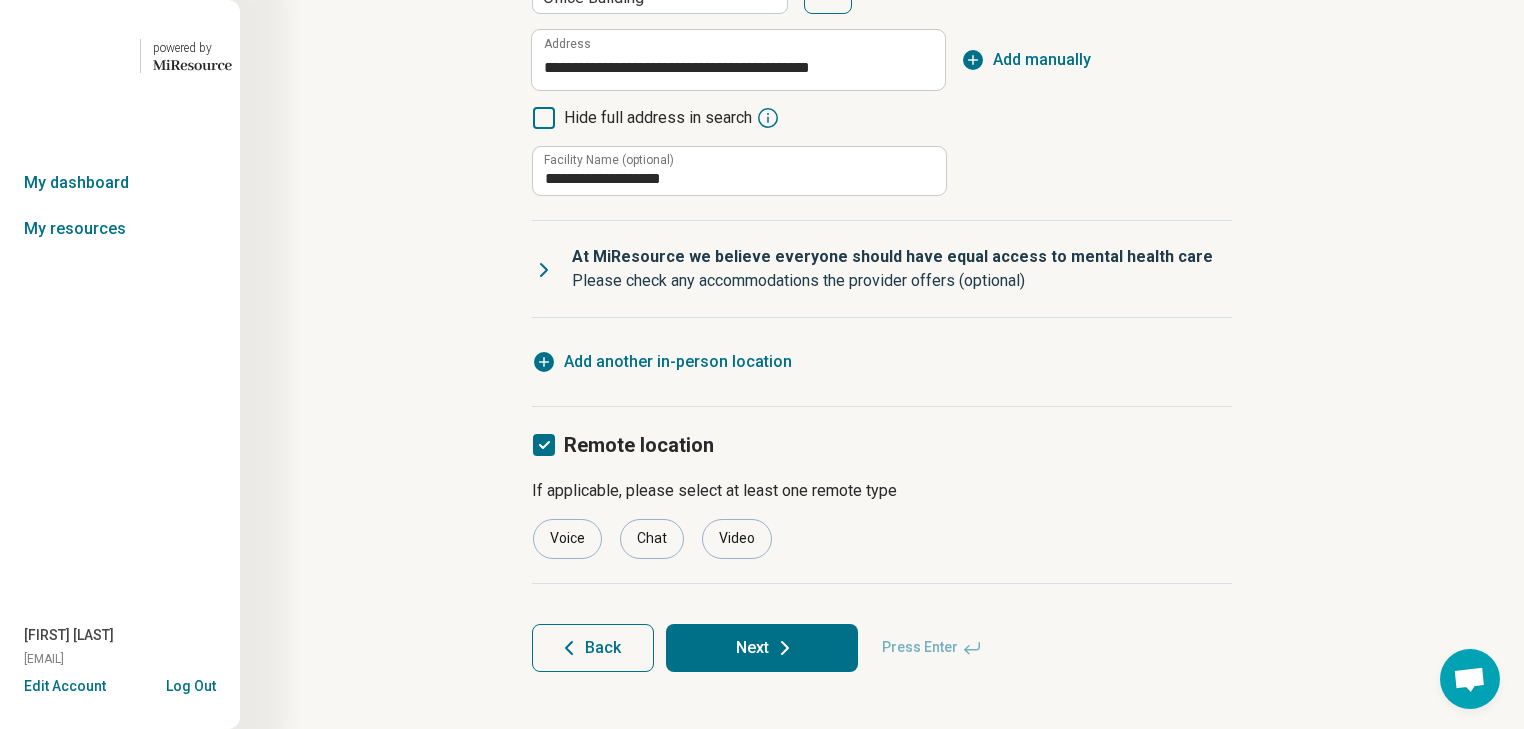 click on "**********" at bounding box center (882, 222) 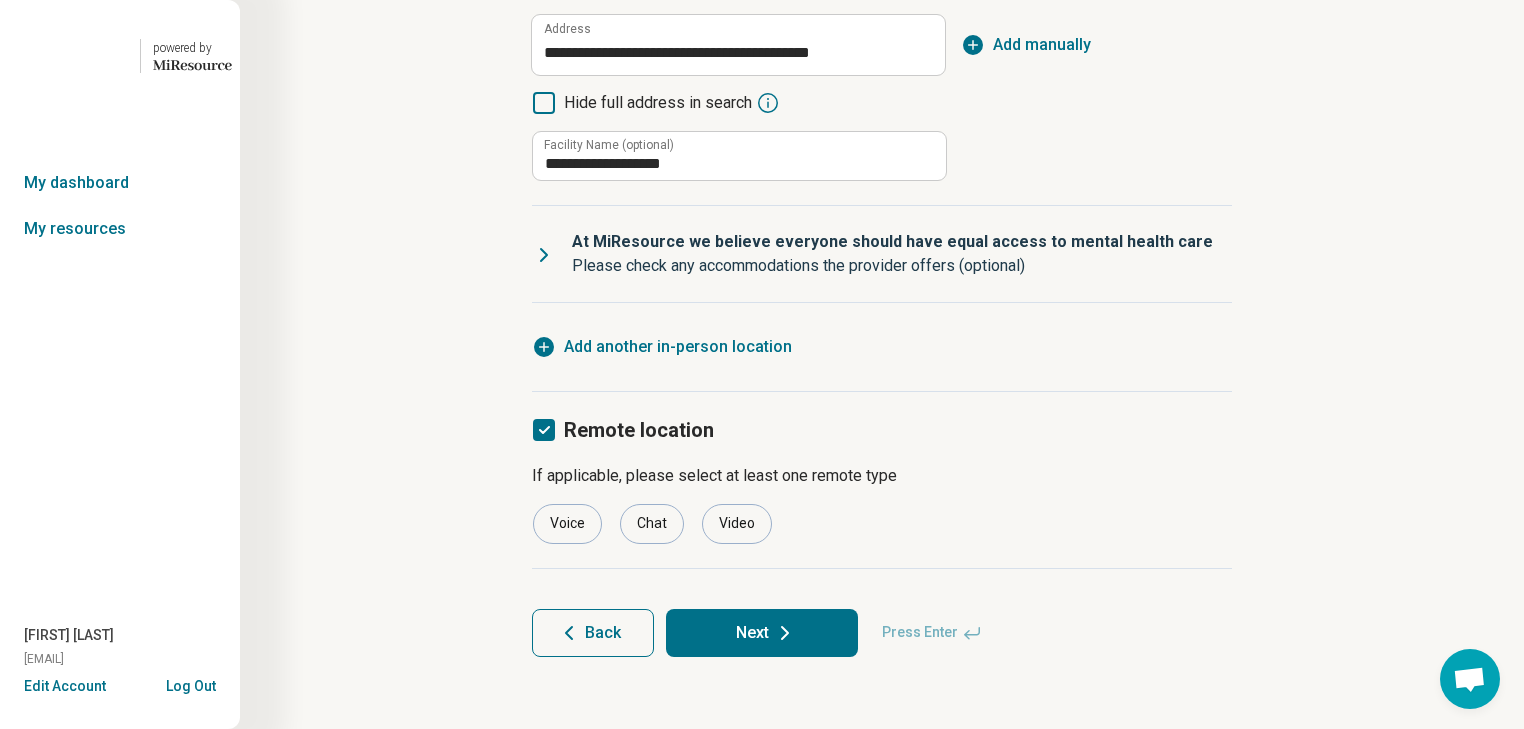 scroll, scrollTop: 643, scrollLeft: 0, axis: vertical 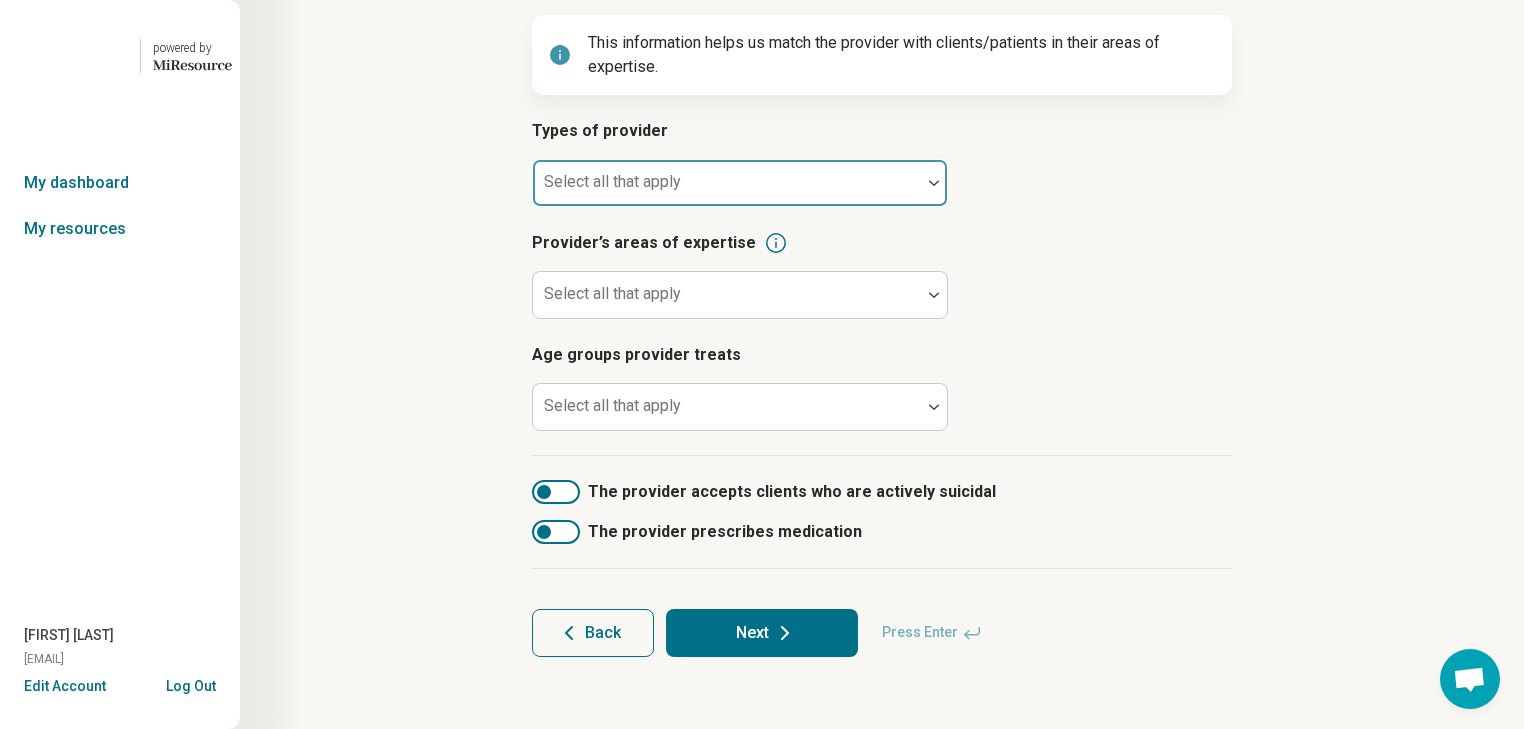 click at bounding box center [934, 183] 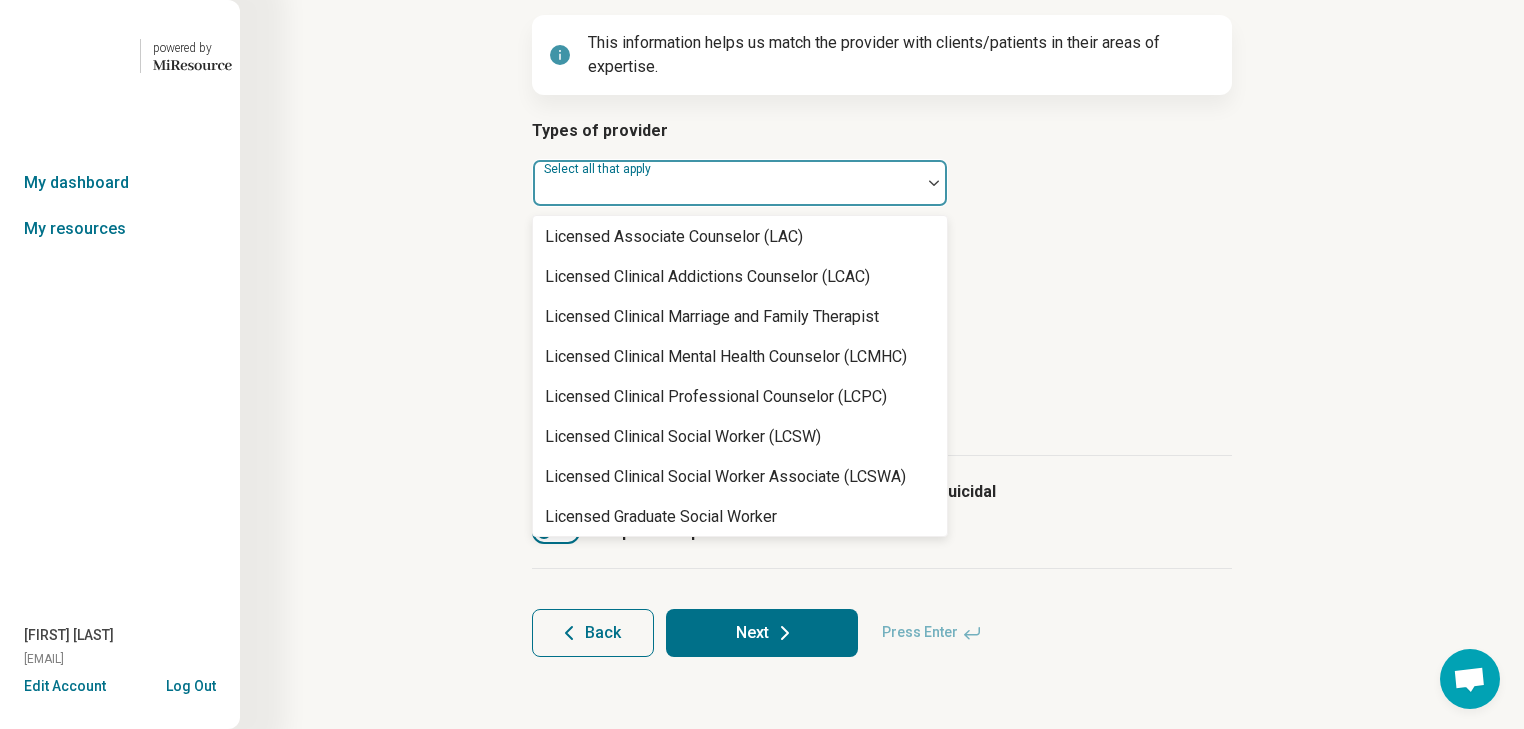 scroll, scrollTop: 880, scrollLeft: 0, axis: vertical 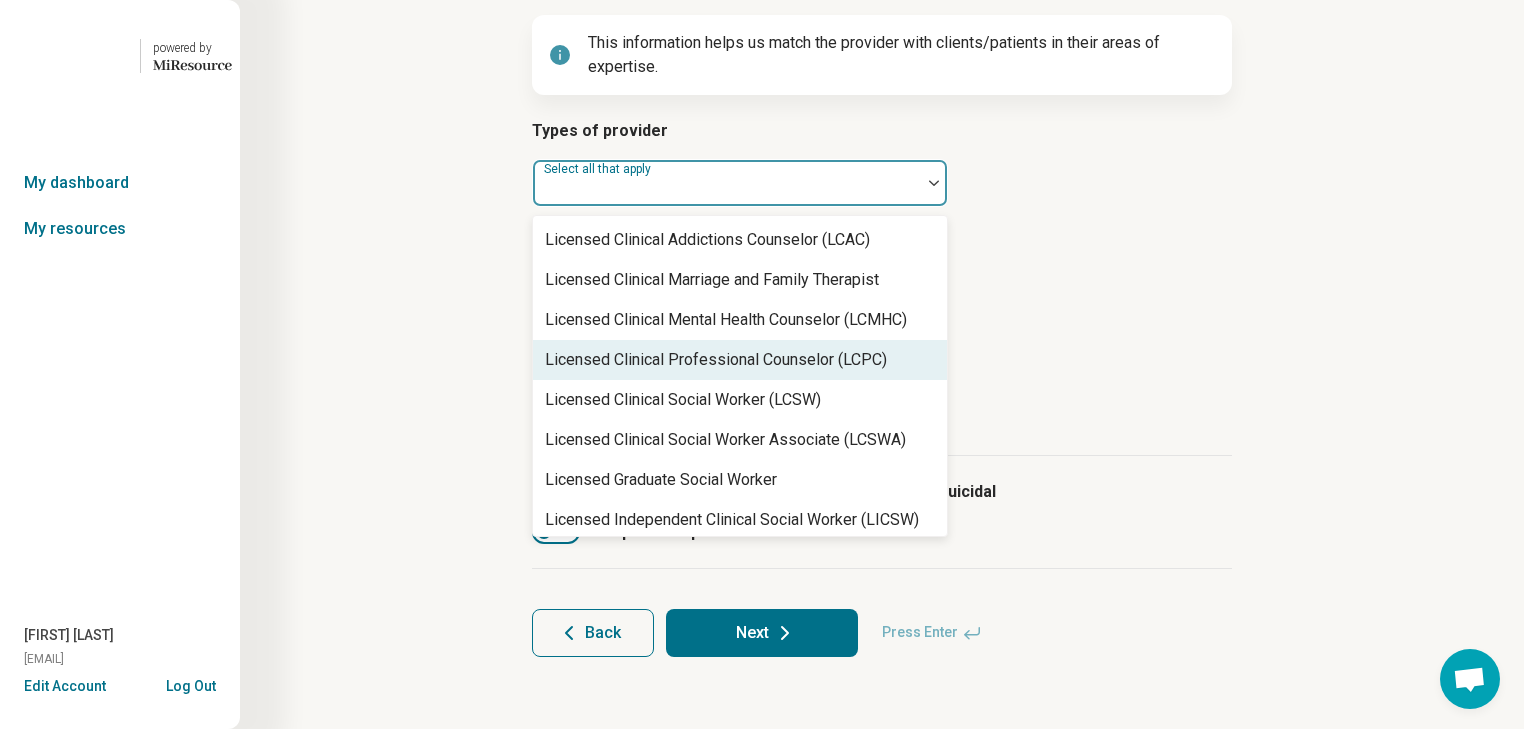 click on "Licensed Clinical Professional Counselor (LCPC)" at bounding box center (716, 360) 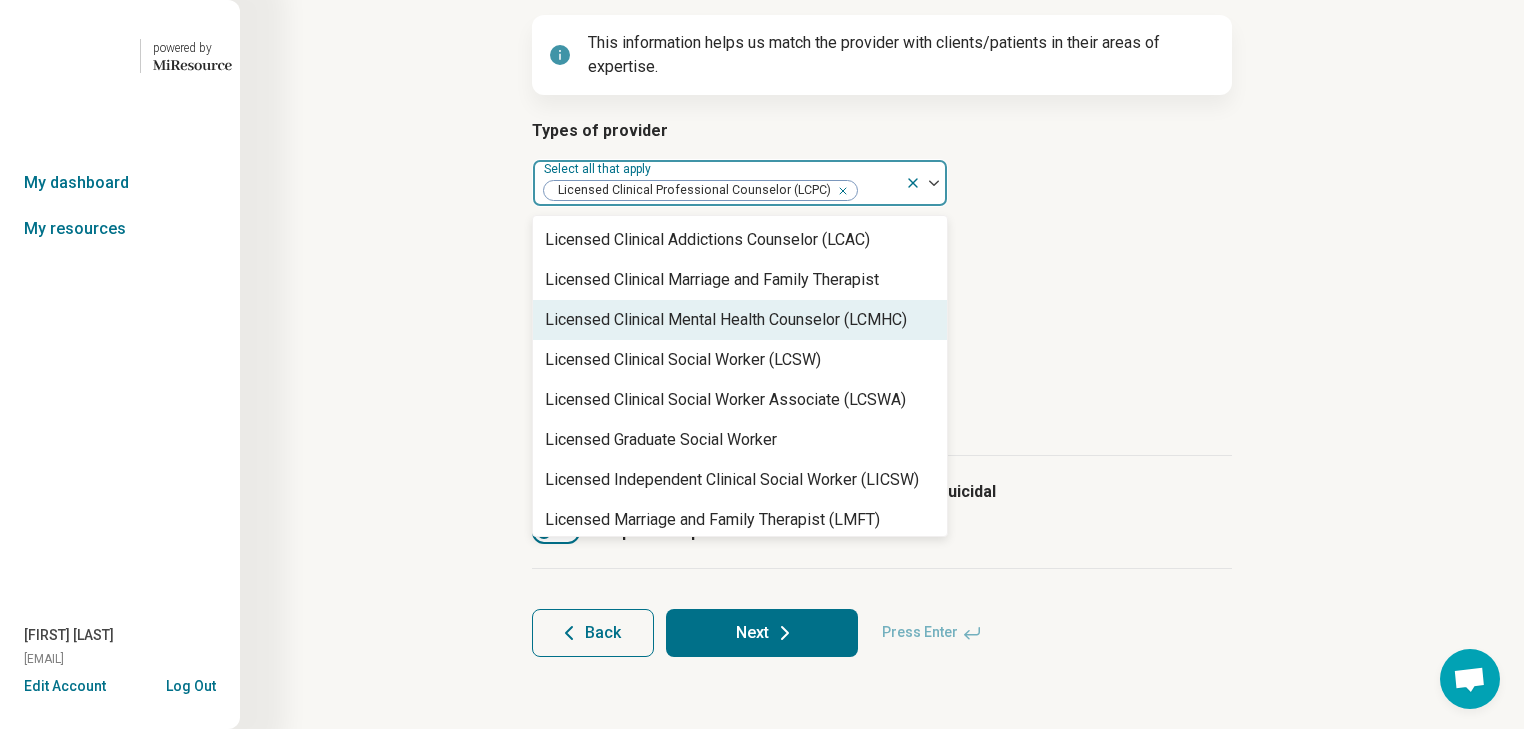 click on "Step  3  of  10 Tells us a little bit more about the provider’s specialty areas This information helps us match the provider with clients/patients in their areas of expertise. Types of provider option Licensed Clinical Professional Counselor (LCPC), selected. 67 results available. Use Up and Down to choose options, press Enter to select the currently focused option, press Escape to exit the menu, press Tab to select the option and exit the menu. Select all that apply Licensed Clinical Professional Counselor (LCPC) Academy of Certified Social Workers License (ACSW) Advanced Practice Registered Nurse (APRN) Associate Marriage and Family Therapist Audiologist Board Certified Behavior Analyst (BCBA) Certified Addiction Counselor (CAC) Certified Clinical Social Worker (CSW) Certified Eating Disorder Specialist Certified Group Psychotherapist (CGP) Certified Mental Performance Consultant Certified Social Worker (CSW) Certified Trauma Professional Community Resource Counselor Education Specialist (EdS) Other Back" at bounding box center (882, 291) 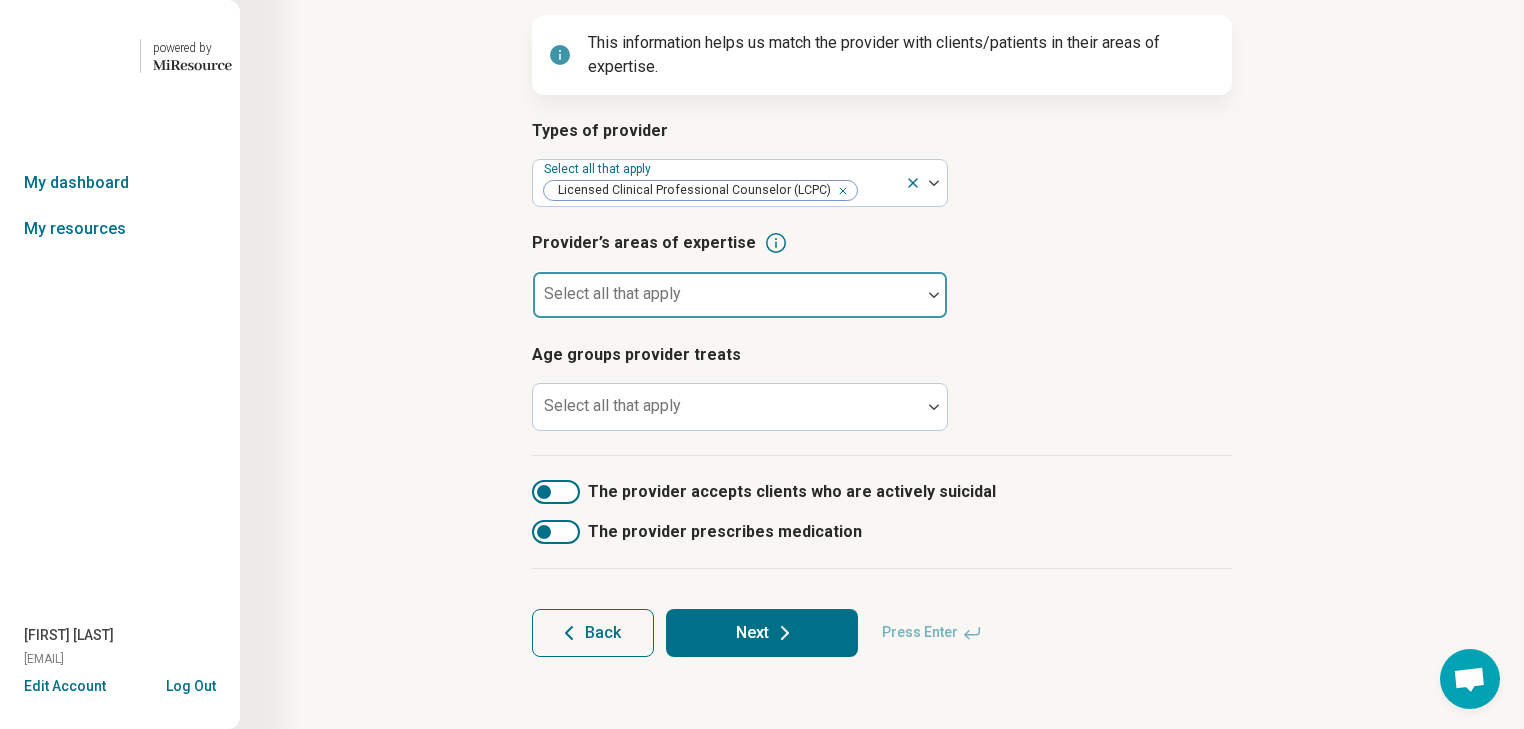 click at bounding box center [934, 295] 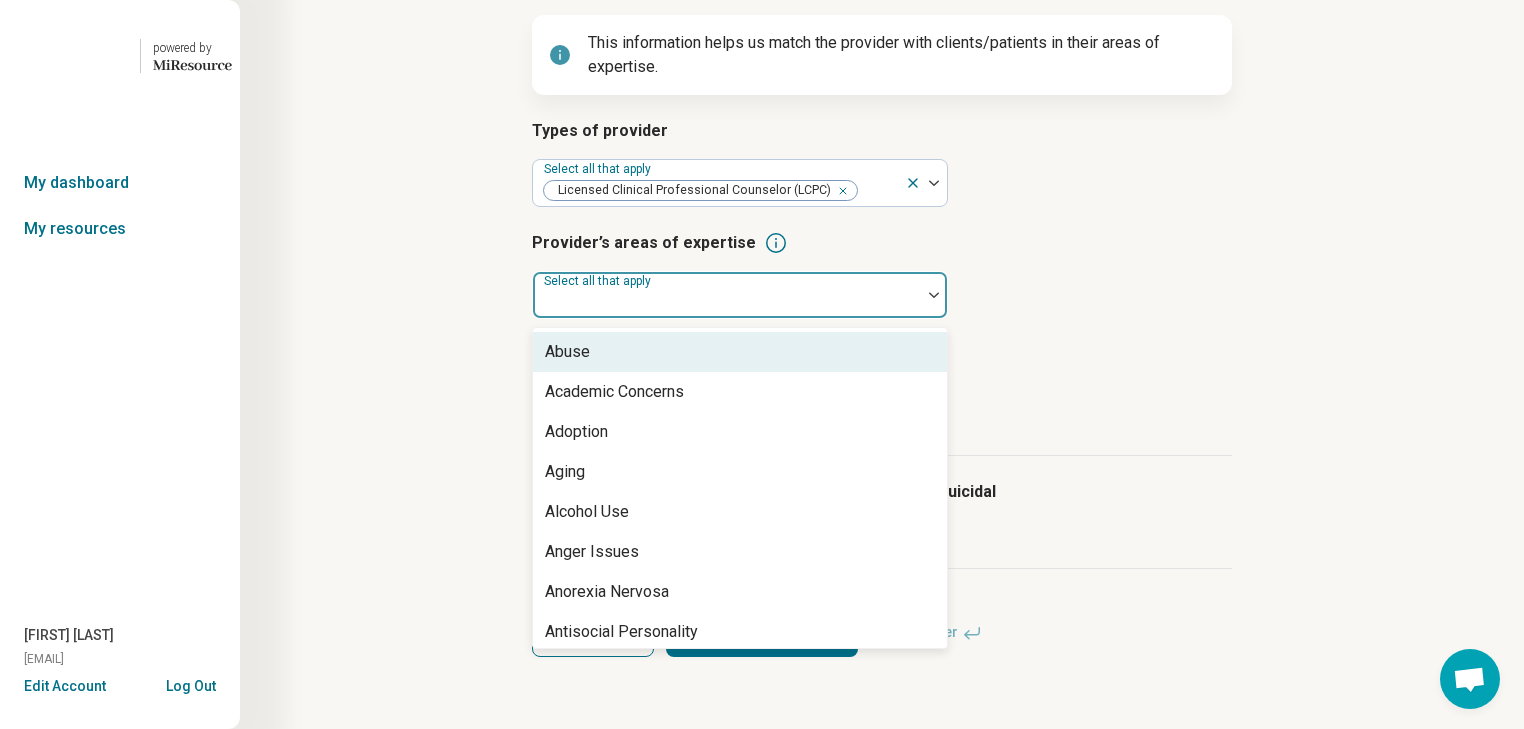 scroll, scrollTop: 337, scrollLeft: 0, axis: vertical 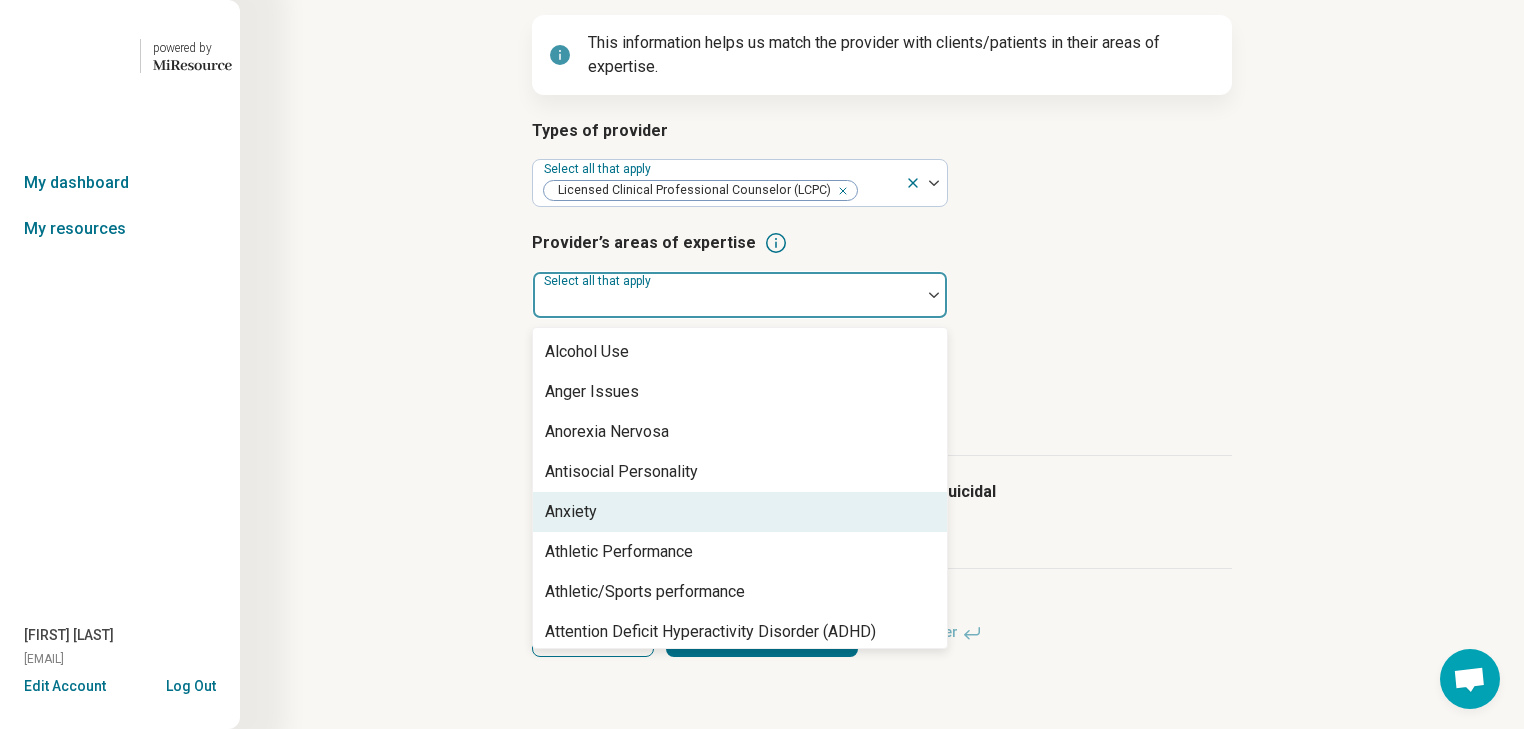 click on "Anxiety" at bounding box center (740, 512) 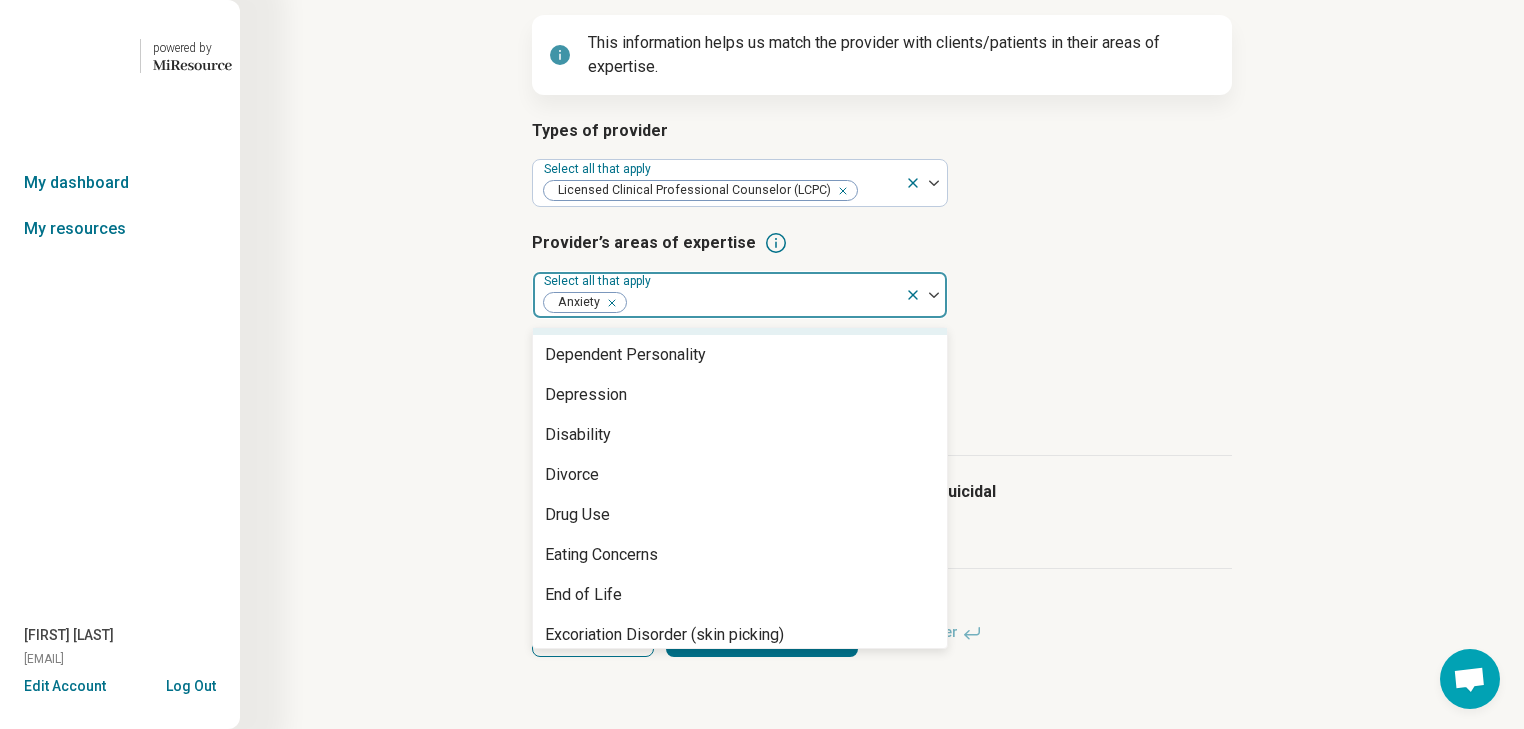 scroll, scrollTop: 1120, scrollLeft: 0, axis: vertical 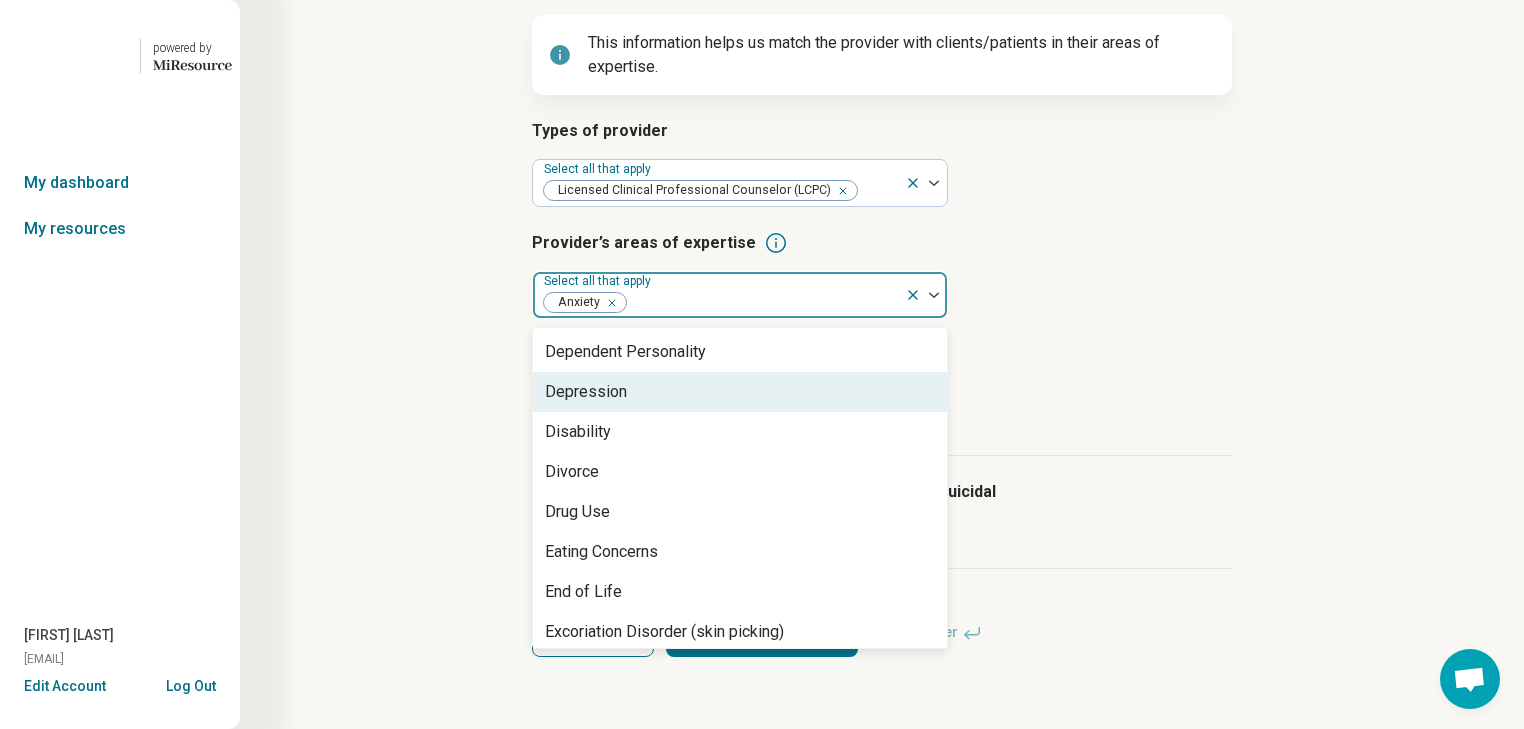 click on "Depression" at bounding box center (740, 392) 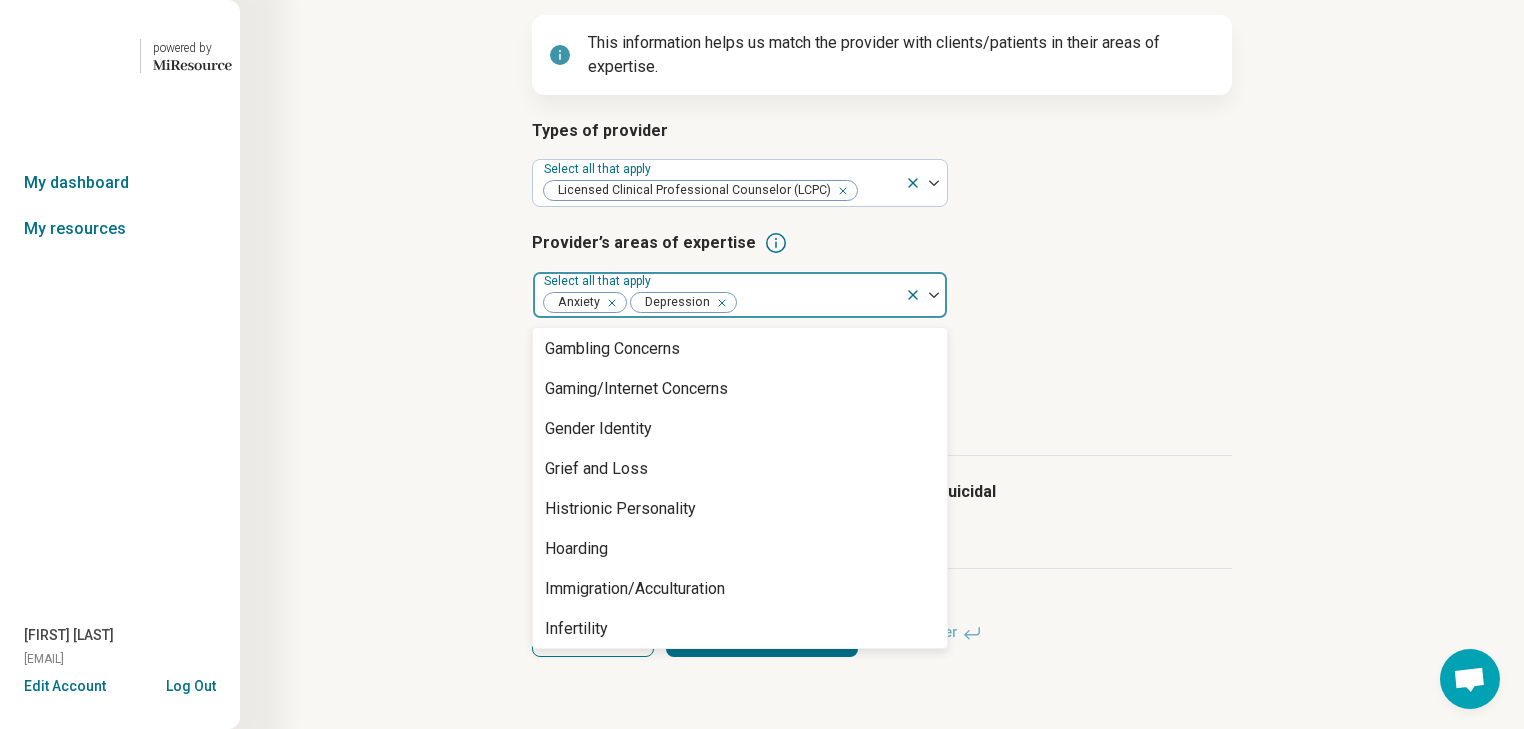 scroll, scrollTop: 1520, scrollLeft: 0, axis: vertical 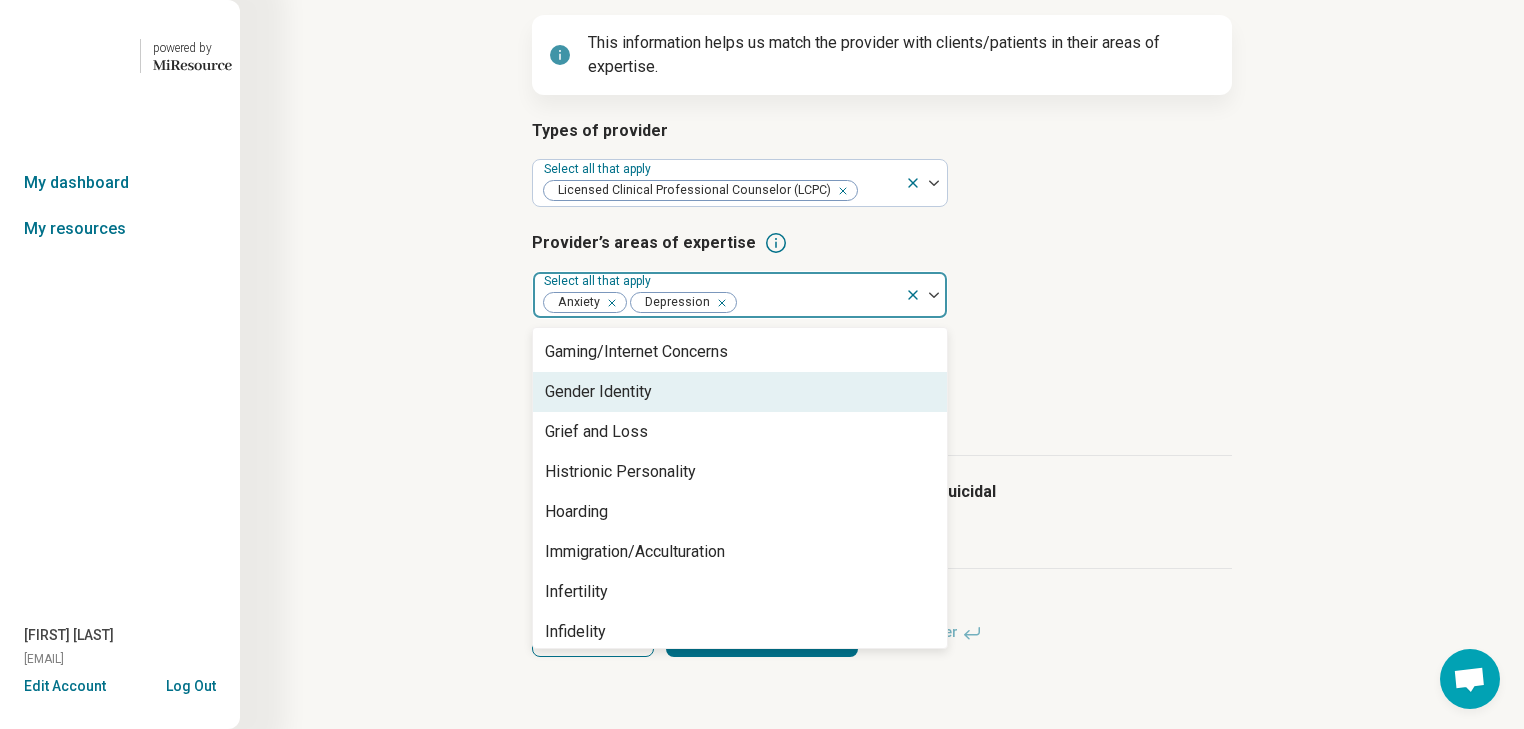 click on "Gender Identity" at bounding box center [598, 392] 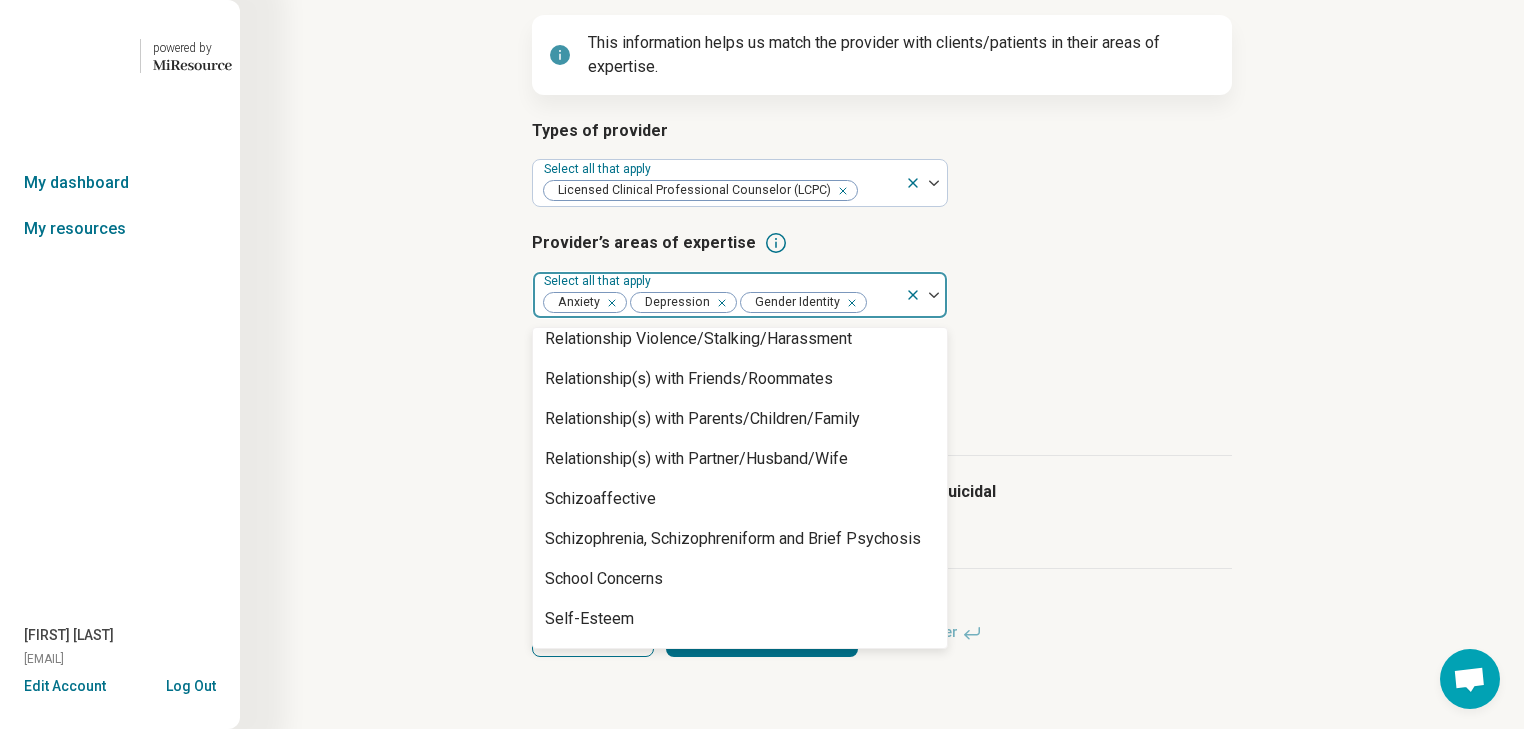 scroll, scrollTop: 3040, scrollLeft: 0, axis: vertical 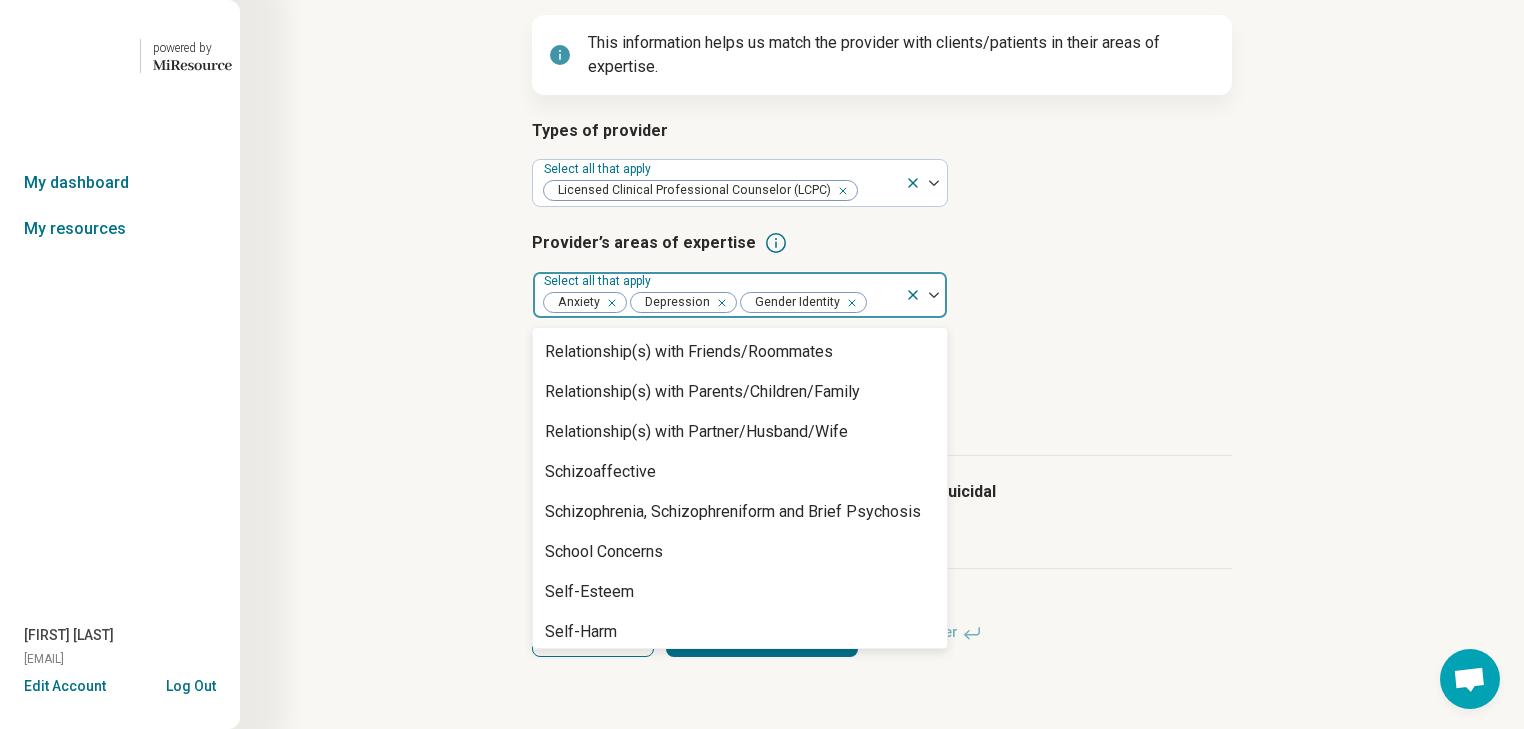click on "Posttraumatic Stress Disorder (PTSD)" at bounding box center [679, 112] 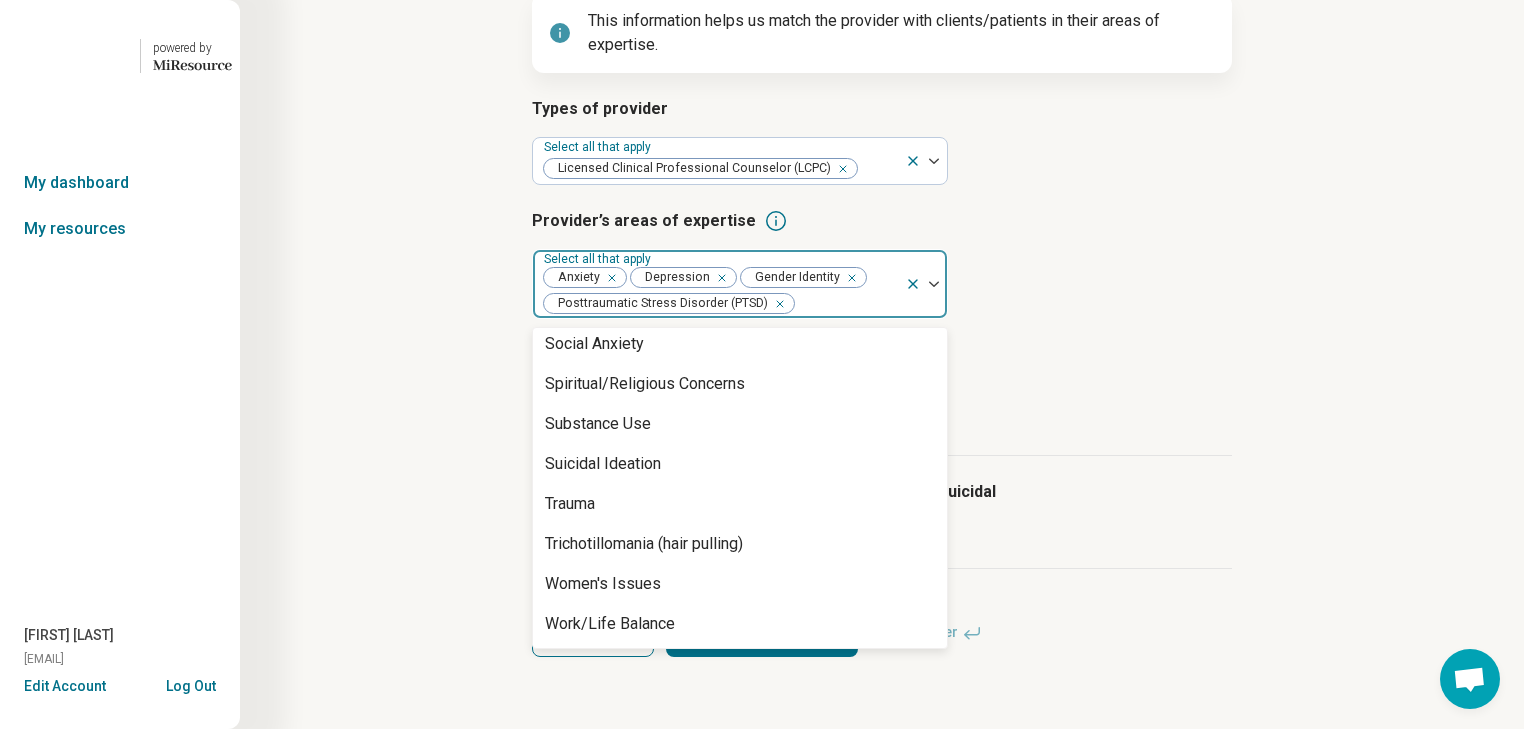 scroll, scrollTop: 3600, scrollLeft: 0, axis: vertical 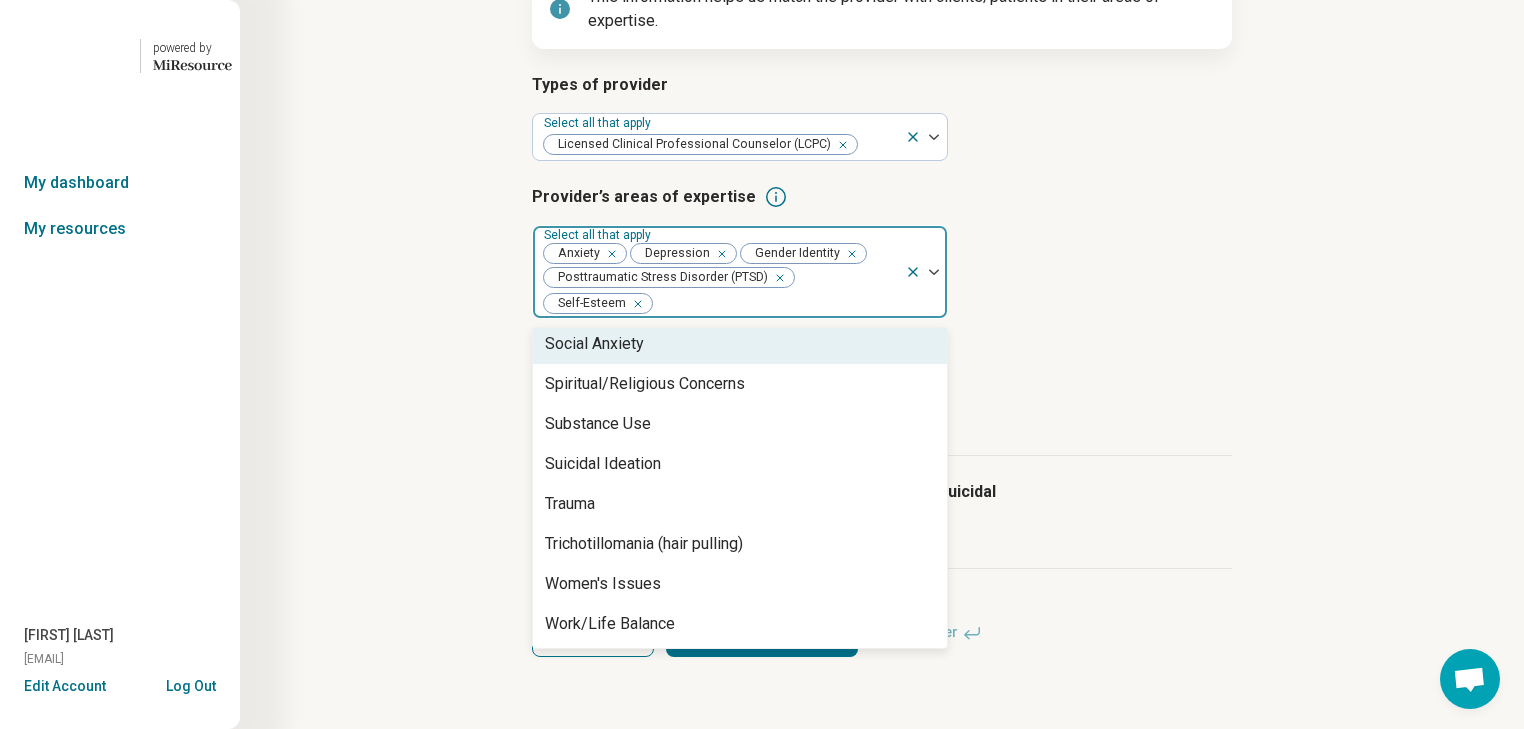 click on "Social Anxiety" at bounding box center [740, 344] 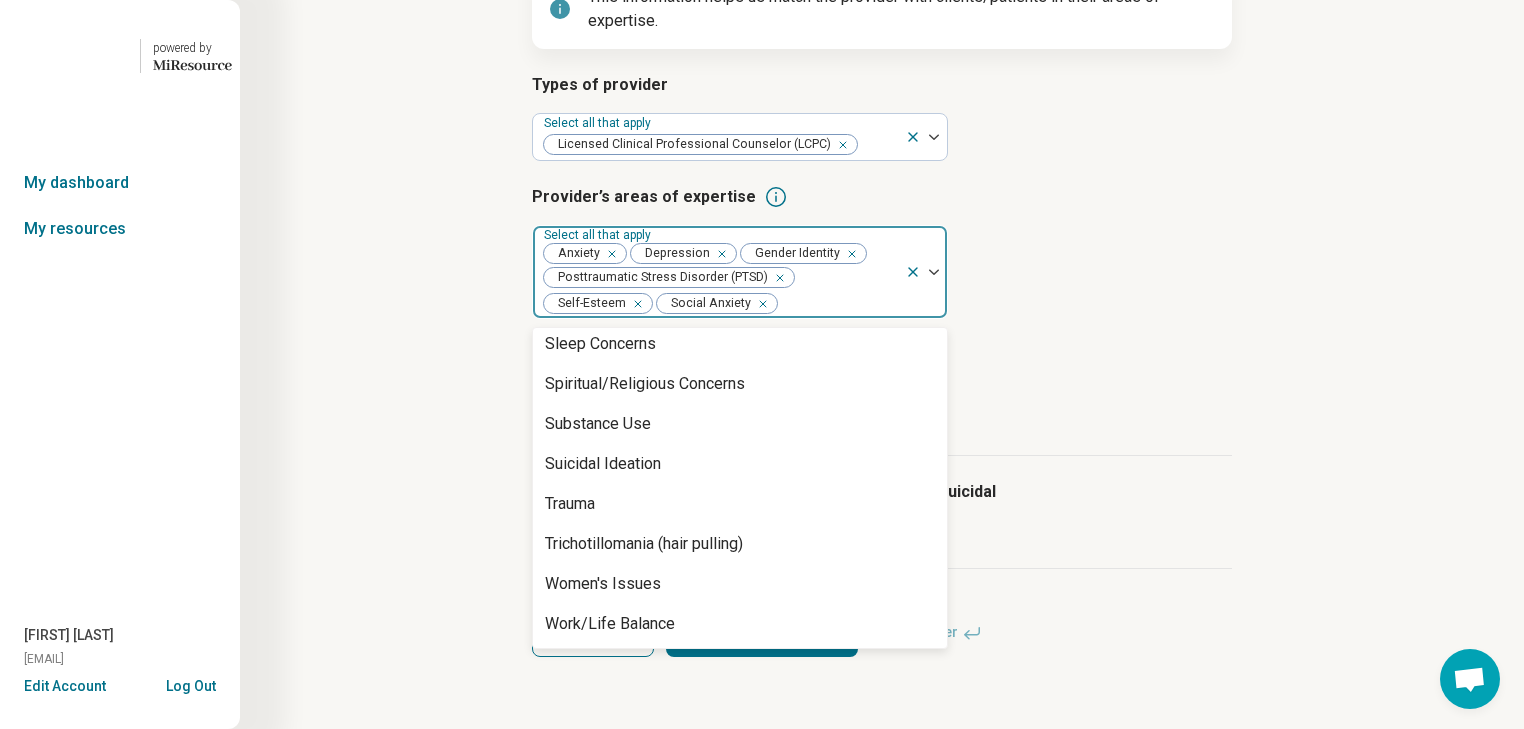 scroll, scrollTop: 3932, scrollLeft: 0, axis: vertical 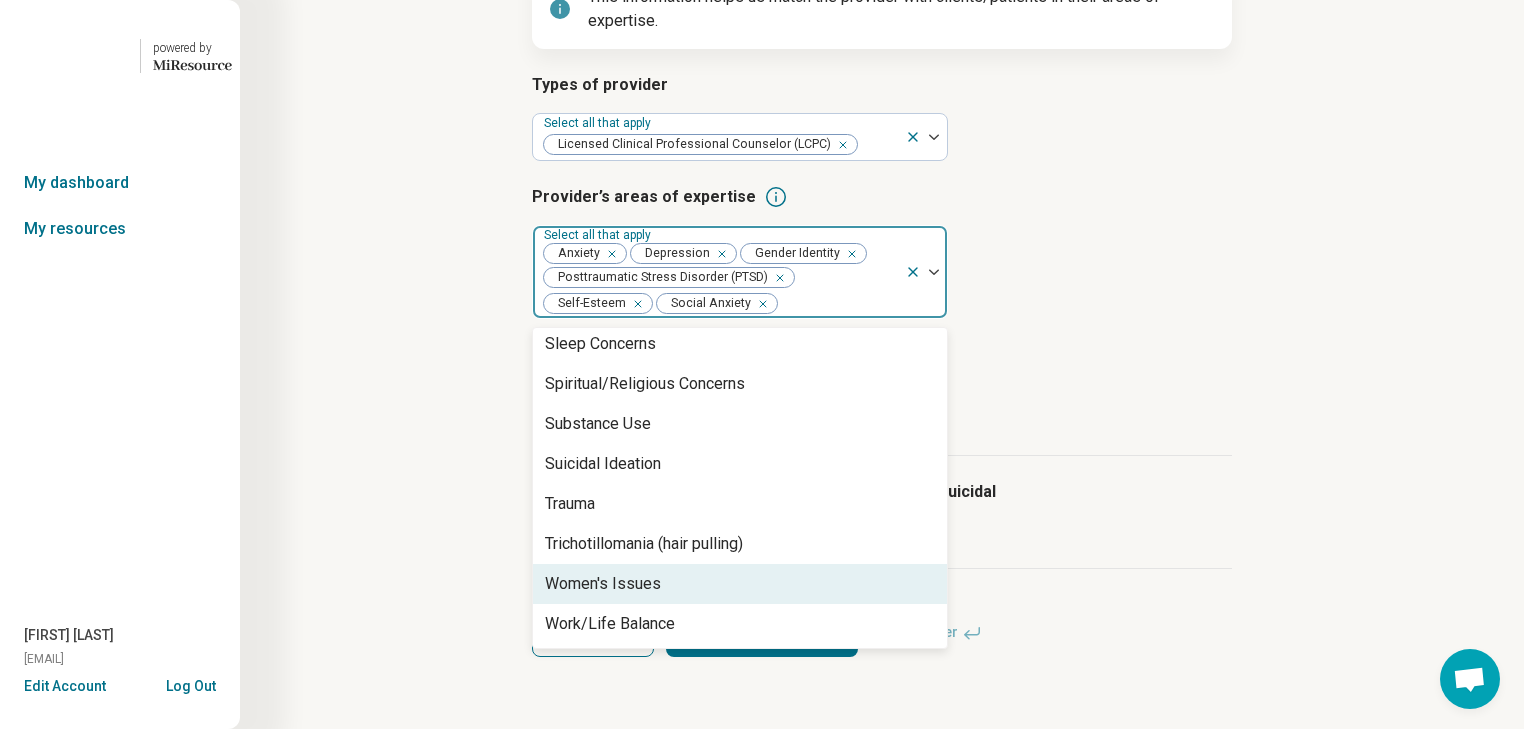 click on "Women's Issues" at bounding box center (740, 584) 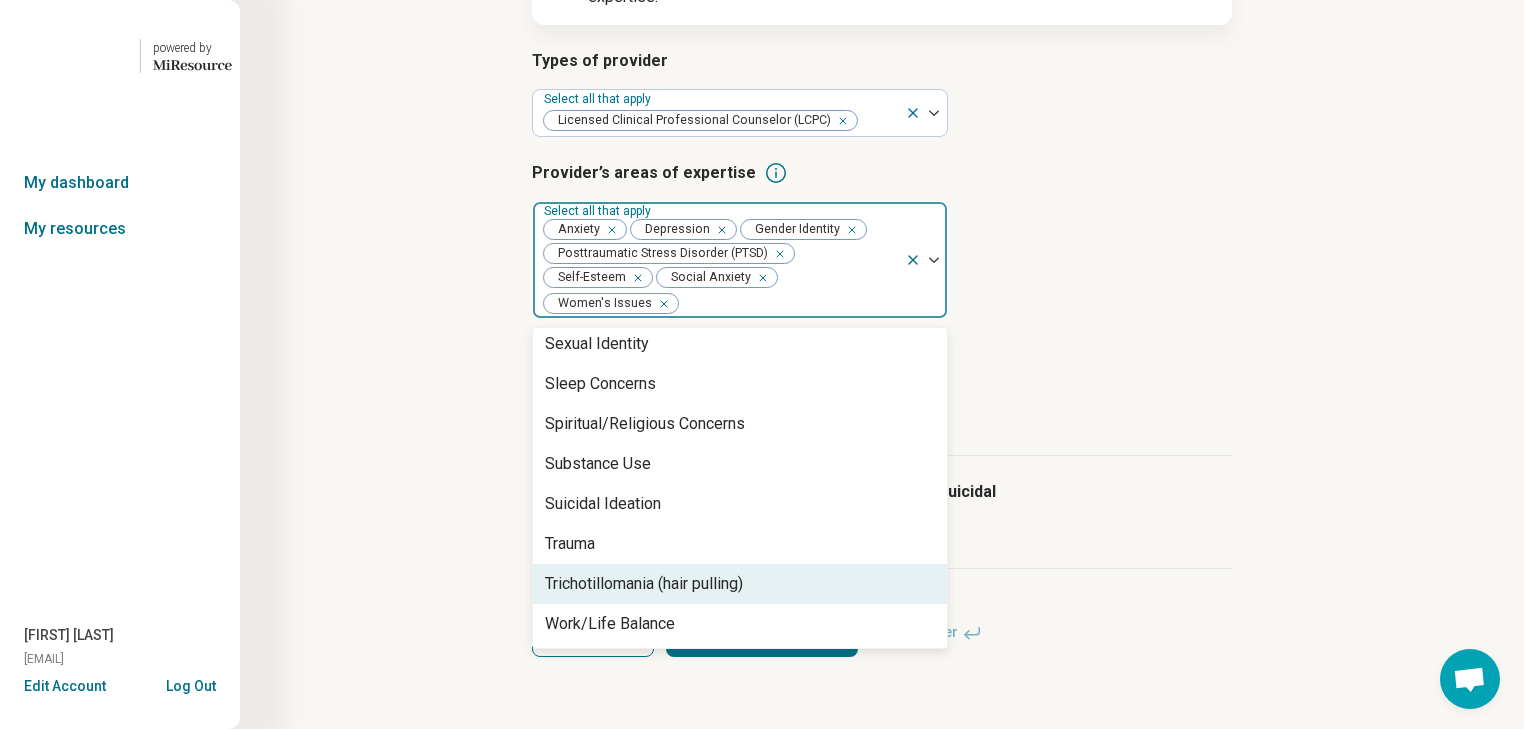 scroll, scrollTop: 3886, scrollLeft: 0, axis: vertical 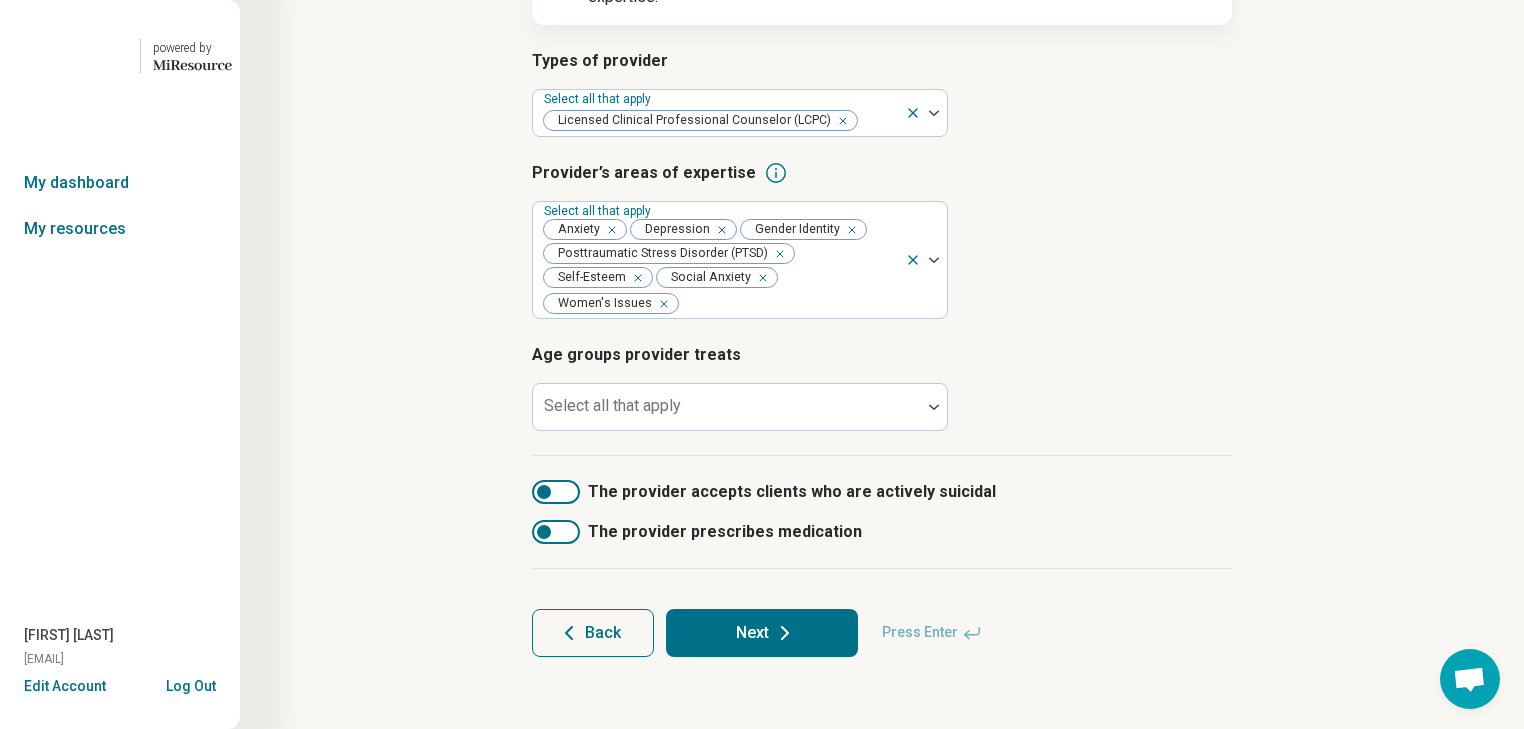 click on "Step  3  of  10 Tells us a little bit more about the provider’s specialty areas This information helps us match the provider with clients/patients in their areas of expertise. Types of provider Select all that apply Licensed Clinical Professional Counselor (LCPC) Provider’s areas of expertise Select all that apply Anxiety Depression Gender Identity Posttraumatic Stress Disorder (PTSD) Self-Esteem Social Anxiety Women's Issues Age groups provider treats Select all that apply The provider accepts clients who are actively suicidal The provider prescribes medication Back Next Press Enter" at bounding box center (882, 256) 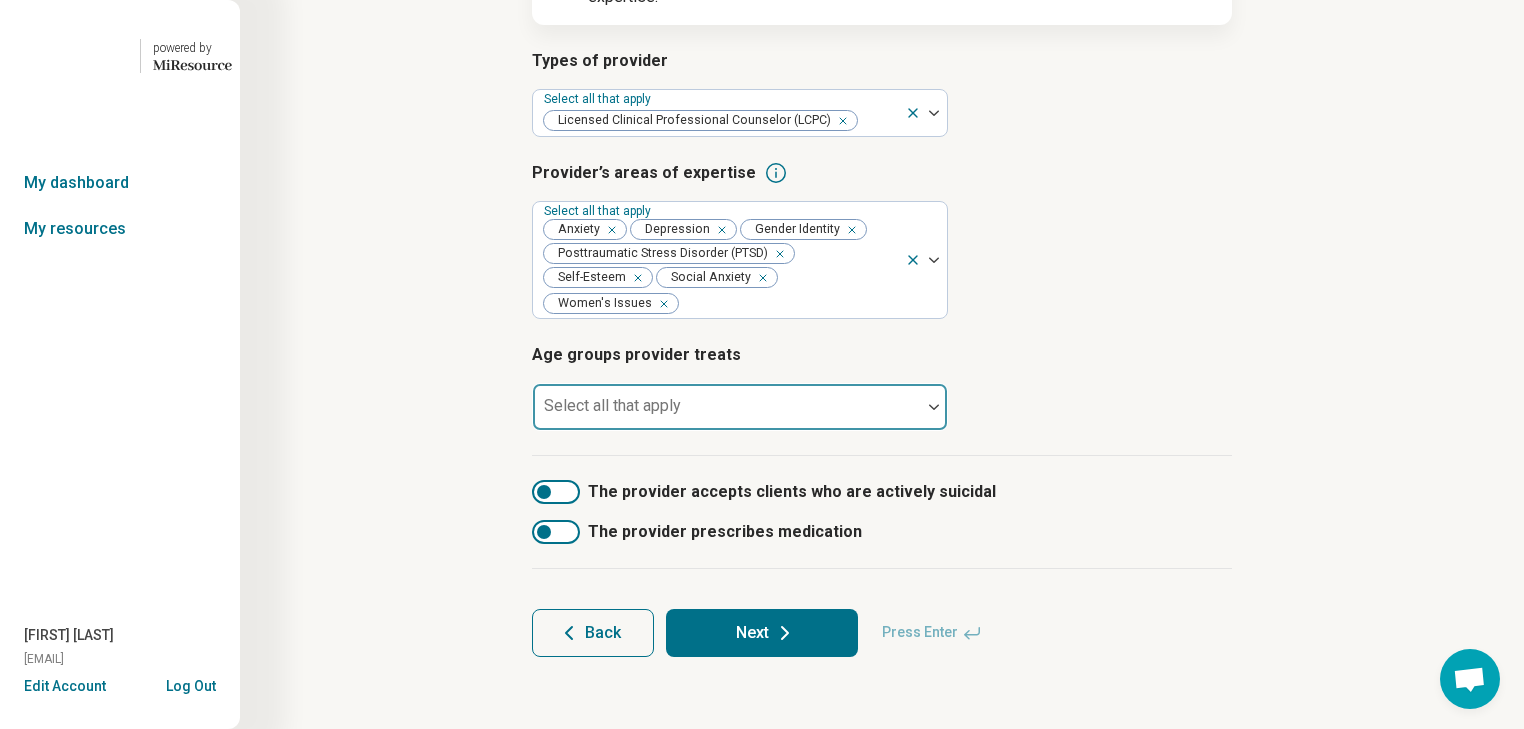 click on "Select all that apply" at bounding box center [740, 407] 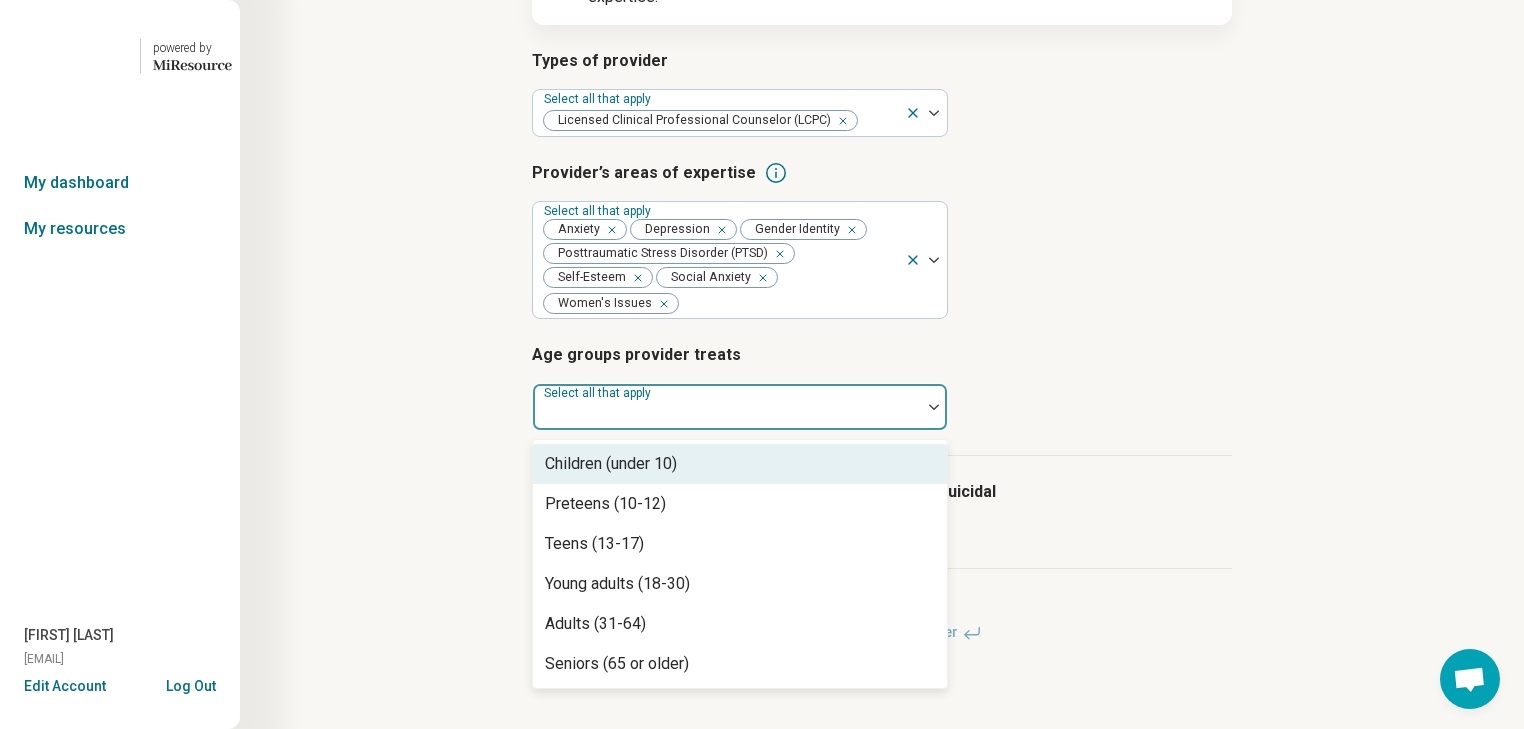 scroll, scrollTop: 488, scrollLeft: 0, axis: vertical 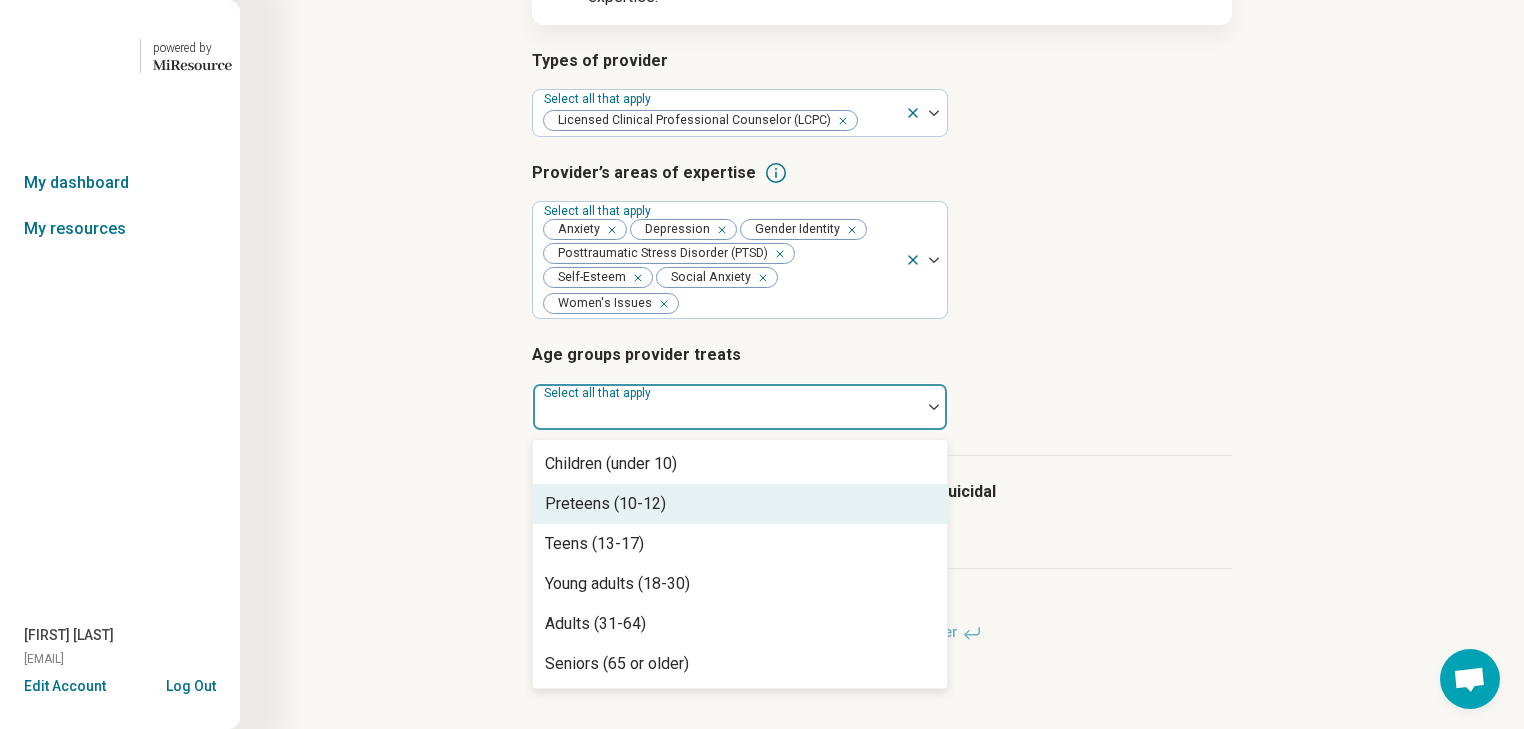 click on "Preteens (10-12)" at bounding box center (605, 504) 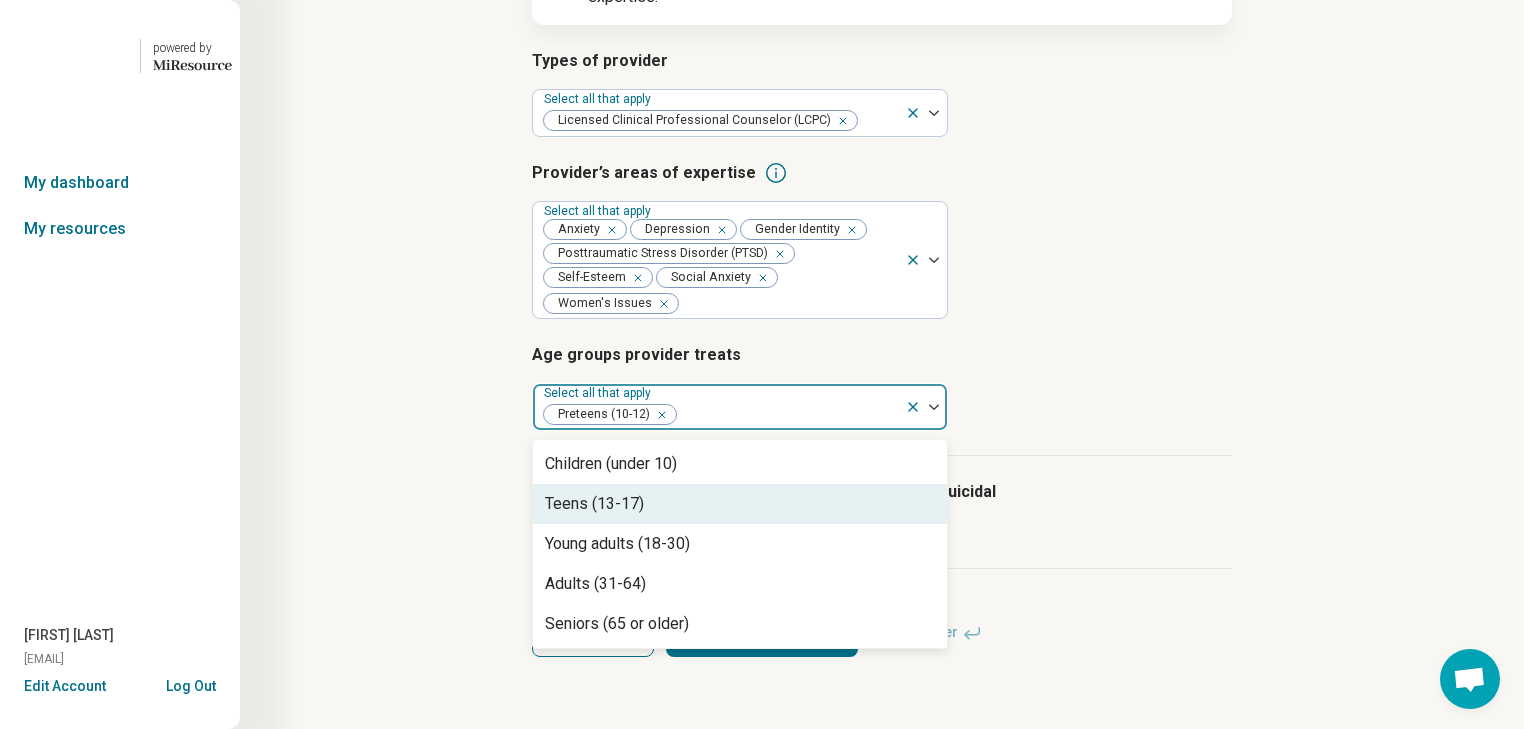 click on "Teens (13-17)" at bounding box center (594, 504) 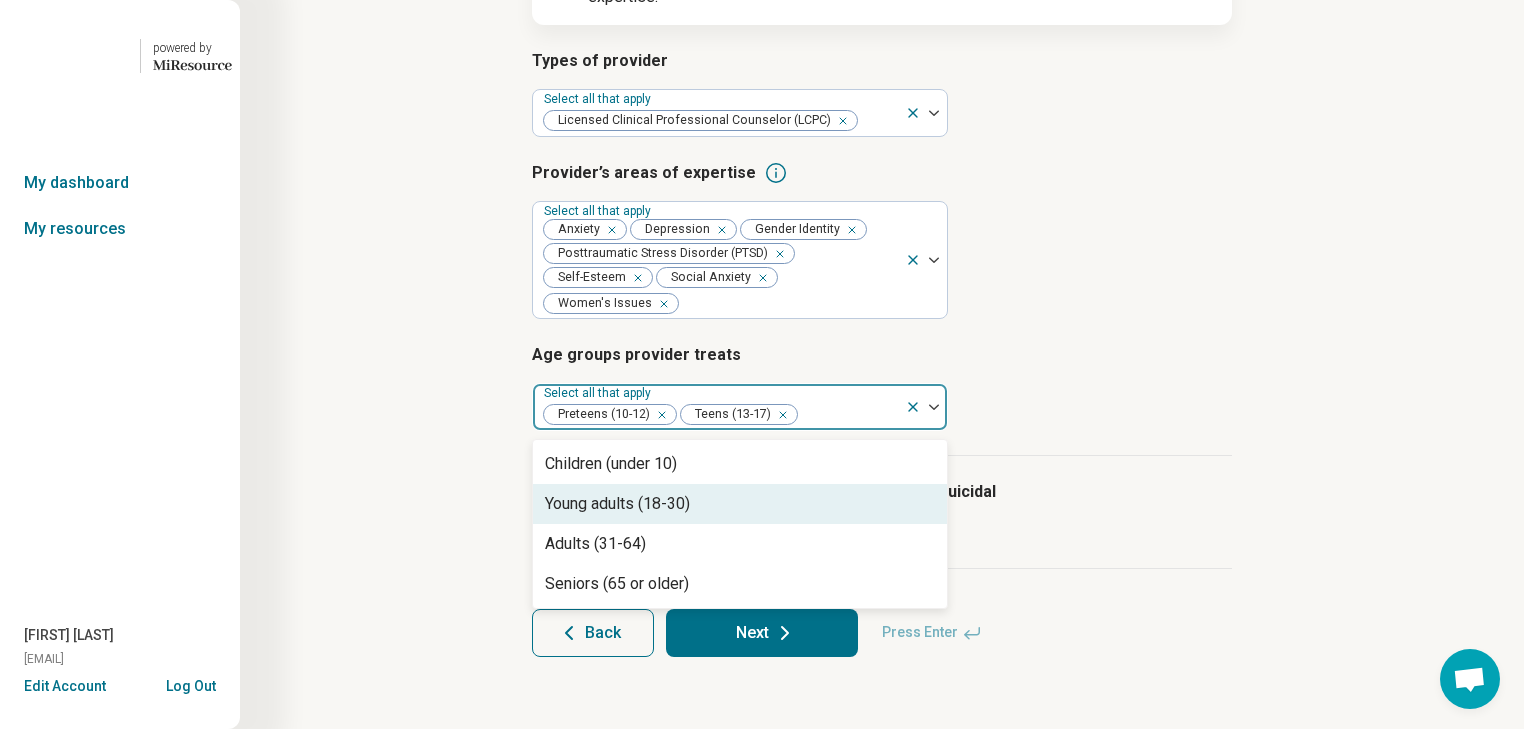 click on "Young adults (18-30)" at bounding box center [617, 504] 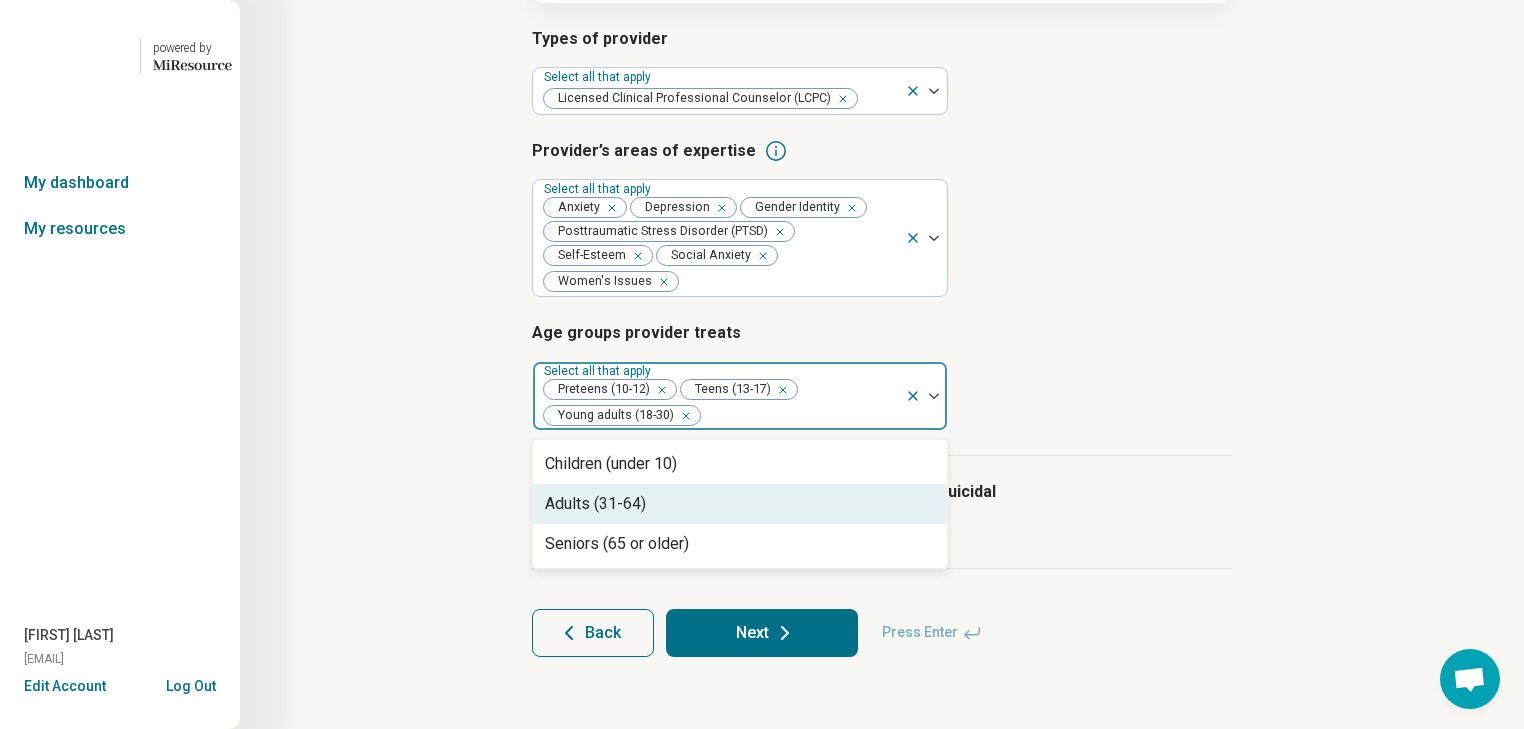 click on "Adults (31-64)" at bounding box center [595, 504] 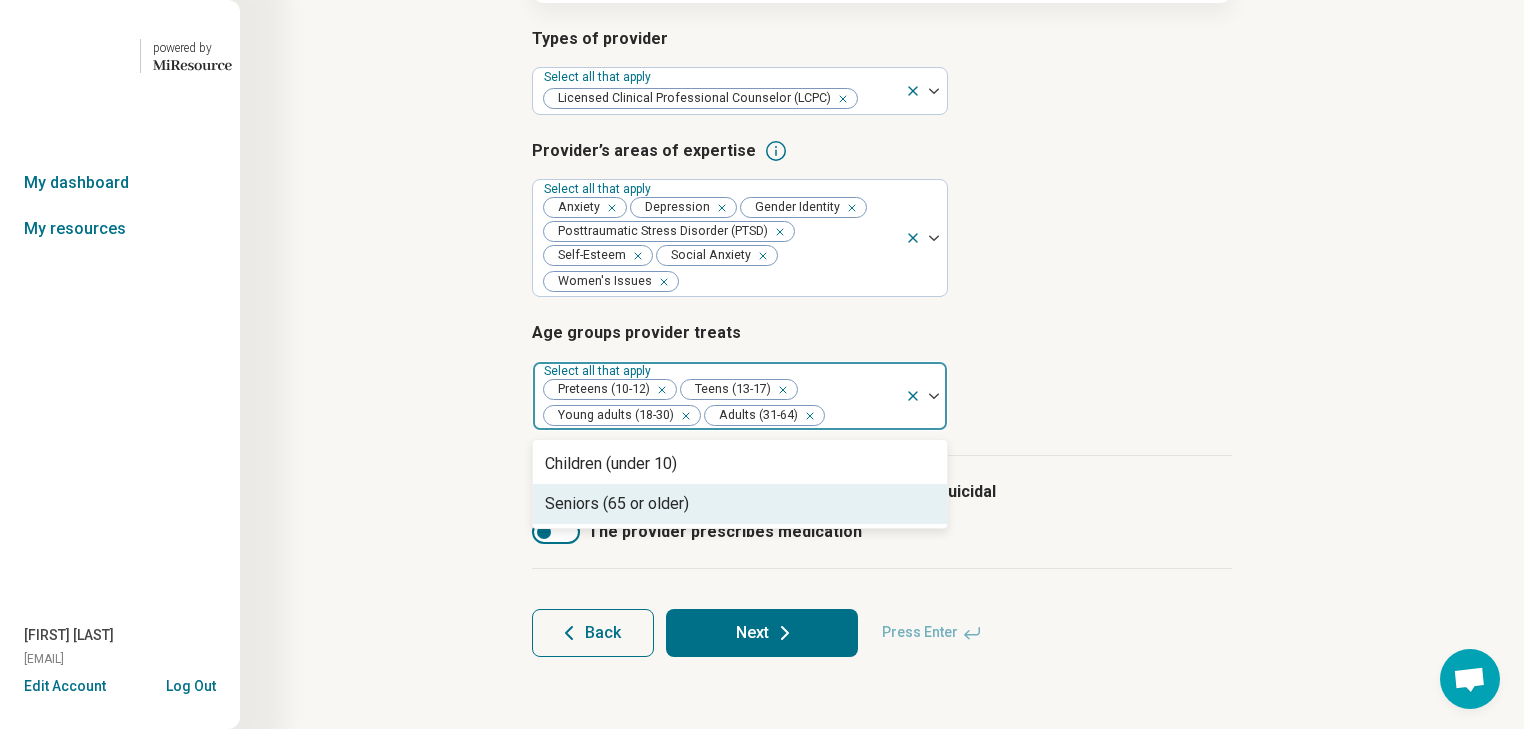click on "Seniors (65 or older)" at bounding box center [617, 504] 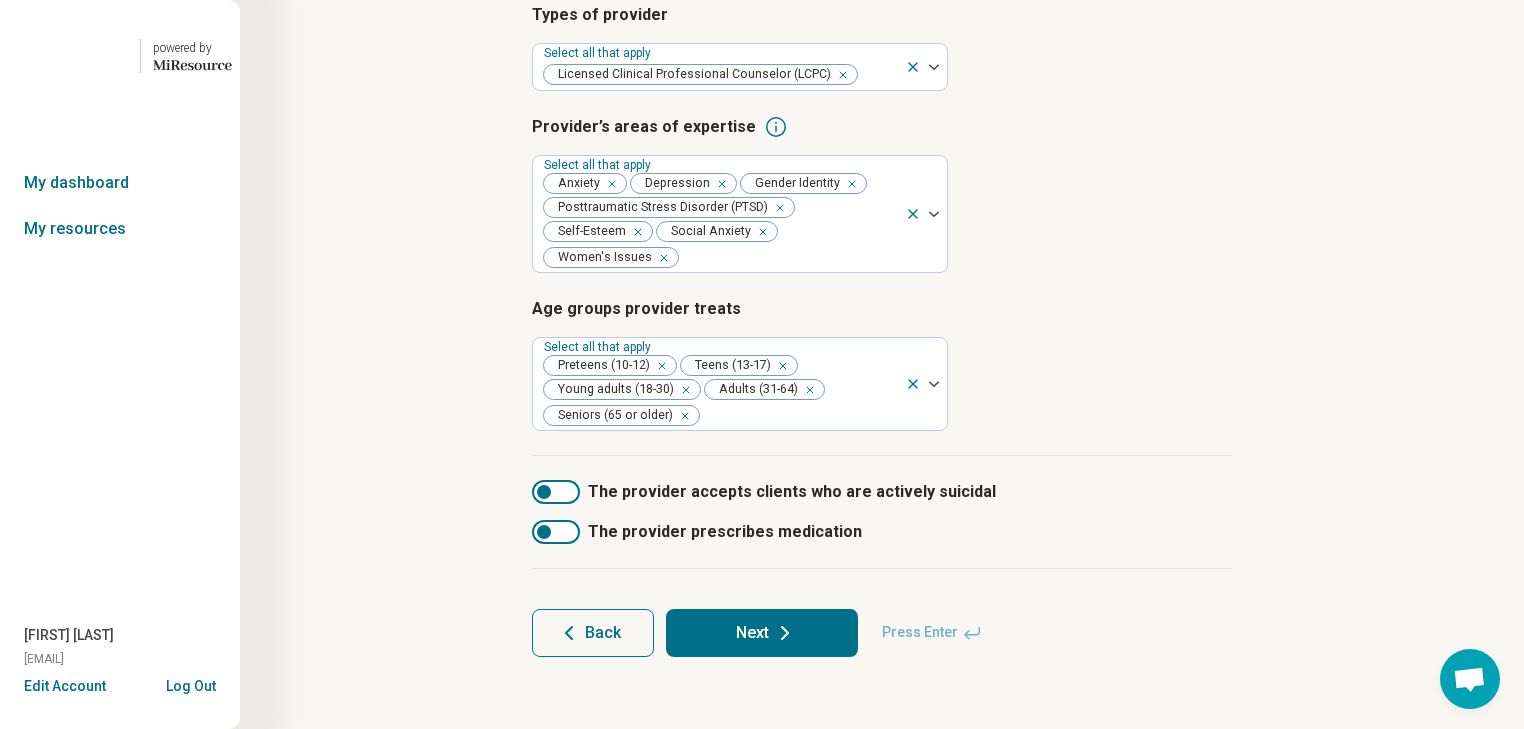 click on "Step  3  of  10 Tells us a little bit more about the provider’s specialty areas This information helps us match the provider with clients/patients in their areas of expertise. Types of provider Select all that apply Licensed Clinical Professional Counselor (LCPC) Provider’s areas of expertise Select all that apply Anxiety Depression Gender Identity Posttraumatic Stress Disorder (PTSD) Self-Esteem Social Anxiety Women's Issues Age groups provider treats Select all that apply Preteens (10-12) Teens (13-17) Young adults (18-30) Adults (31-64) Seniors (65 or older) The provider accepts clients who are actively suicidal The provider prescribes medication Back Next Press Enter" at bounding box center (882, 233) 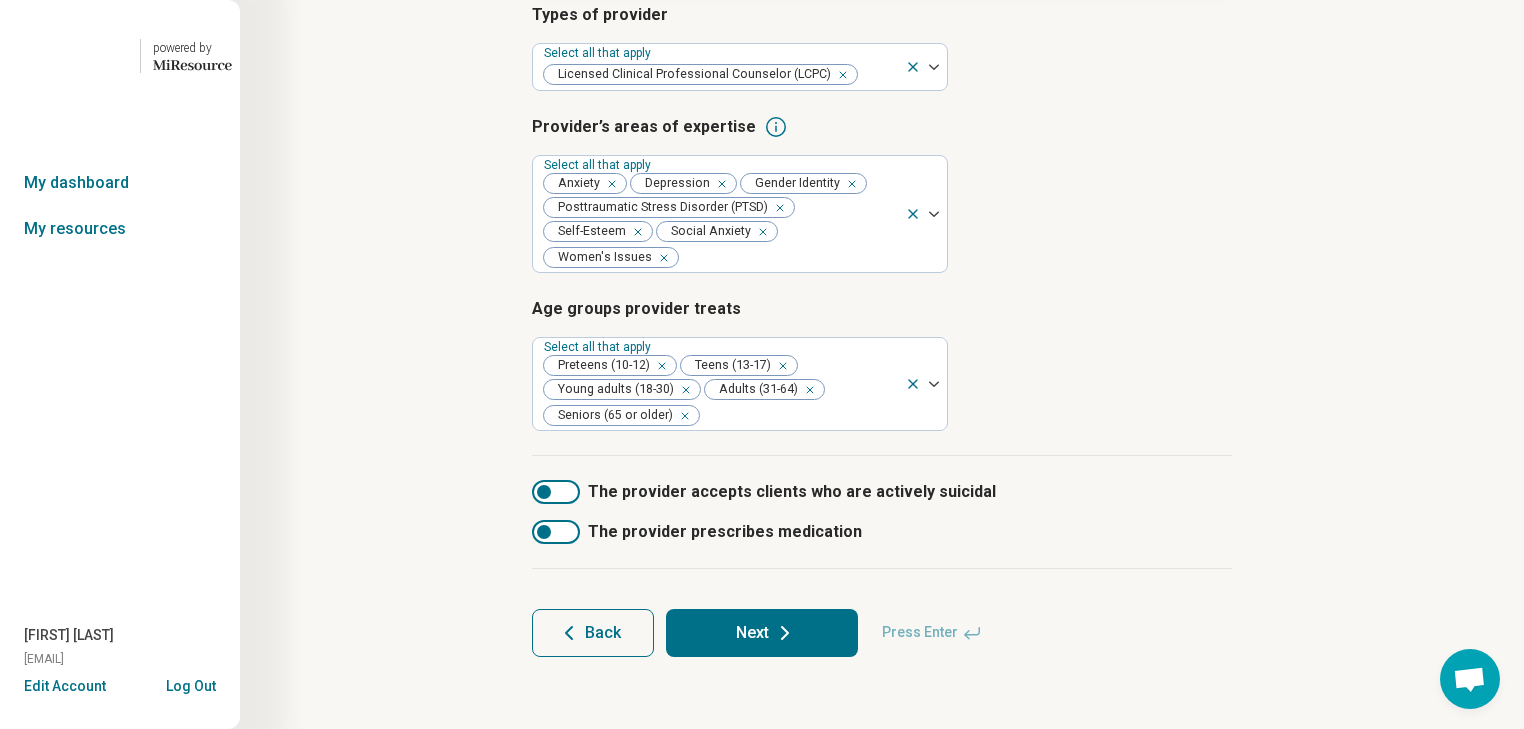 scroll, scrollTop: 544, scrollLeft: 0, axis: vertical 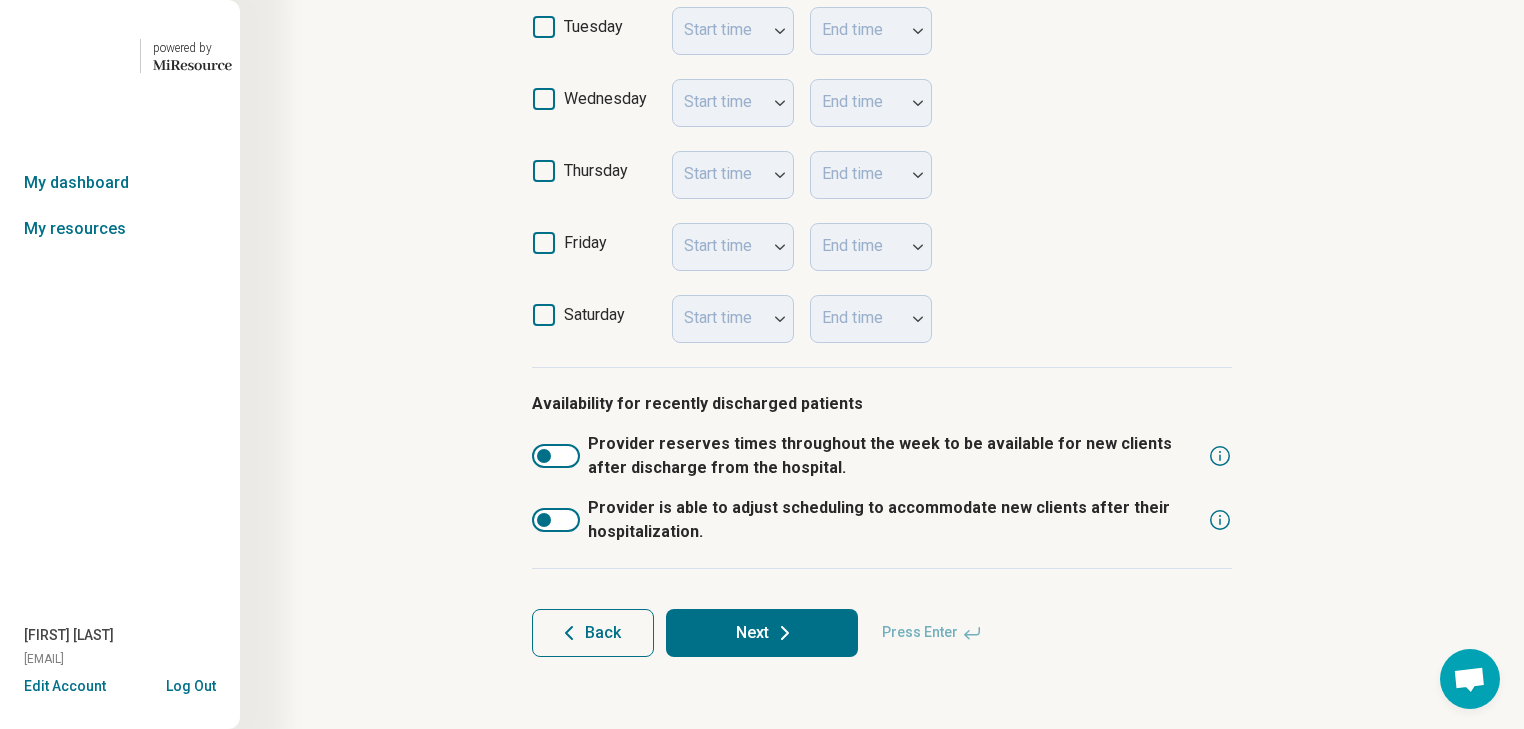click 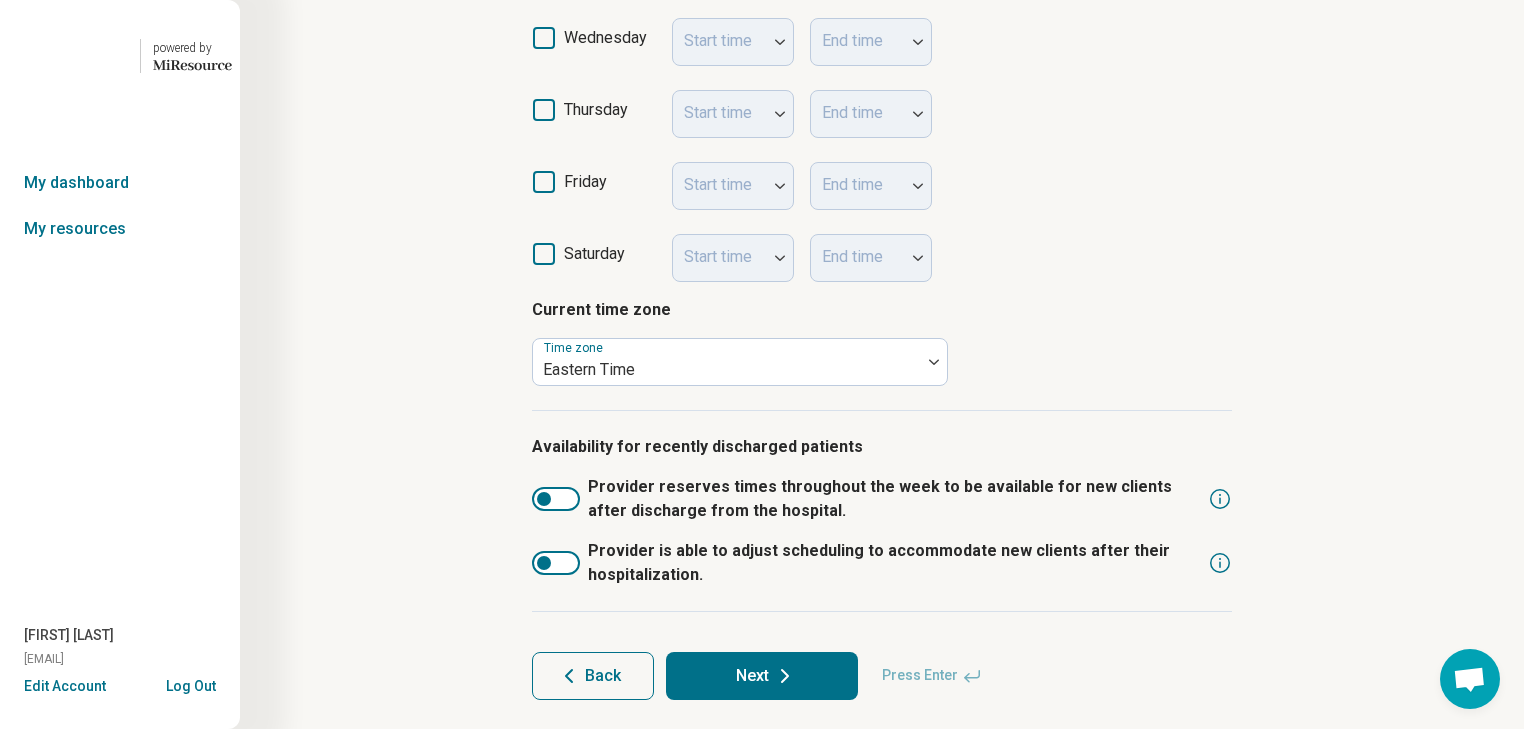 scroll, scrollTop: 14, scrollLeft: 0, axis: vertical 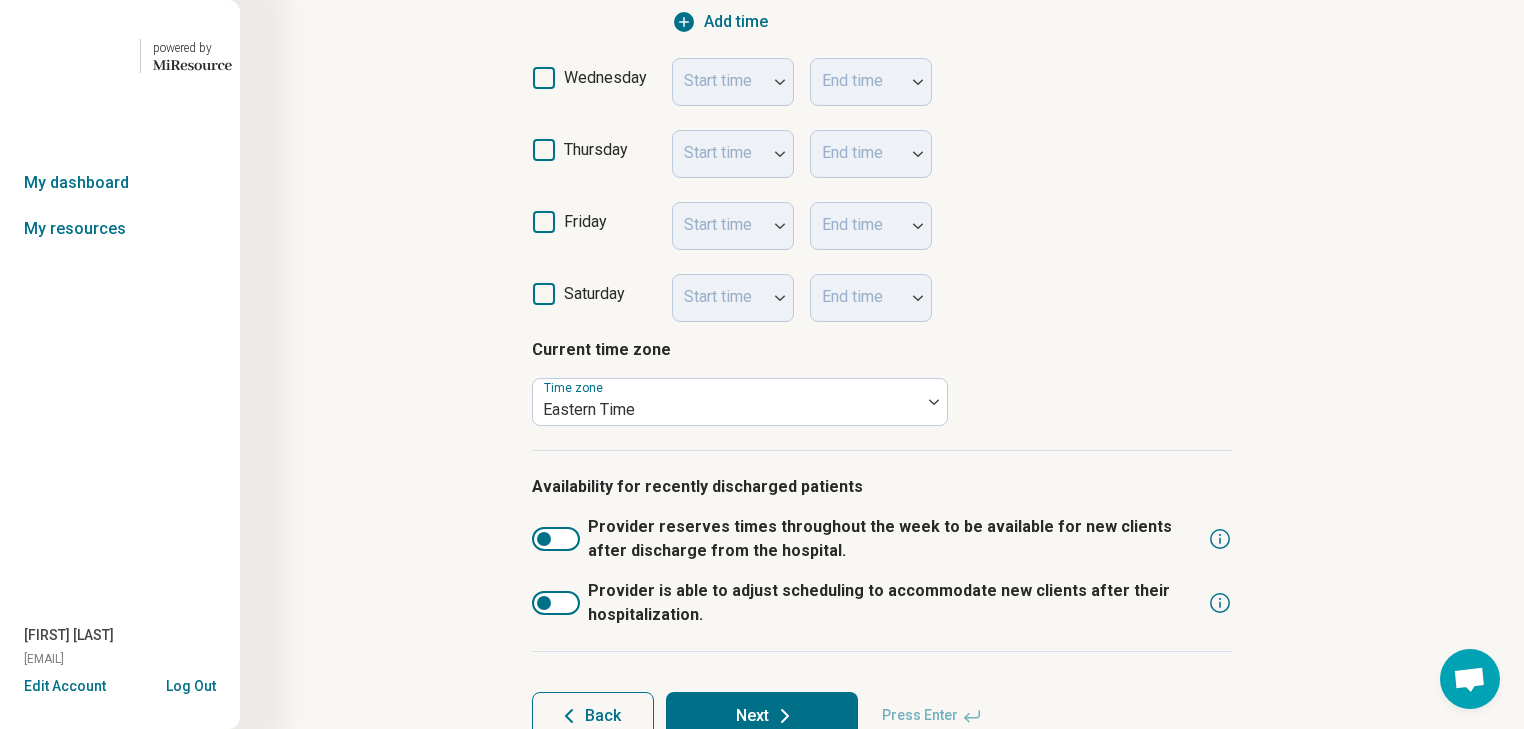 click 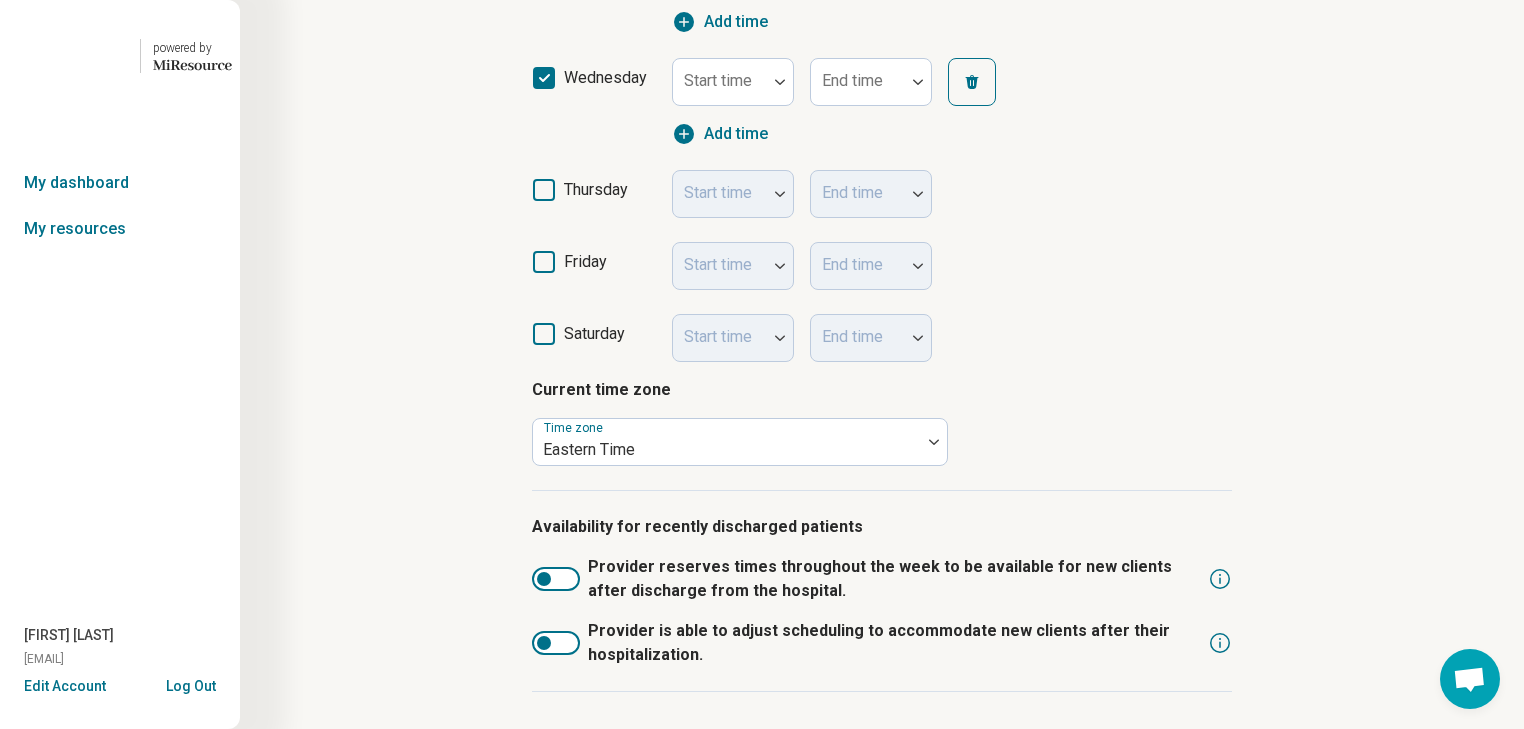 scroll, scrollTop: 14, scrollLeft: 0, axis: vertical 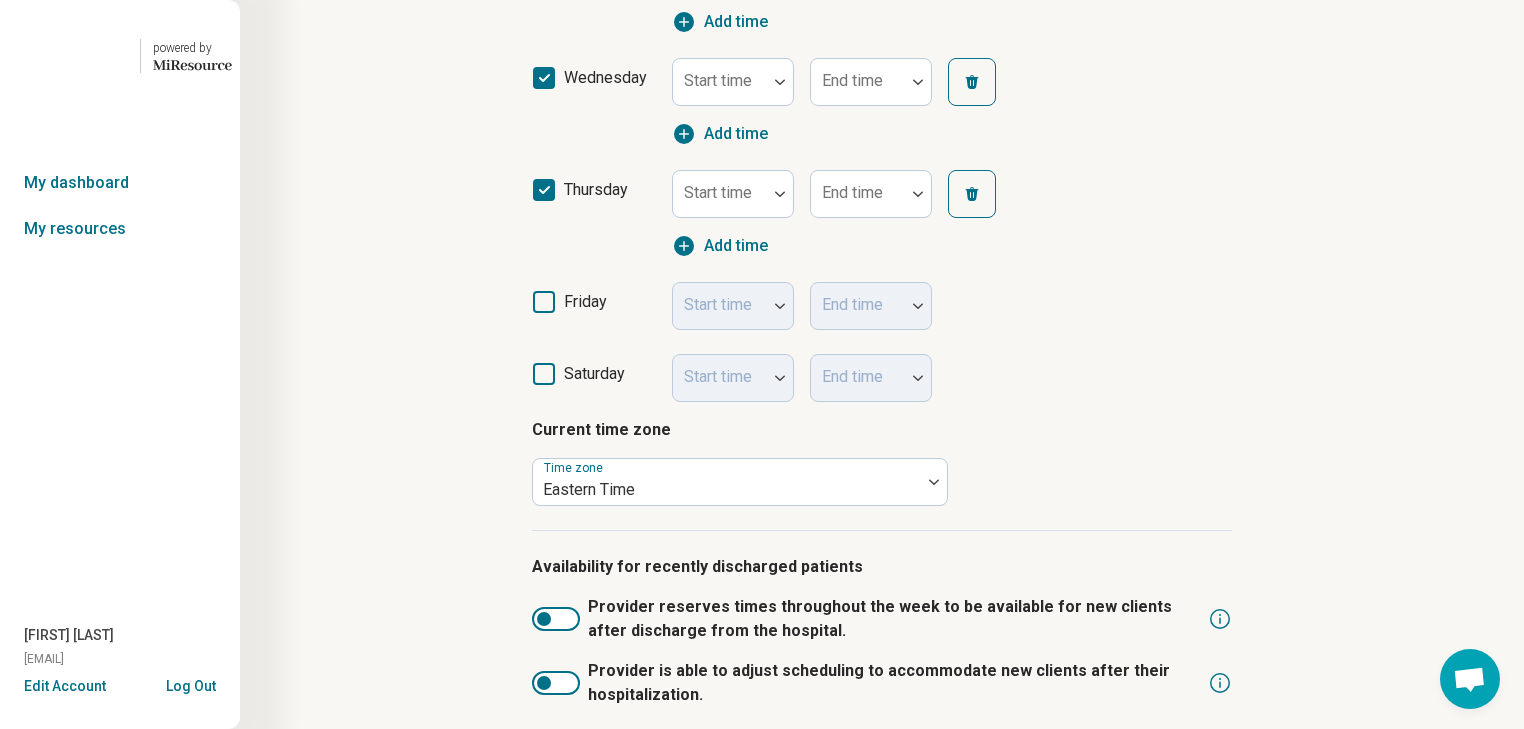 click 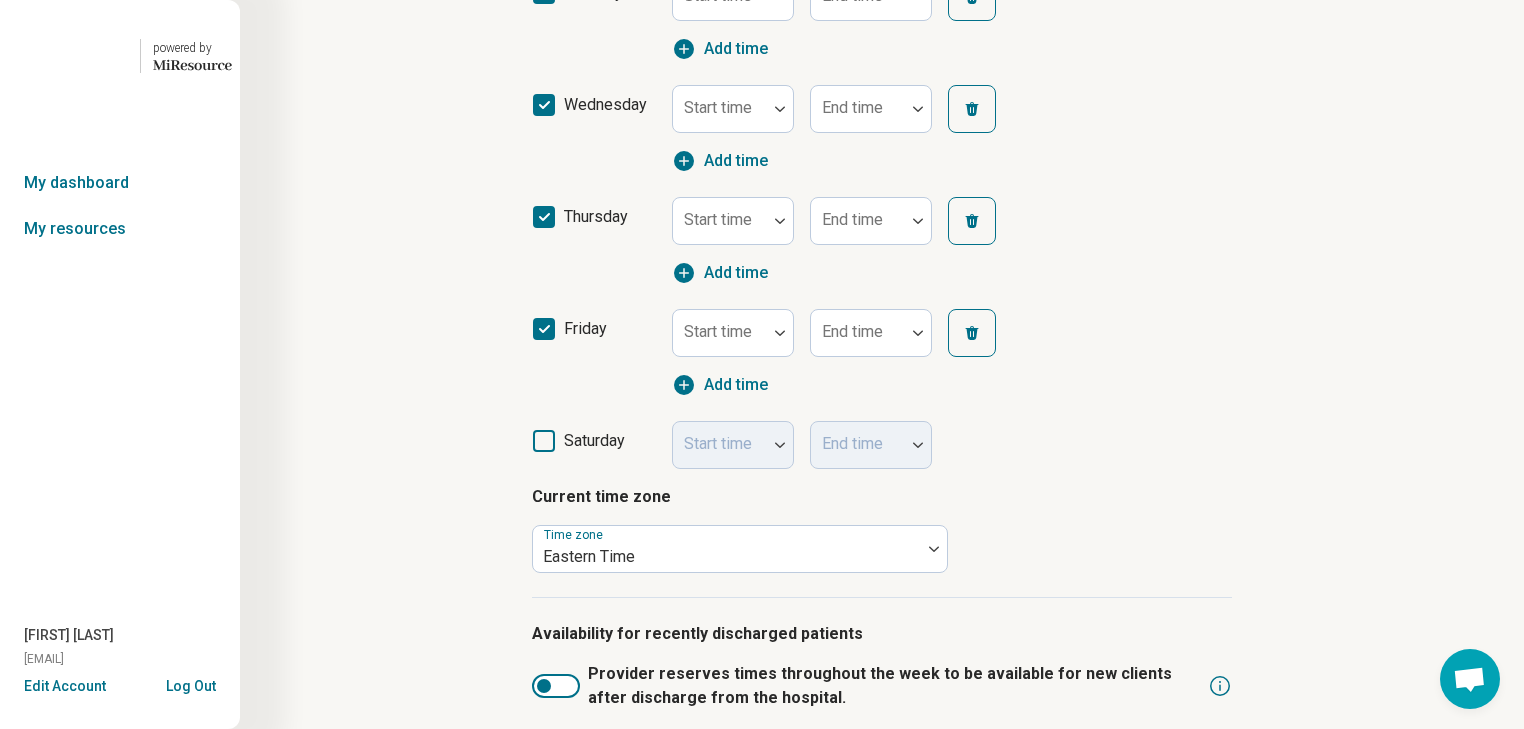 scroll, scrollTop: 720, scrollLeft: 0, axis: vertical 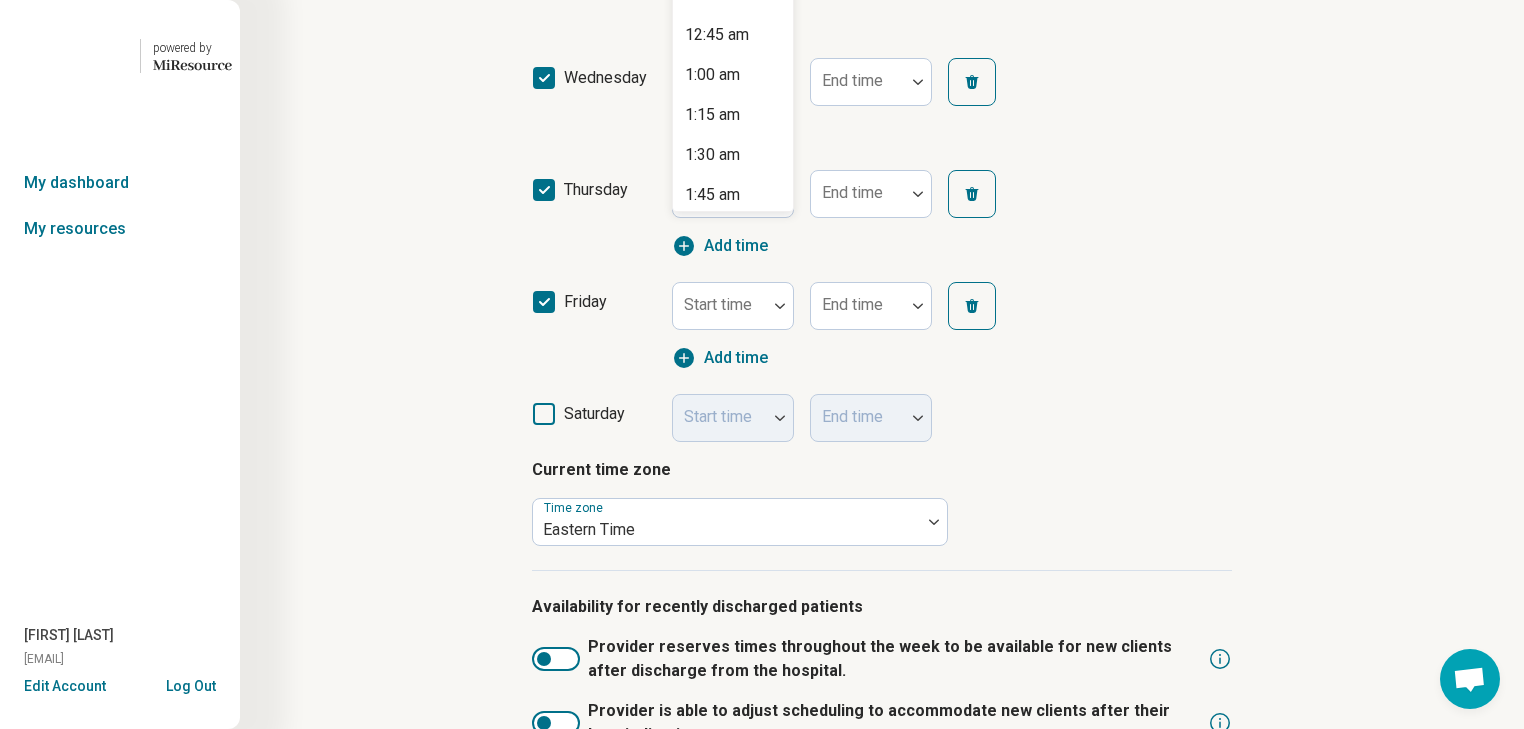 click at bounding box center (780, -142) 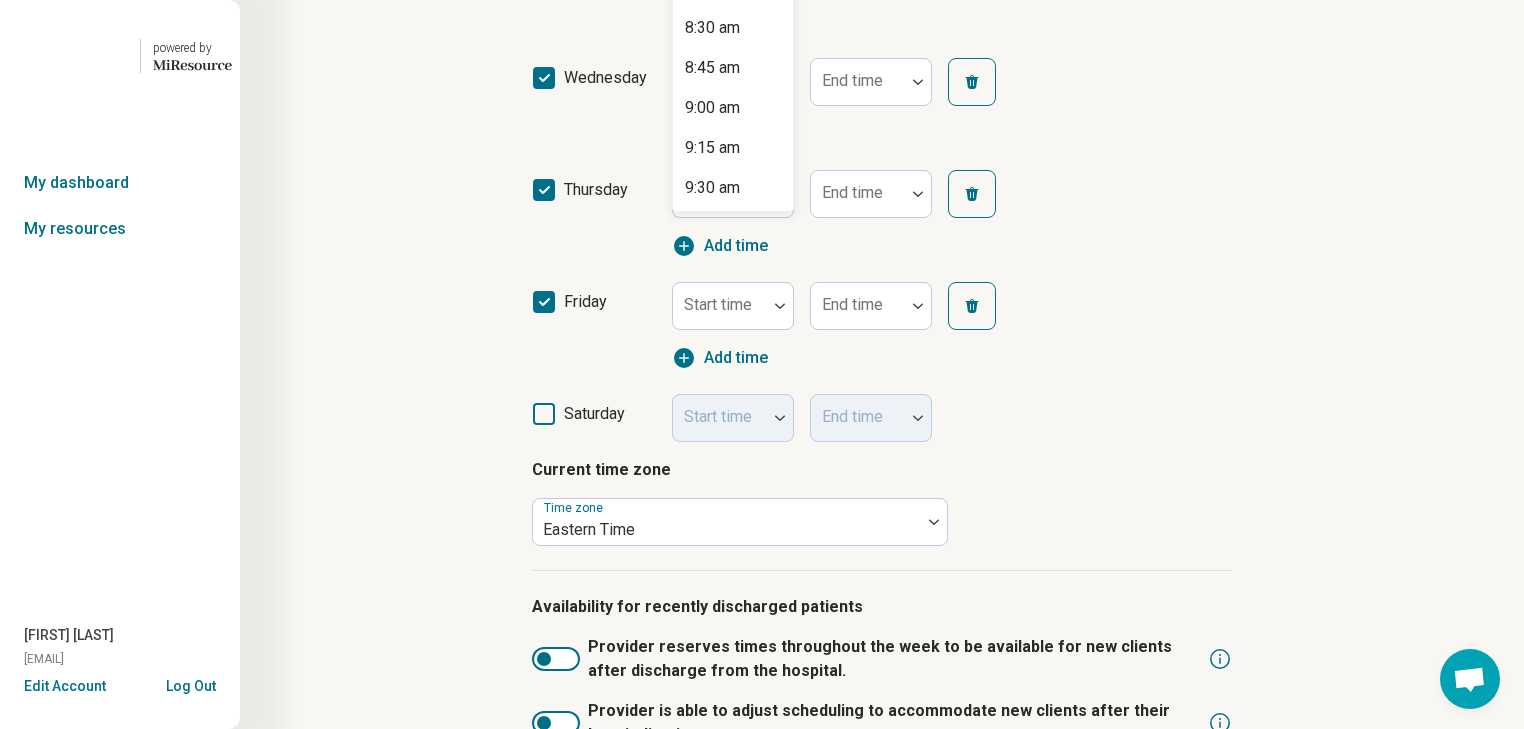 scroll, scrollTop: 1440, scrollLeft: 0, axis: vertical 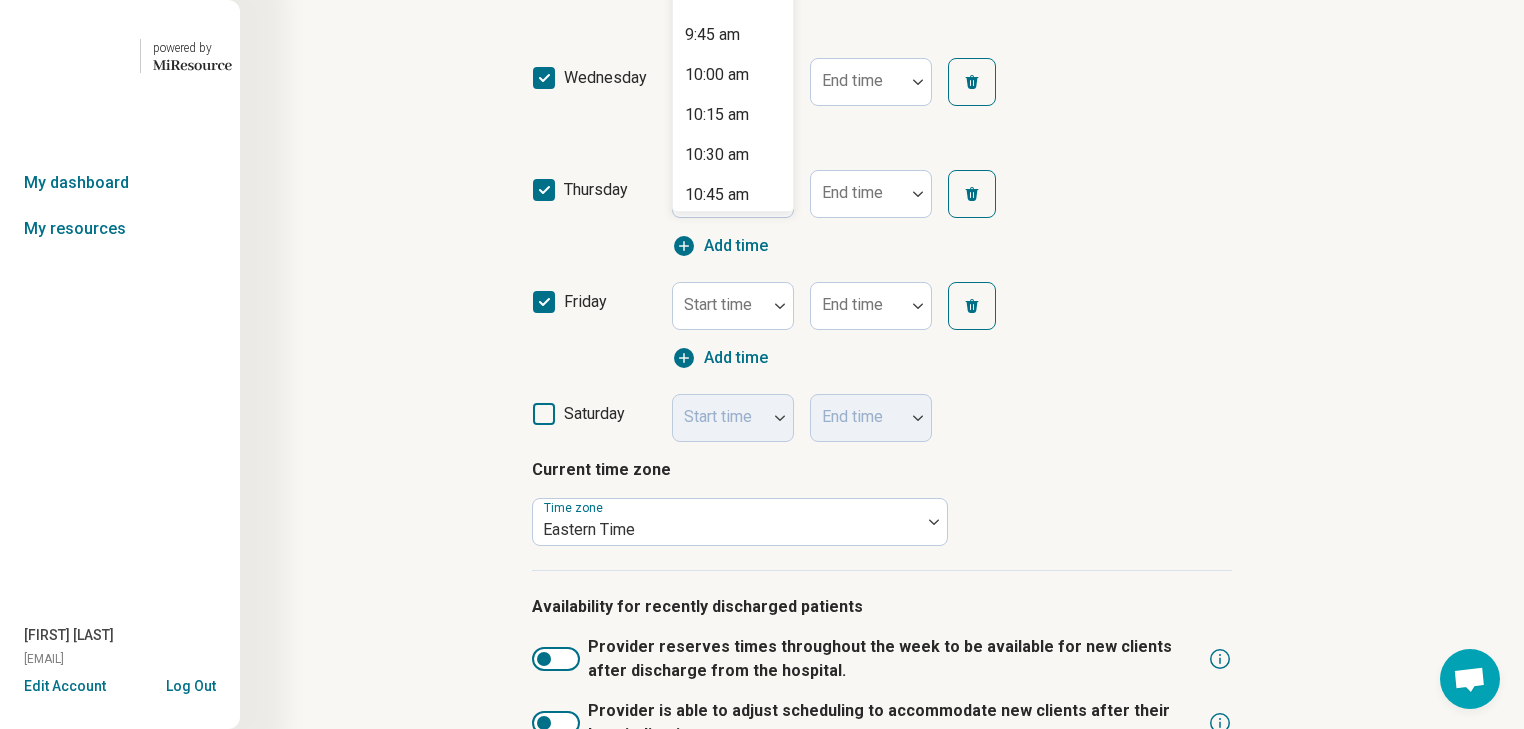 click on "9:00 am" at bounding box center (712, -85) 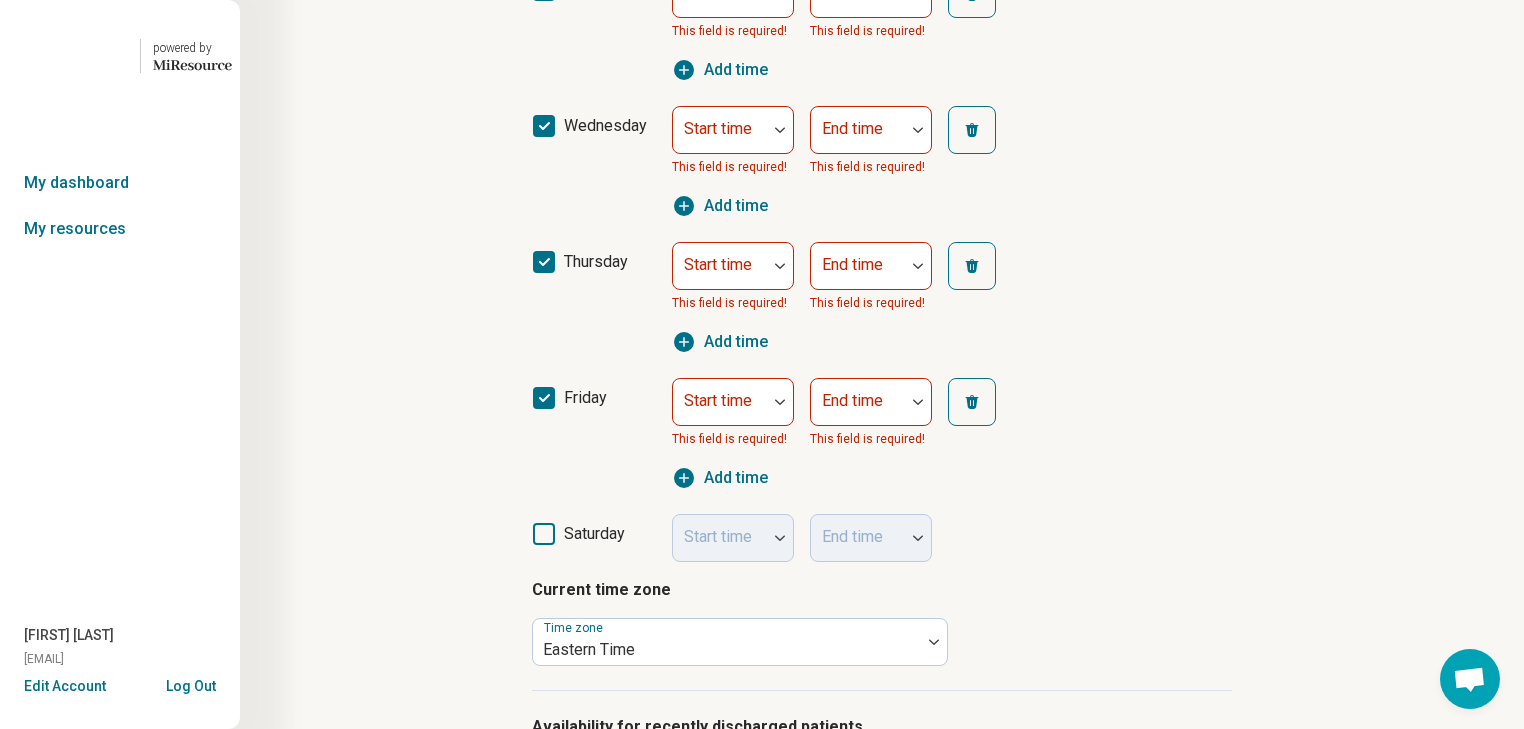 click at bounding box center (918, -142) 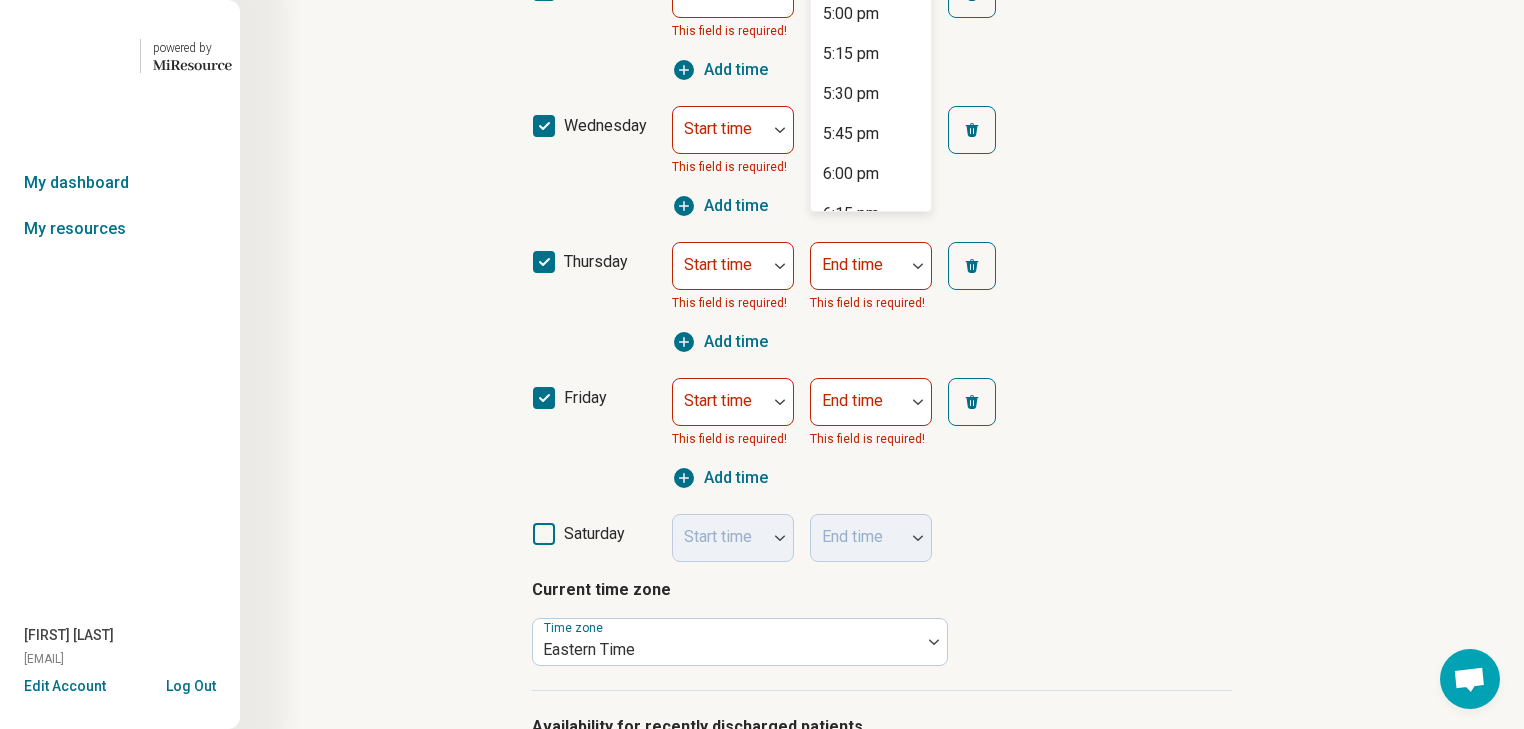 scroll, scrollTop: 1200, scrollLeft: 0, axis: vertical 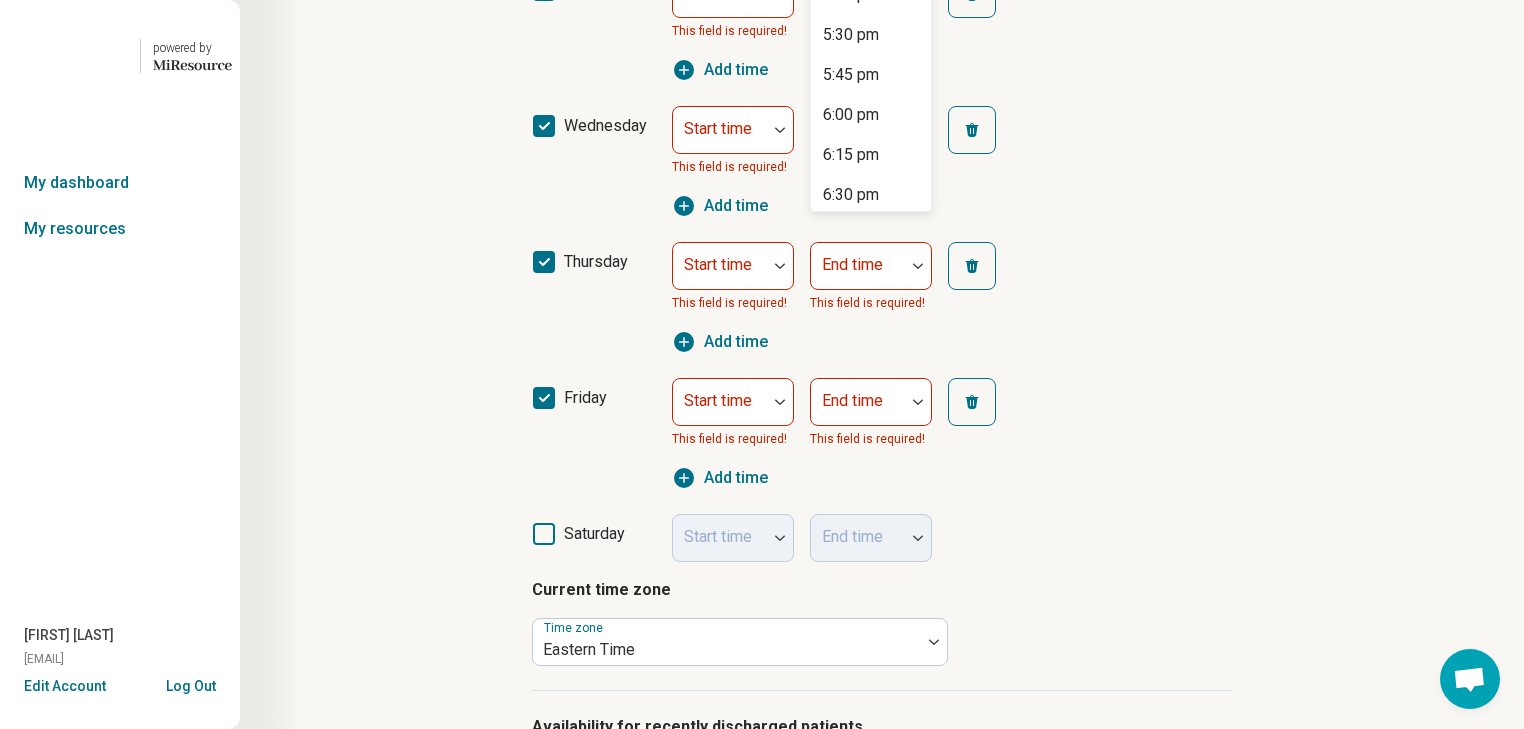 click on "5:00 pm" at bounding box center (851, -45) 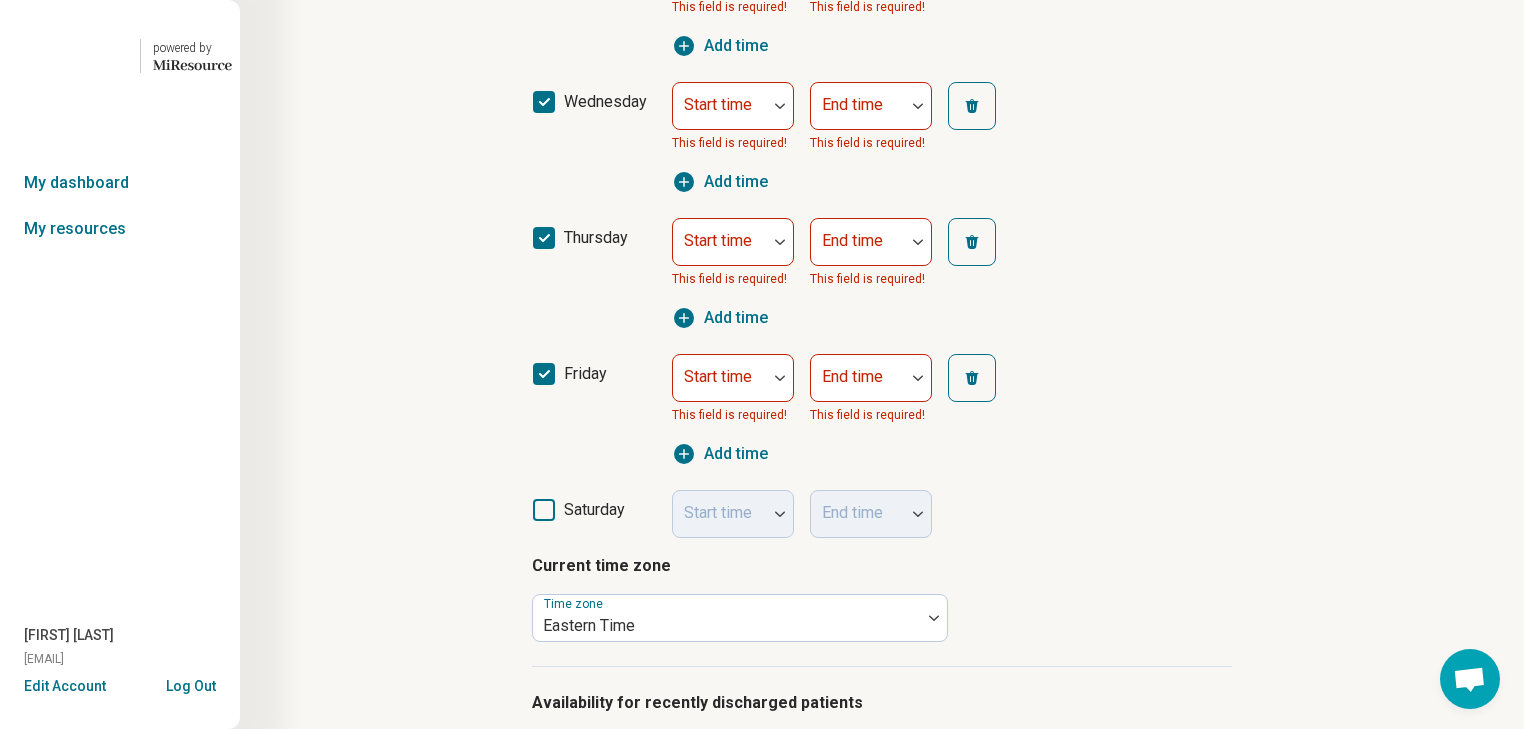 click on "Start time" at bounding box center [733, -30] 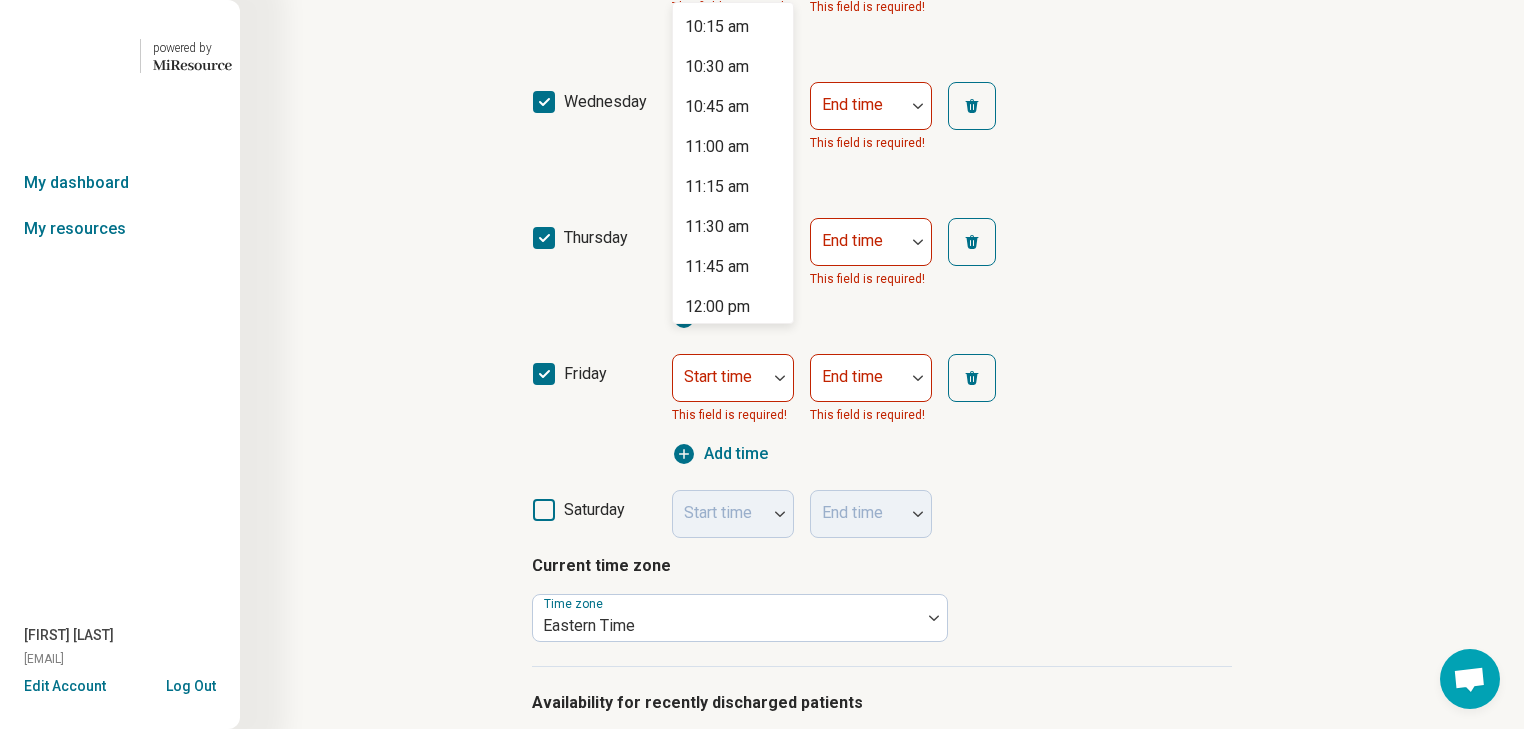 scroll, scrollTop: 1600, scrollLeft: 0, axis: vertical 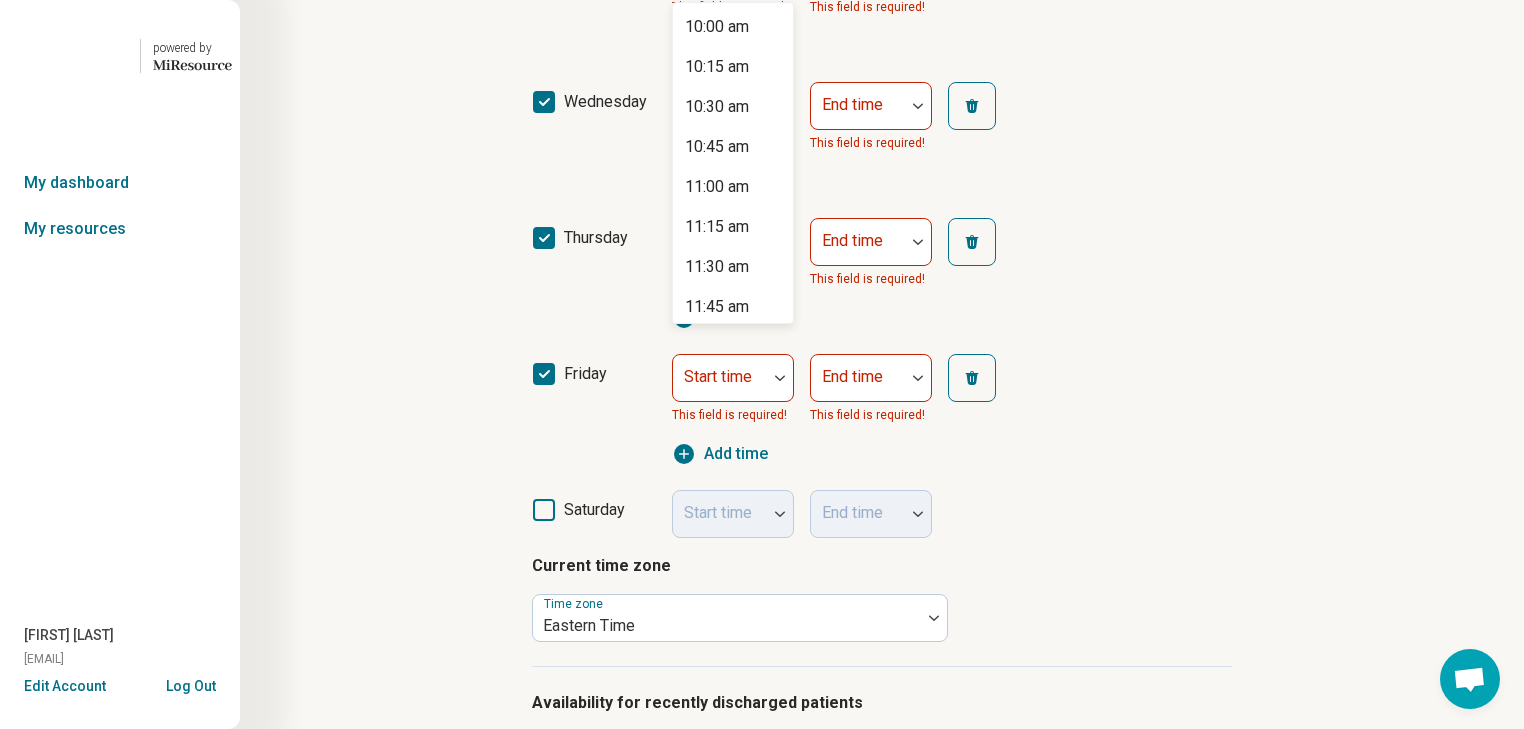 click on "9:00 am" at bounding box center (712, -133) 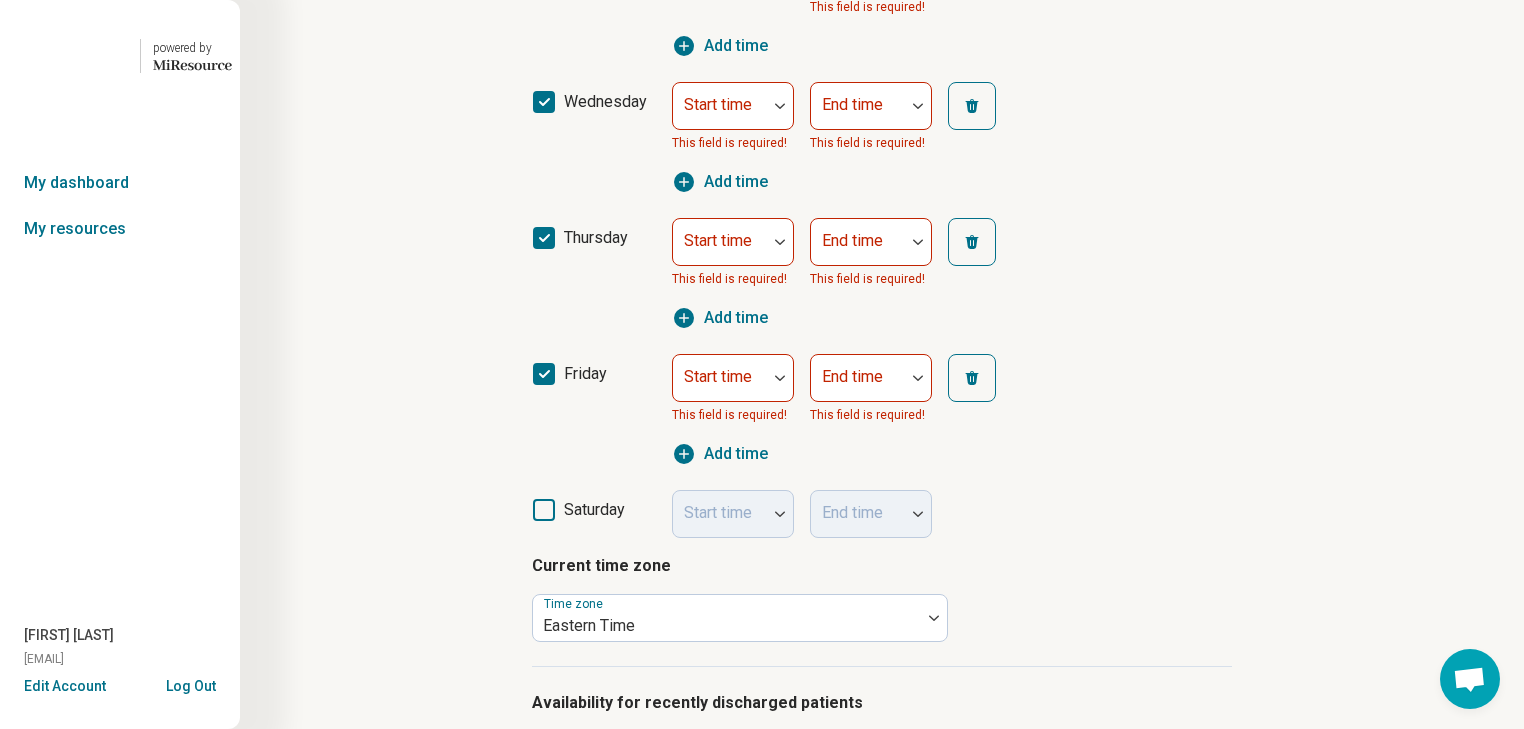click at bounding box center (918, -30) 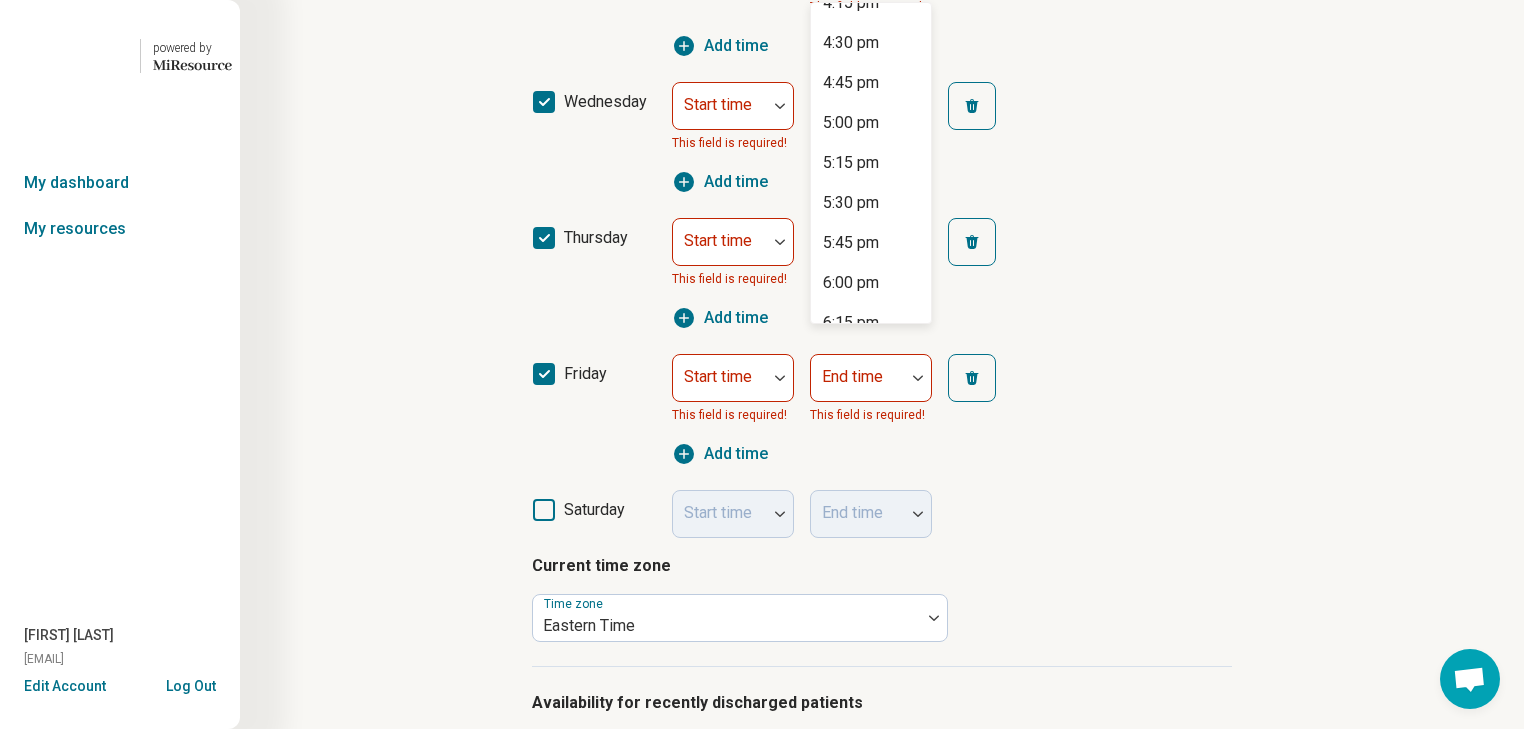 scroll, scrollTop: 1200, scrollLeft: 0, axis: vertical 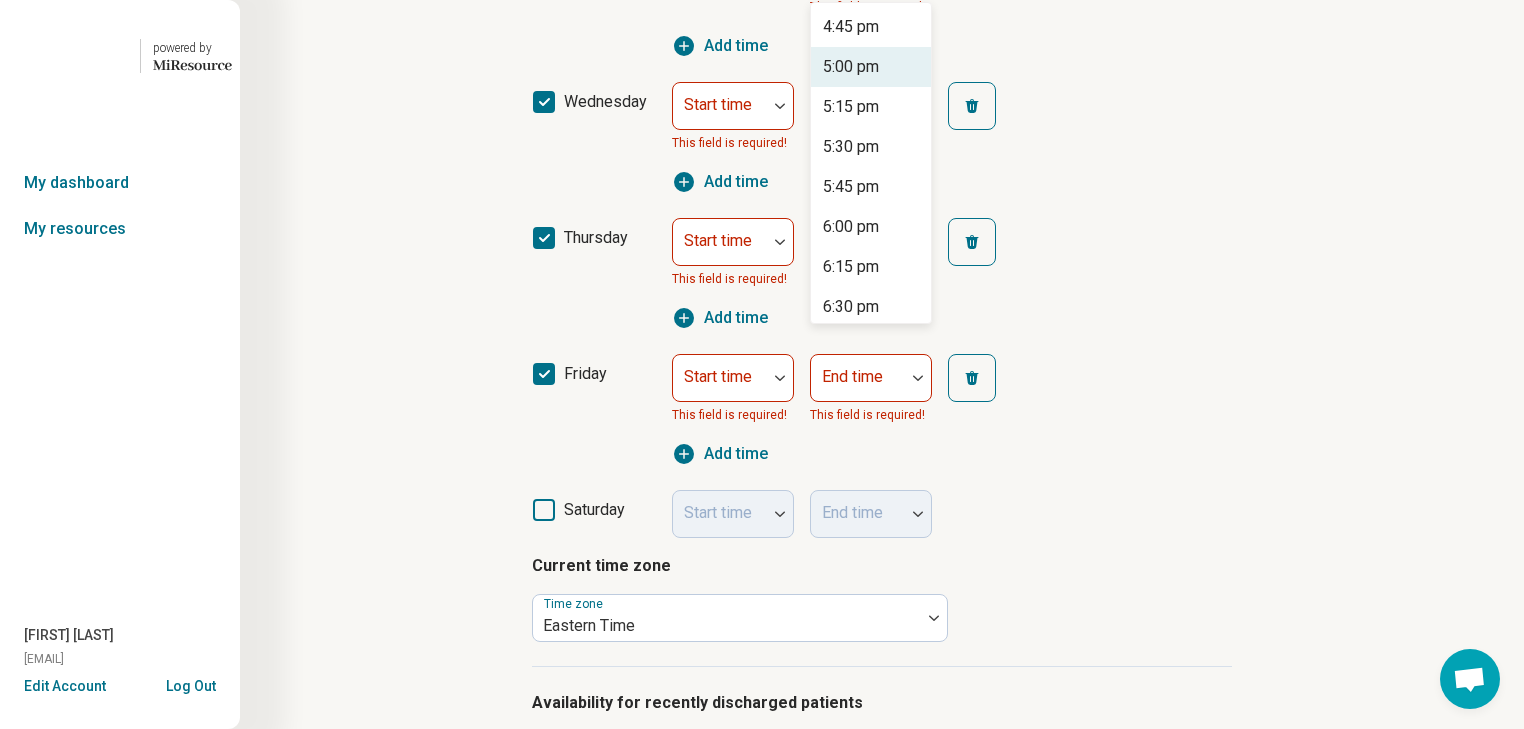 click on "5:00 pm" at bounding box center (851, 67) 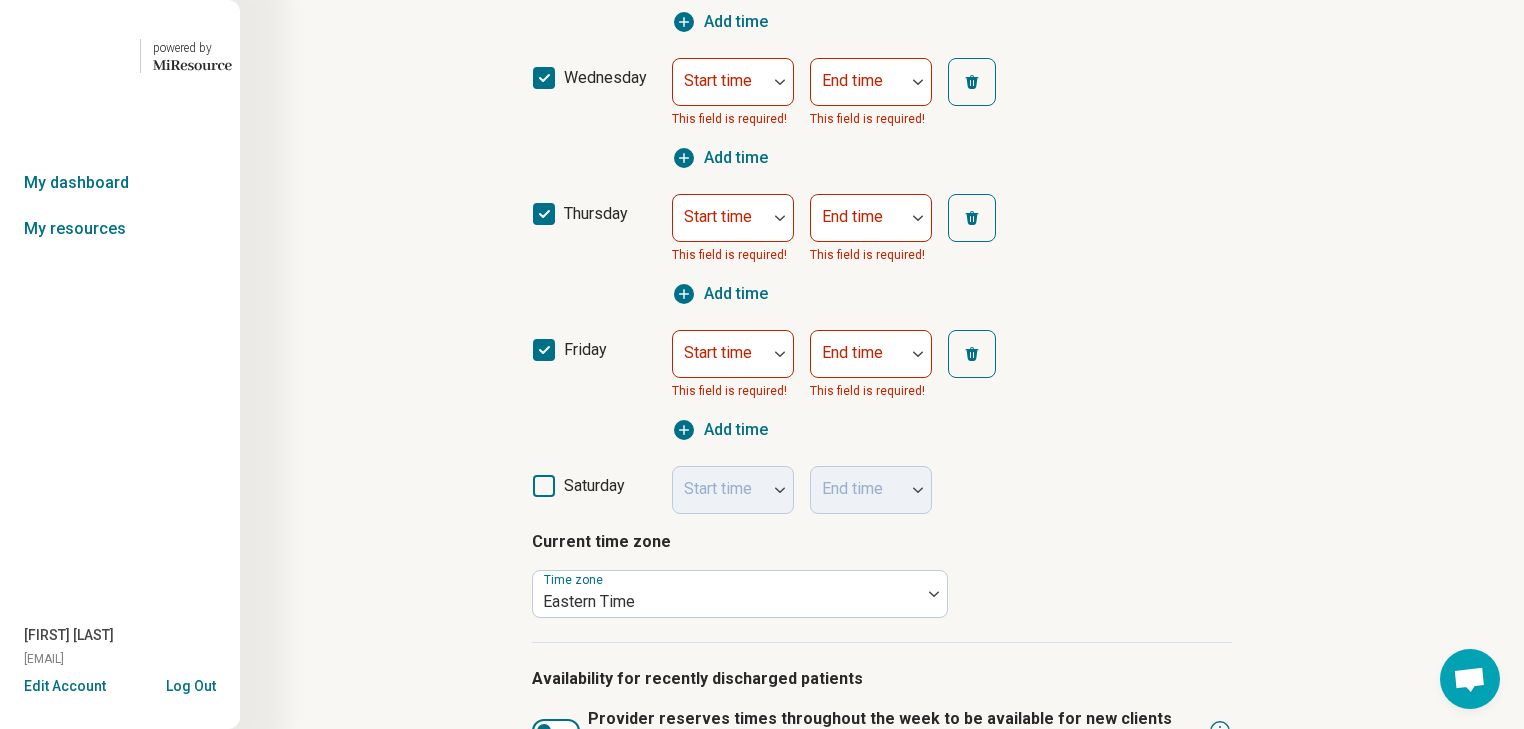 click on "Step  4  of  10 What is the provider’s current availability? You can always change this later and add more details about their availability. Current availability Accepting clients Not accepting clients Please inquire Provider provides after-hour crisis services Hours of operation (optional) sunday Start time End time monday Start time 9:00 am End time 5:00 pm Add time tuesday Start time 9:00 am End time 5:00 pm Add time wednesday Start time This field is required! End time This field is required! Add time thursday Start time This field is required! End time This field is required! Add time friday Start time This field is required! End time This field is required! Add time saturday Start time End time Current time zone Time zone Eastern Time Availability for recently discharged patients Provider reserves times throughout the week to be available for new clients after discharge from the hospital. Provider is able to adjust scheduling to accommodate new clients after their hospitalization. Back Next" at bounding box center (882, 152) 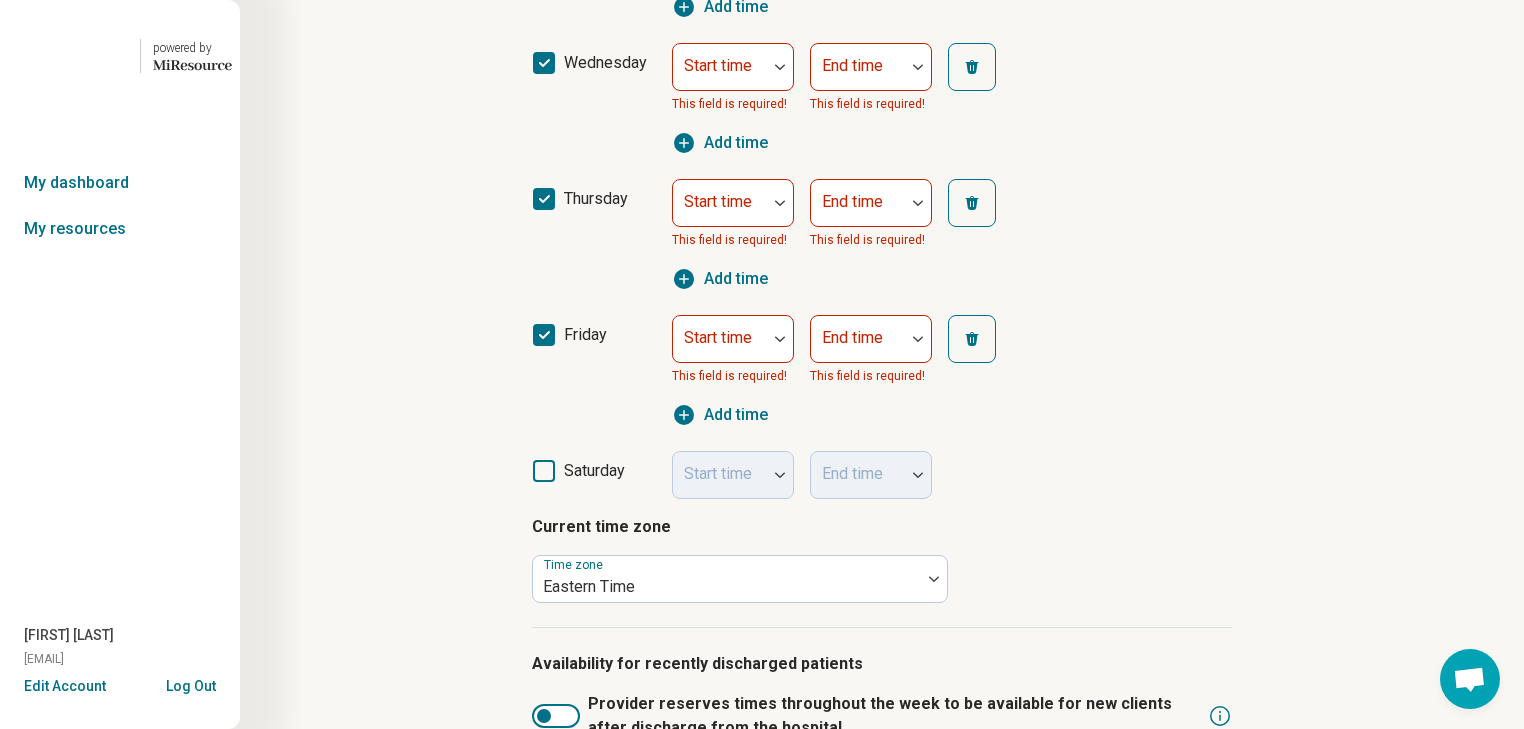 scroll, scrollTop: 800, scrollLeft: 0, axis: vertical 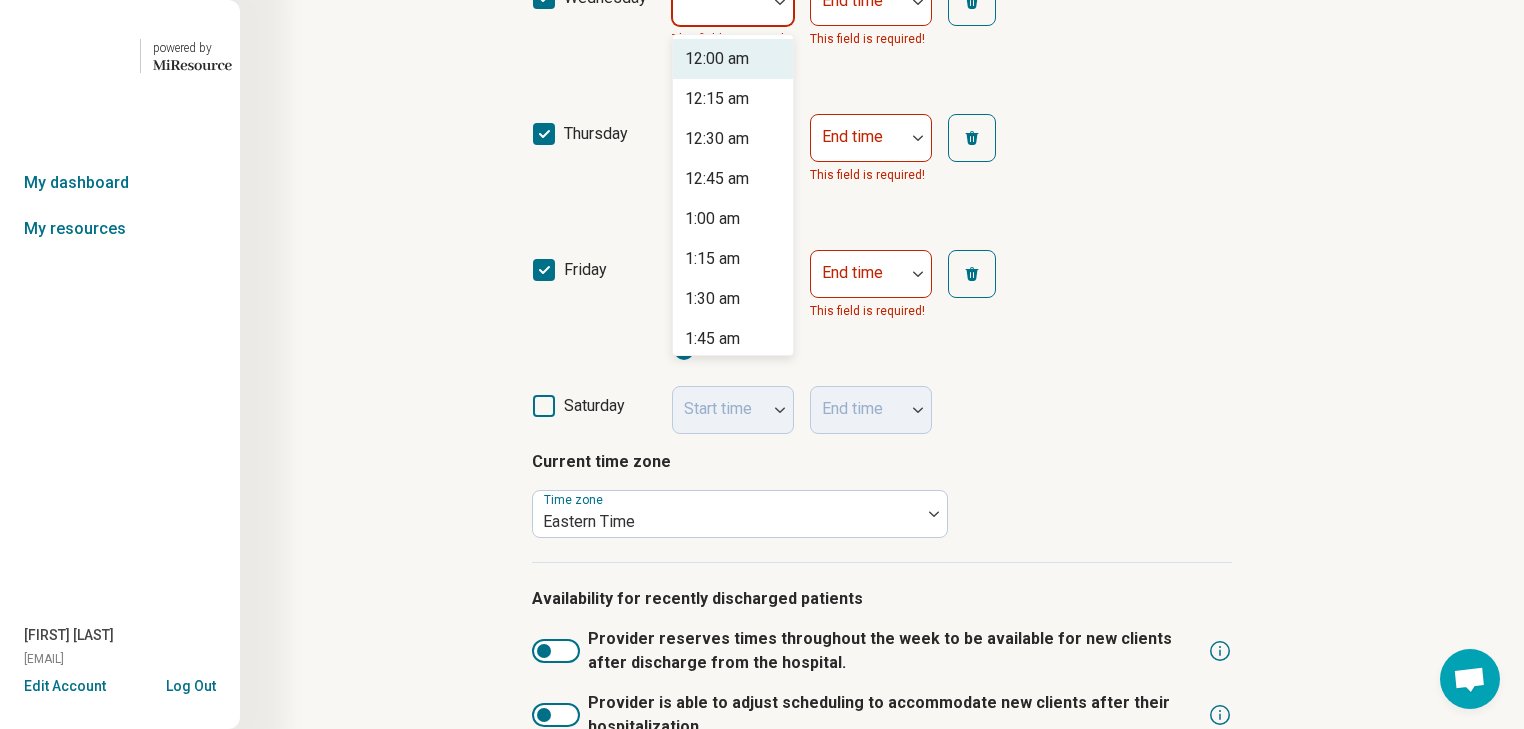 click on "Start time" at bounding box center (733, 2) 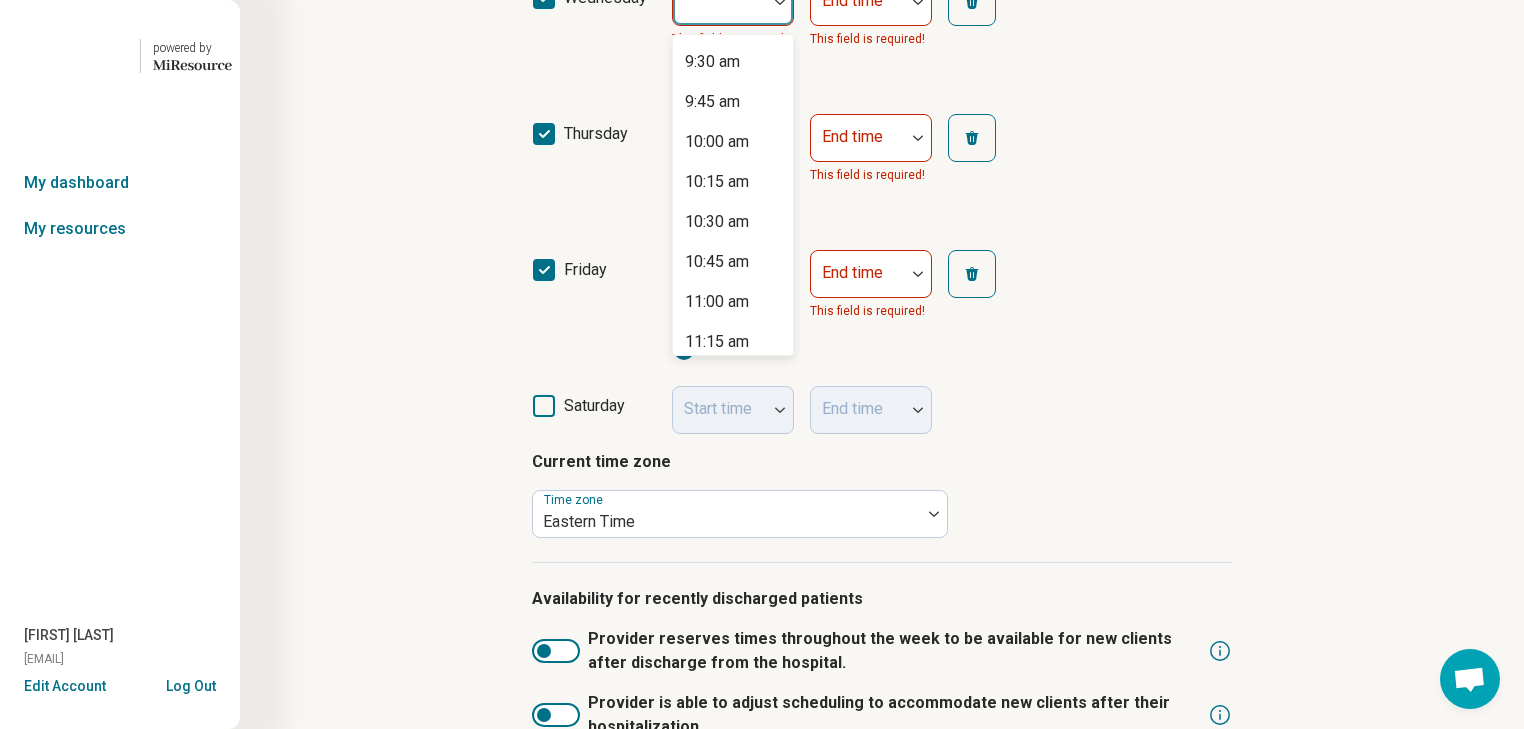 scroll, scrollTop: 1520, scrollLeft: 0, axis: vertical 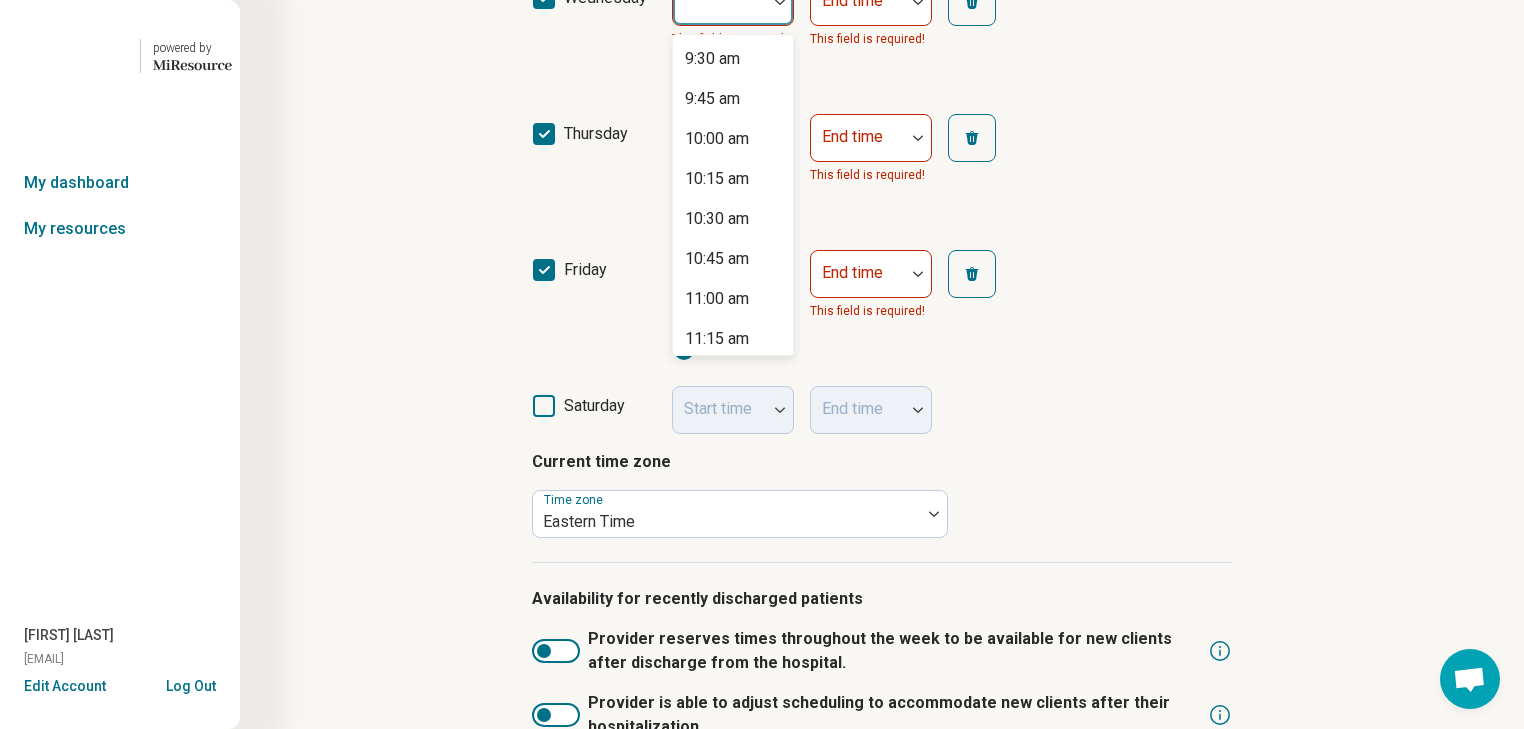 click on "9:00 am" at bounding box center [712, -21] 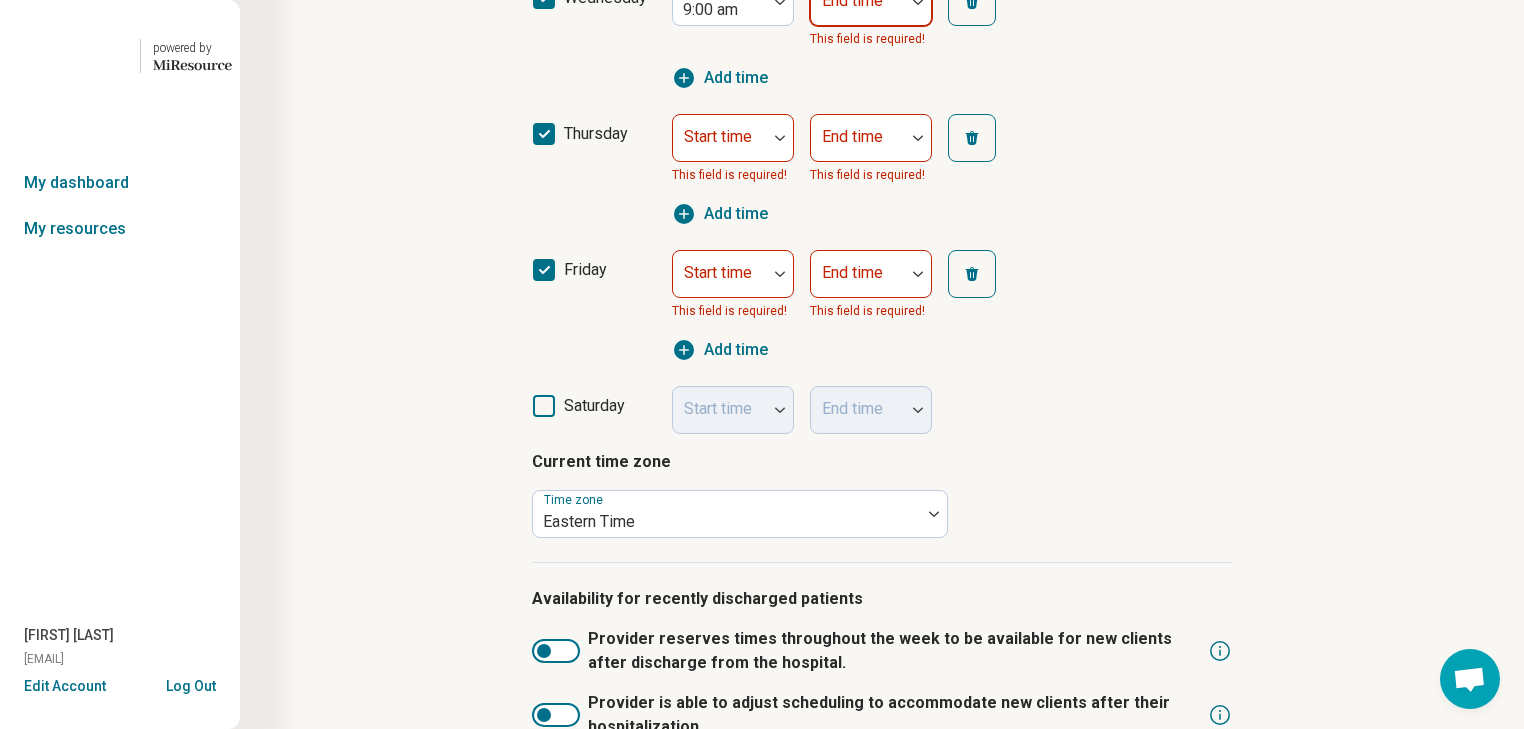 click at bounding box center [918, 2] 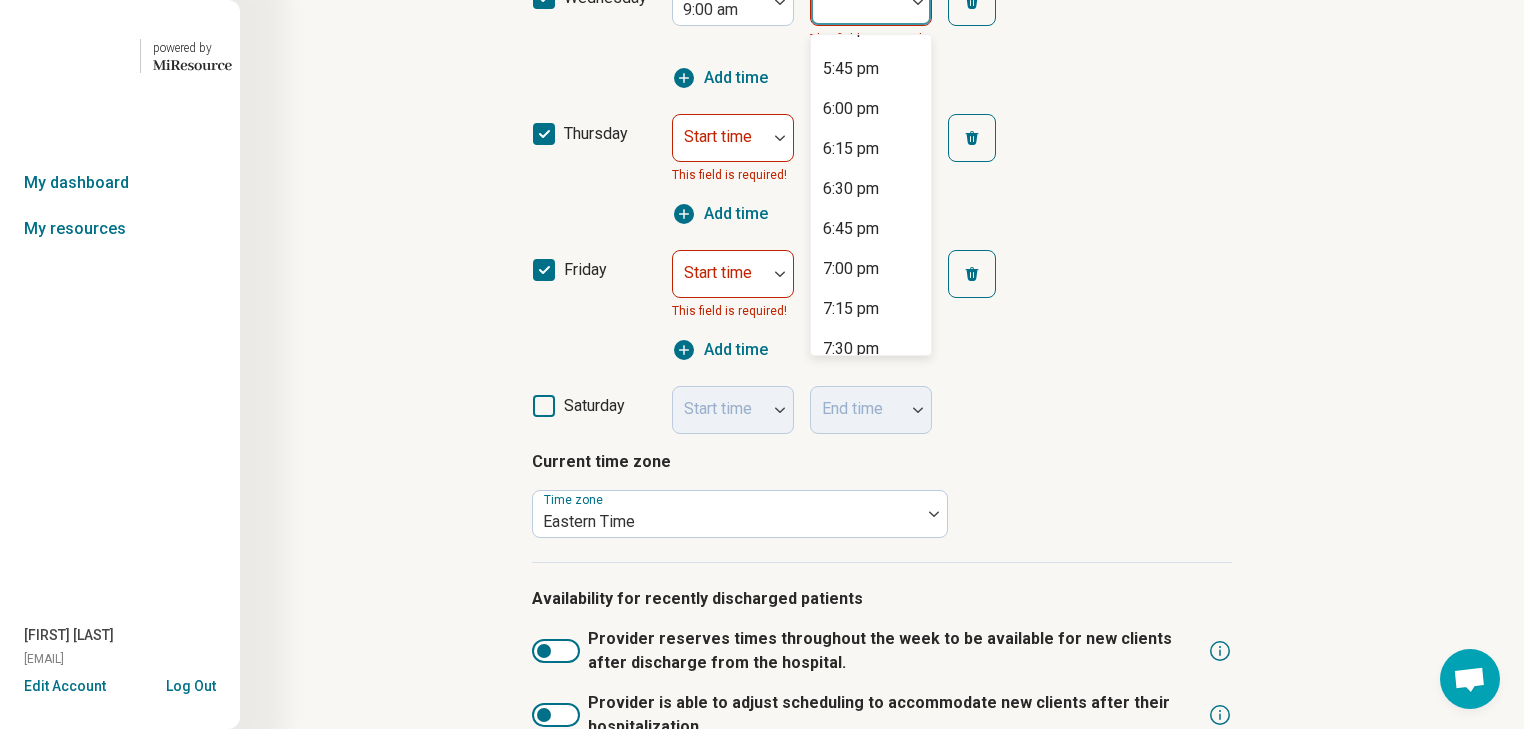 scroll, scrollTop: 1360, scrollLeft: 0, axis: vertical 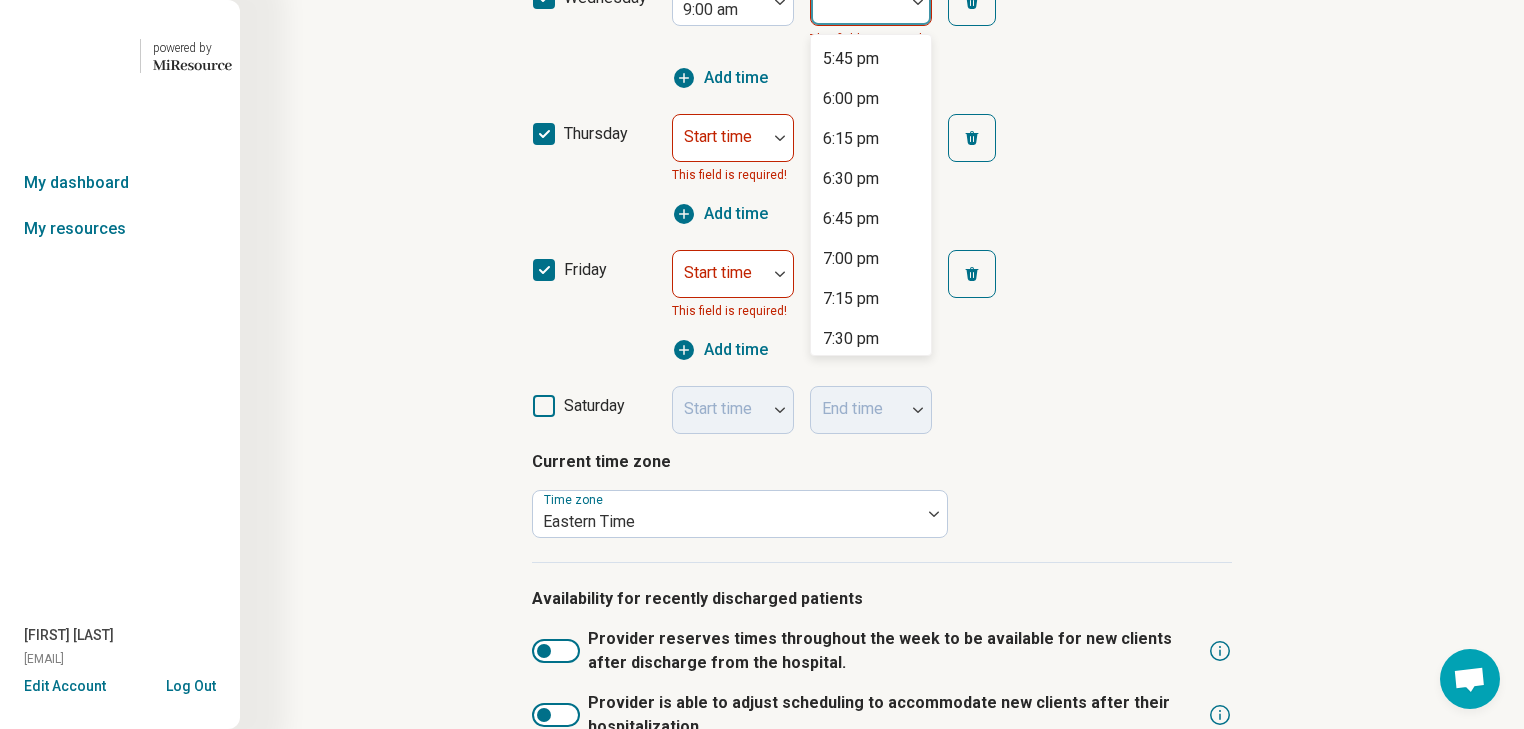 click on "5:00 pm" at bounding box center [851, -61] 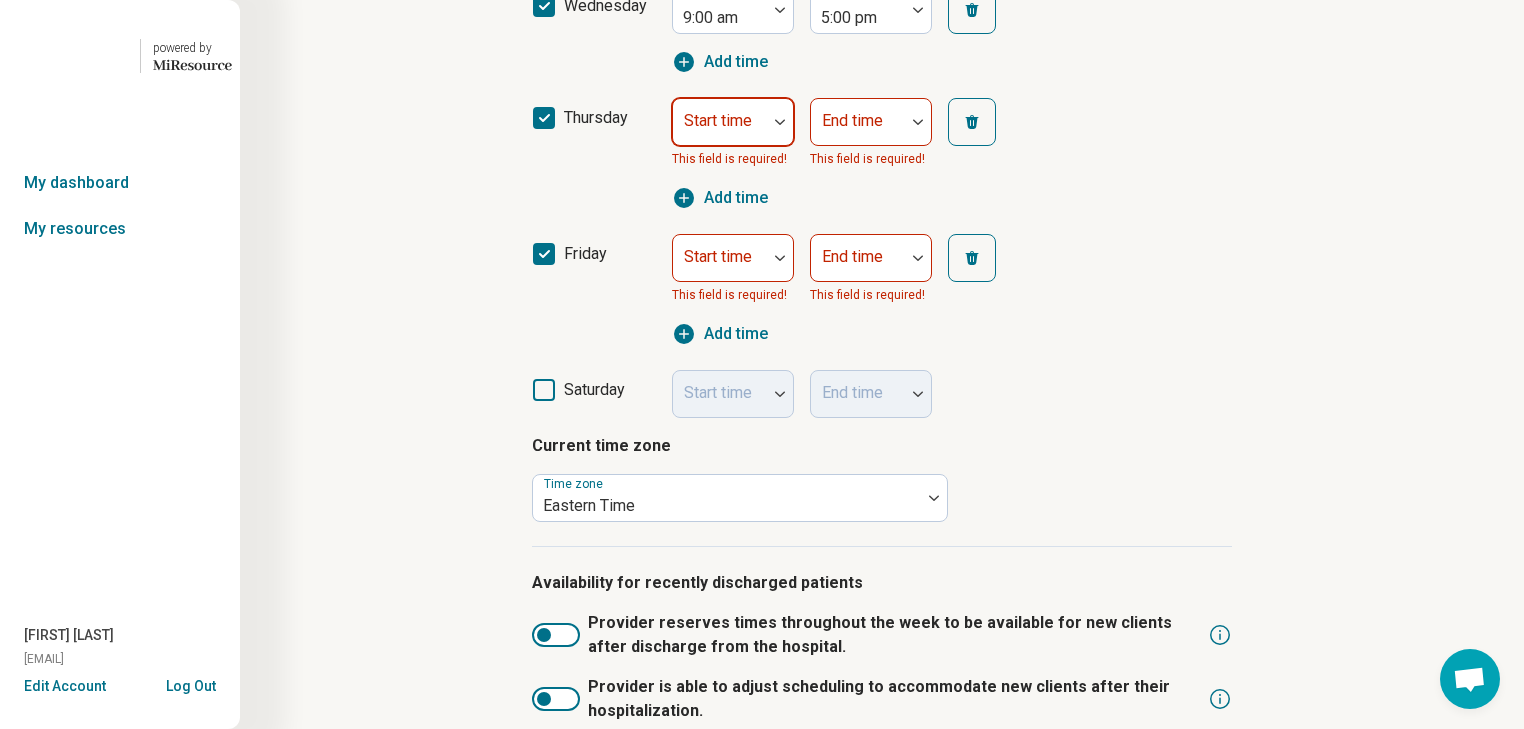 click on "Start time" at bounding box center [733, 122] 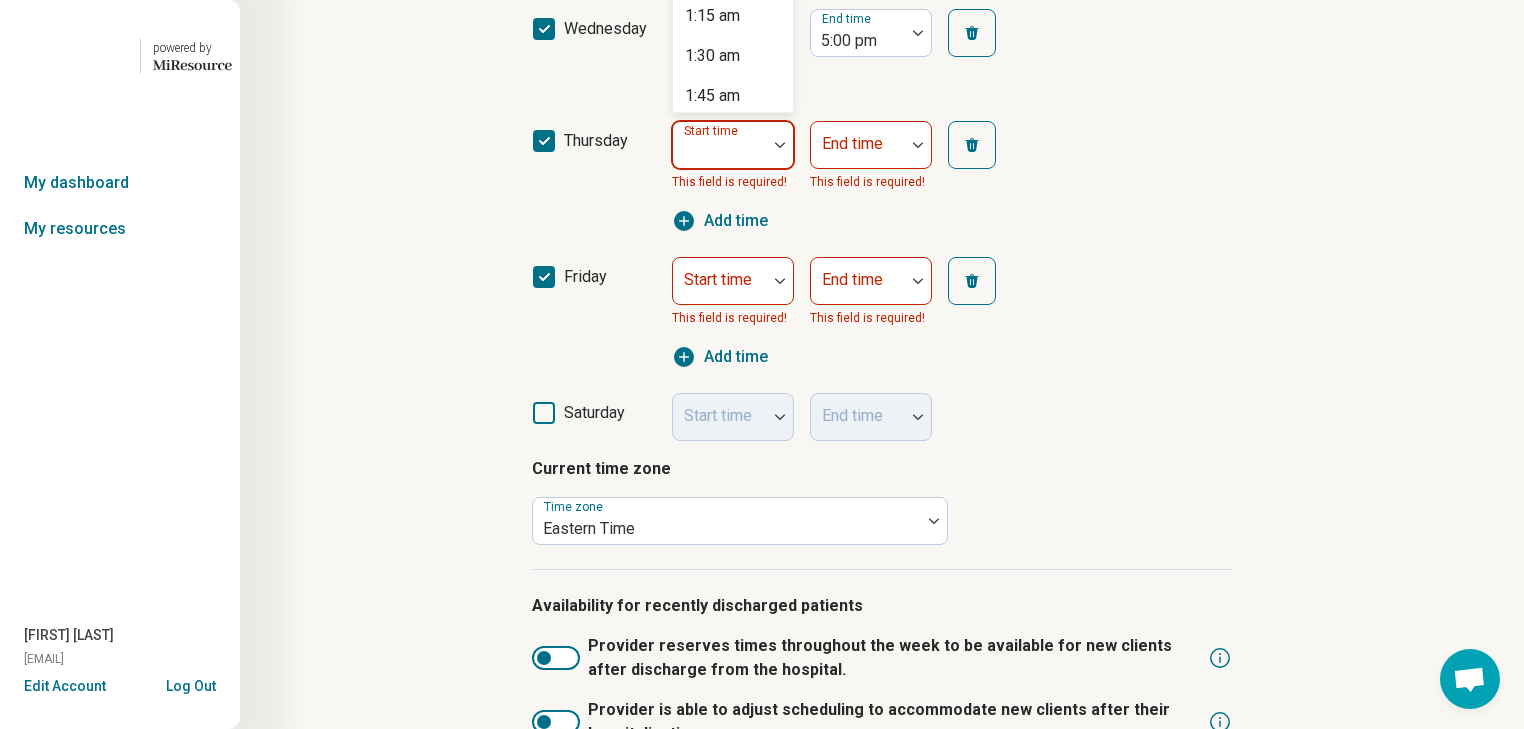 scroll, scrollTop: 724, scrollLeft: 0, axis: vertical 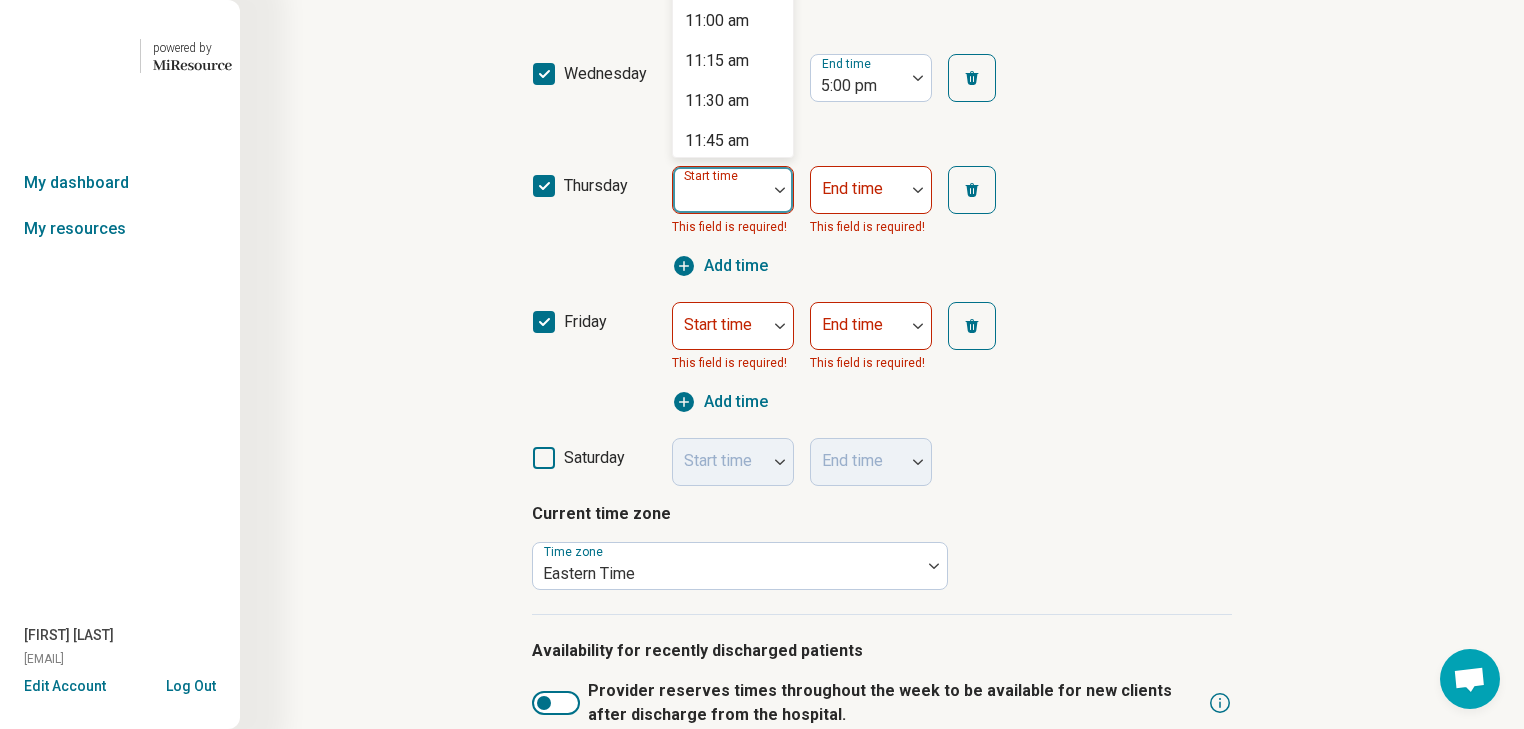 click on "9:00 am" at bounding box center [712, -299] 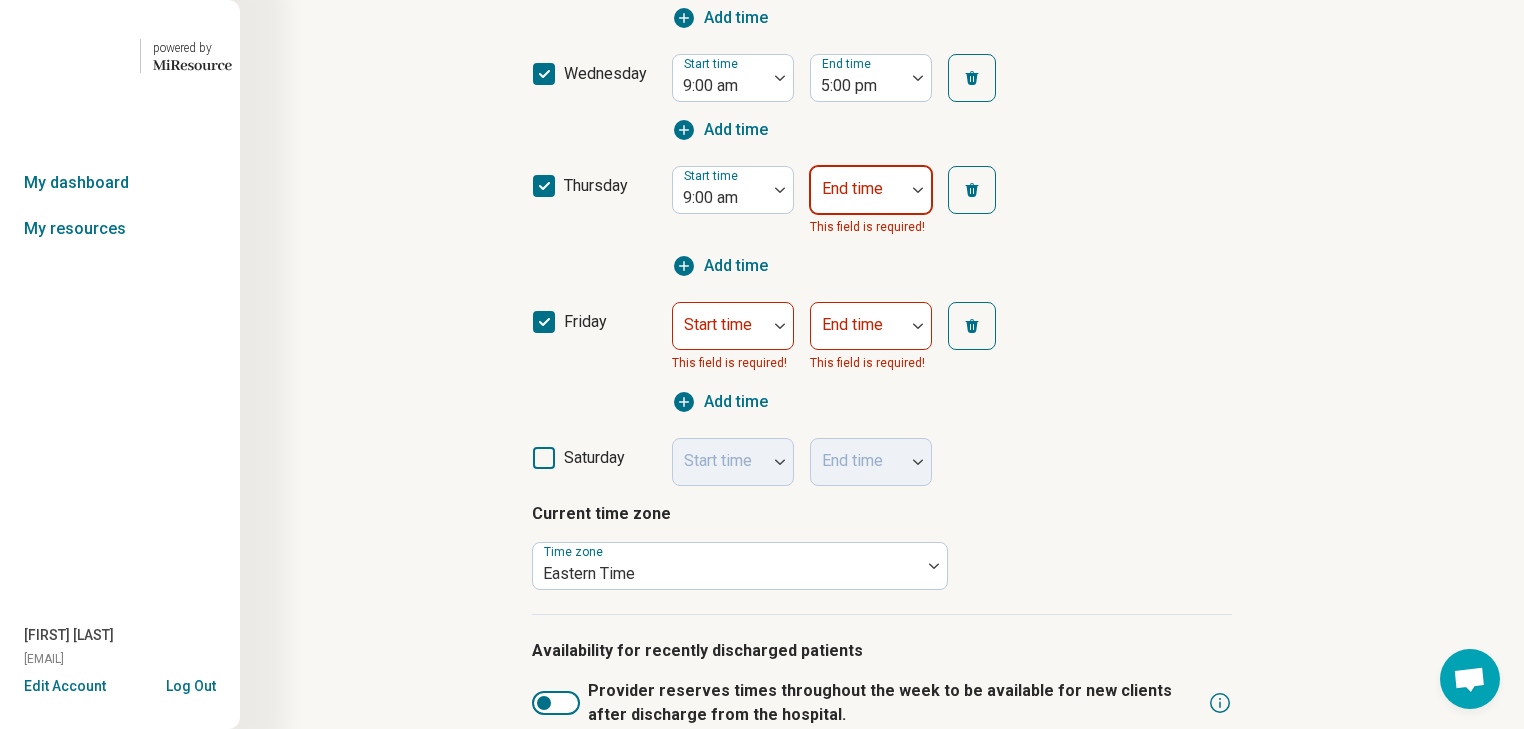 click at bounding box center [918, 190] 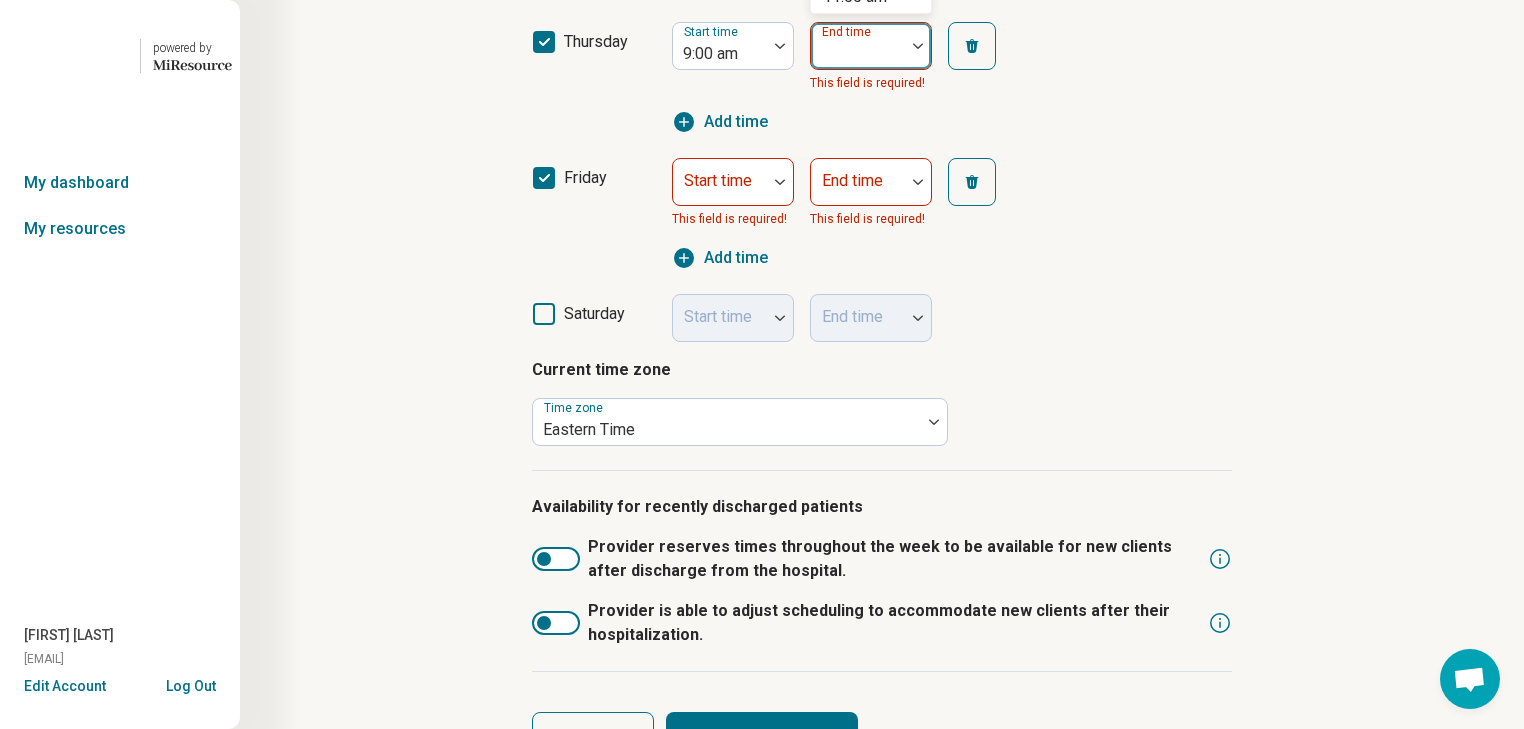 scroll, scrollTop: 890, scrollLeft: 0, axis: vertical 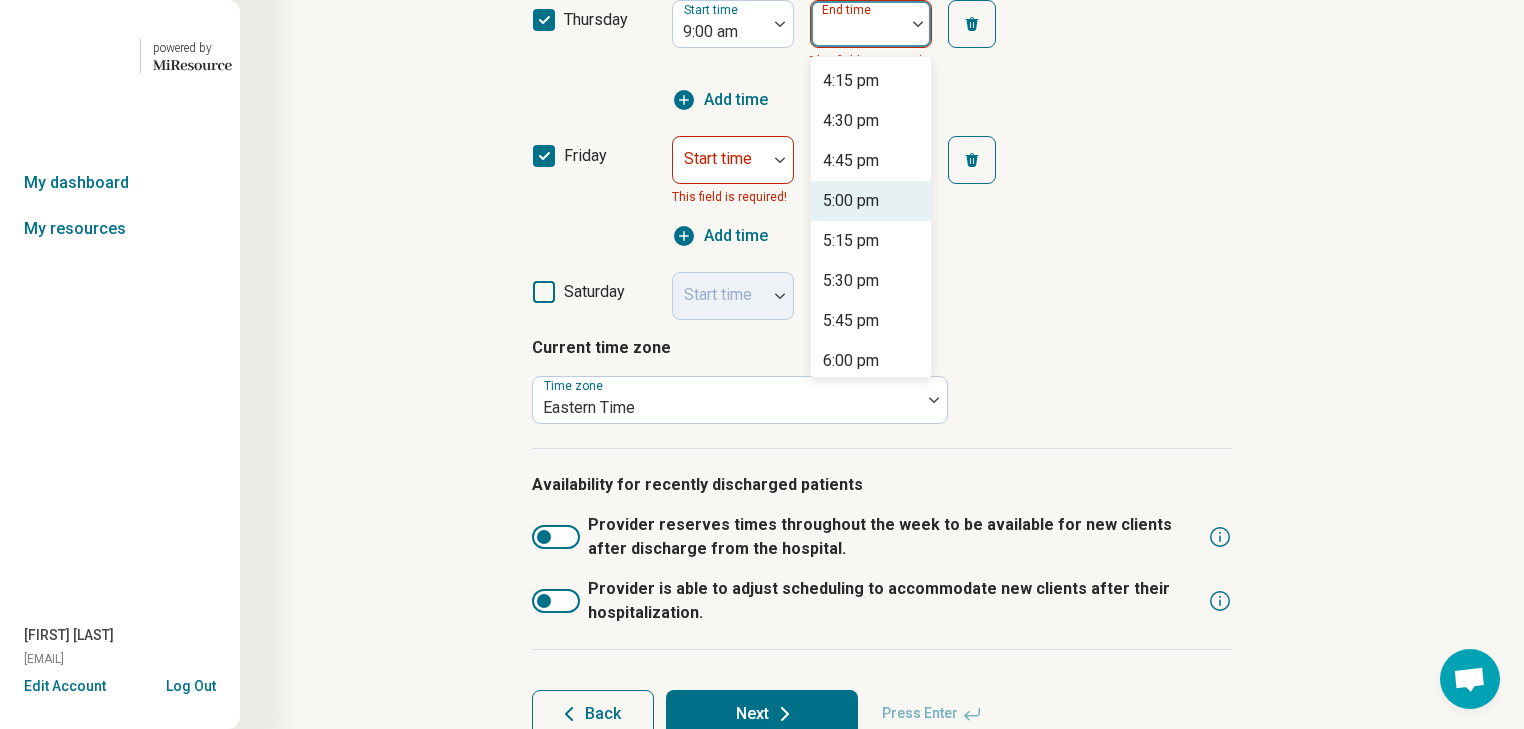 click on "5:00 pm" at bounding box center [851, 201] 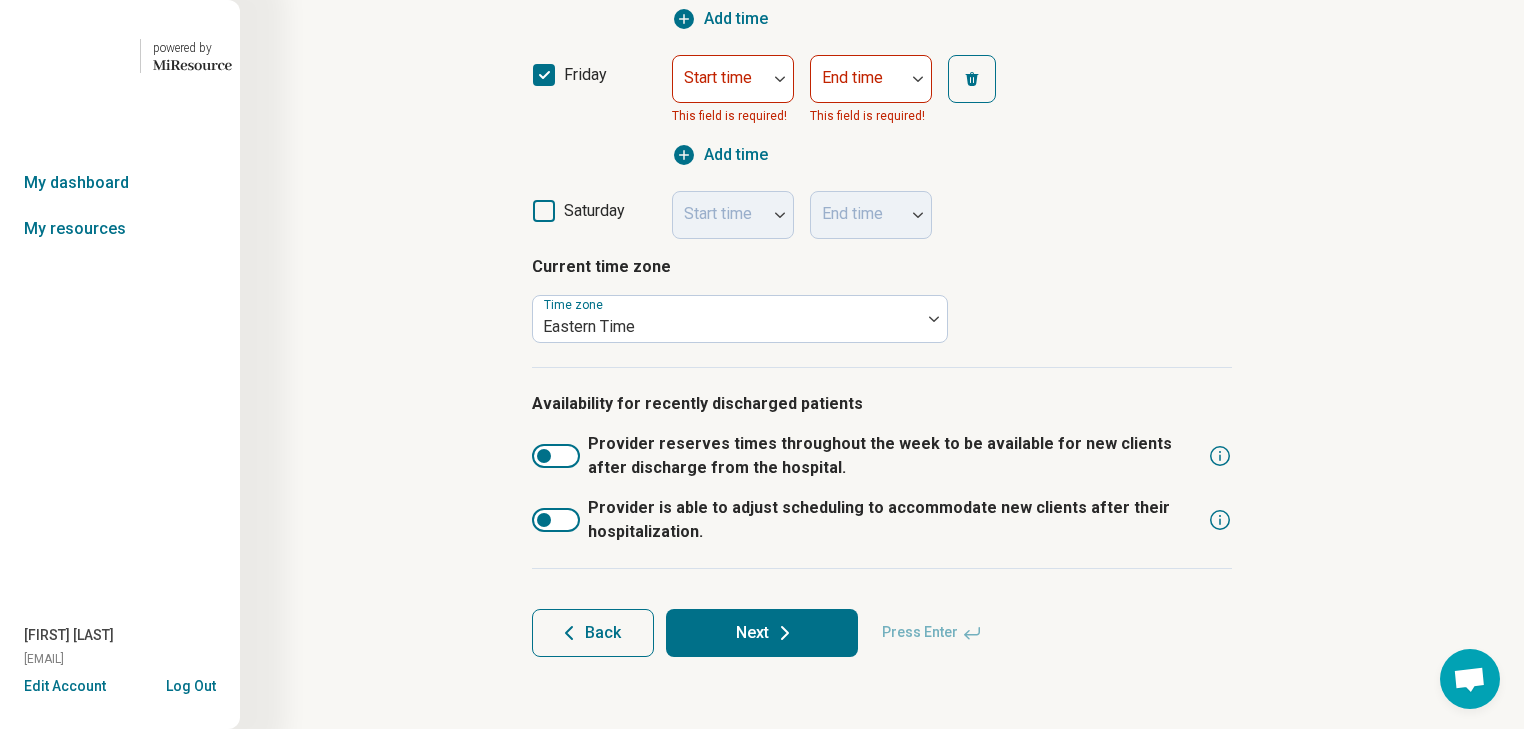 scroll, scrollTop: 1130, scrollLeft: 0, axis: vertical 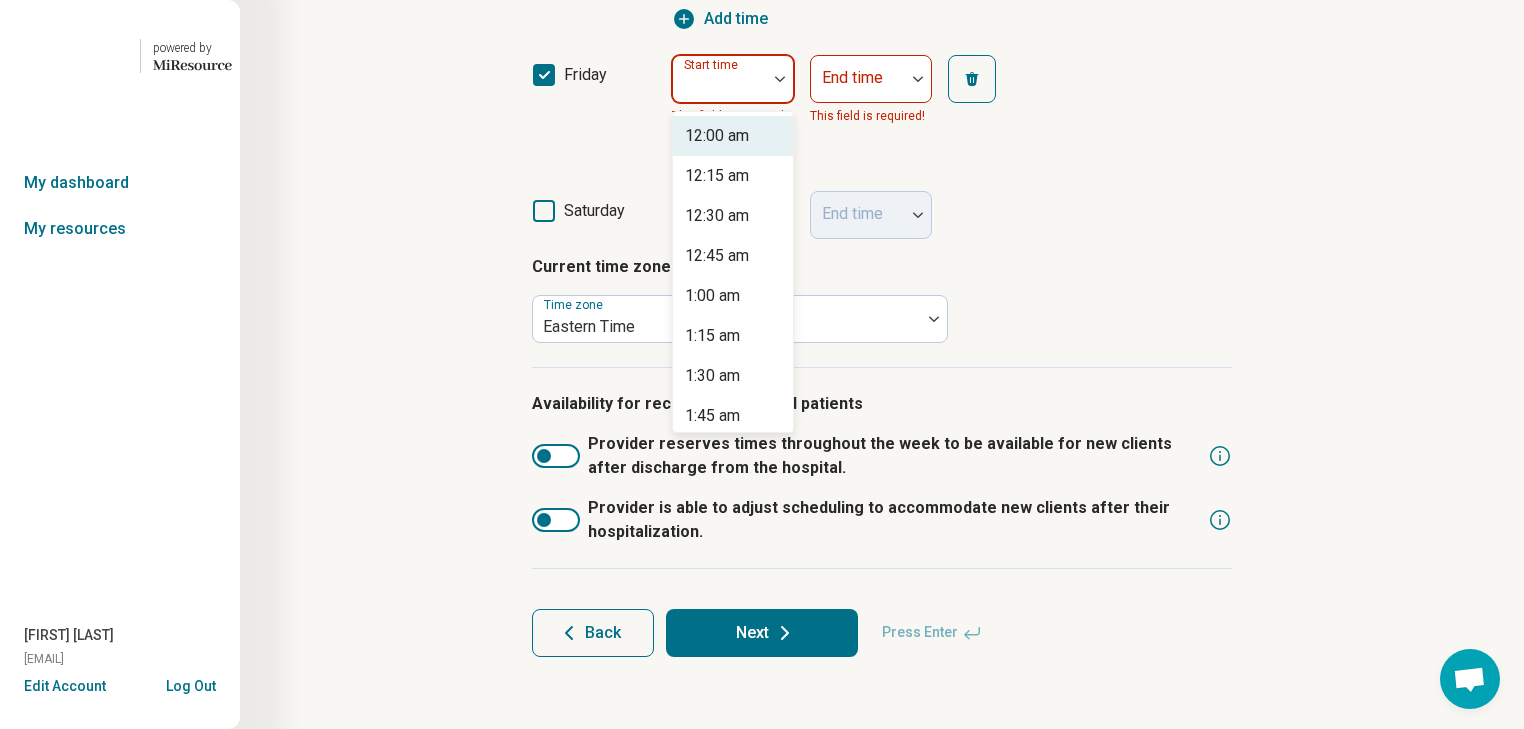 click at bounding box center [780, 79] 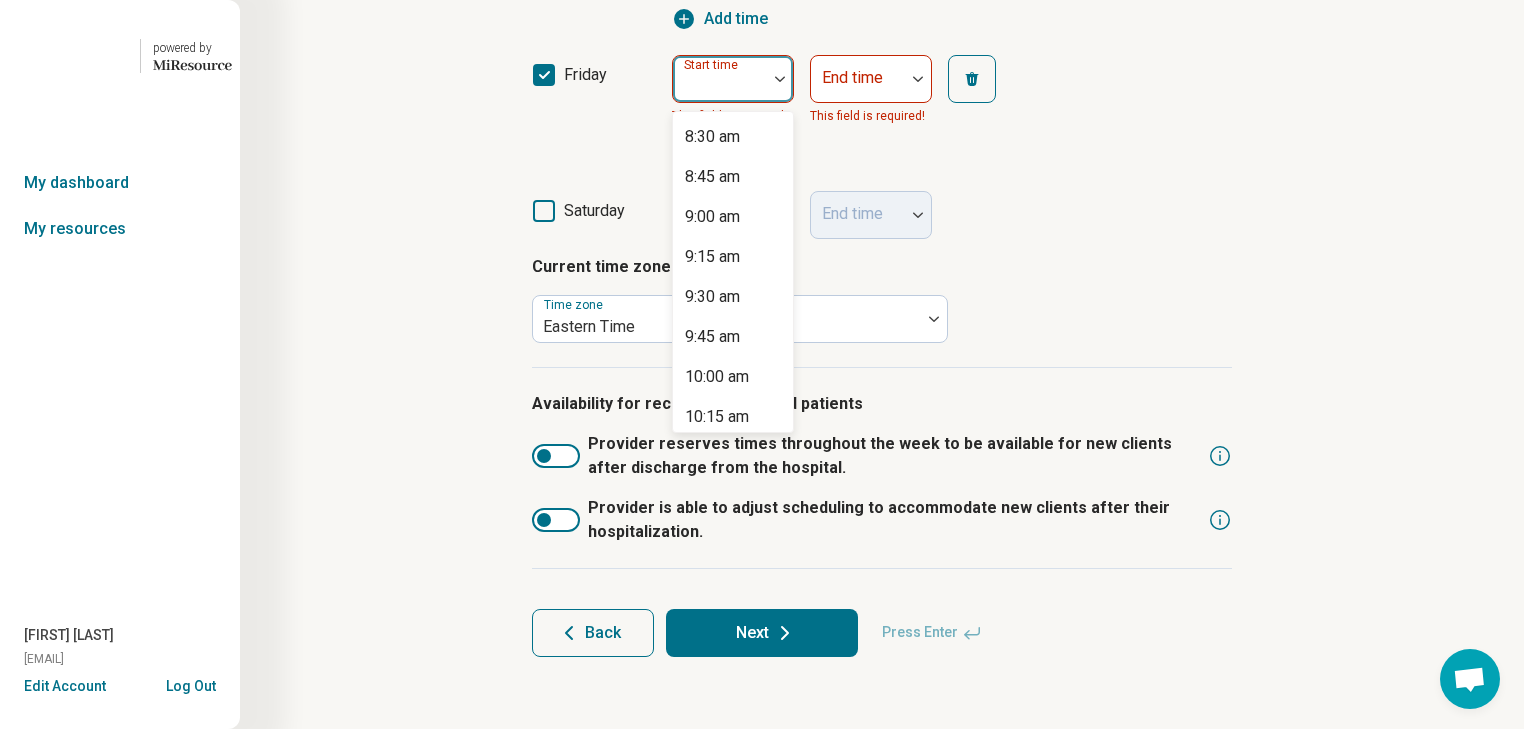 scroll, scrollTop: 1360, scrollLeft: 0, axis: vertical 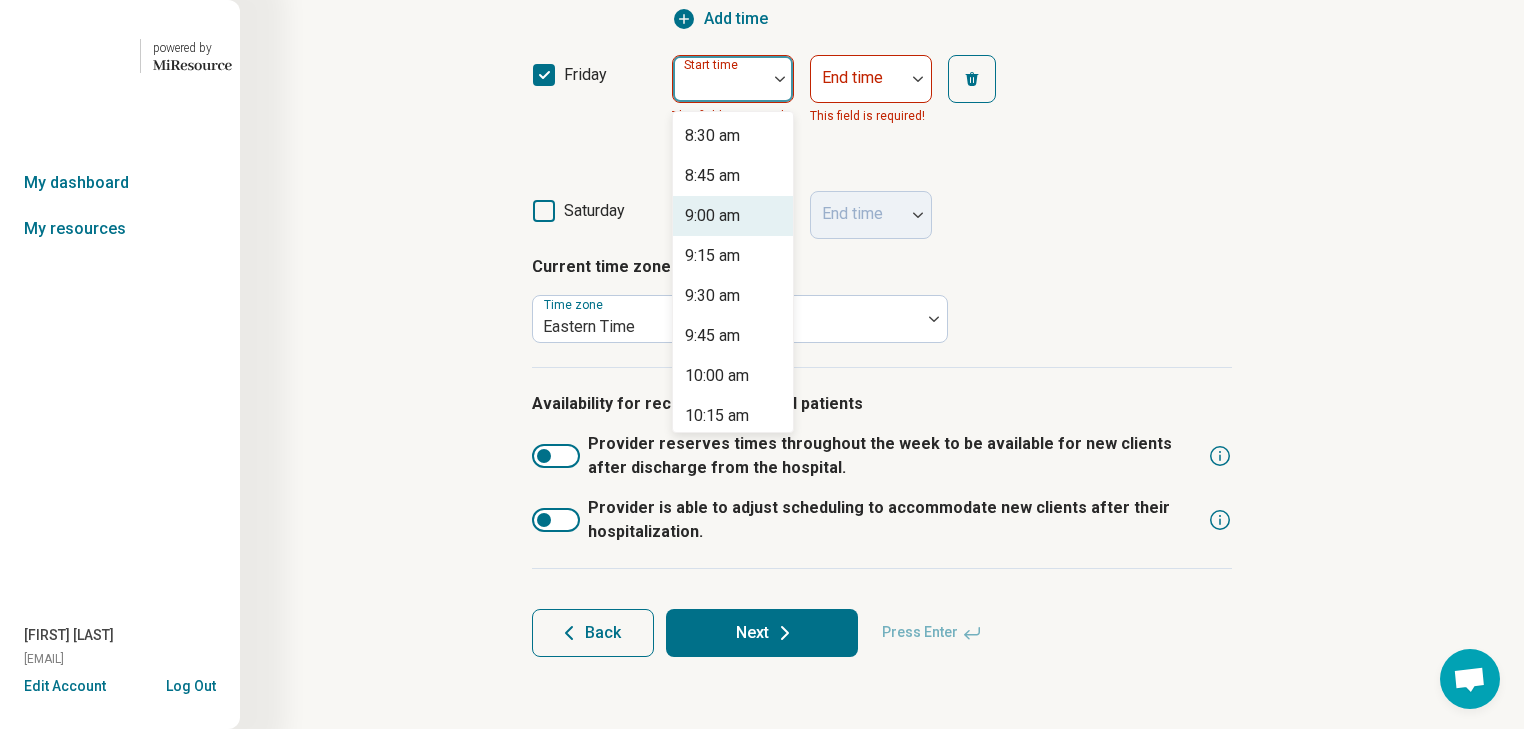 click on "9:00 am" at bounding box center [712, 216] 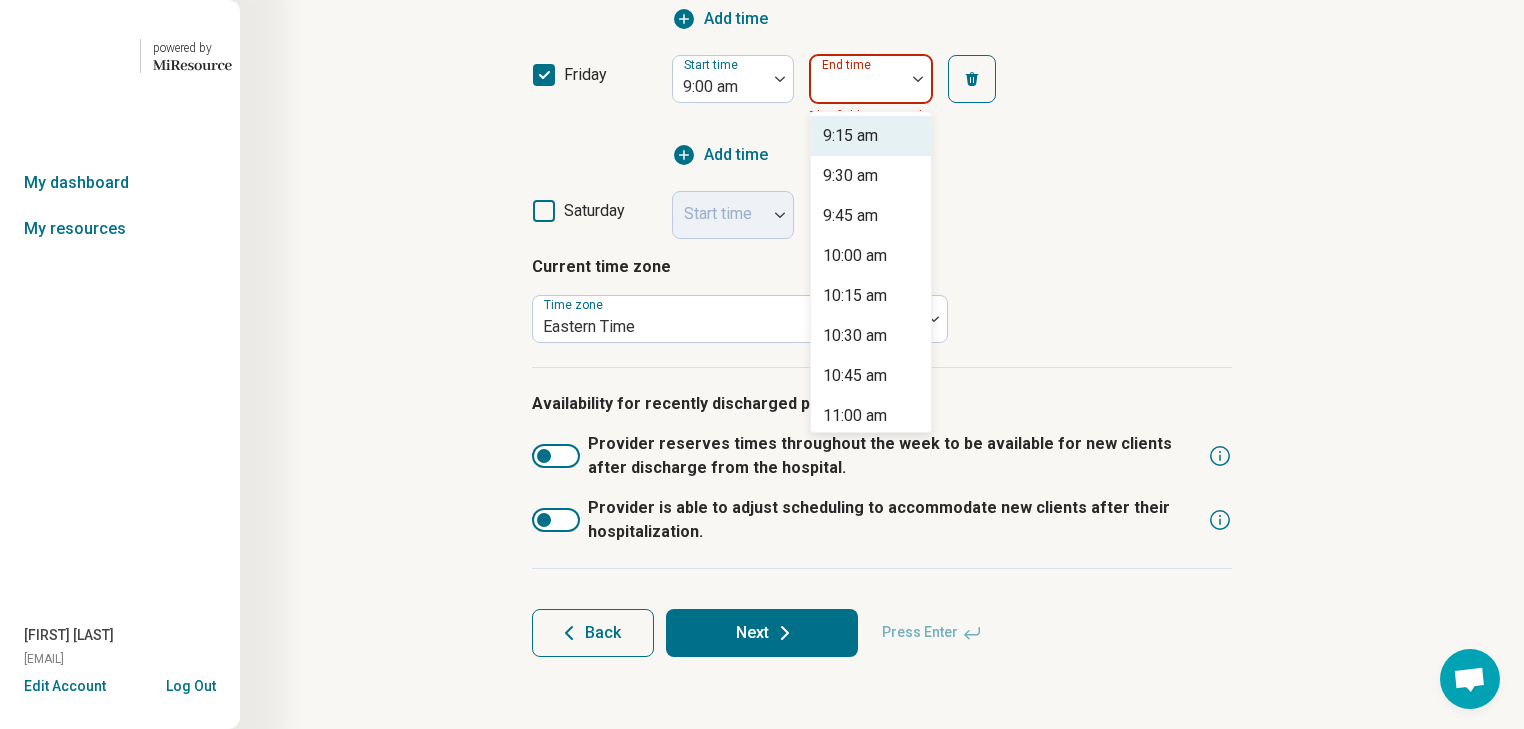 click at bounding box center (918, 79) 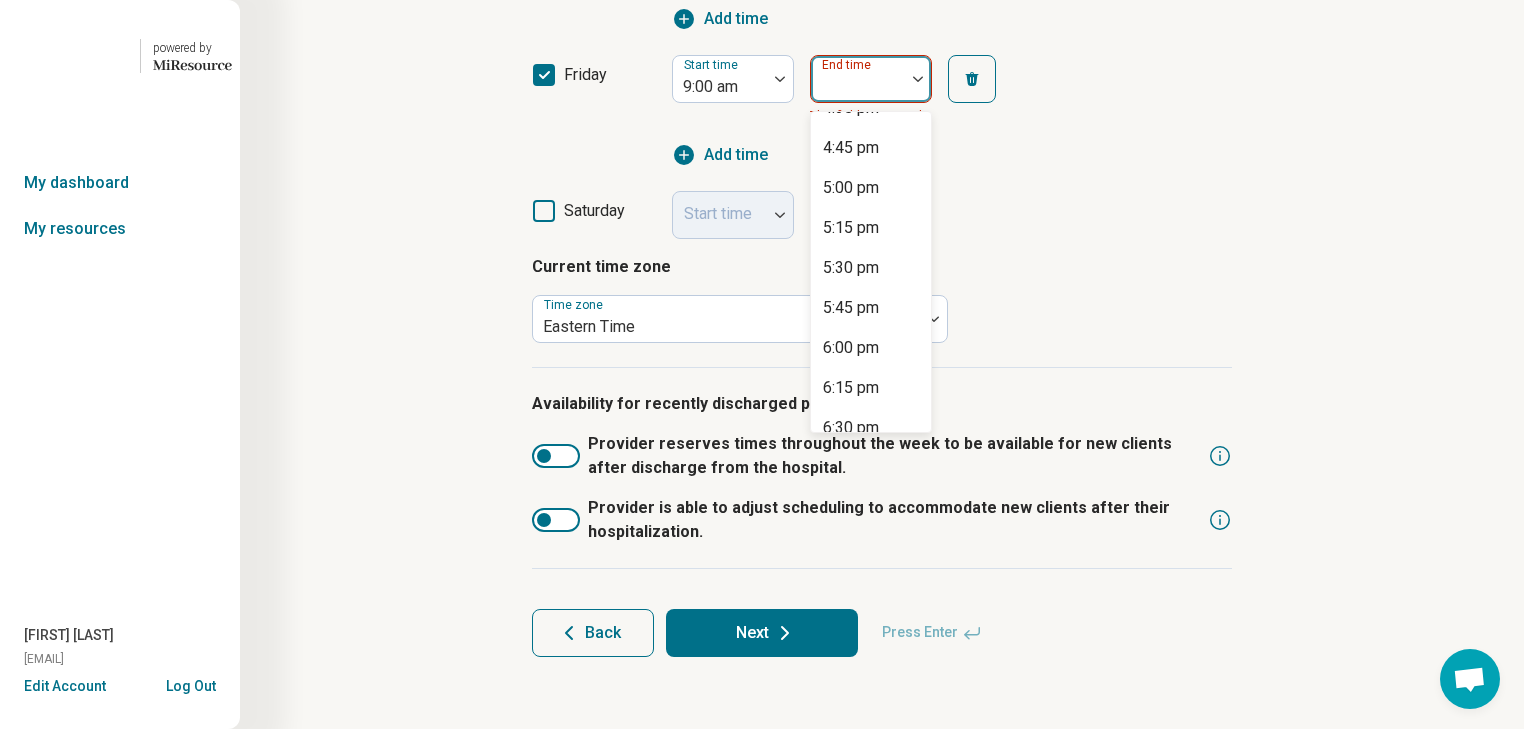 scroll, scrollTop: 1200, scrollLeft: 0, axis: vertical 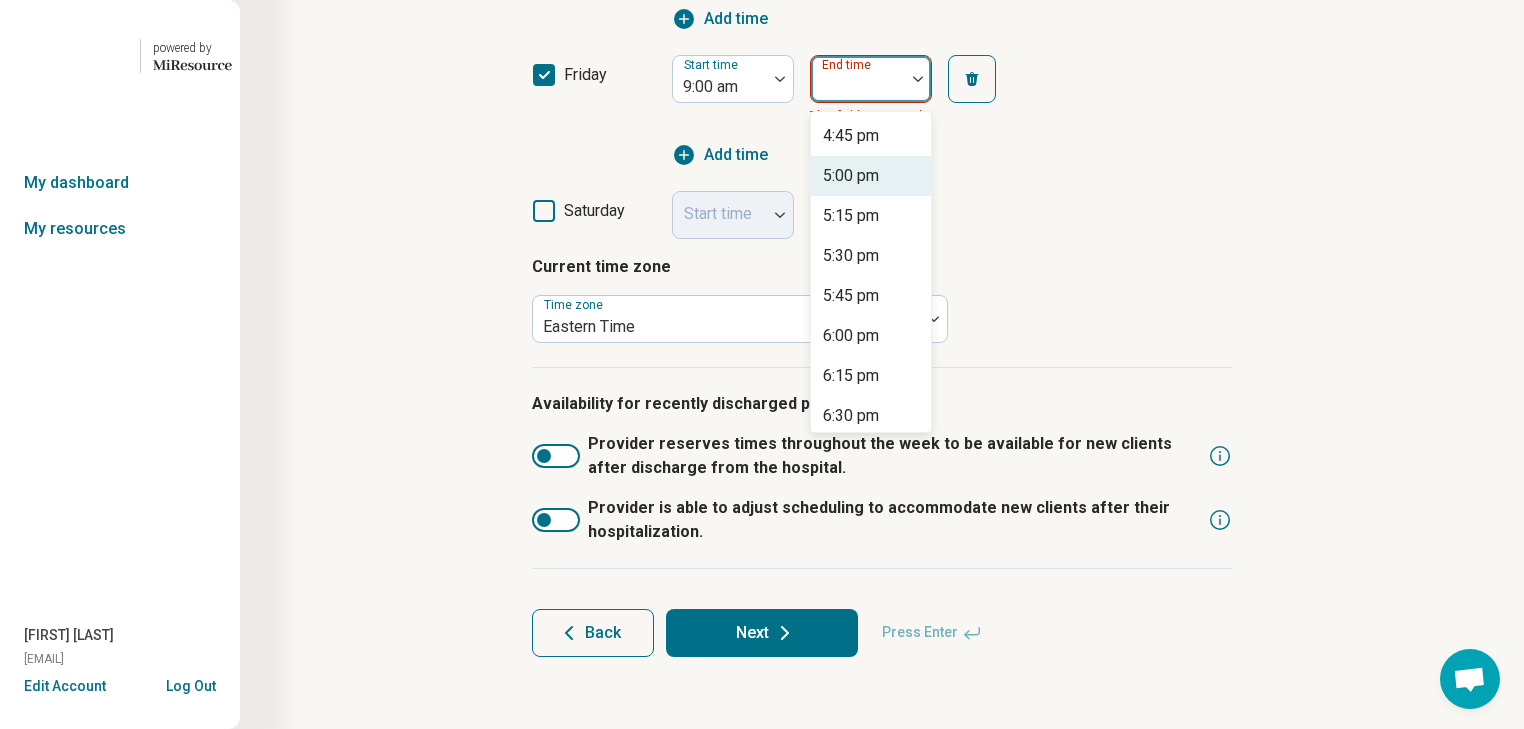 click on "5:00 pm" at bounding box center [851, 176] 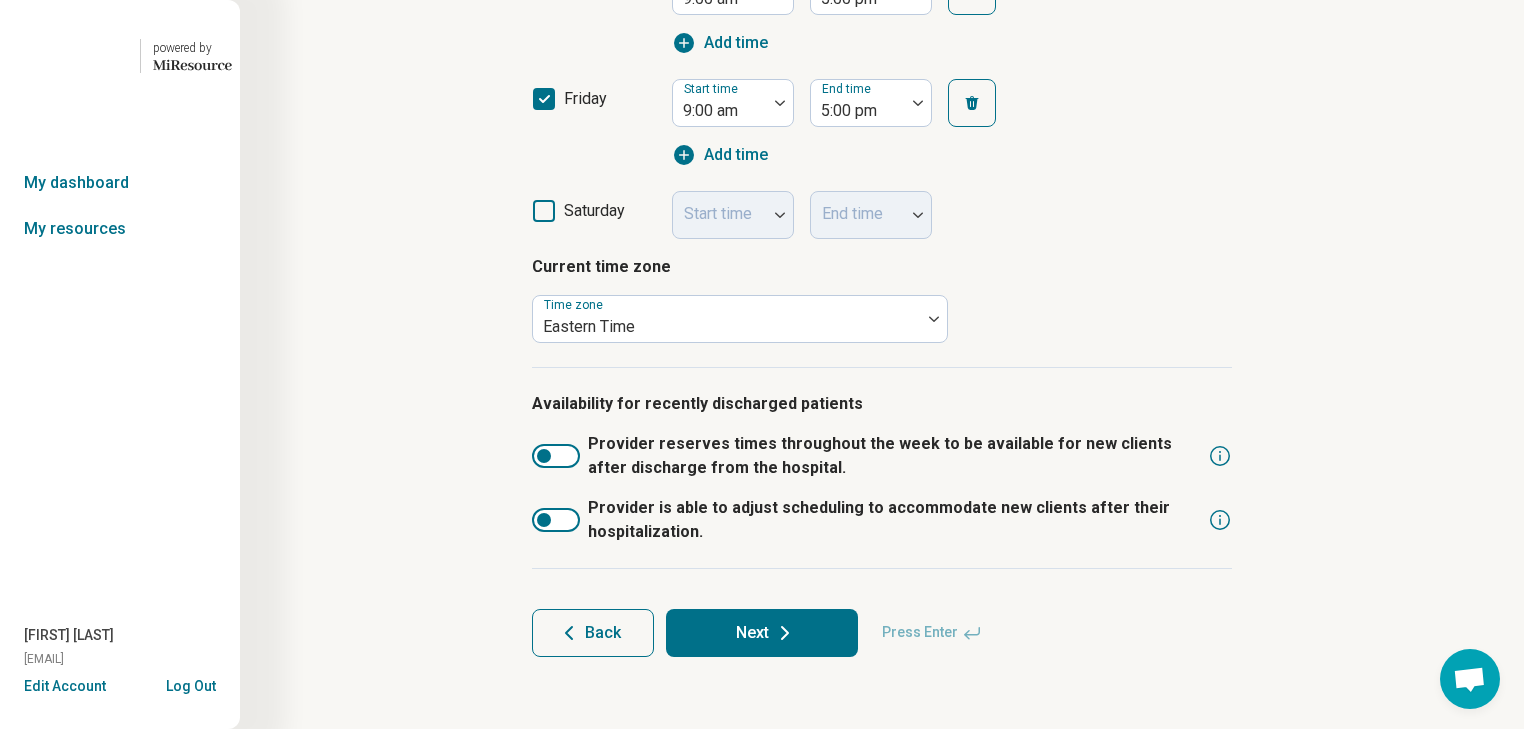 click on "Step  4  of  10 What is the provider’s current availability? You can always change this later and add more details about their availability. Current availability Accepting clients Not accepting clients Please inquire Provider provides after-hour crisis services Hours of operation (optional) sunday Start time End time monday Start time 9:00 am End time 5:00 pm Add time tuesday Start time 9:00 am End time 5:00 pm Add time wednesday Start time 9:00 am End time 5:00 pm Add time thursday Start time 9:00 am End time 5:00 pm Add time friday Start time 9:00 am End time 5:00 pm Add time saturday Start time End time Current time zone Time zone Eastern Time Availability for recently discharged patients Provider reserves times throughout the week to be available for new clients after discharge from the hospital. Provider is able to adjust scheduling to accommodate new clients after their hospitalization. Back Next Press Enter" at bounding box center (882, -87) 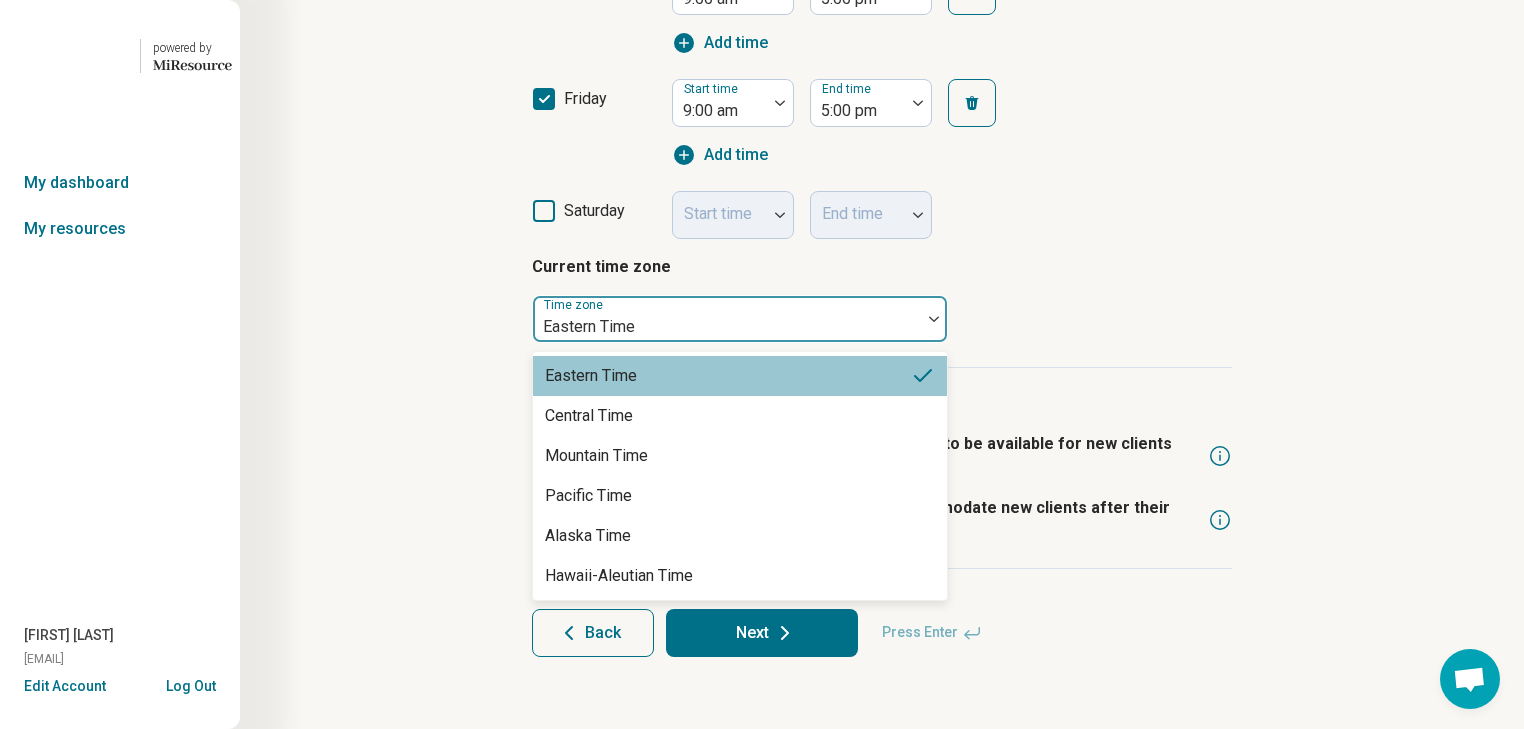 click on "Eastern Time" at bounding box center [727, 319] 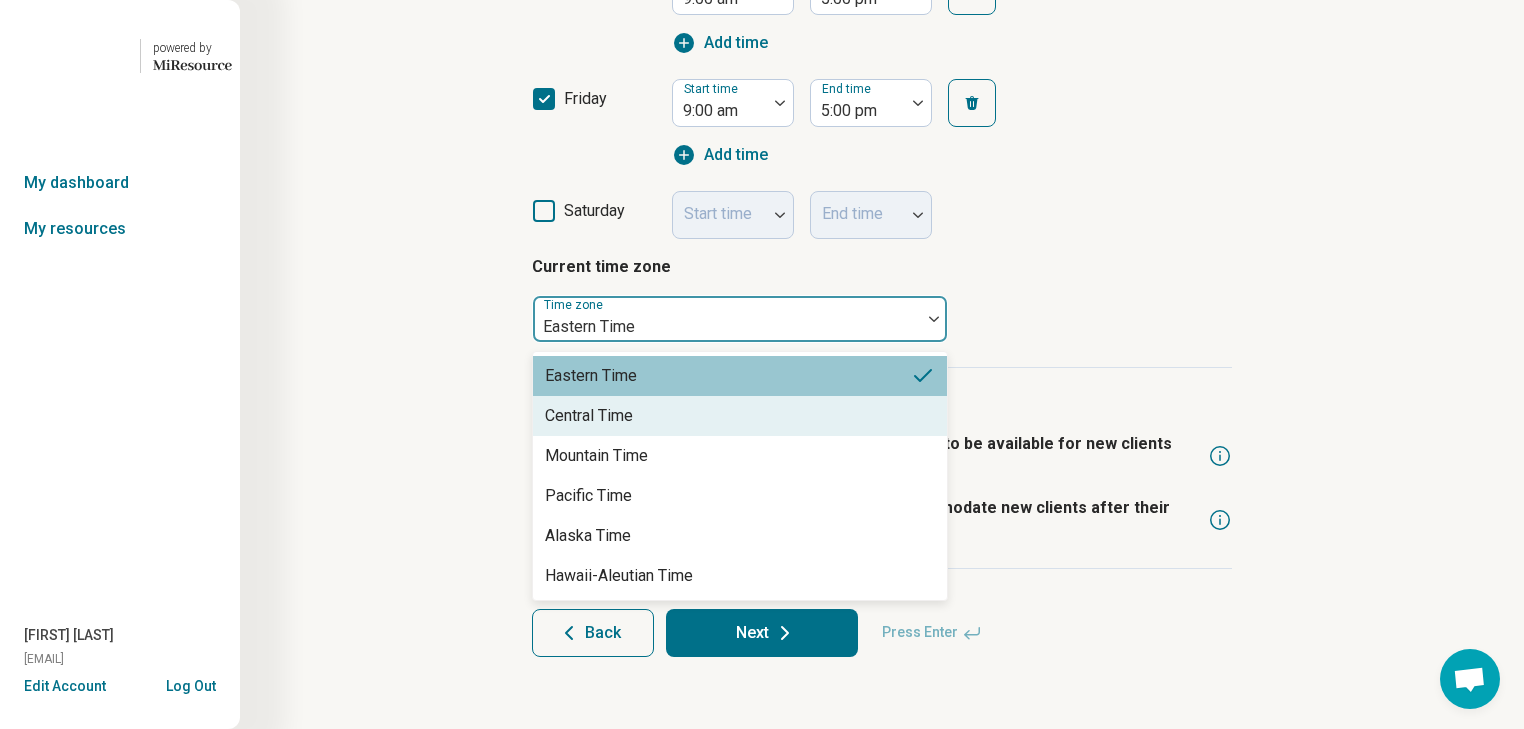 click on "Central Time" at bounding box center [740, 416] 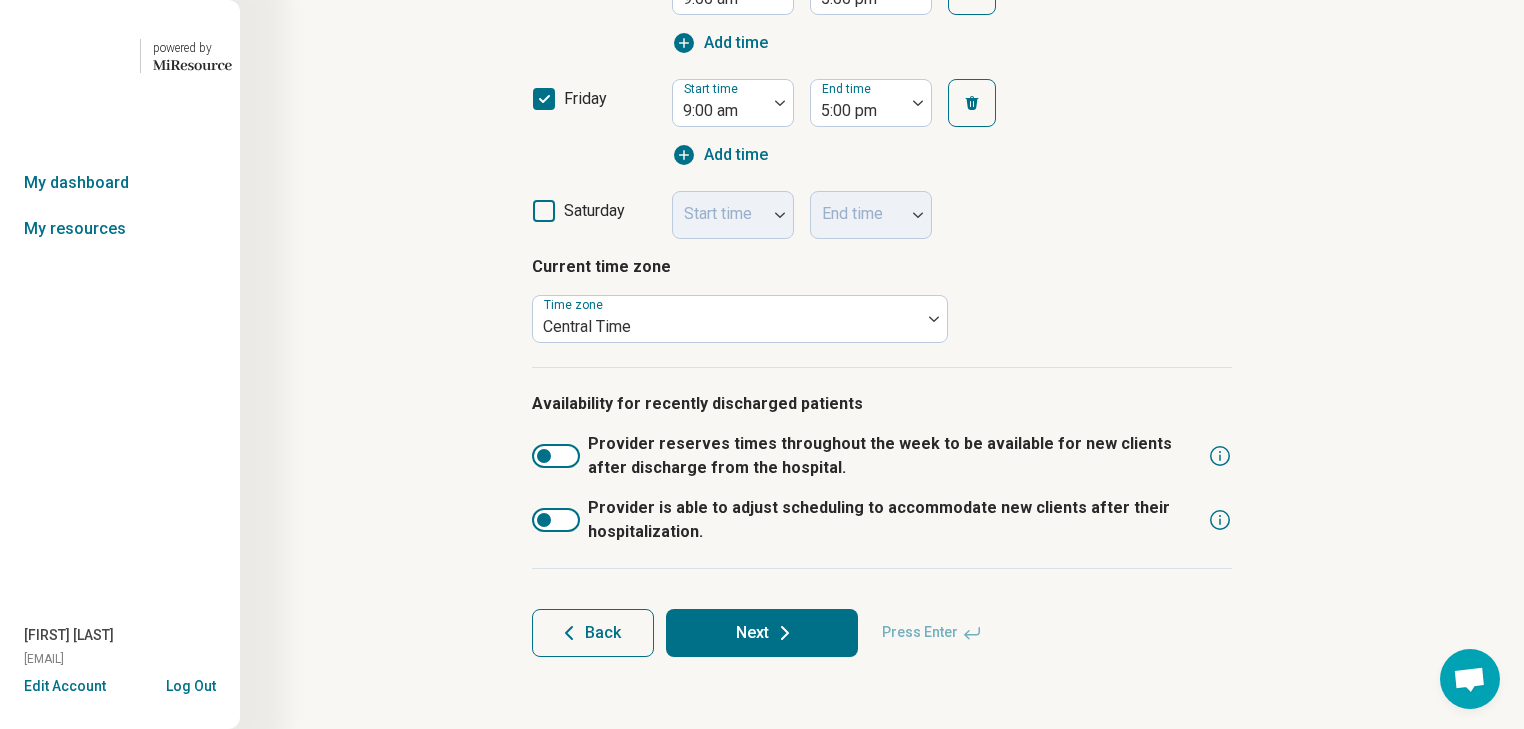 click on "Step  4  of  10 What is the provider’s current availability? You can always change this later and add more details about their availability. Current availability Accepting clients Not accepting clients Please inquire Provider provides after-hour crisis services Hours of operation (optional) sunday Start time End time monday Start time 9:00 am End time 5:00 pm Add time tuesday Start time 9:00 am End time 5:00 pm Add time wednesday Start time 9:00 am End time 5:00 pm Add time thursday Start time 9:00 am End time 5:00 pm Add time friday Start time 9:00 am End time 5:00 pm Add time saturday Start time End time Current time zone Time zone Central Time Availability for recently discharged patients Provider reserves times throughout the week to be available for new clients after discharge from the hospital. Provider is able to adjust scheduling to accommodate new clients after their hospitalization. Back Next Press Enter" at bounding box center (882, -87) 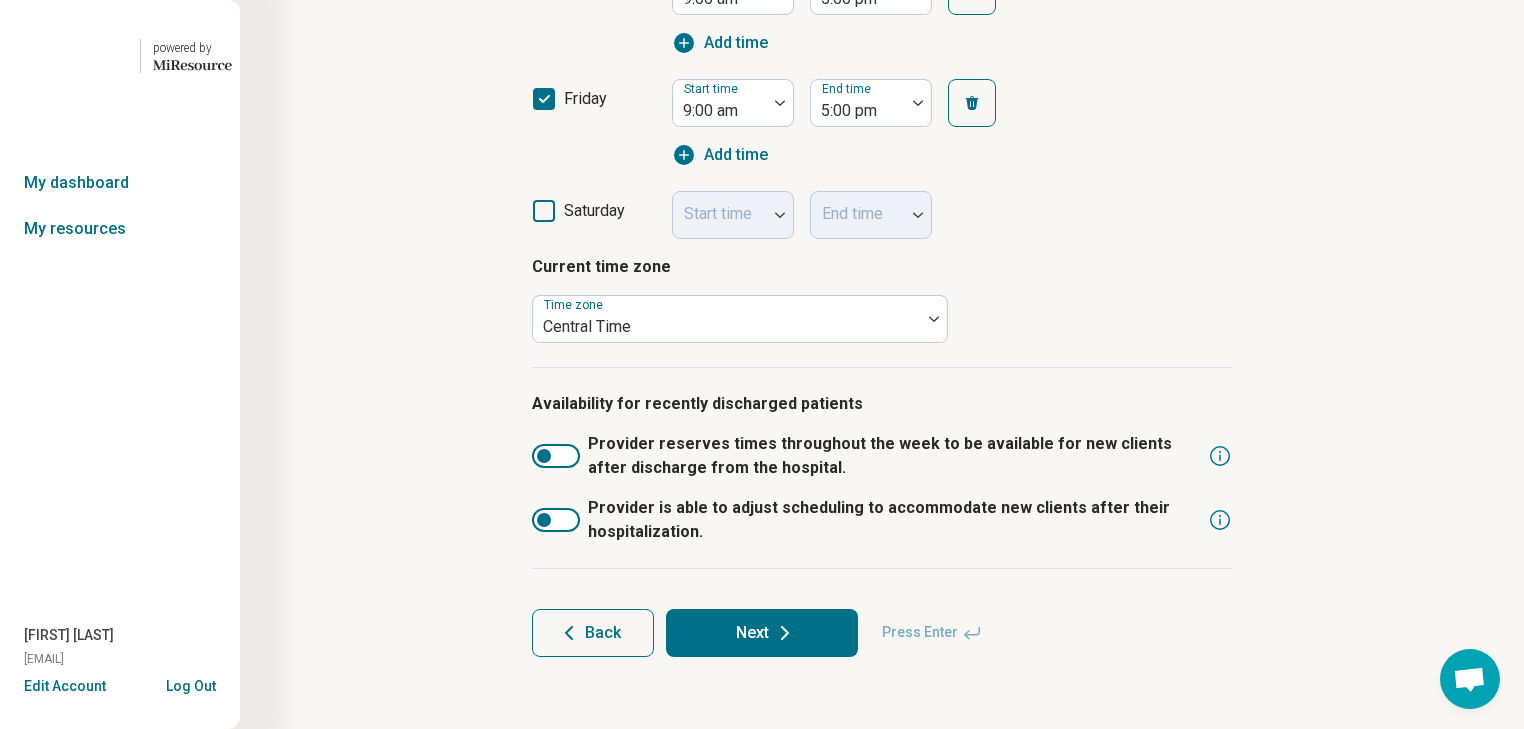 scroll, scrollTop: 1364, scrollLeft: 0, axis: vertical 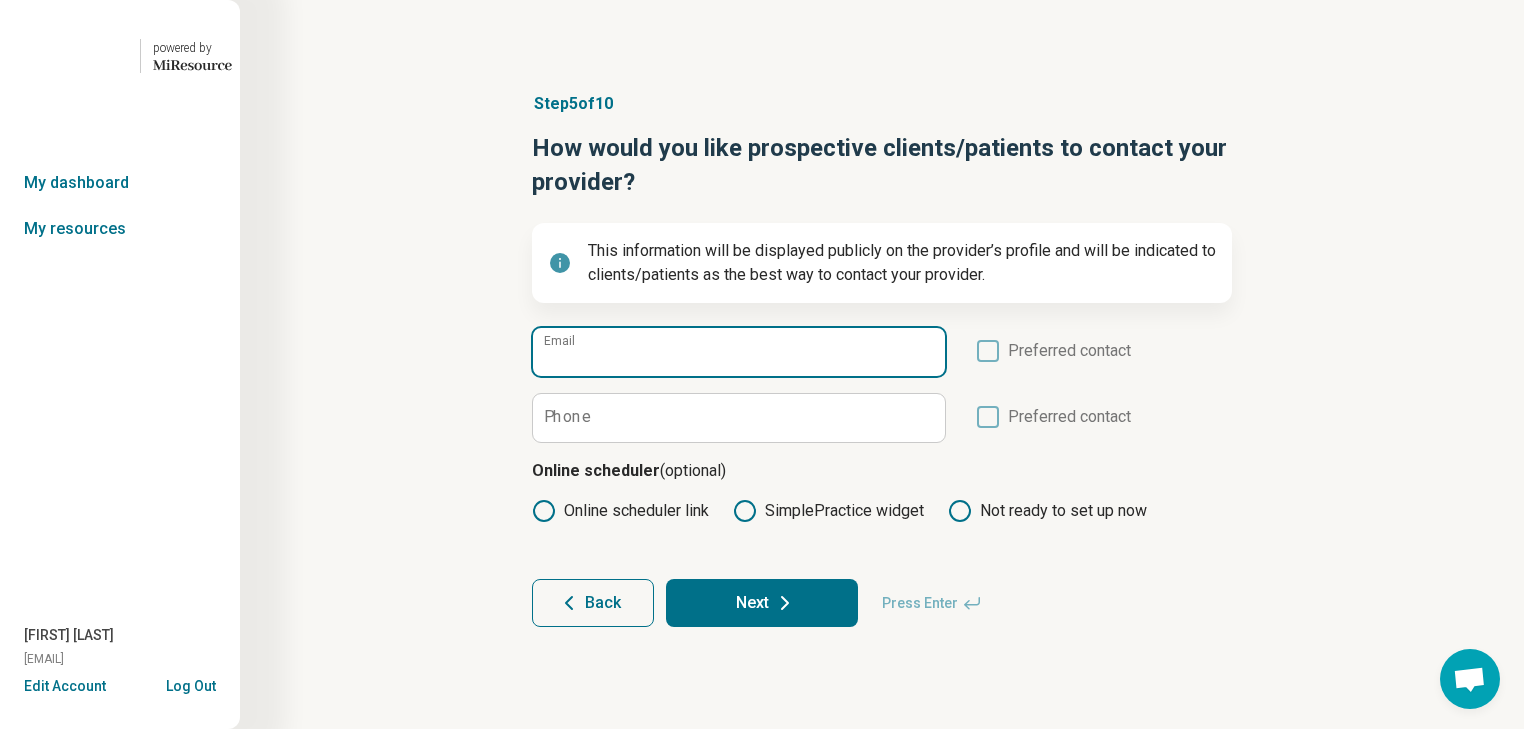 click on "Email" at bounding box center [739, 352] 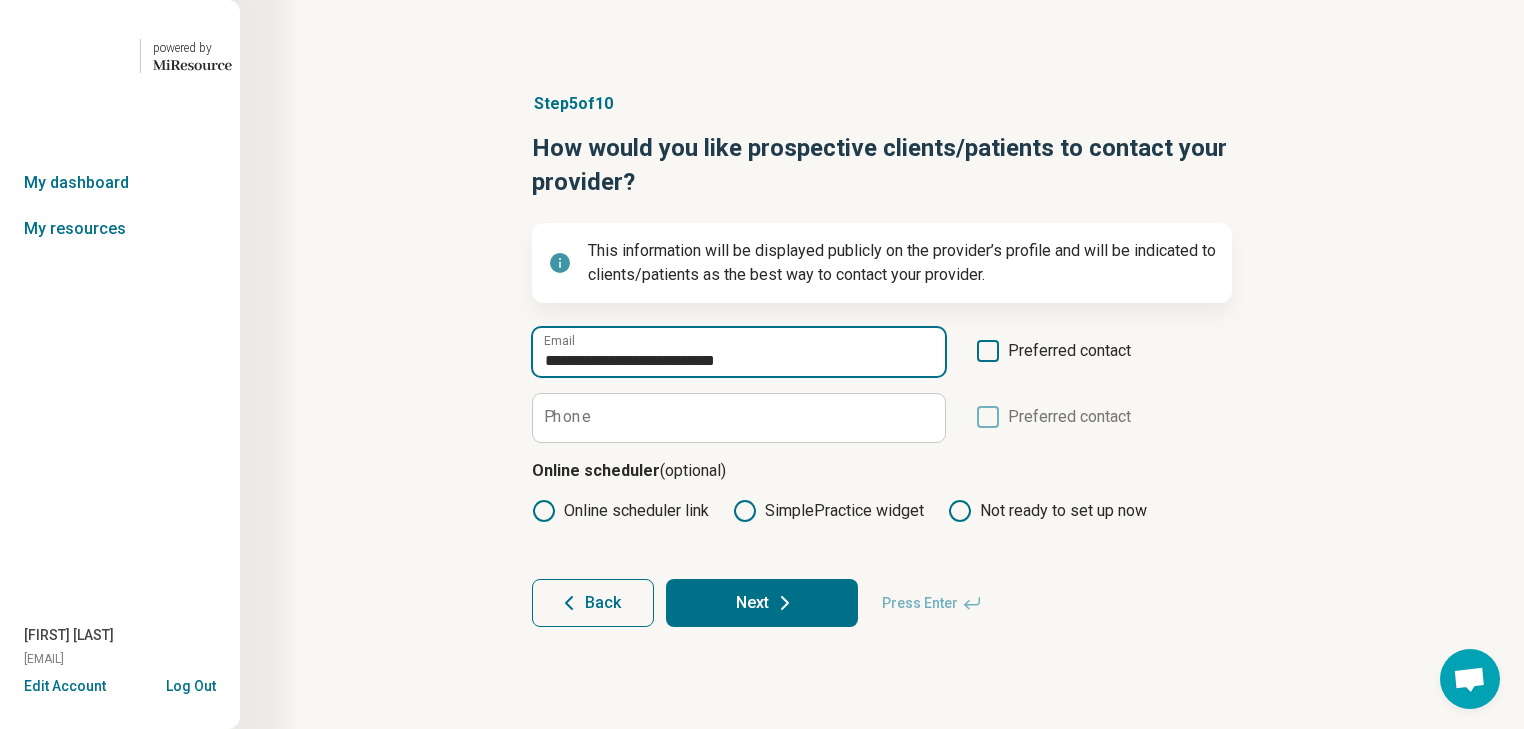 click on "**********" at bounding box center (739, 352) 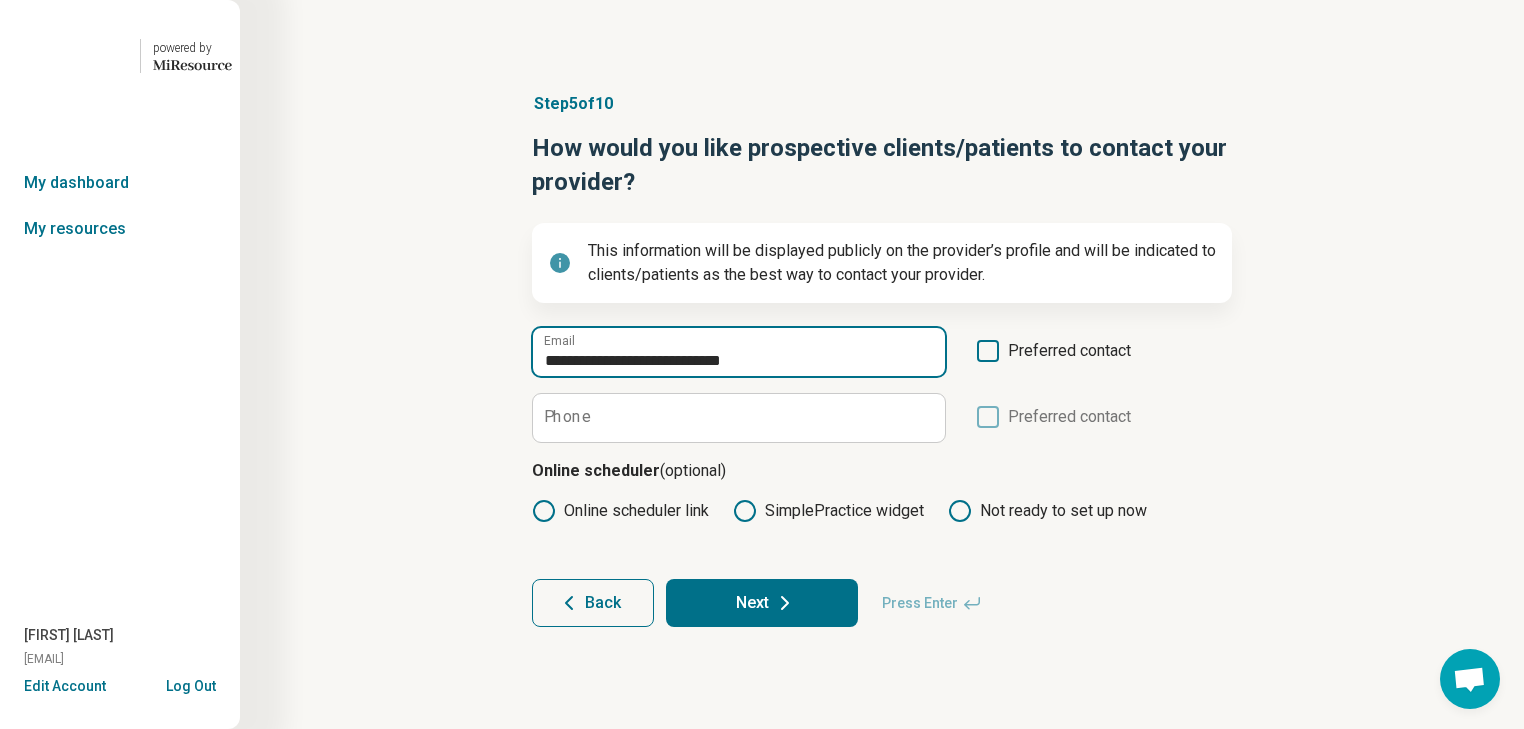 type on "**********" 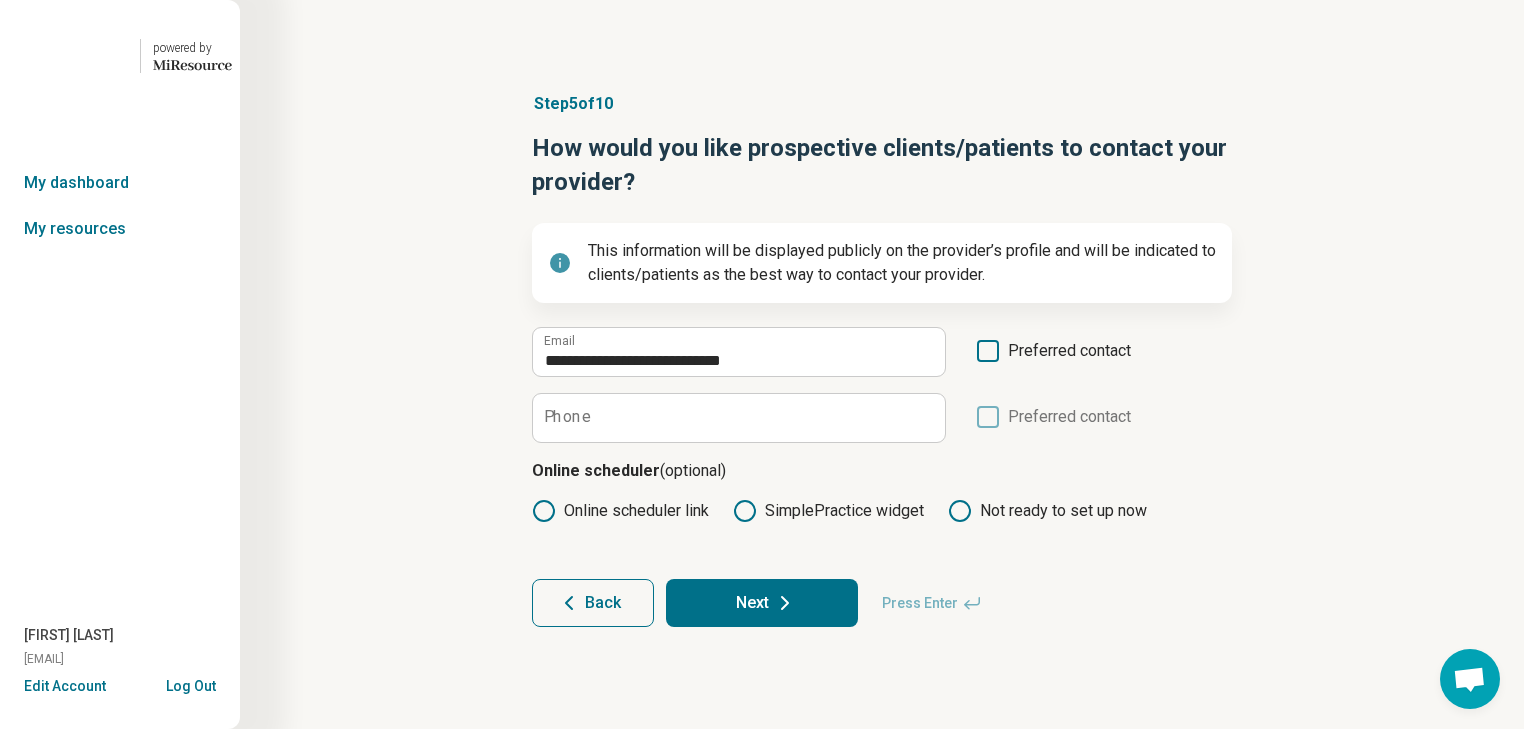 click 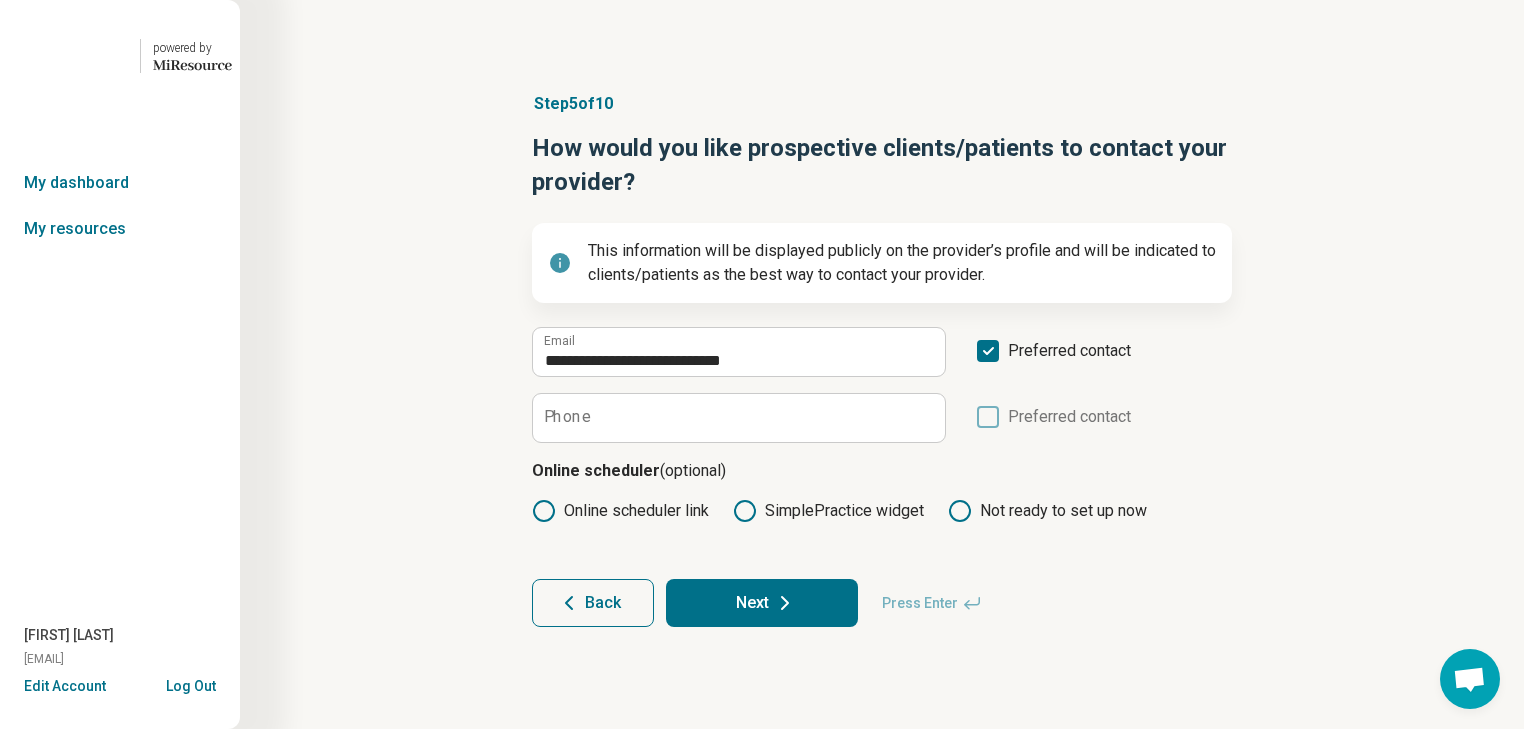 click on "Phone" at bounding box center [567, 417] 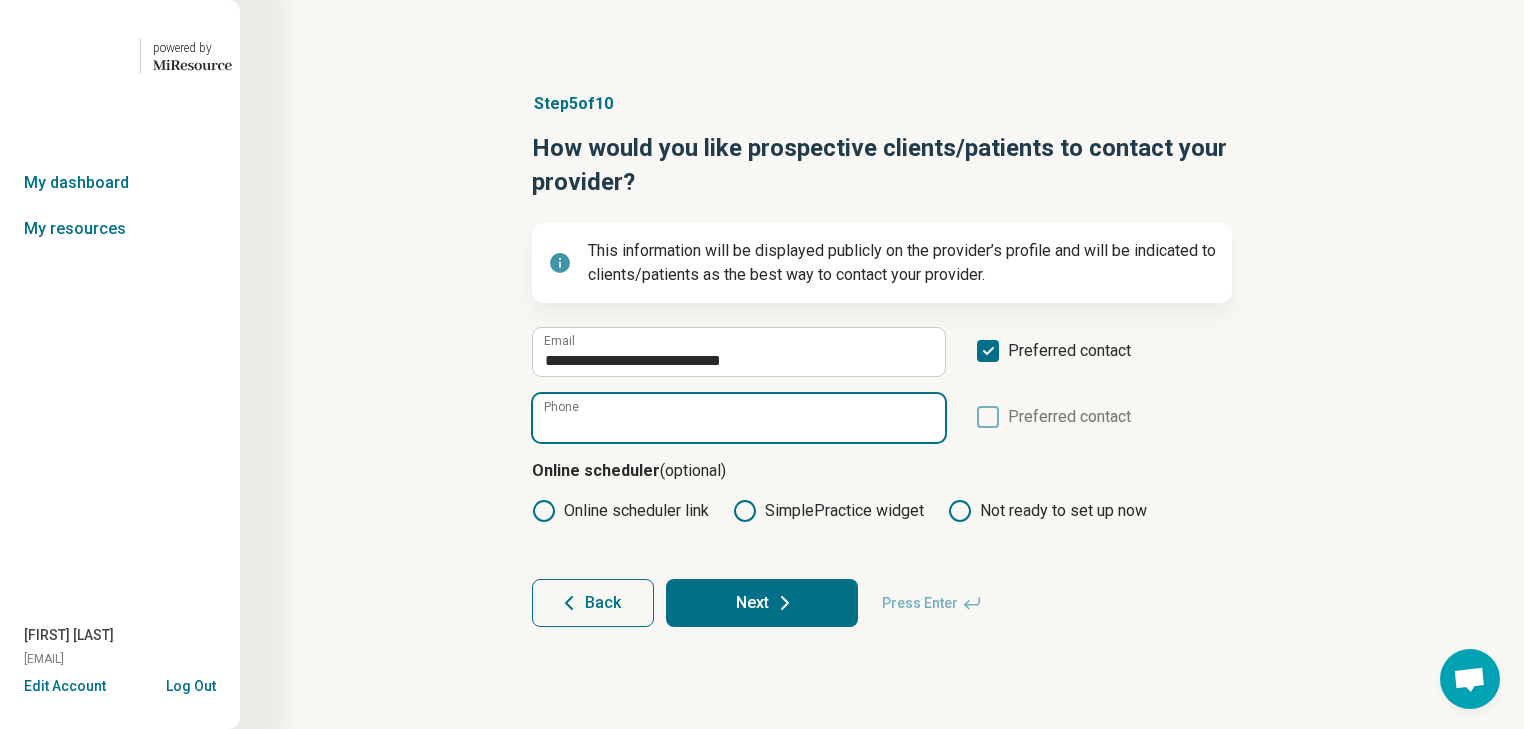 click on "Phone" at bounding box center (739, 418) 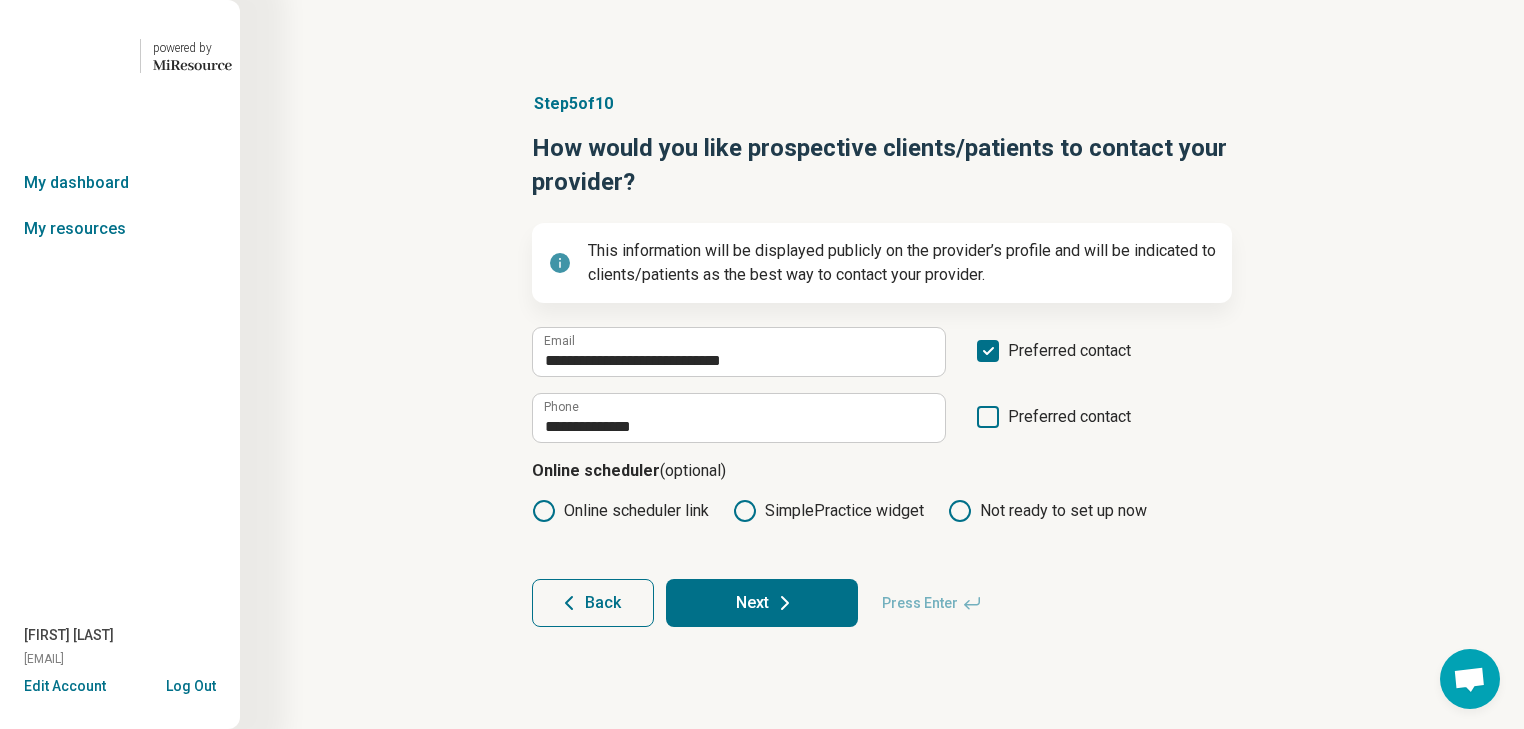 click 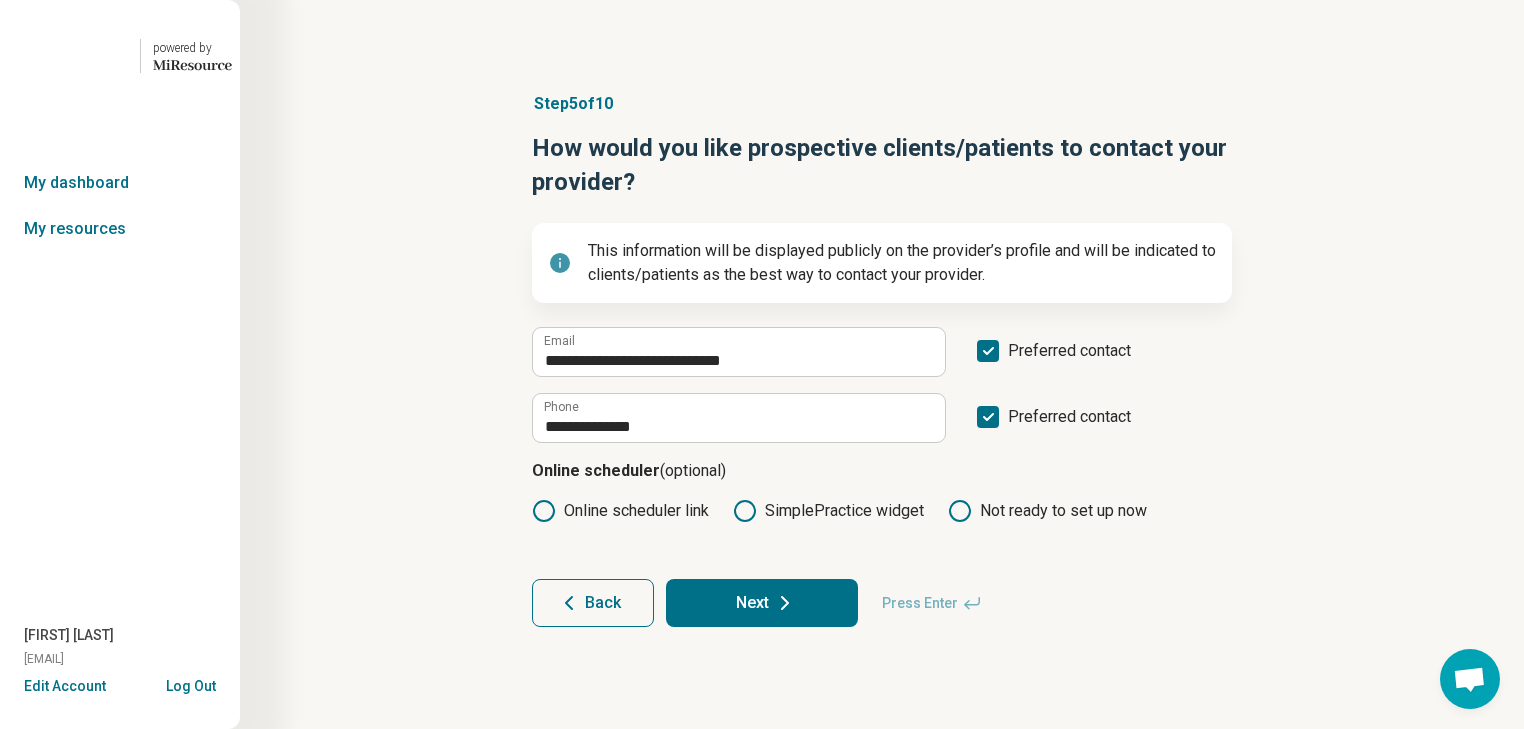 scroll, scrollTop: 14, scrollLeft: 0, axis: vertical 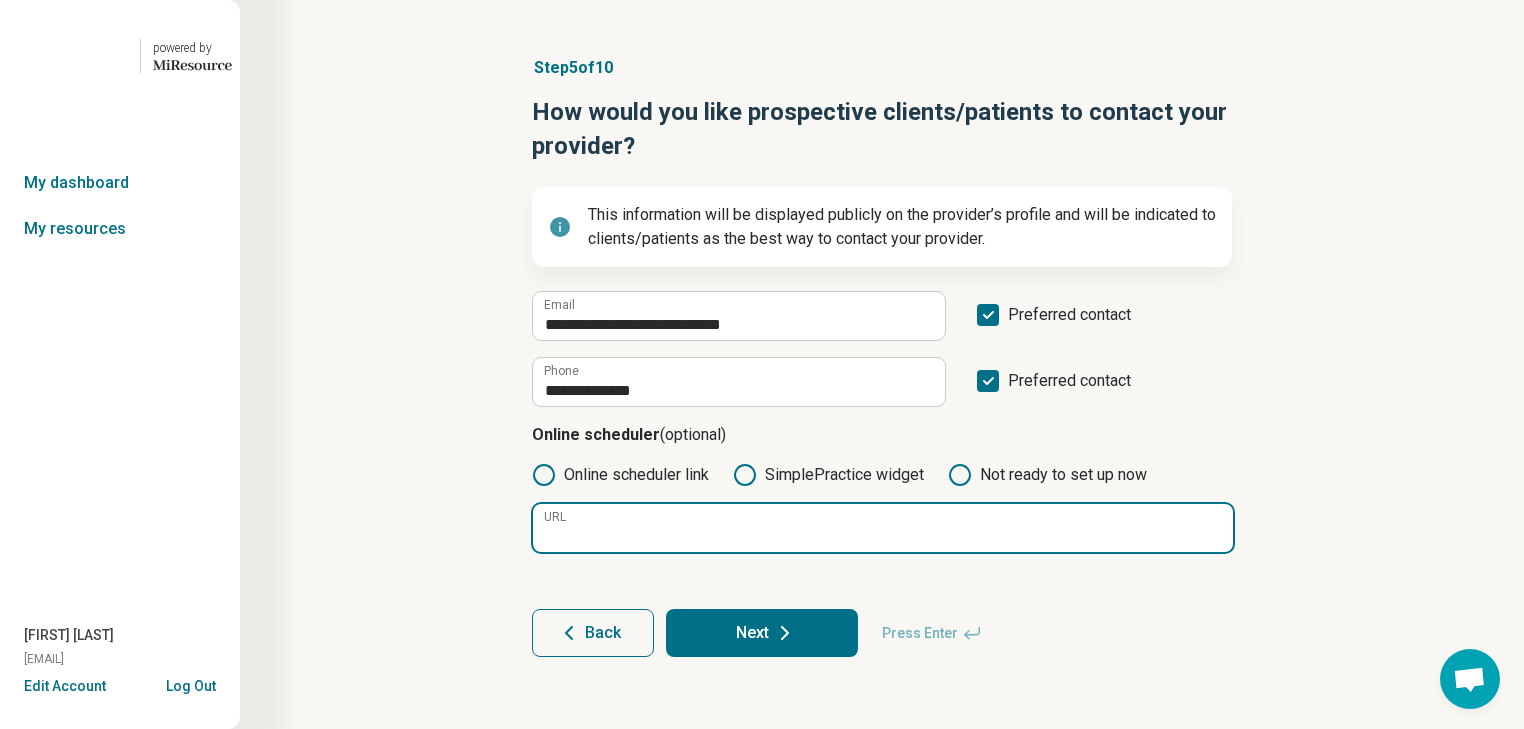click on "URL" at bounding box center (883, 528) 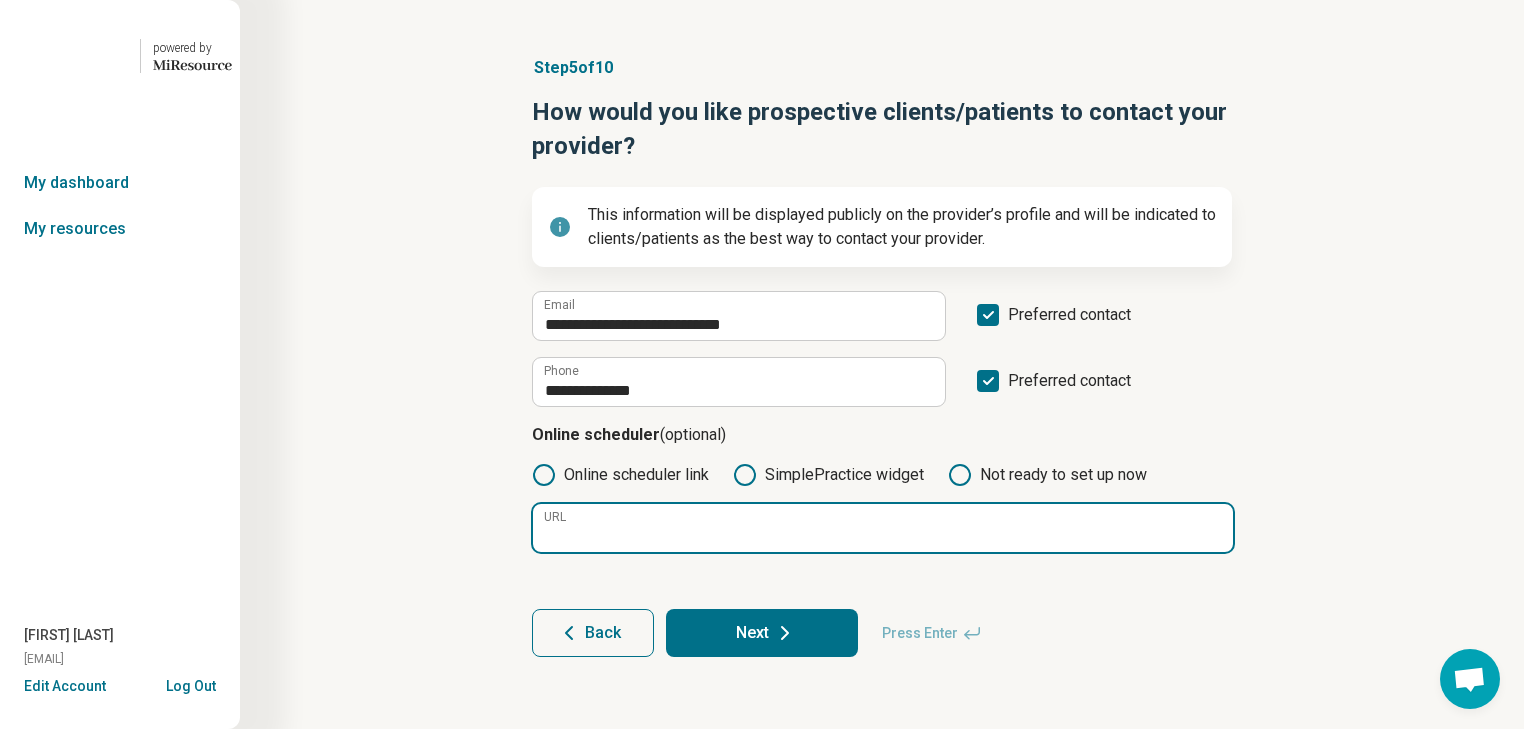 type on "**********" 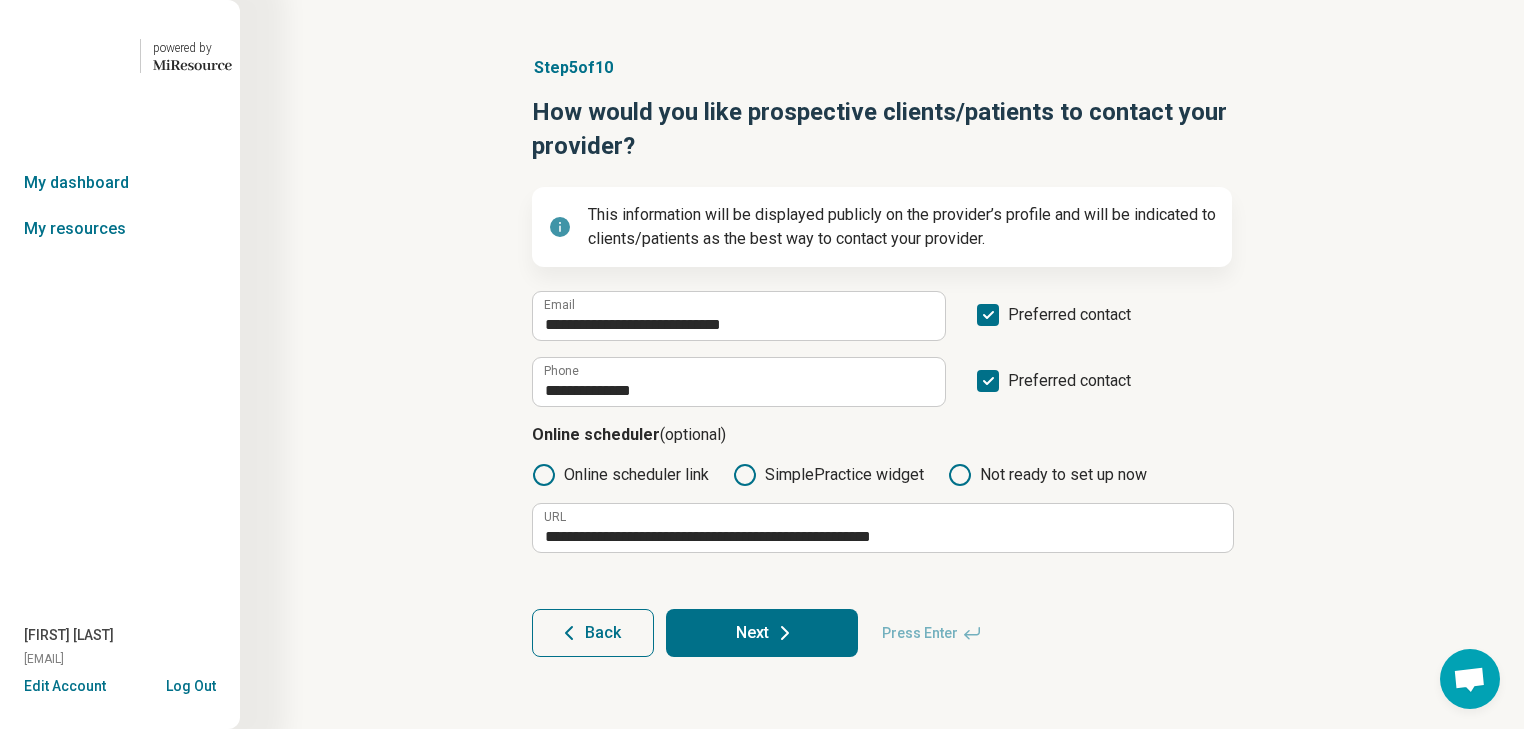 click on "**********" at bounding box center (882, 346) 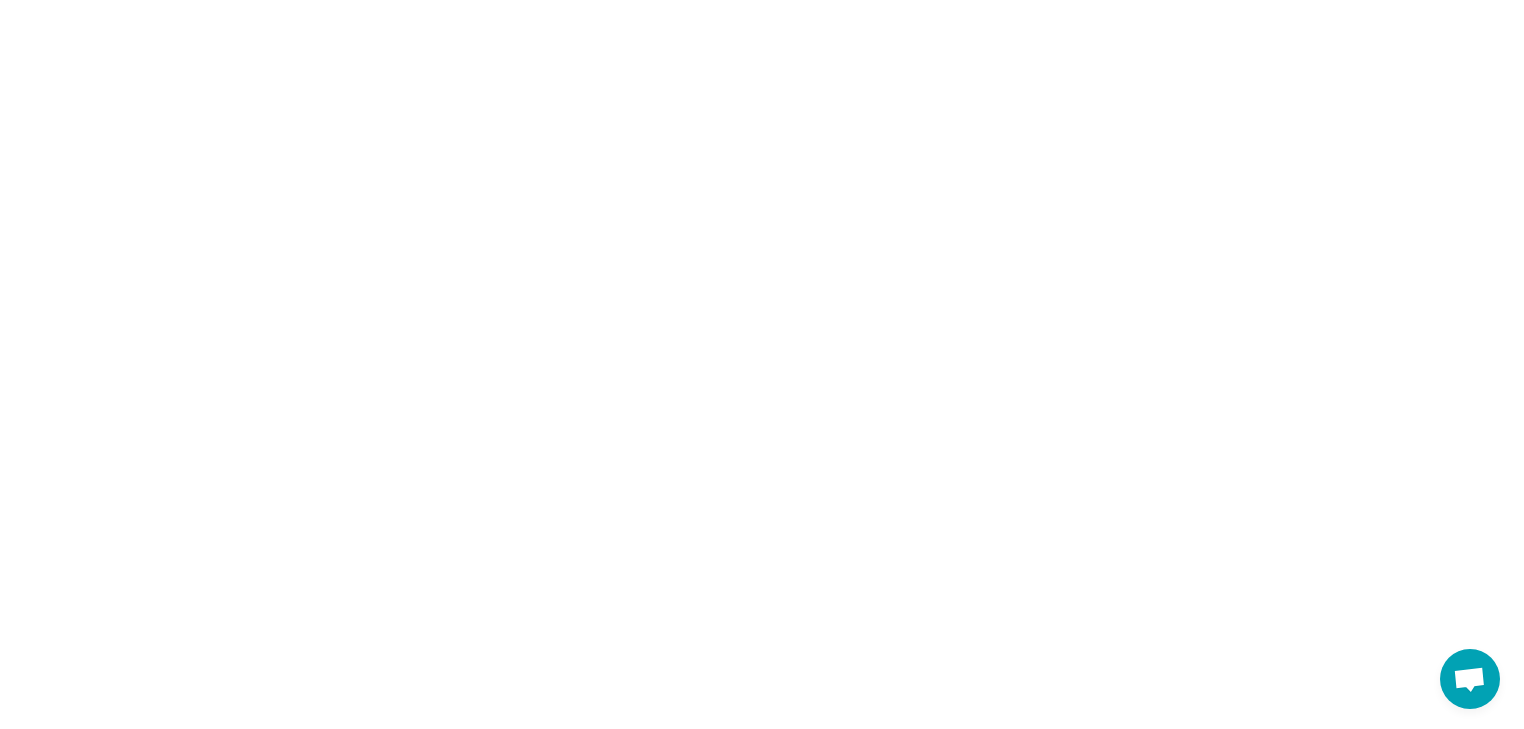 scroll, scrollTop: 0, scrollLeft: 0, axis: both 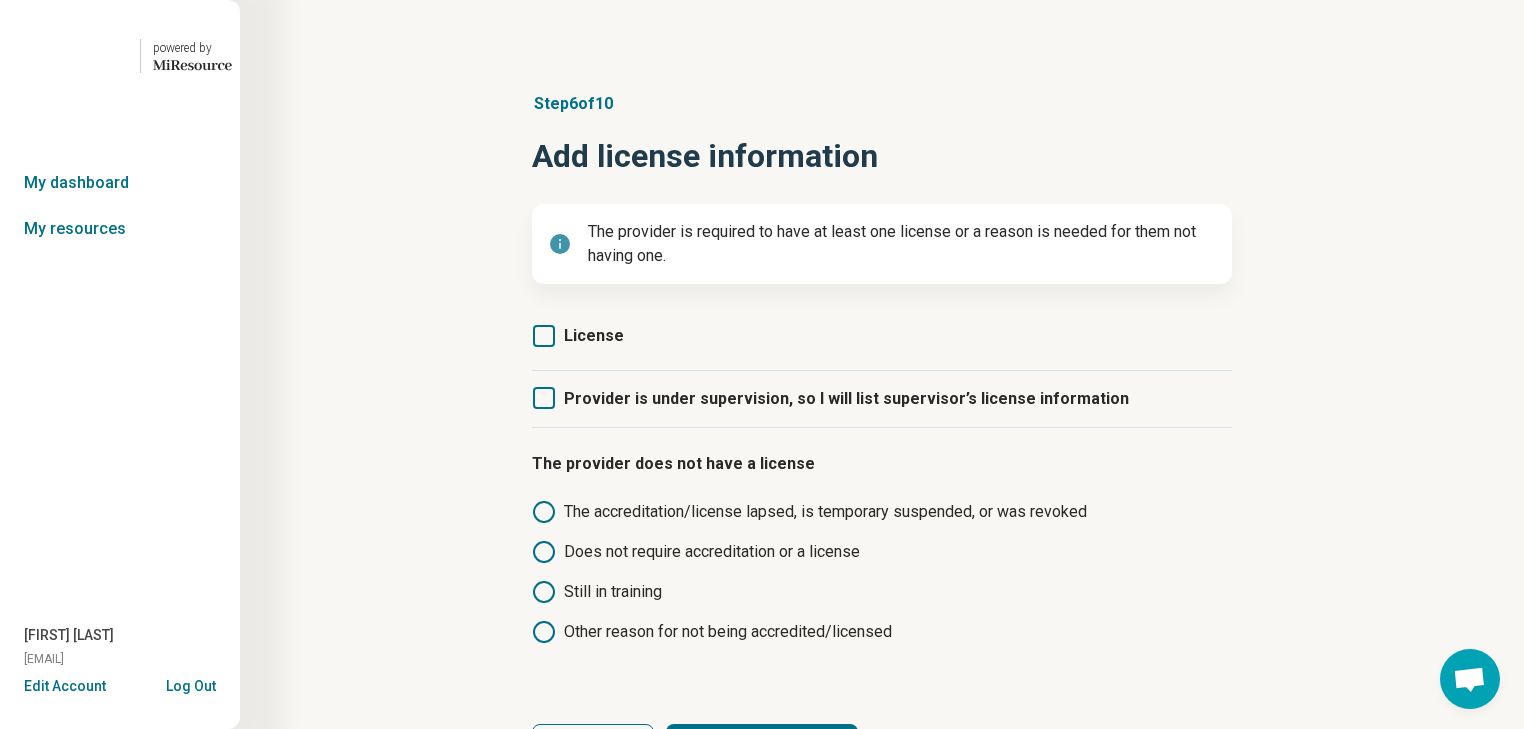 click 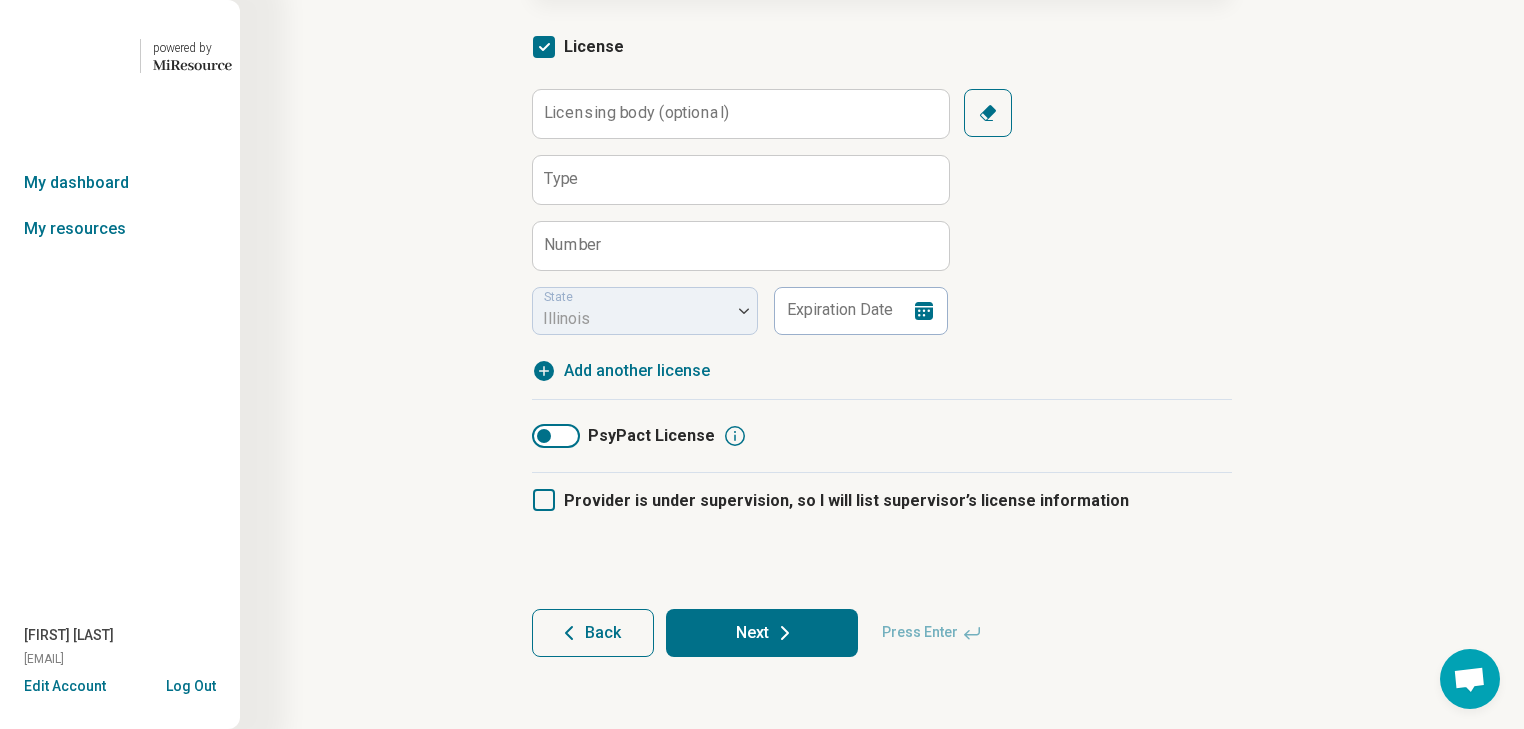 scroll, scrollTop: 320, scrollLeft: 0, axis: vertical 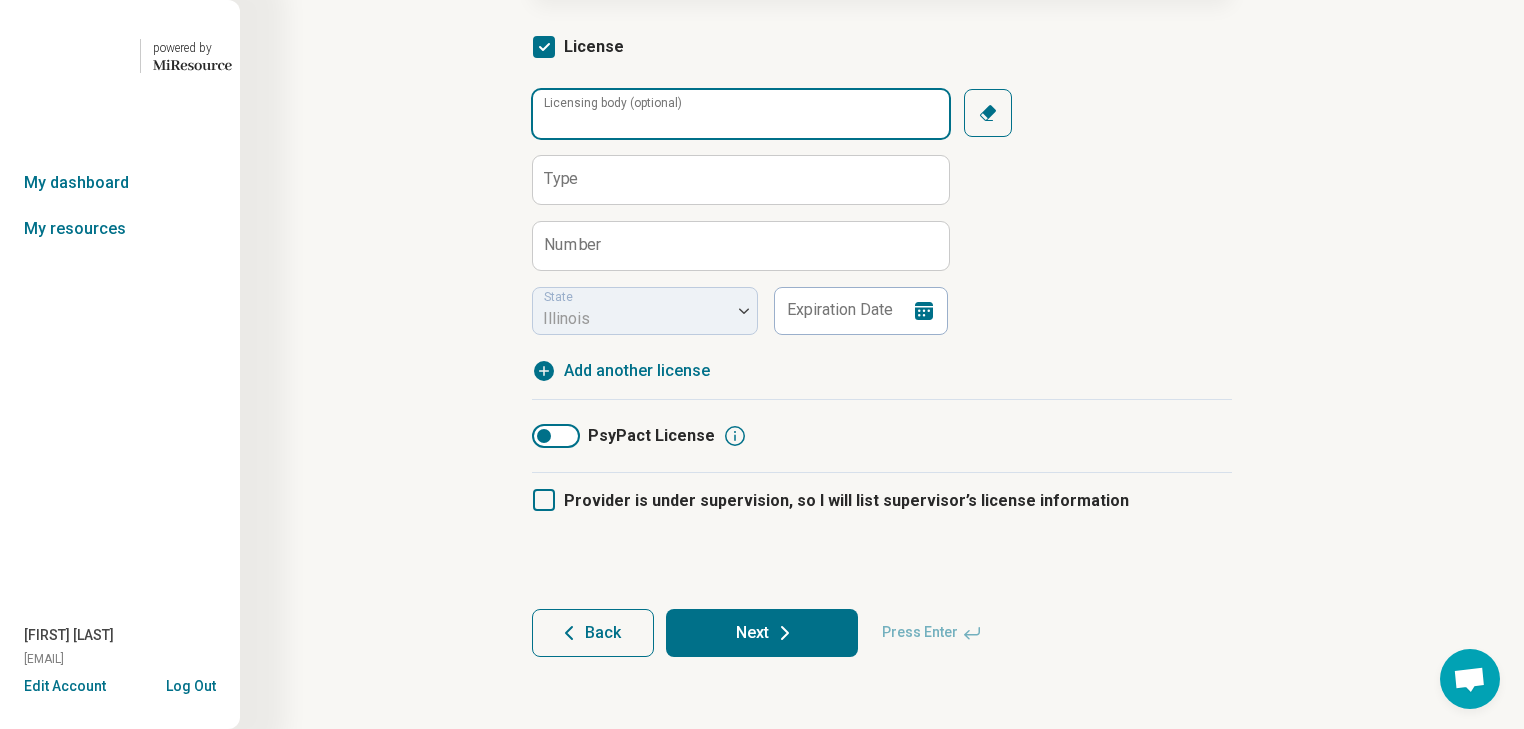 click on "Licensing body (optional)" at bounding box center [741, 114] 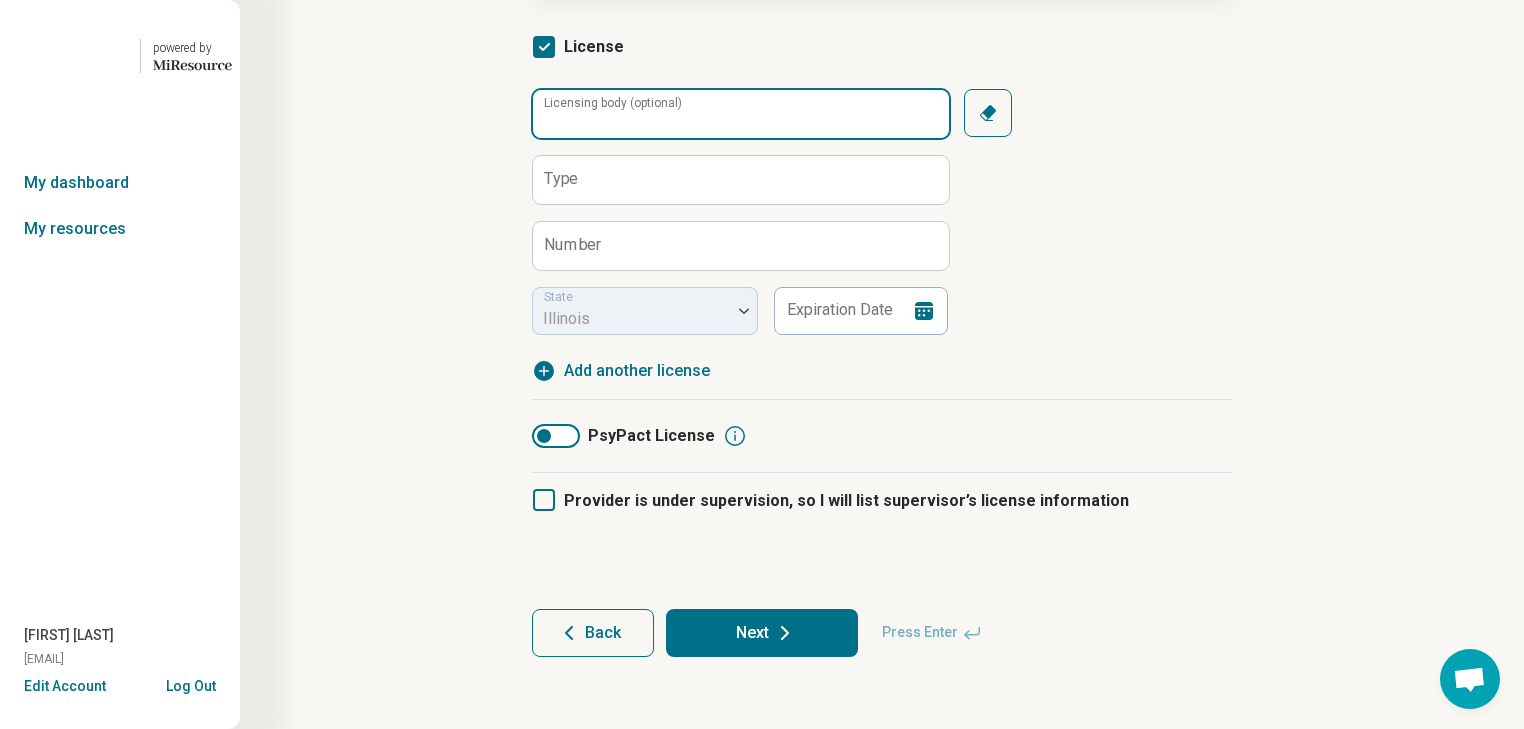 type on "****" 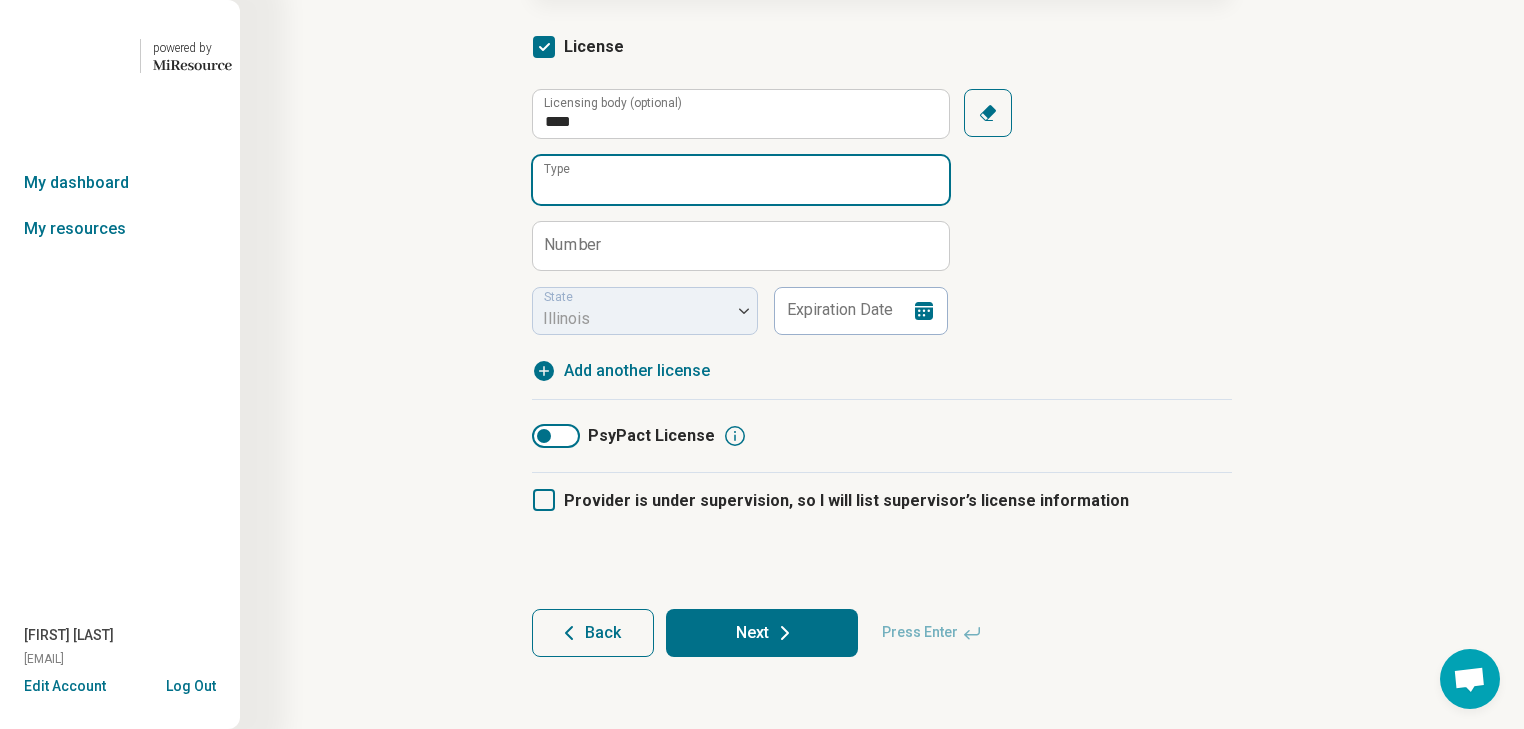 click on "Type" at bounding box center (741, 180) 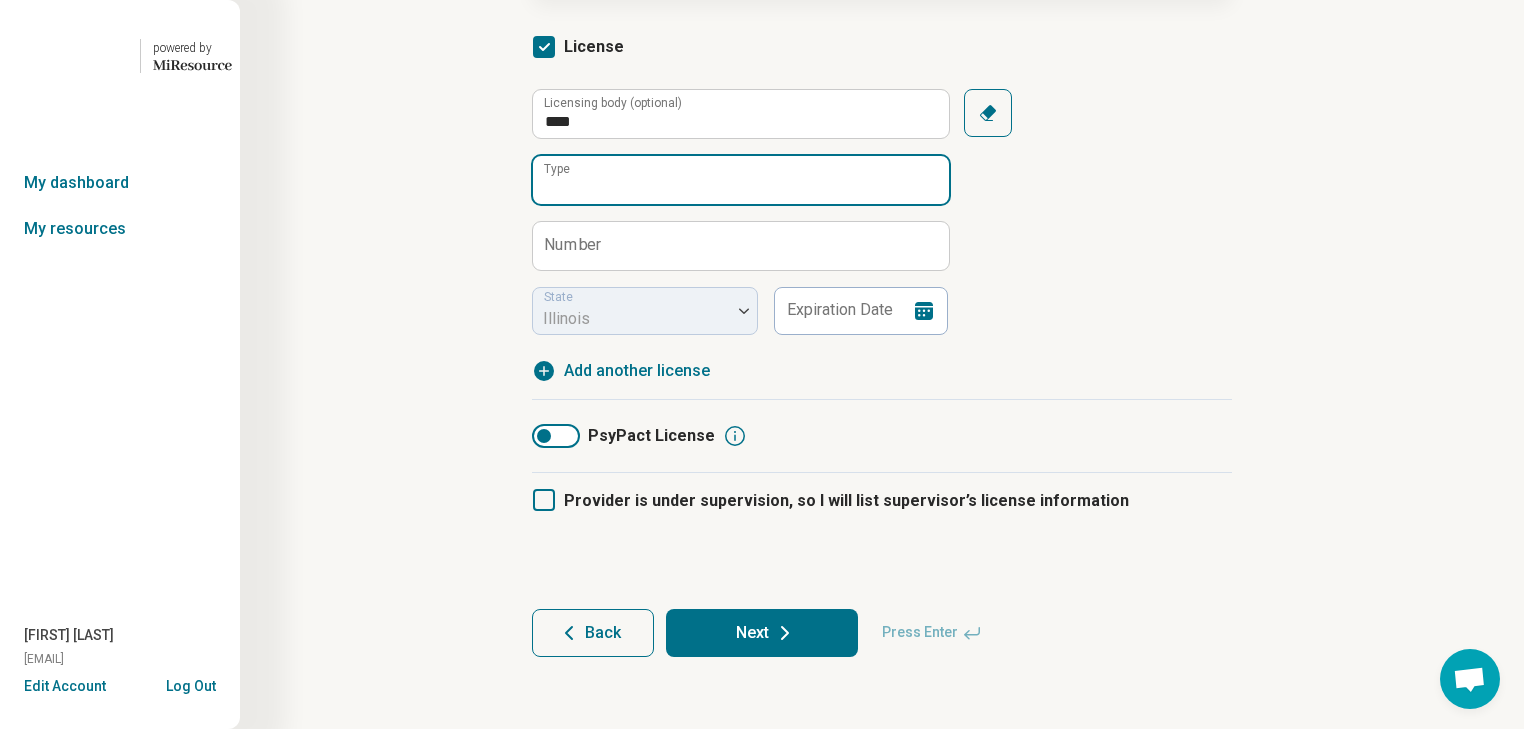 type on "**********" 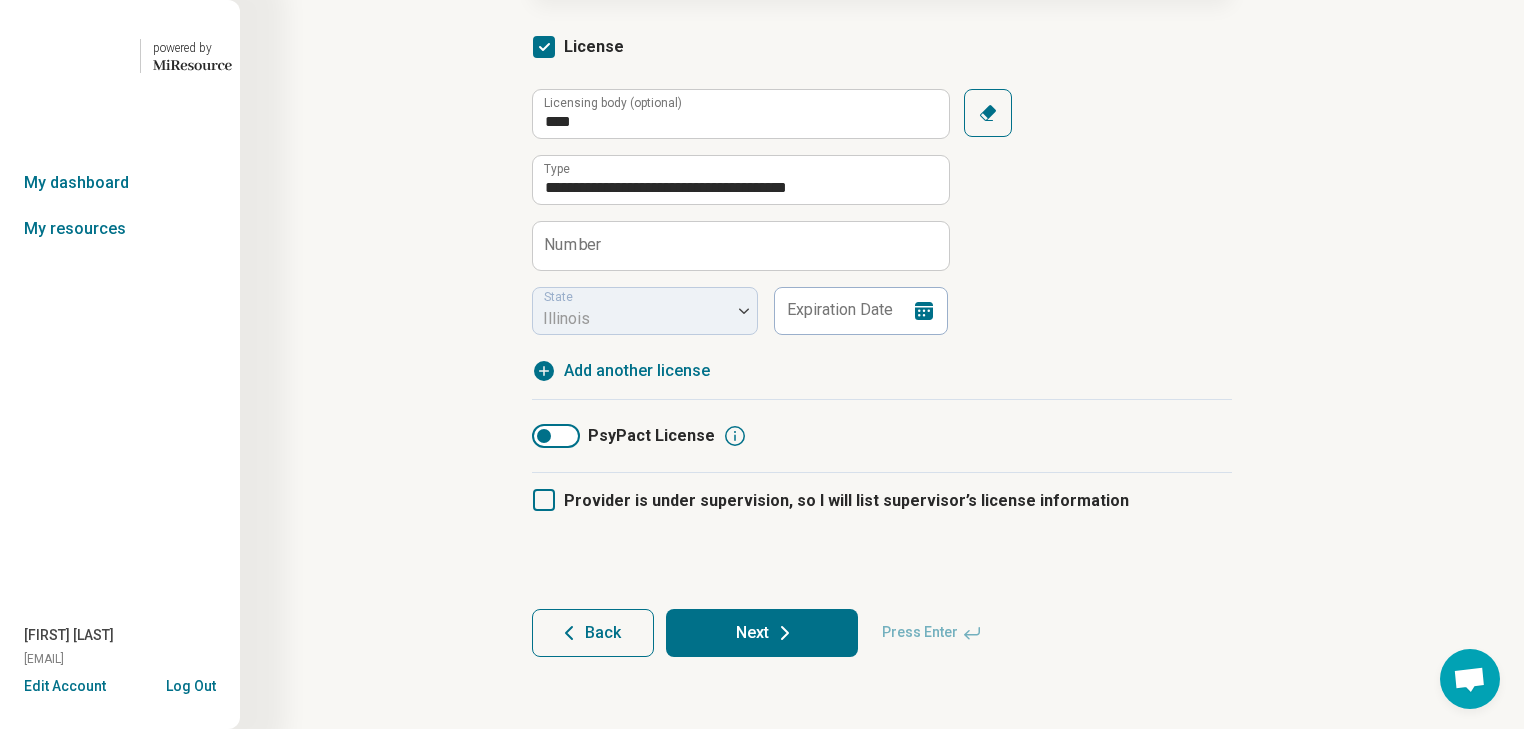 click on "Number" at bounding box center [573, 245] 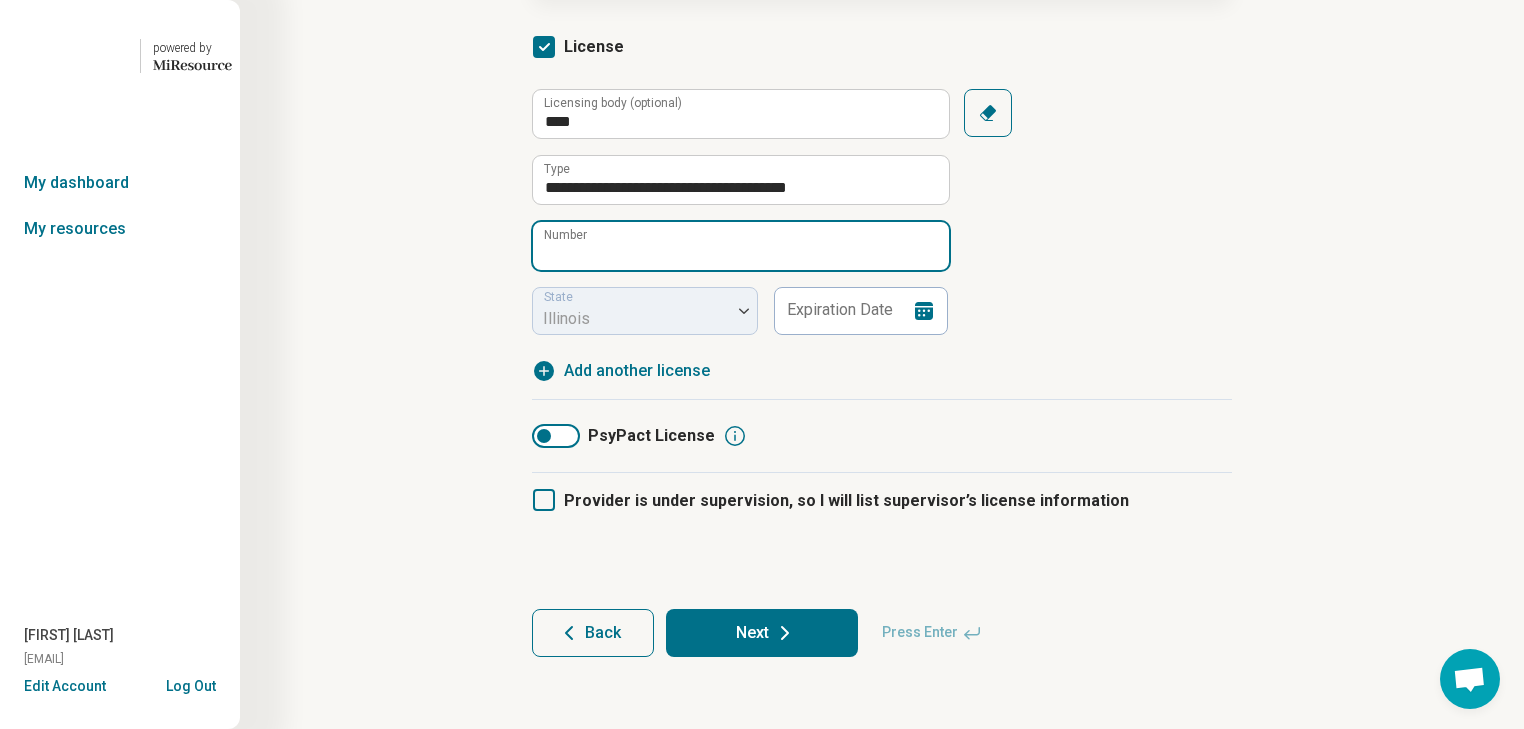 click on "Number" at bounding box center [741, 246] 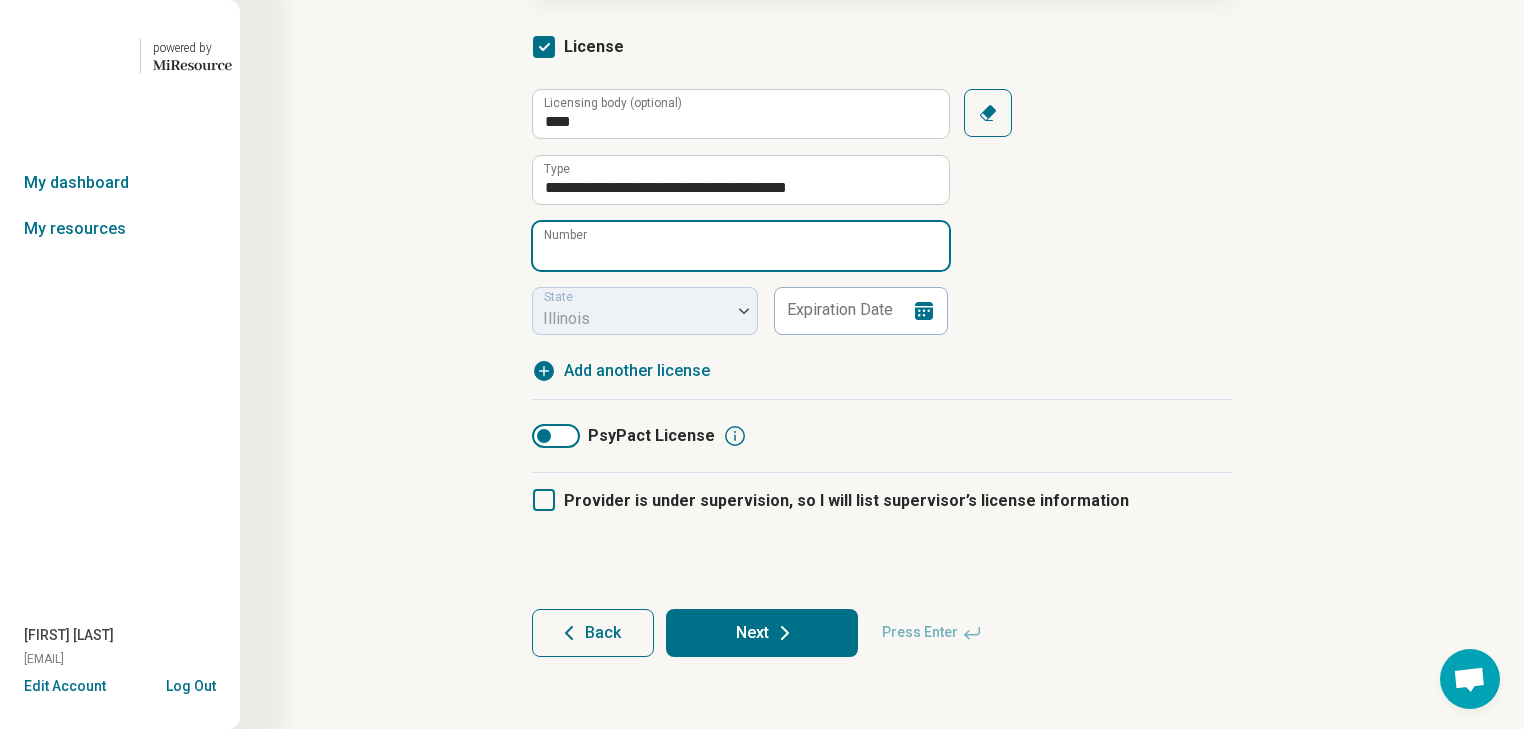 paste on "*********" 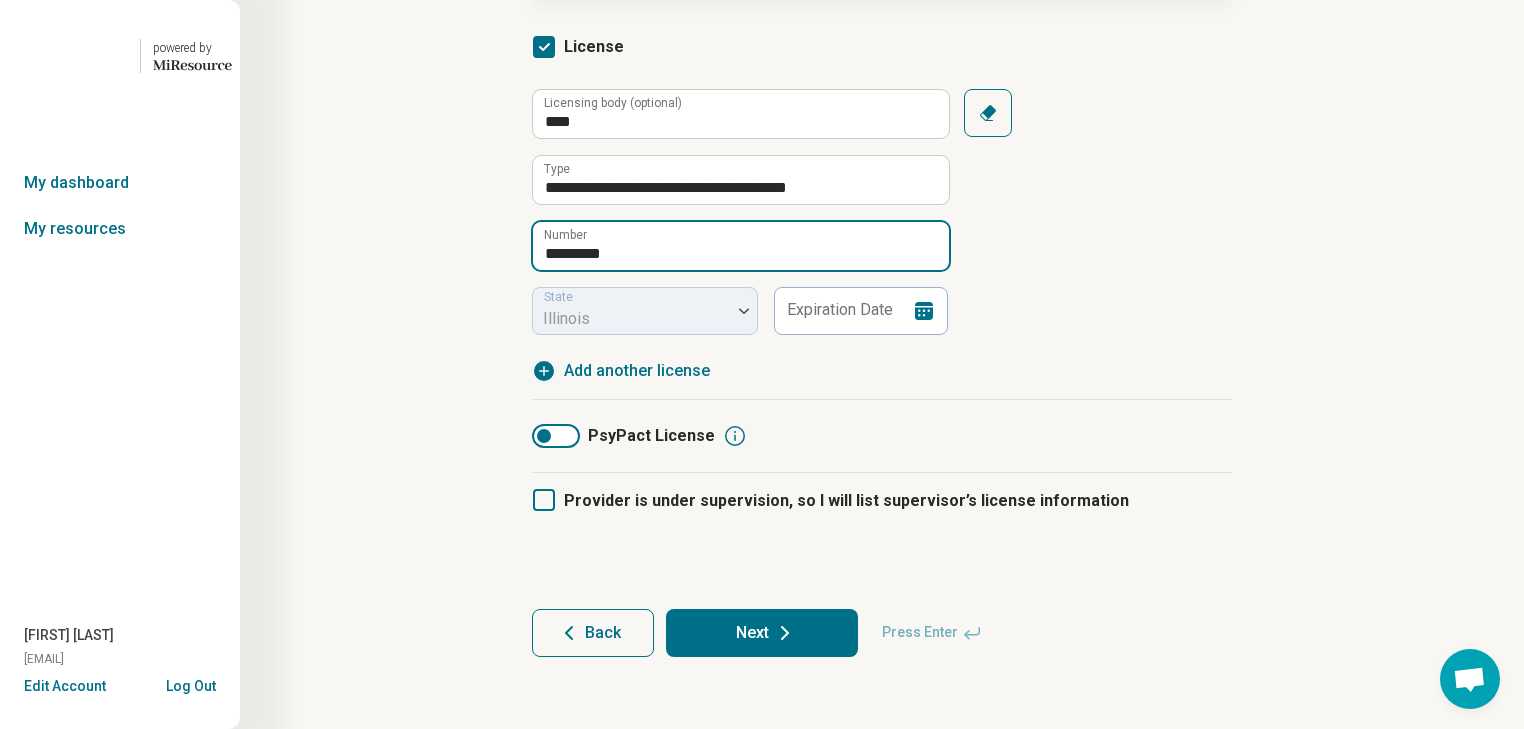 type on "*********" 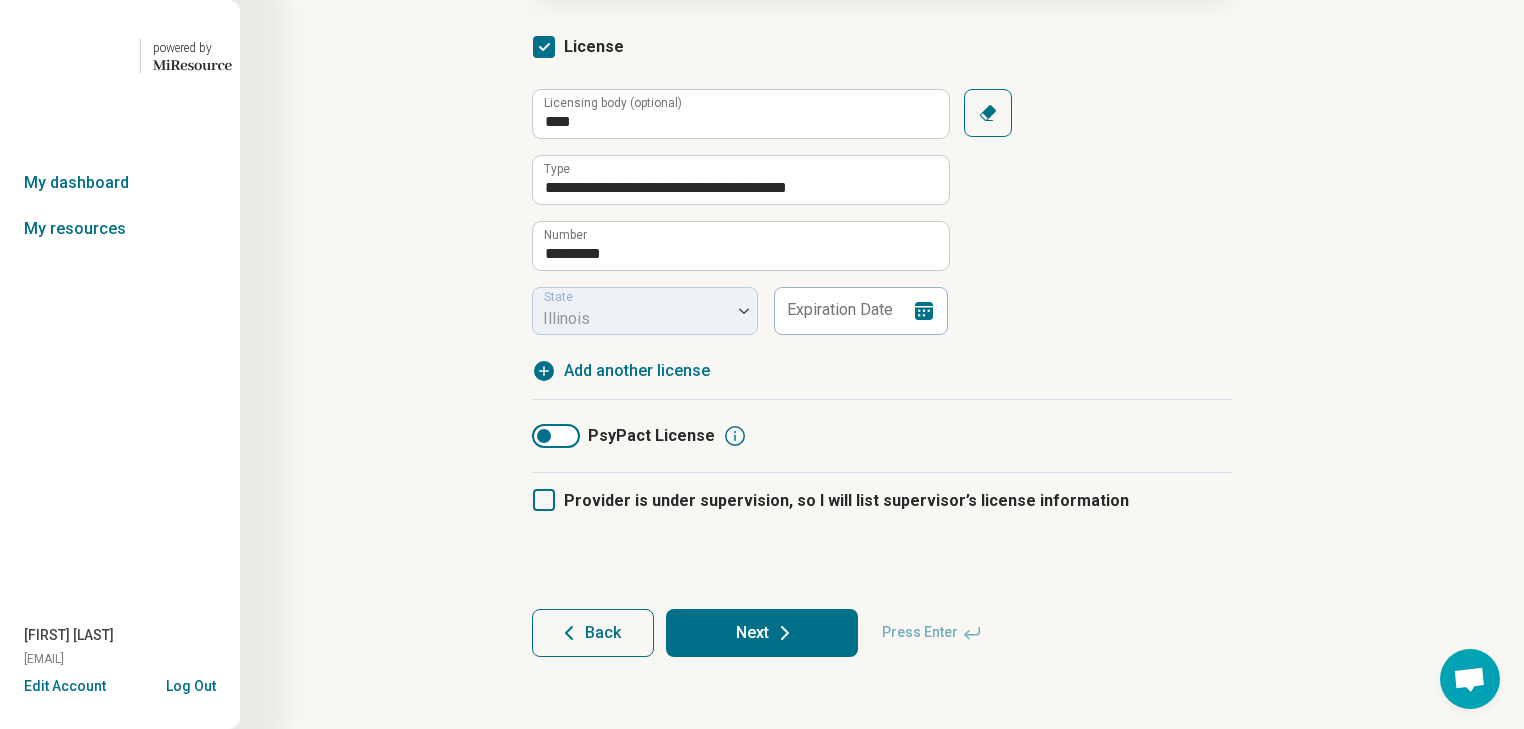 click 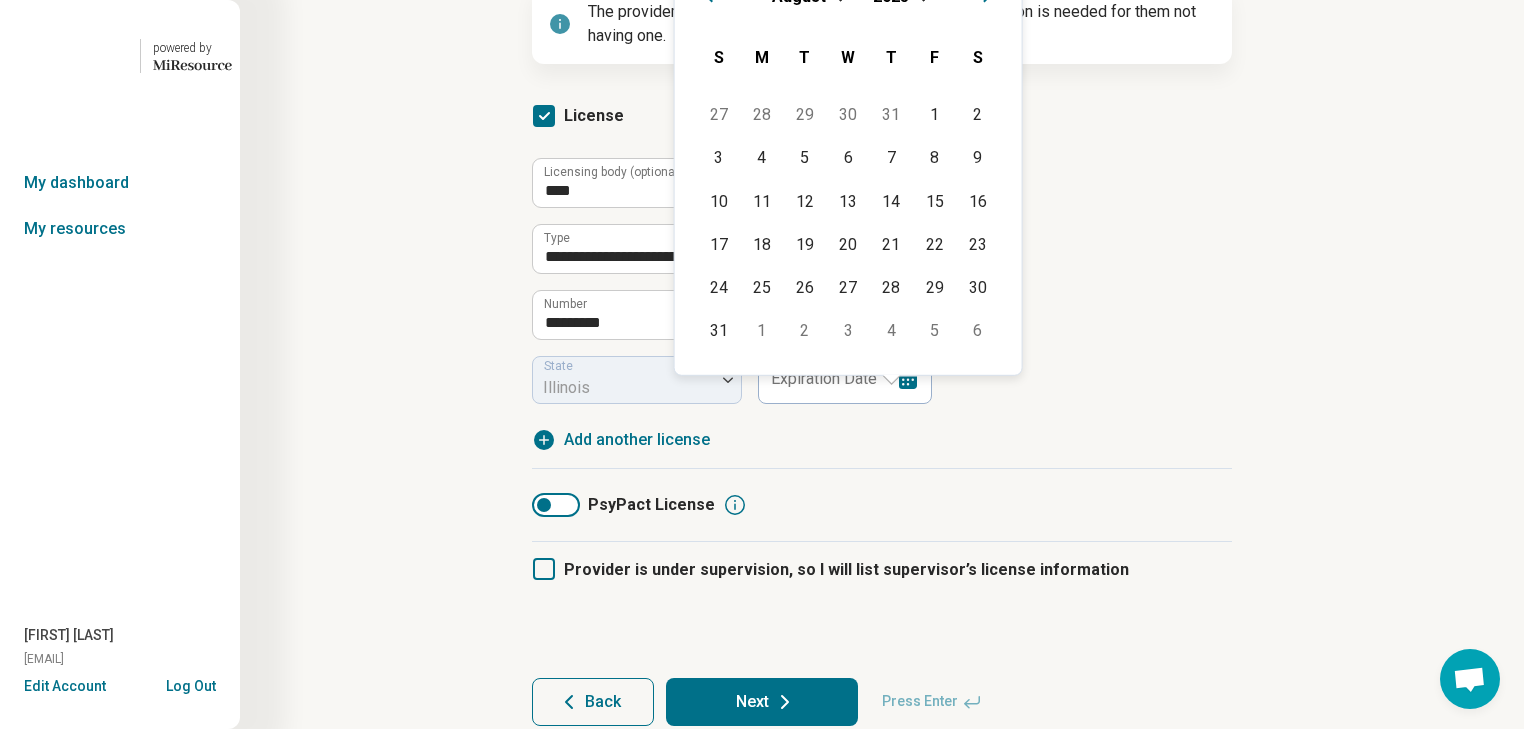 scroll, scrollTop: 160, scrollLeft: 0, axis: vertical 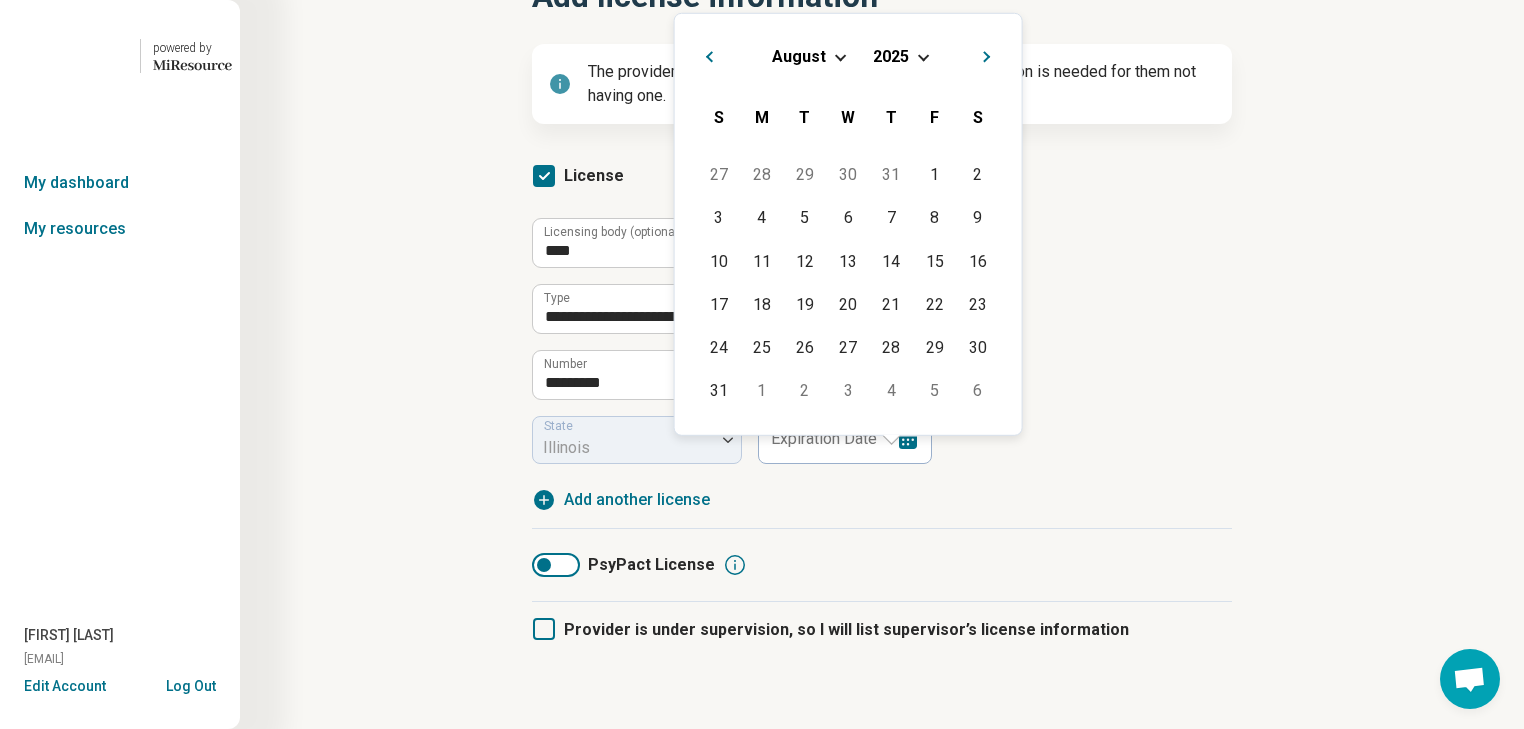click at bounding box center (839, 55) 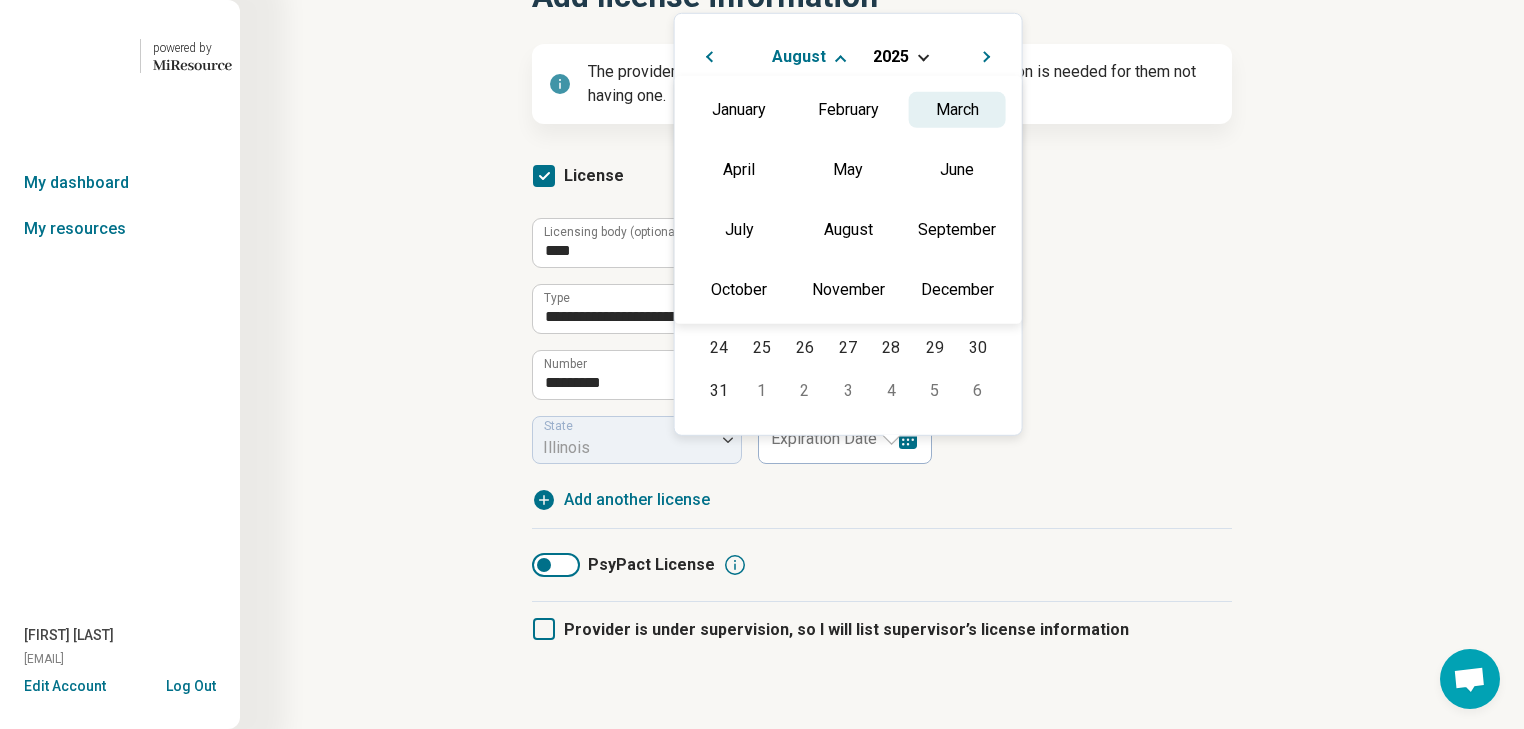 click on "March" at bounding box center (957, 109) 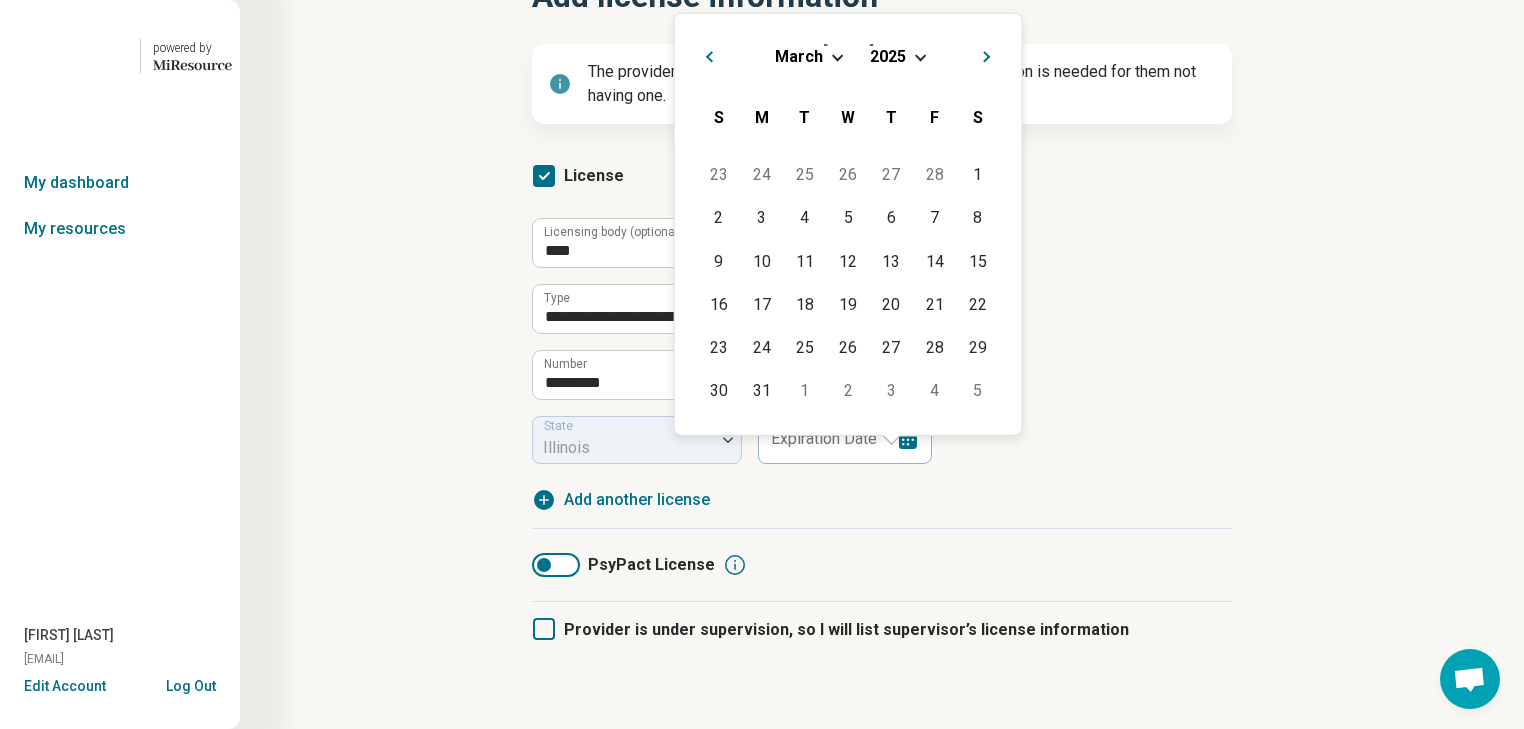 click on "[DATE]" at bounding box center (848, 55) 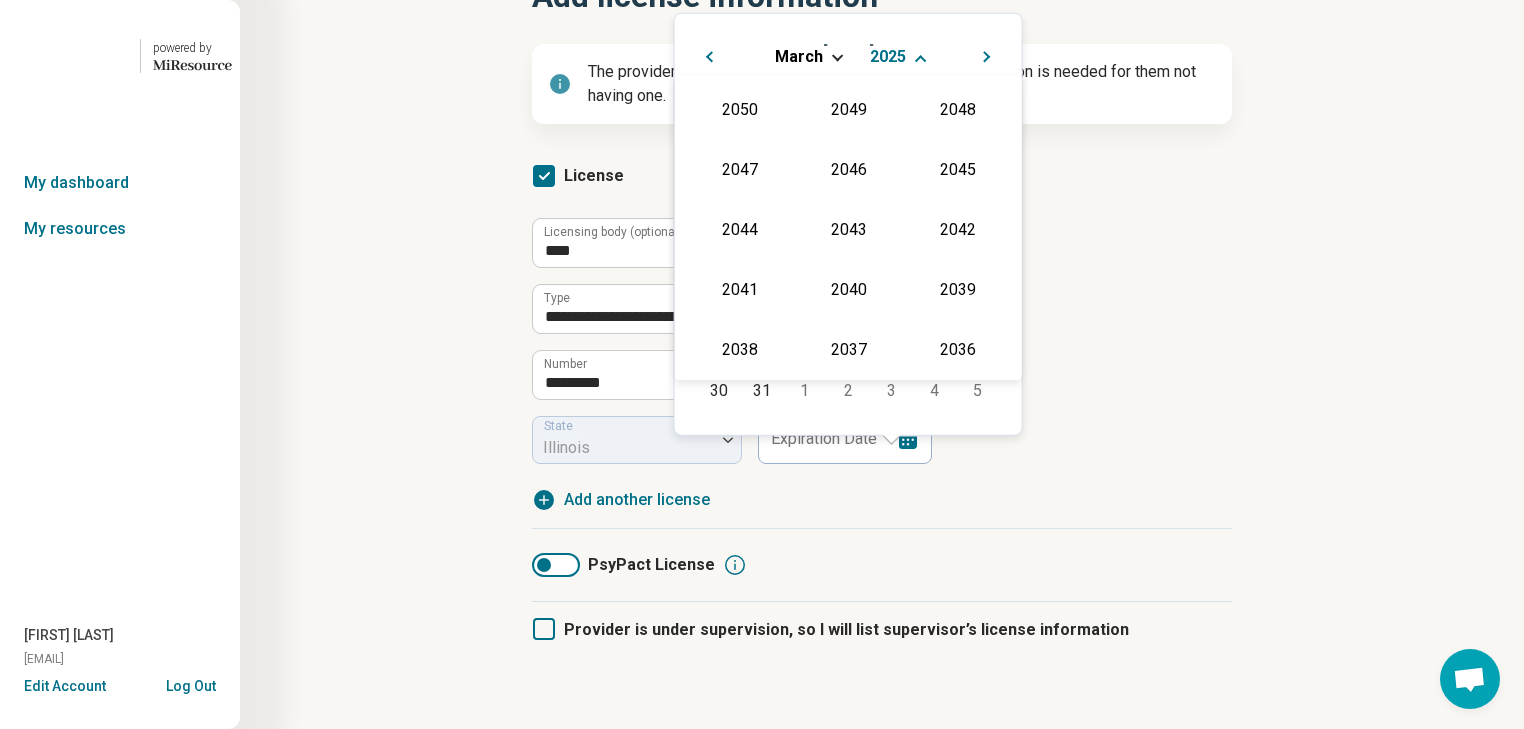 scroll, scrollTop: 328, scrollLeft: 0, axis: vertical 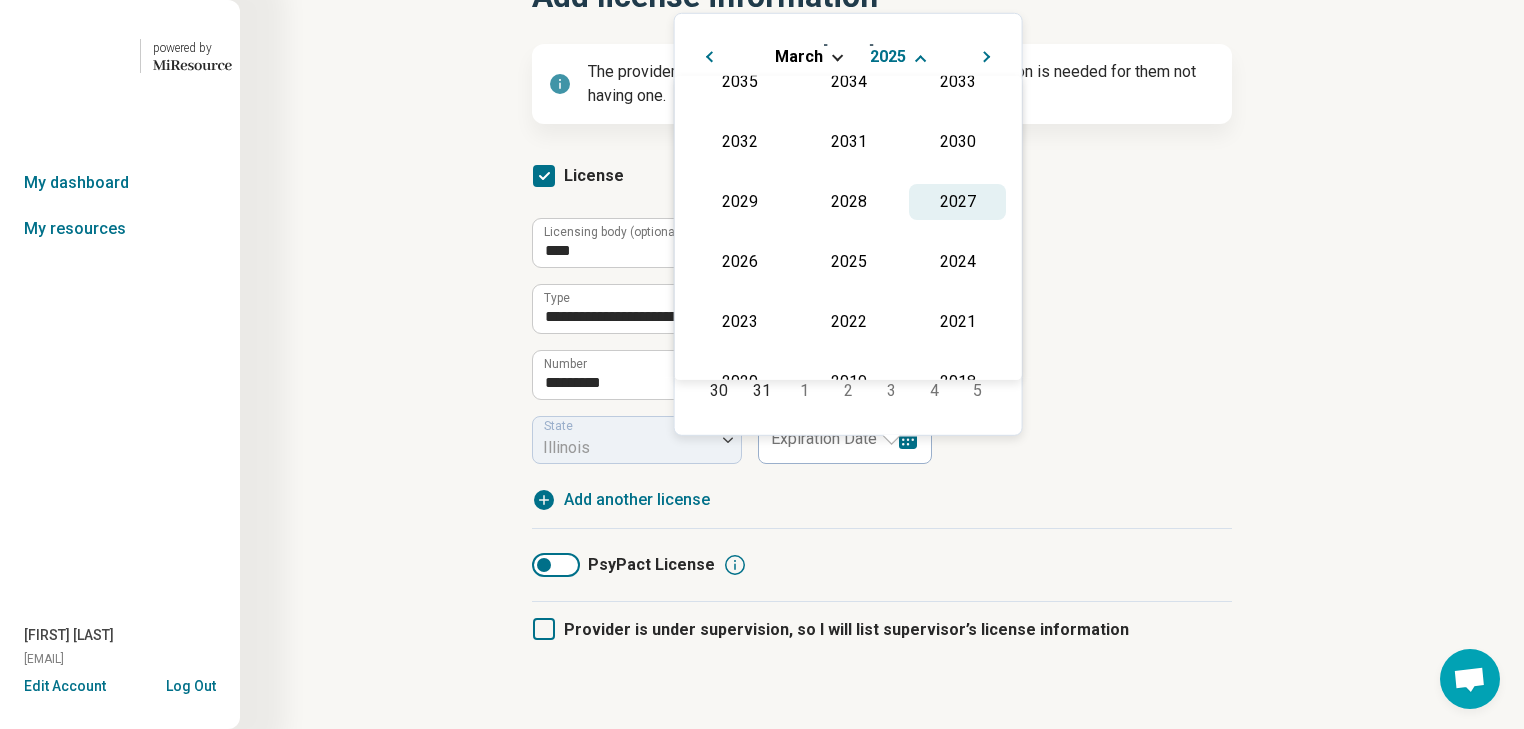 click on "2027" at bounding box center [957, 201] 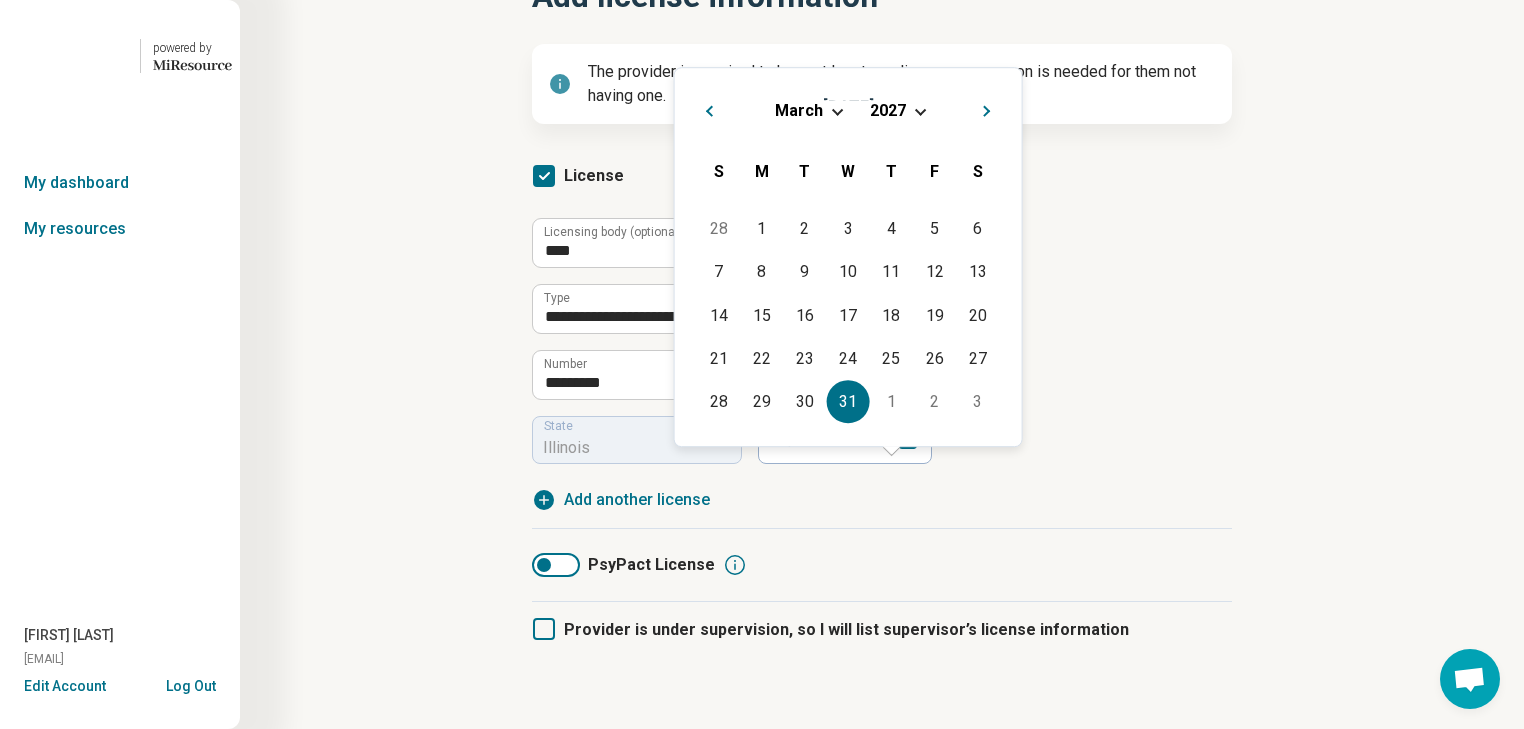 click on "31" at bounding box center (848, 401) 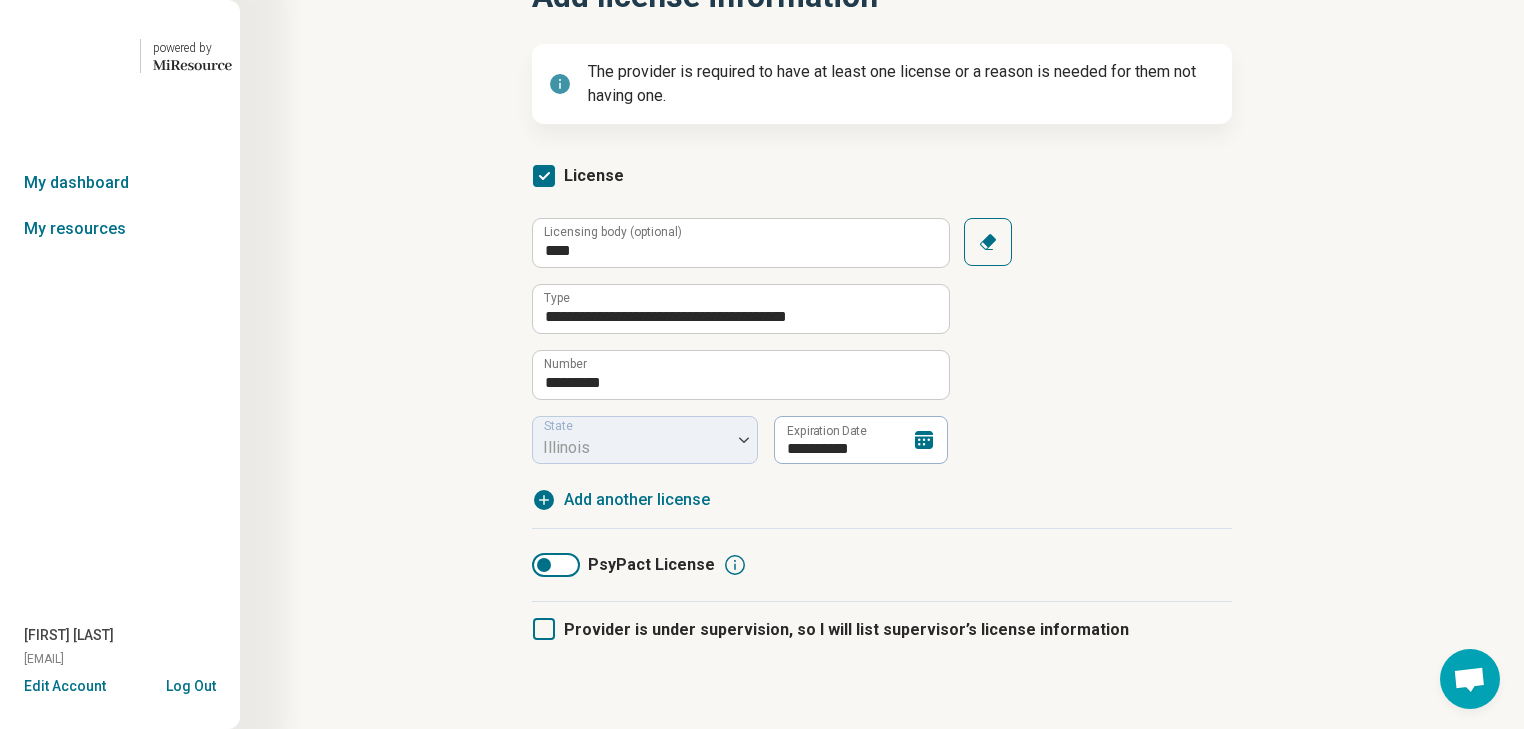 click on "**********" at bounding box center (882, 359) 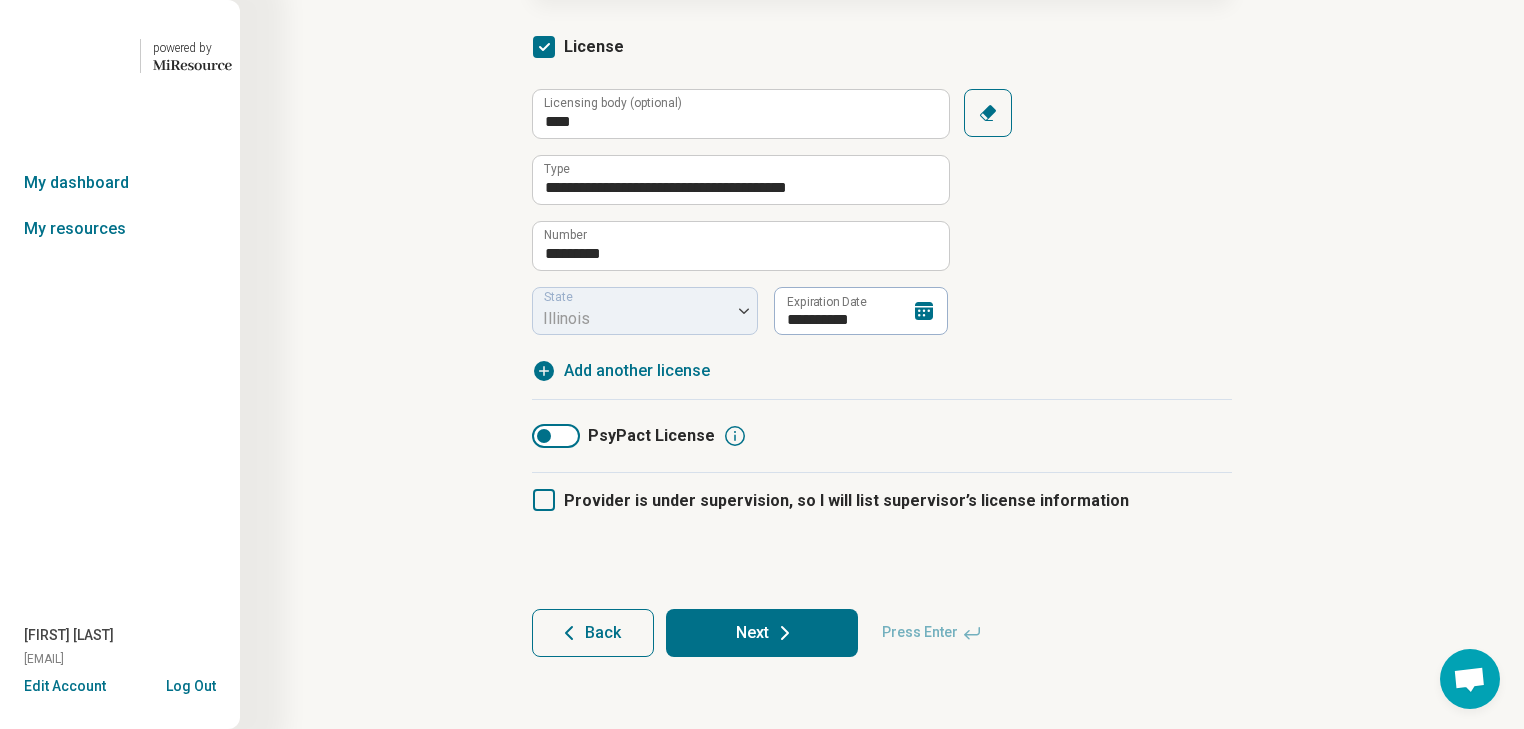scroll, scrollTop: 533, scrollLeft: 0, axis: vertical 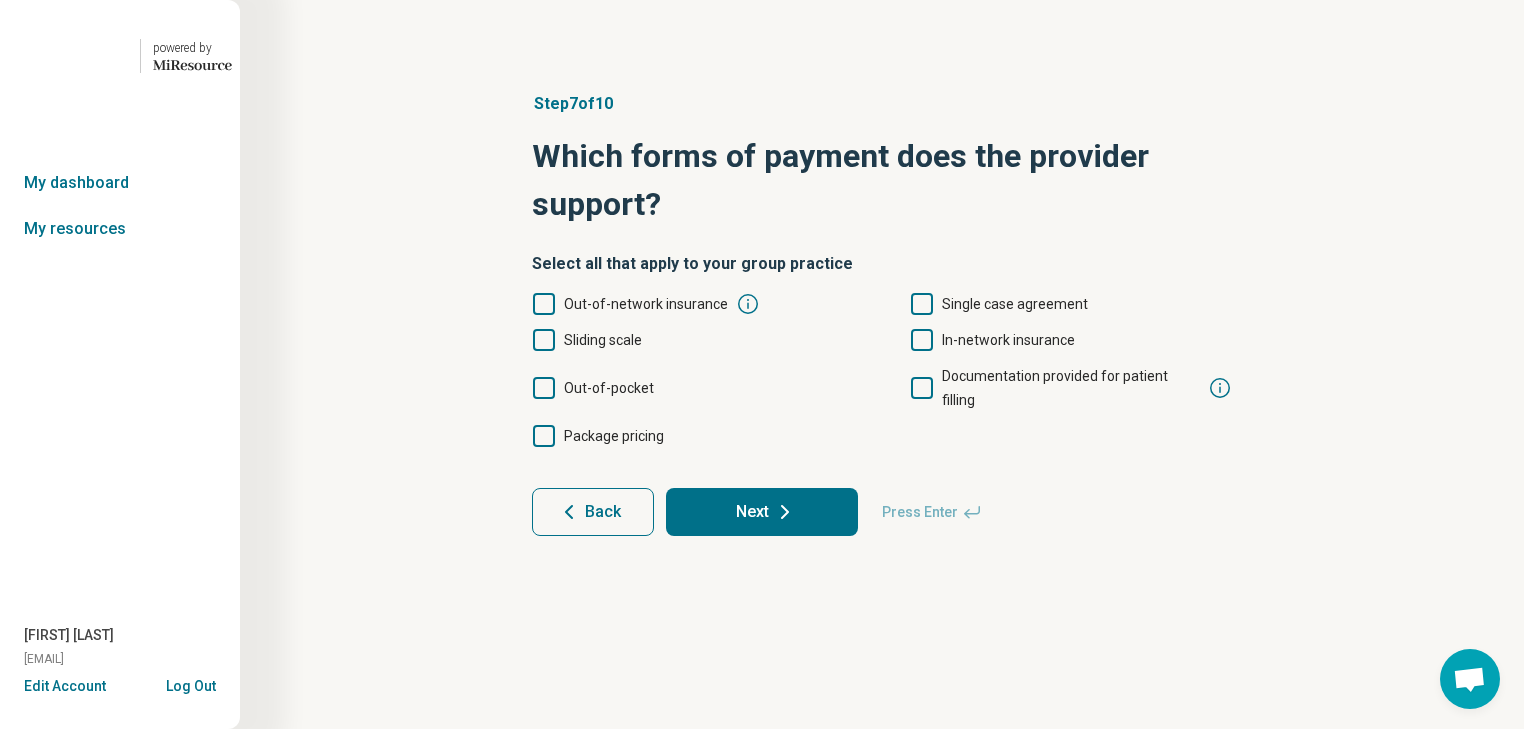 click 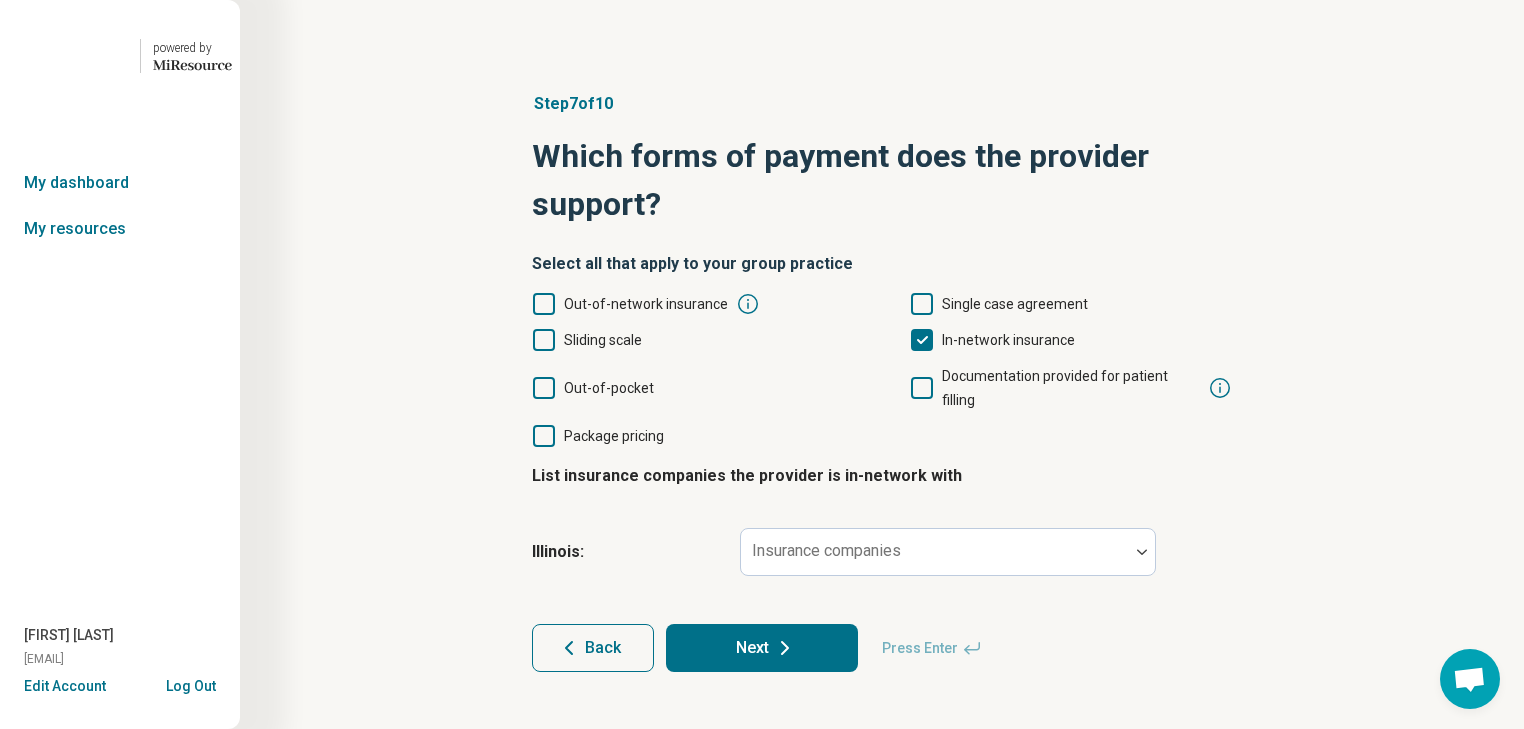 click 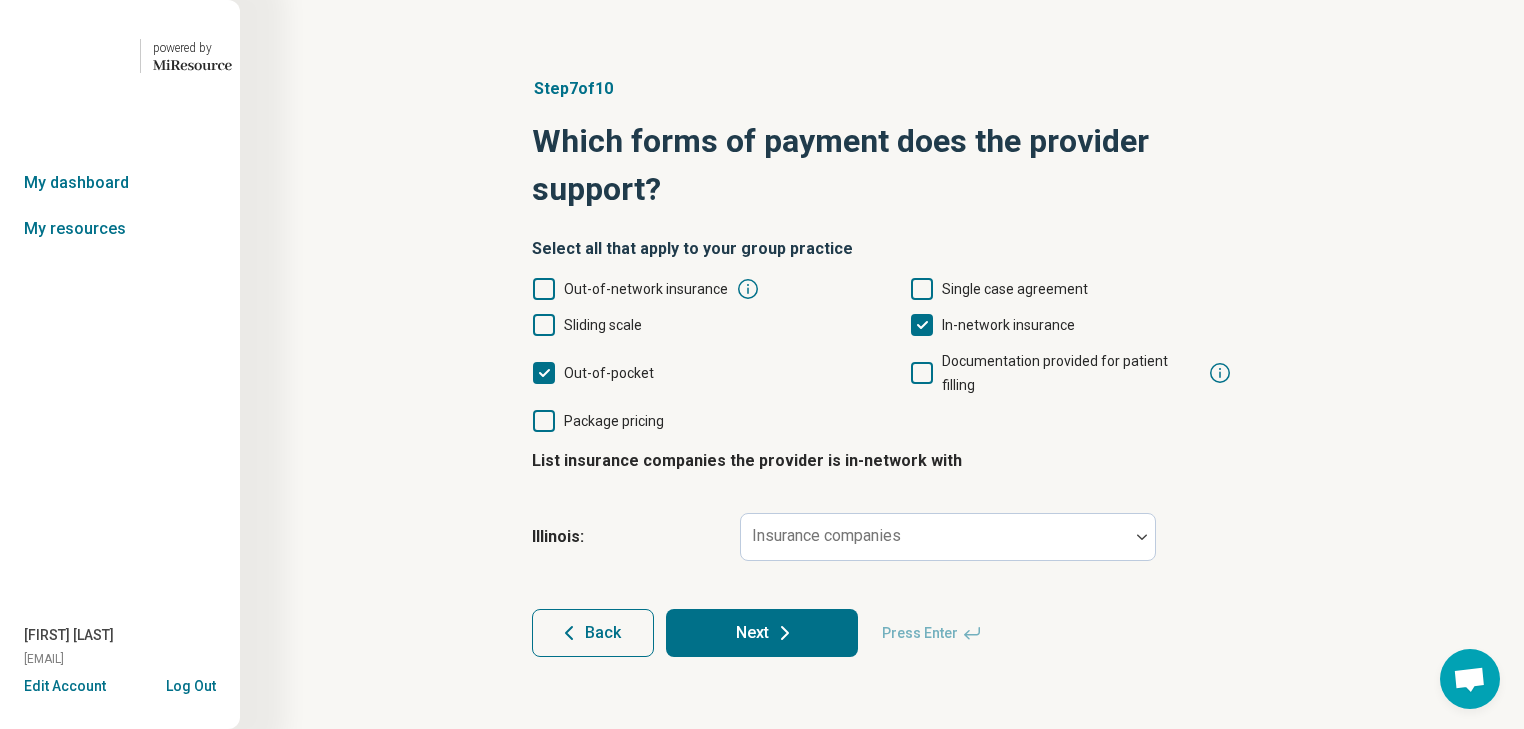 scroll, scrollTop: 189, scrollLeft: 0, axis: vertical 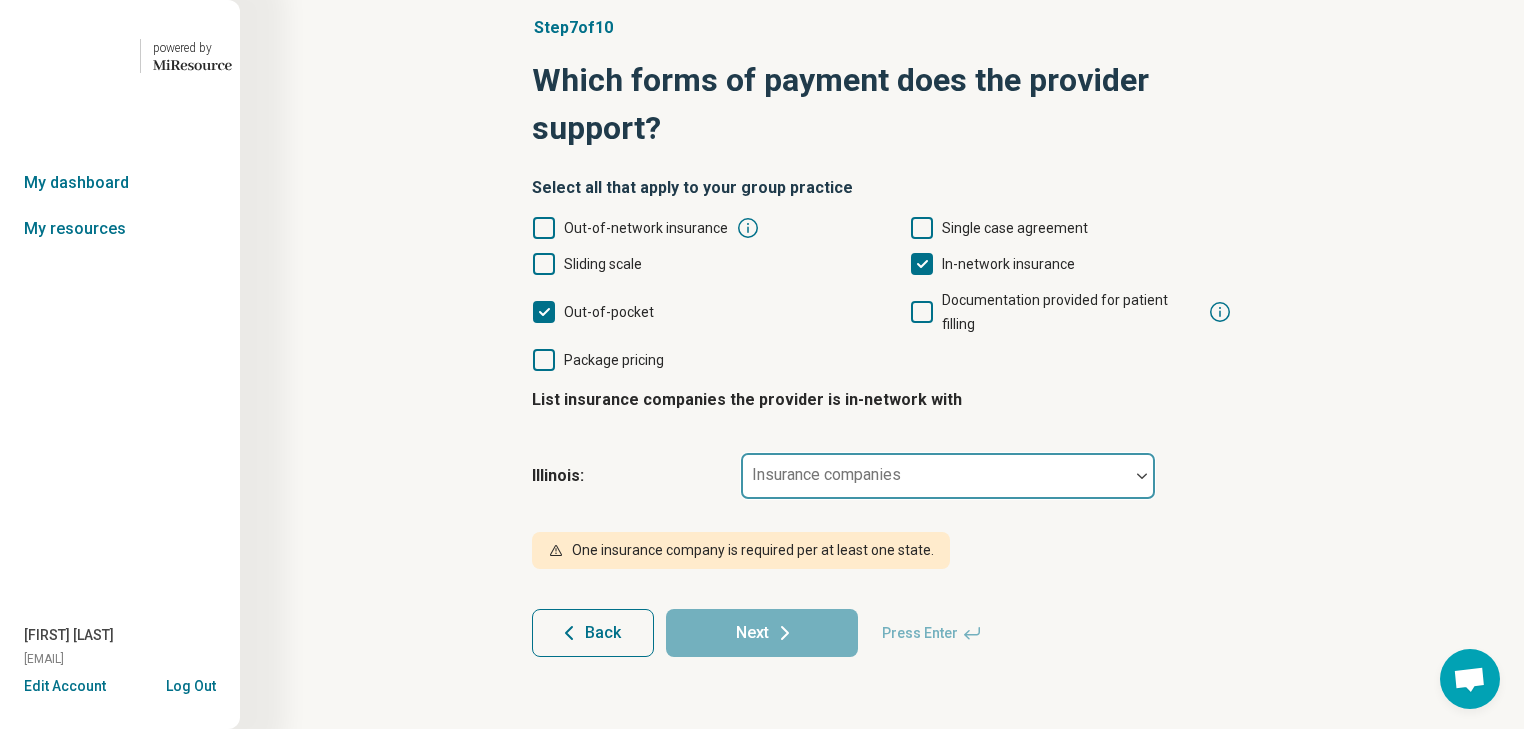 click at bounding box center [1142, 476] 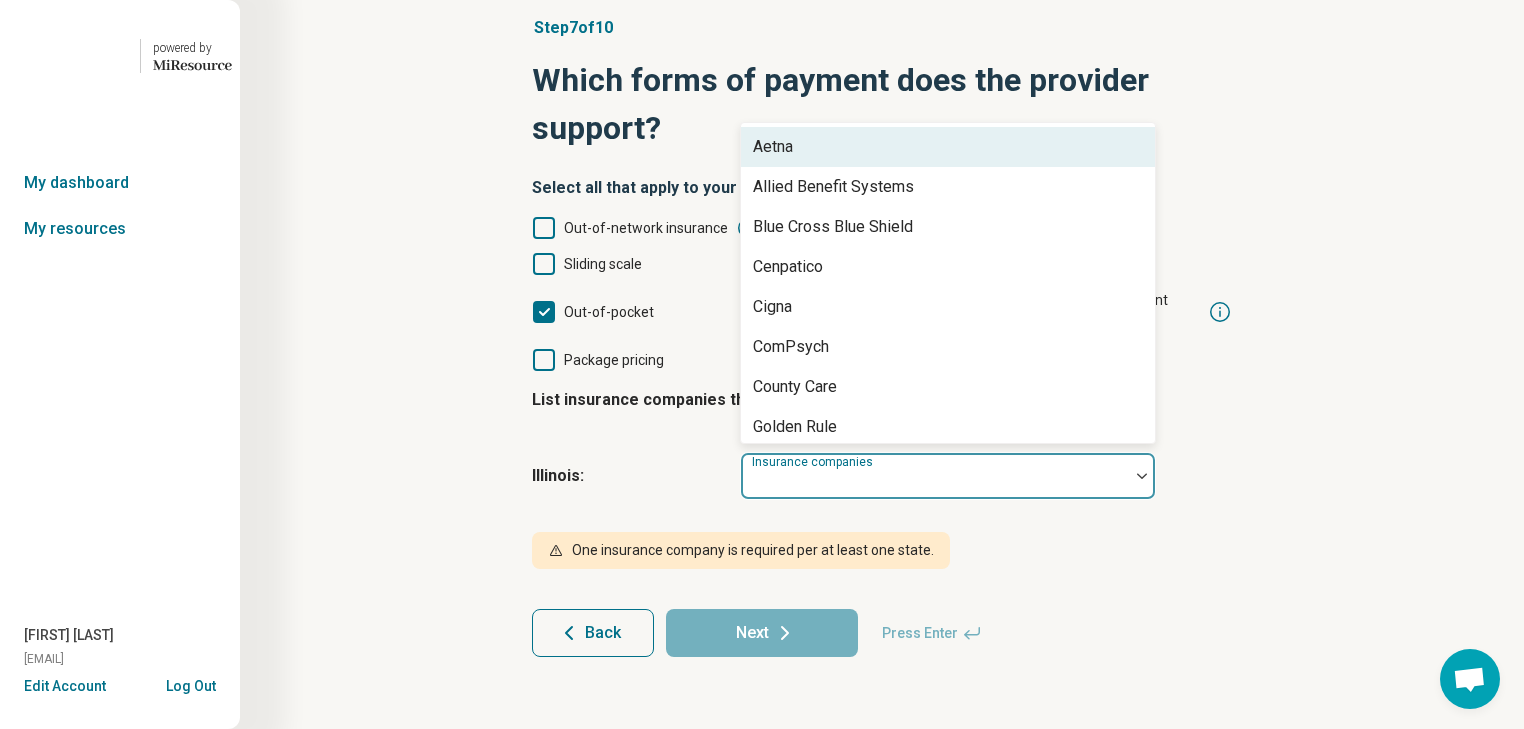click on "Aetna" at bounding box center [773, 147] 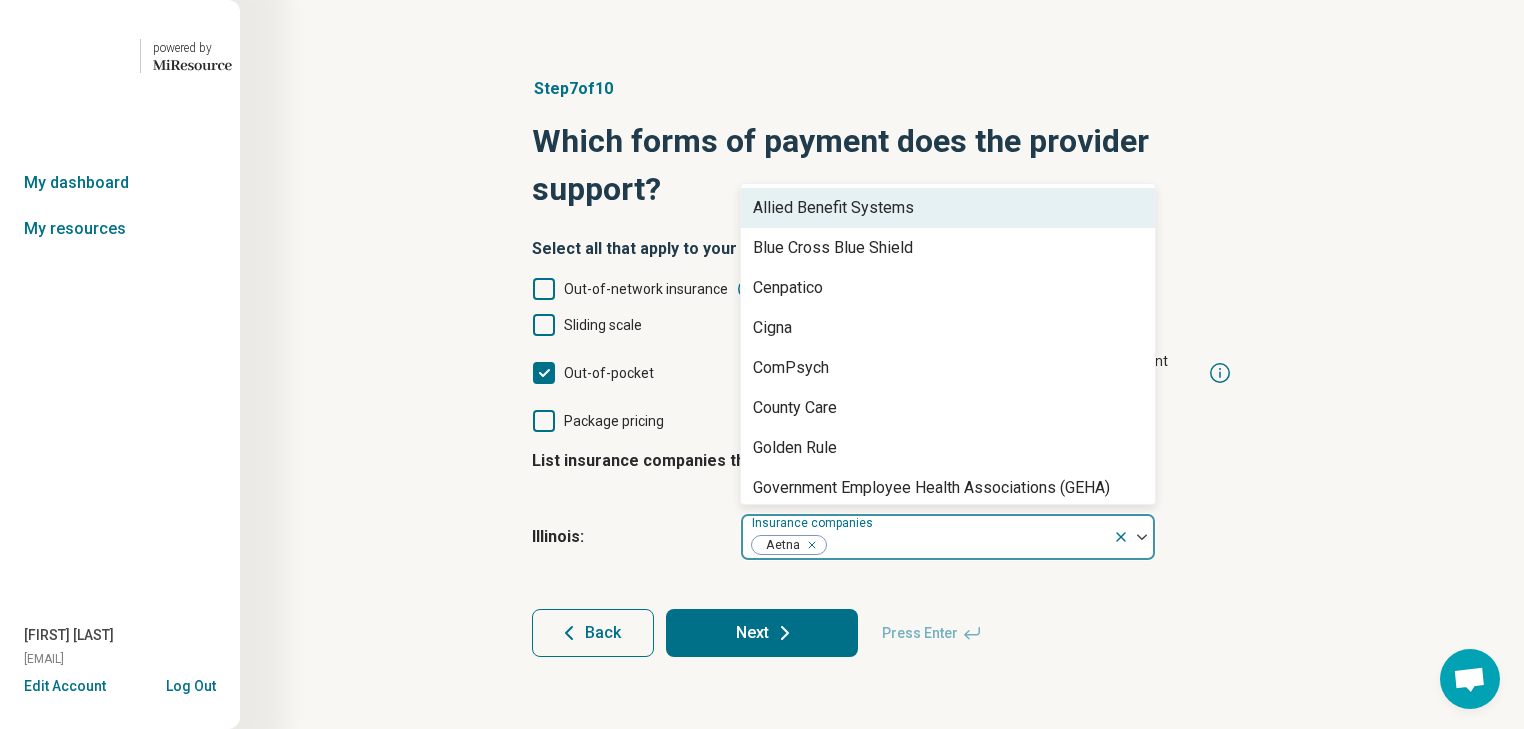 click on "Next" at bounding box center (762, 633) 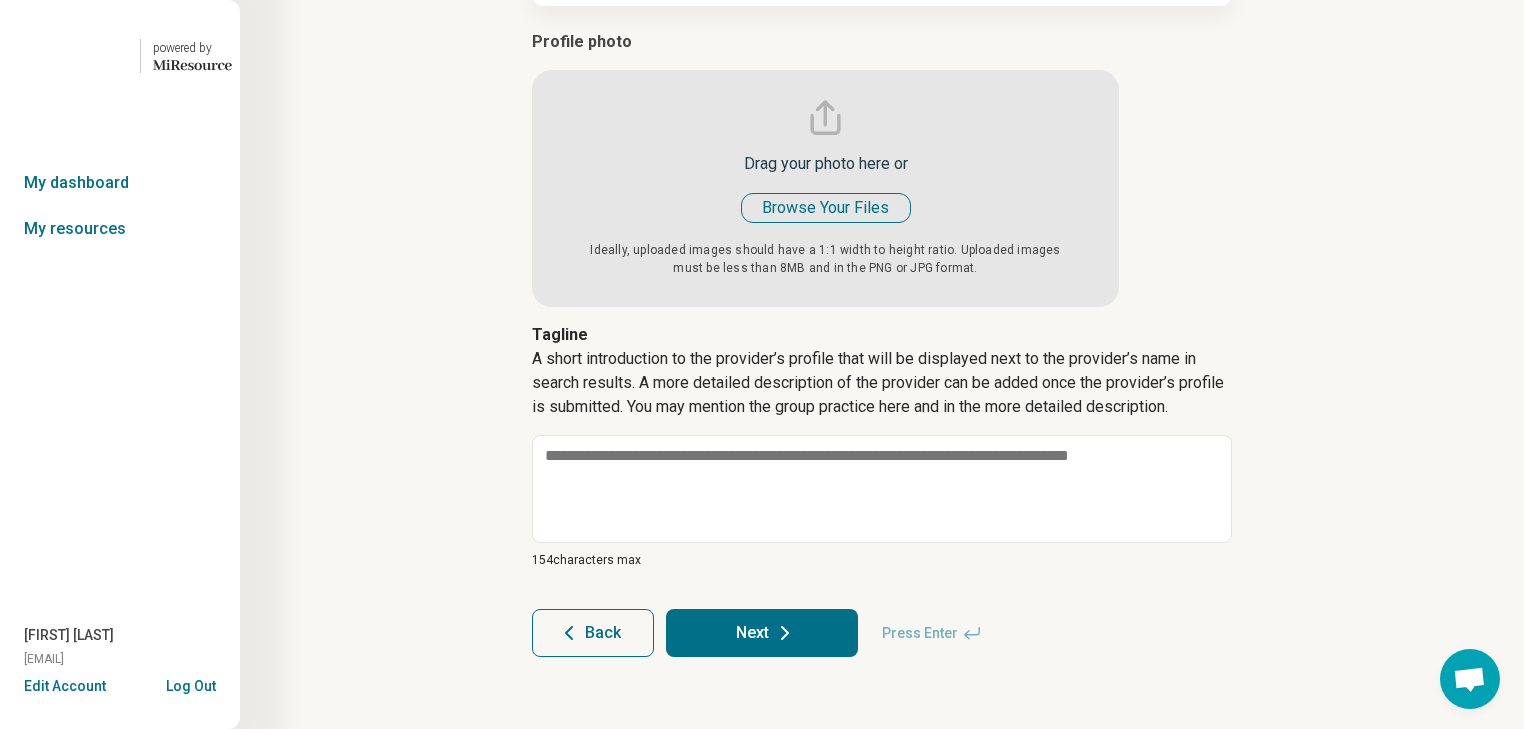 scroll, scrollTop: 320, scrollLeft: 0, axis: vertical 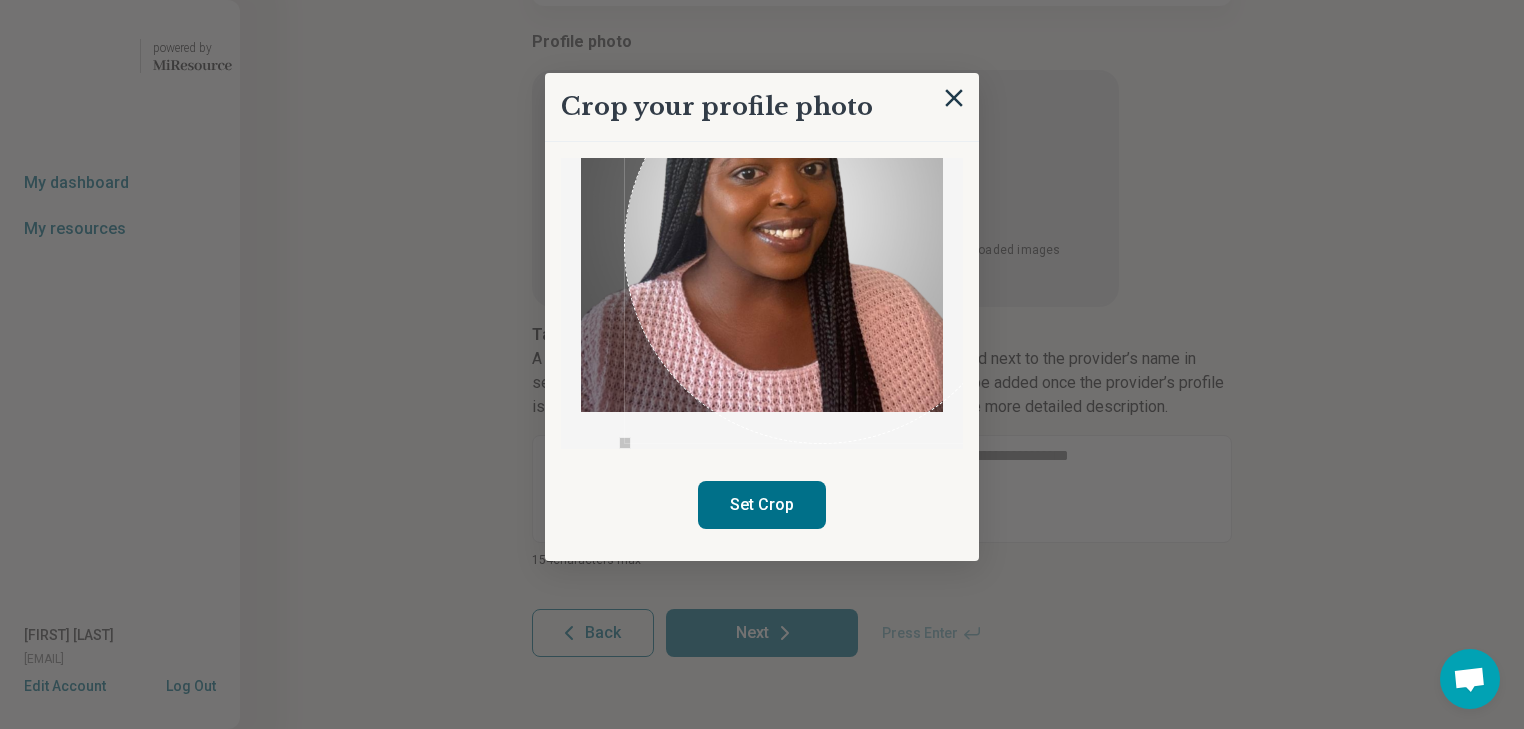 click on "Crop your profile photo Set Crop" at bounding box center [882, 307] 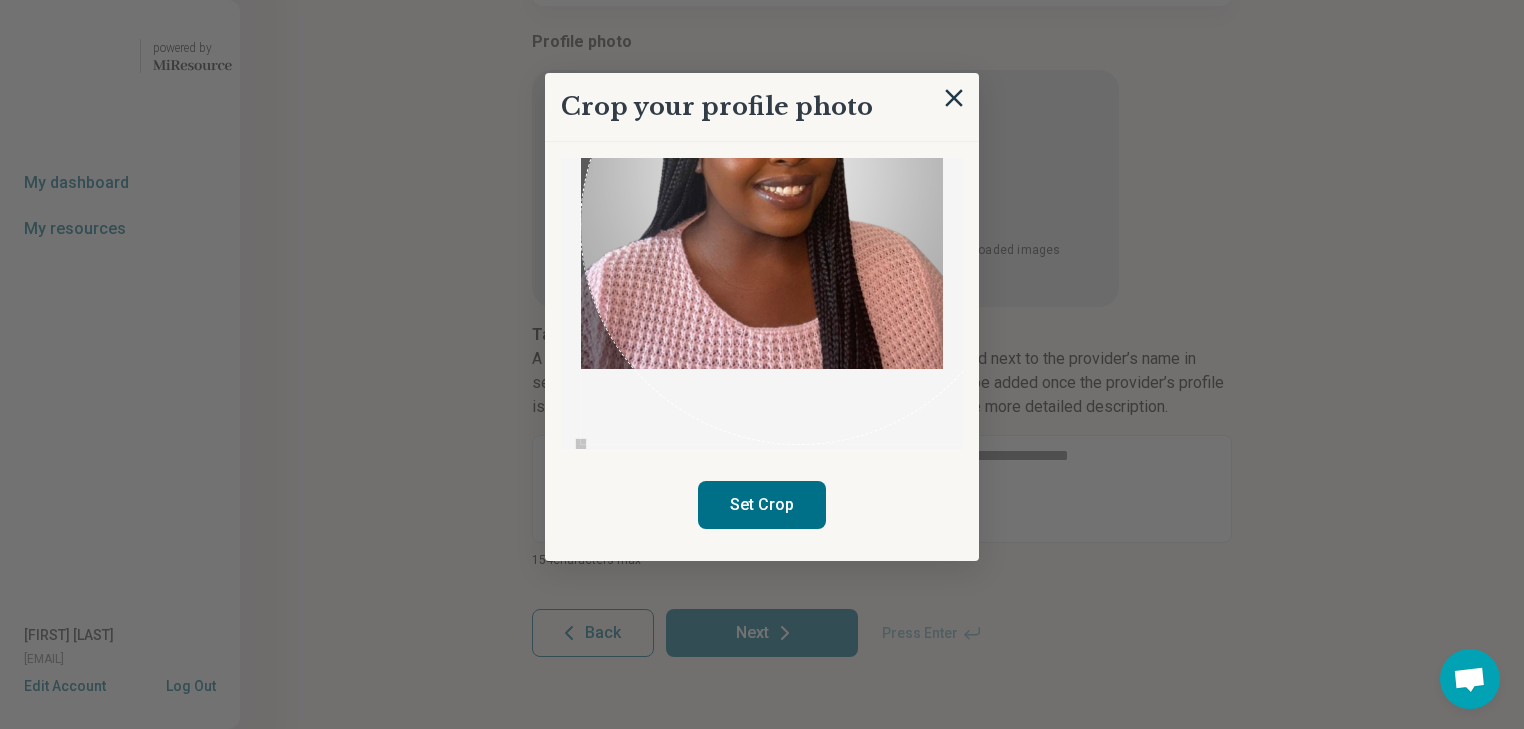 click on "Crop your profile photo Set Crop" at bounding box center [882, 307] 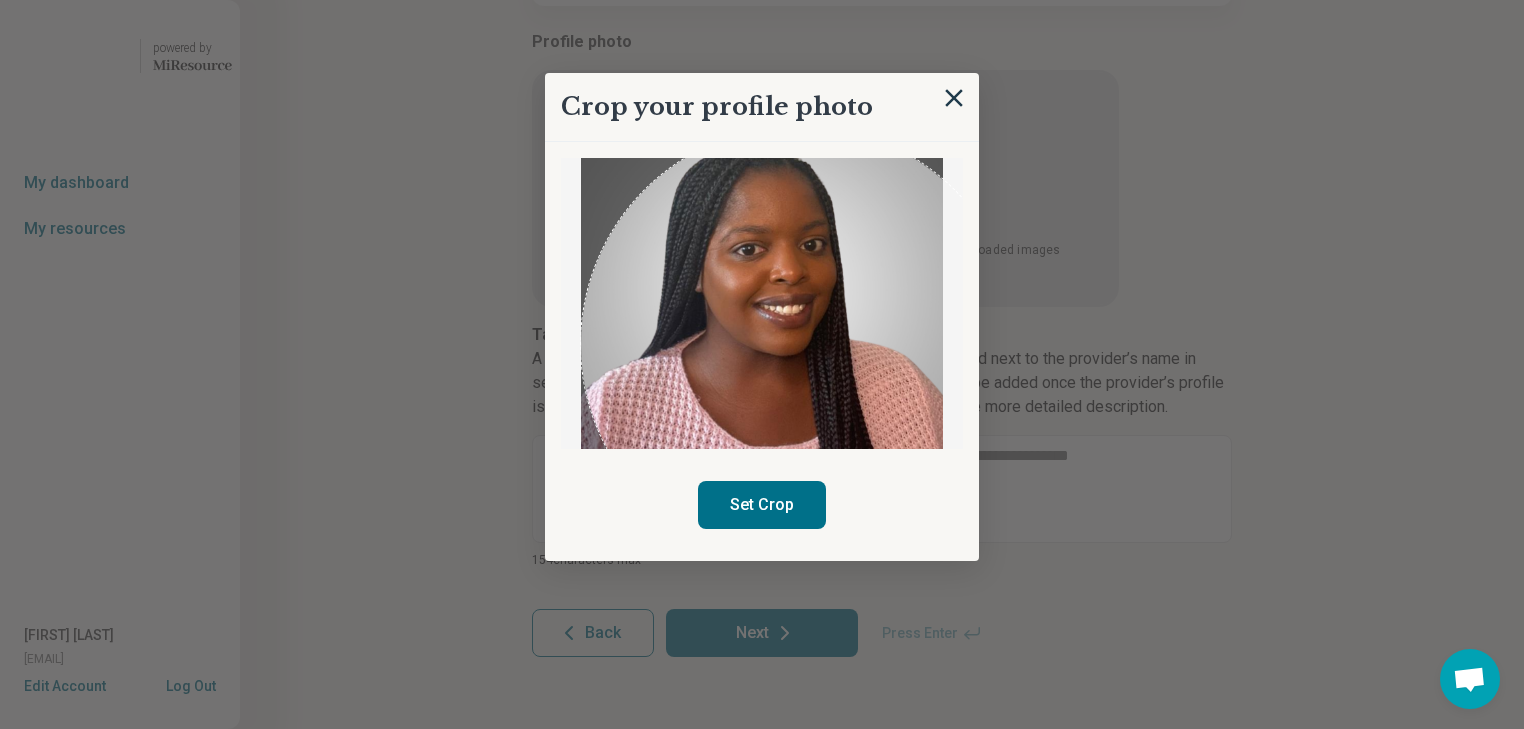scroll, scrollTop: 0, scrollLeft: 0, axis: both 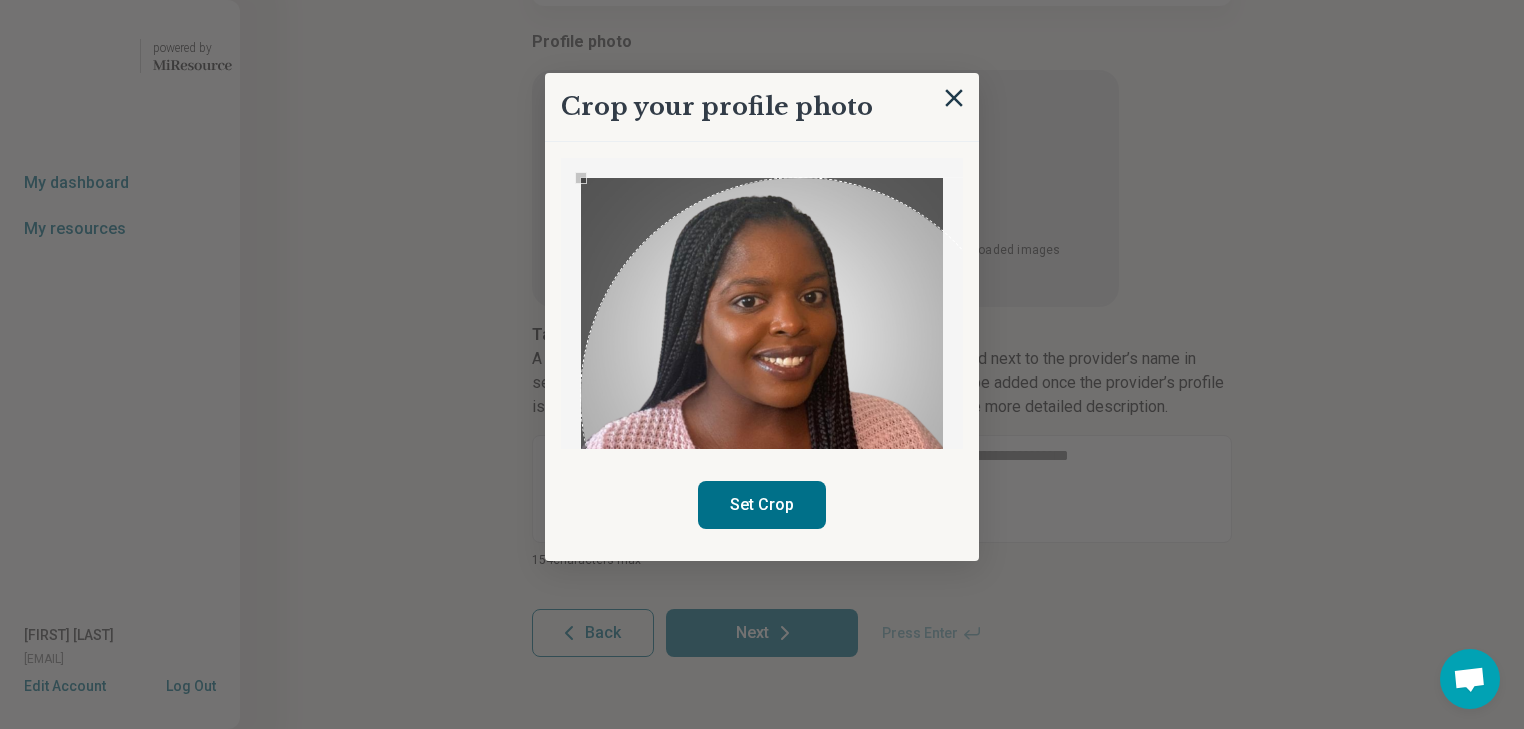 click on "Set Crop" at bounding box center (762, 505) 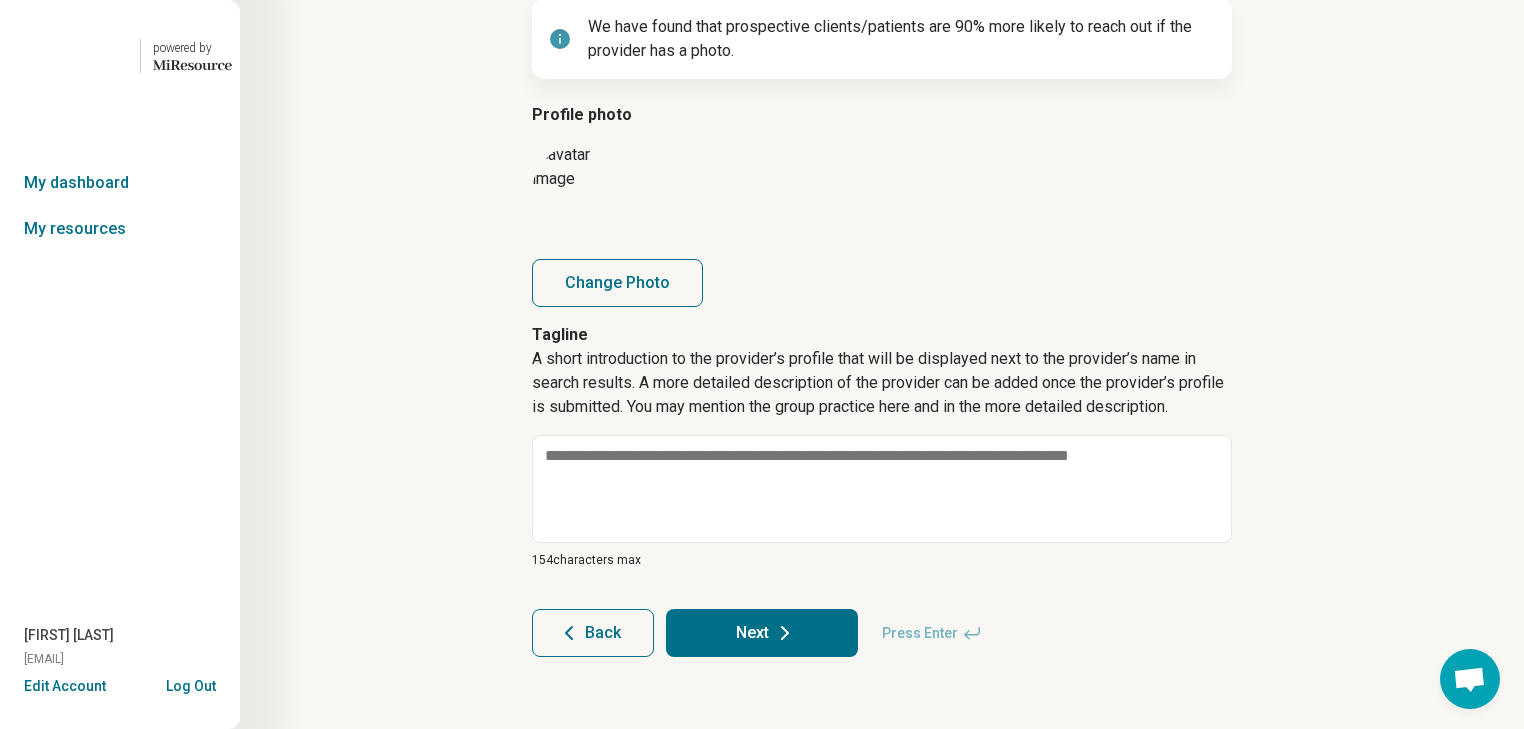 scroll, scrollTop: 400, scrollLeft: 0, axis: vertical 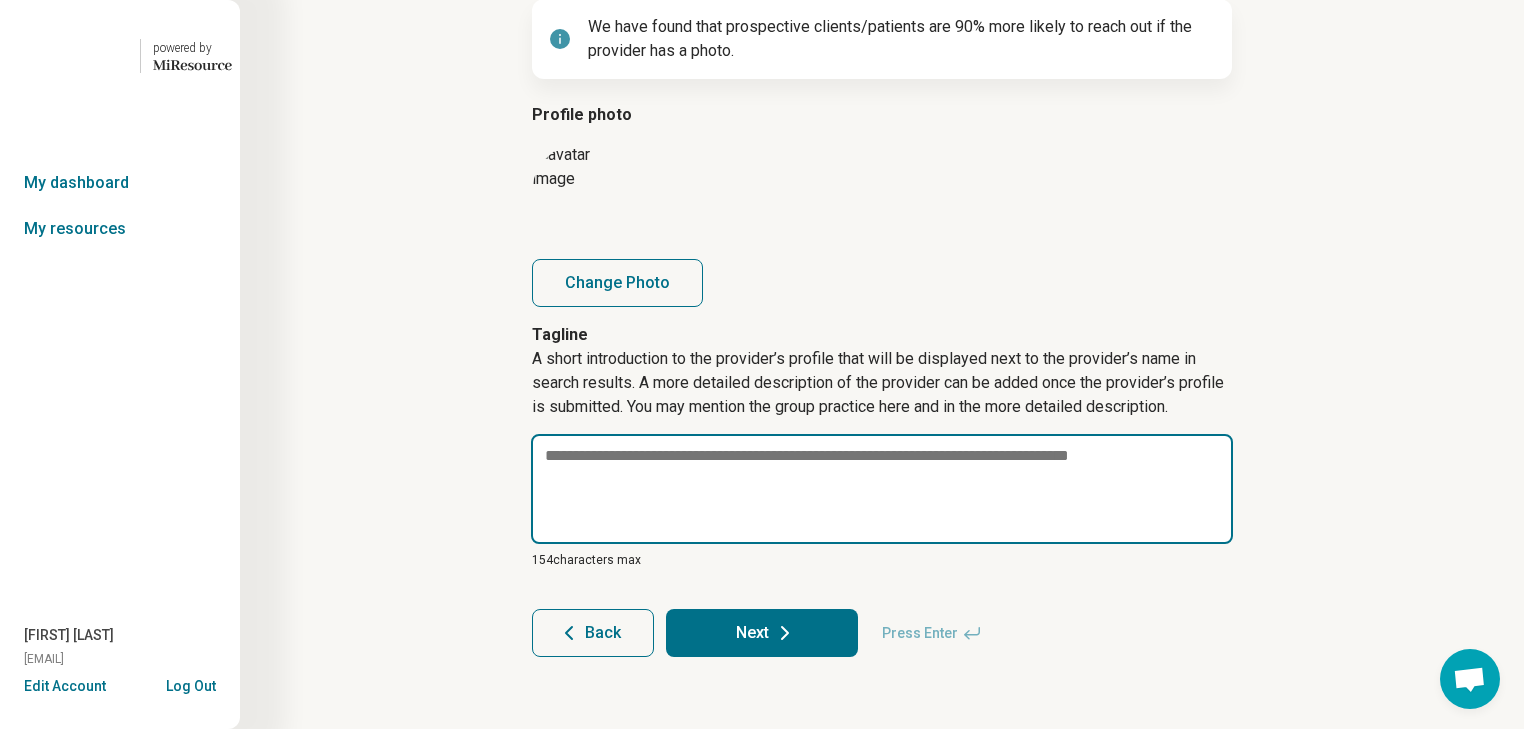 click at bounding box center [882, 489] 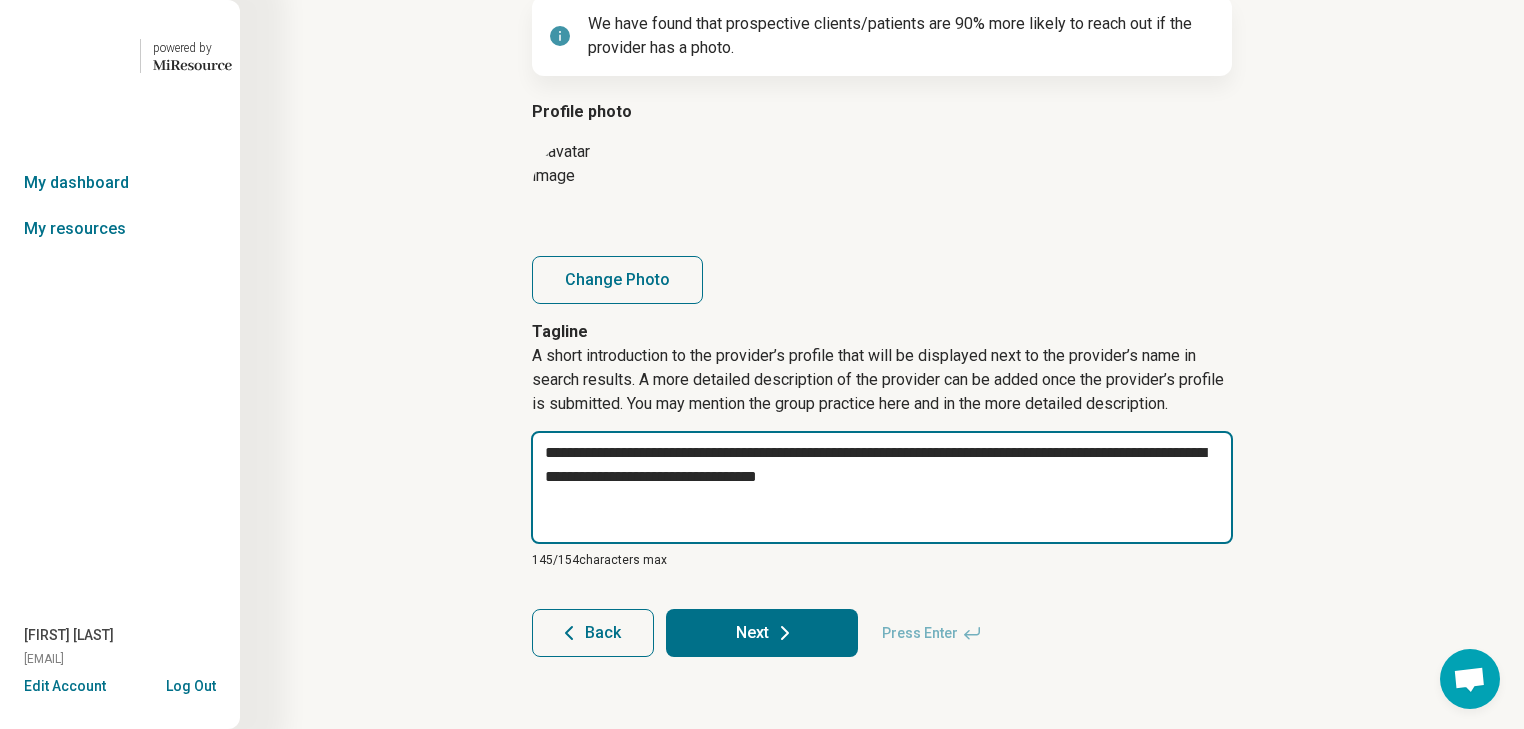 type on "**********" 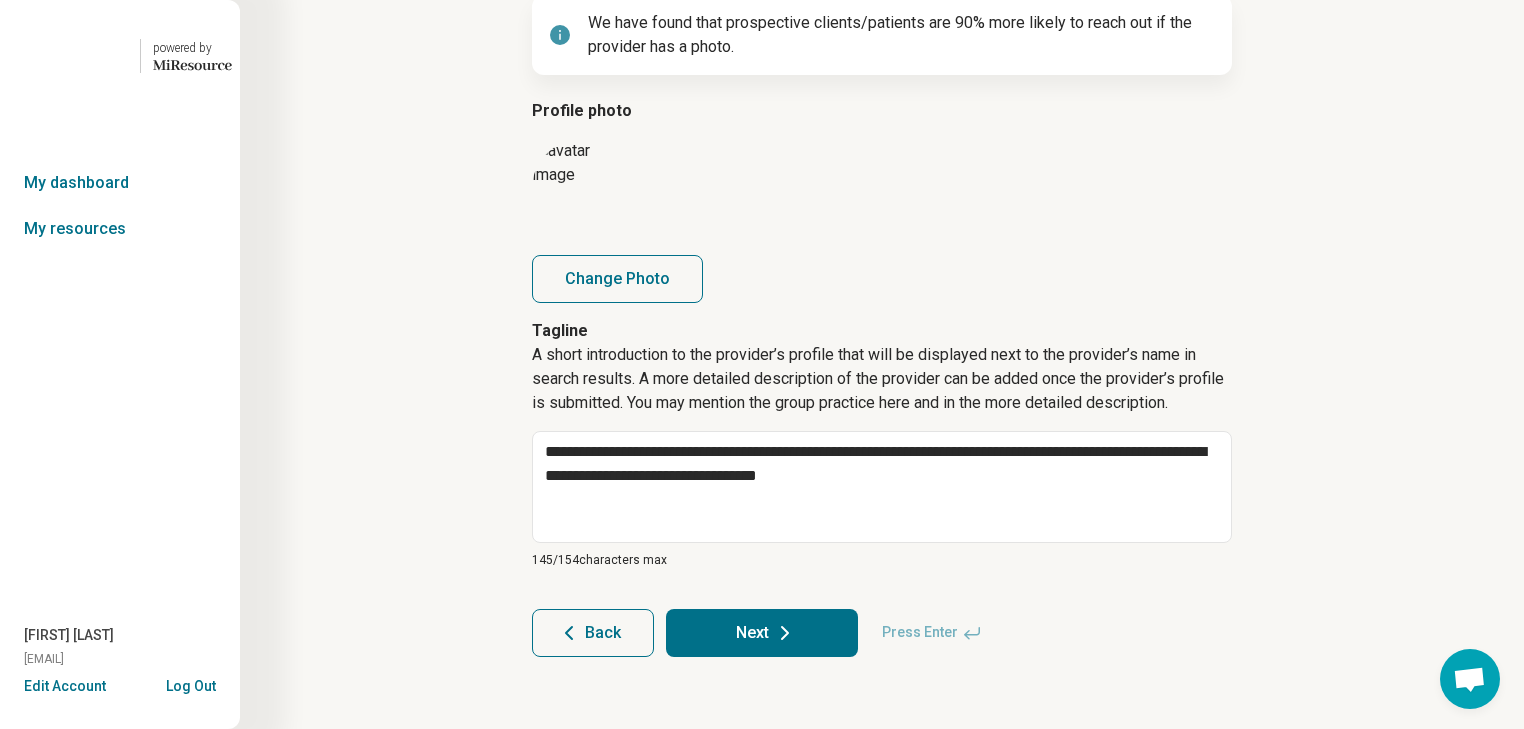 click on "**********" at bounding box center [882, 260] 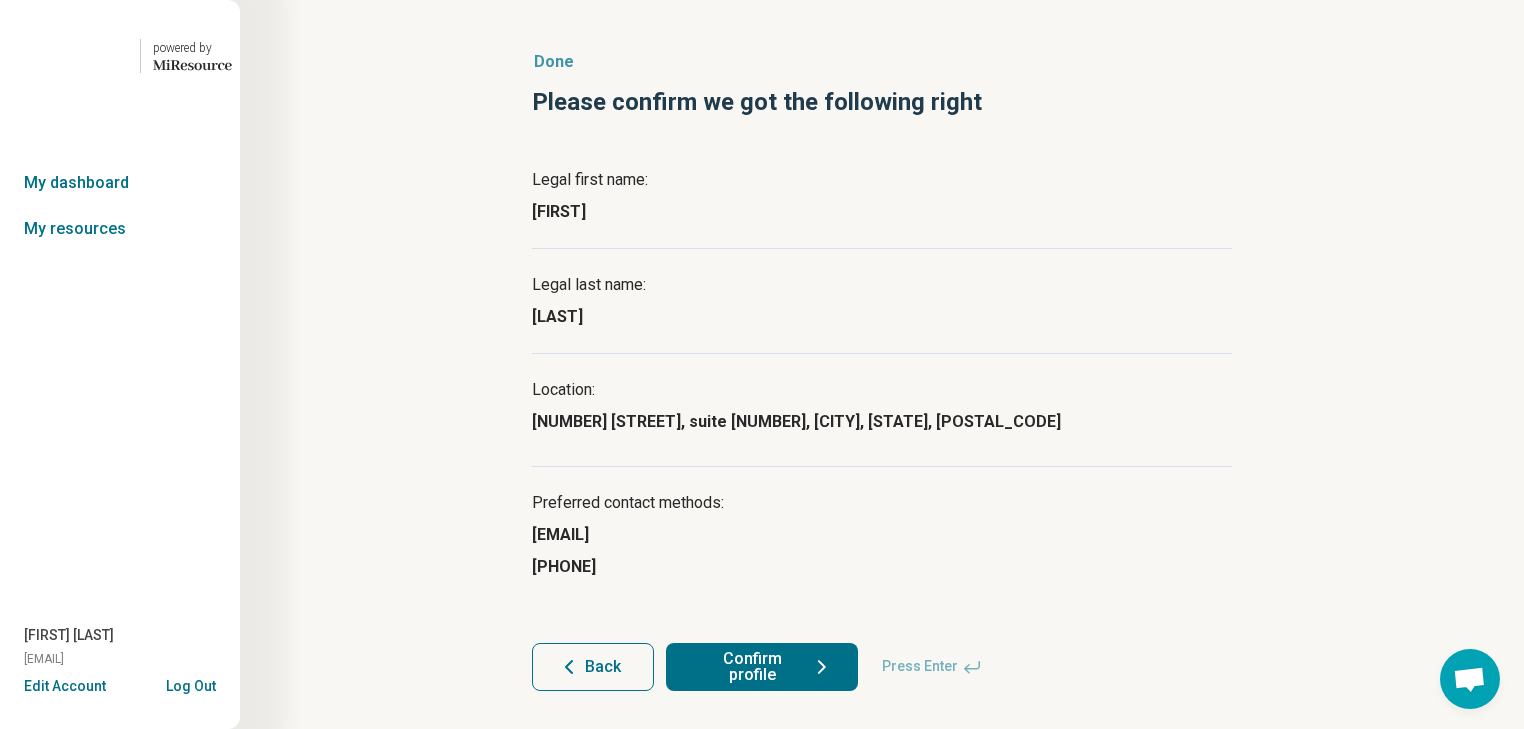 scroll, scrollTop: 276, scrollLeft: 0, axis: vertical 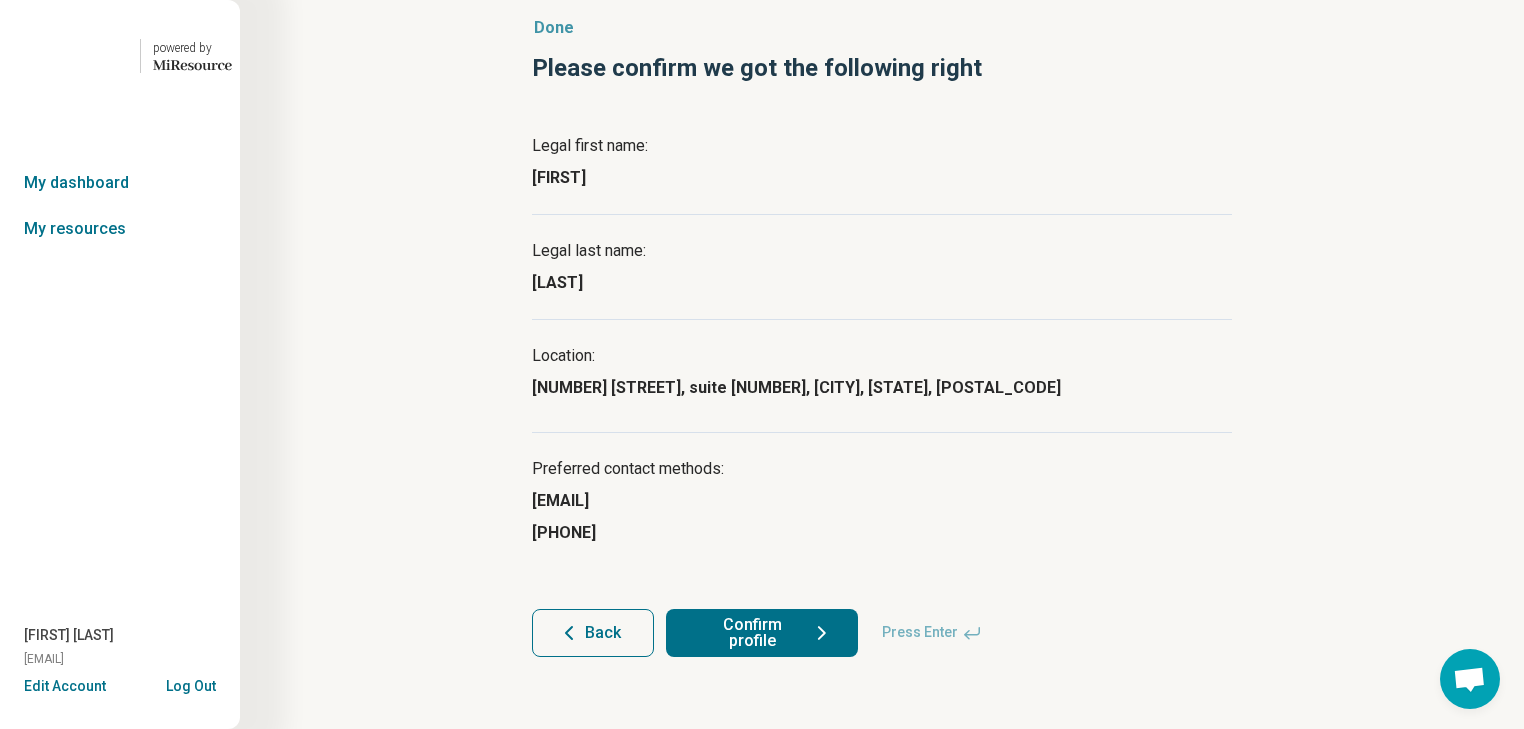 click on "Confirm profile" at bounding box center [762, 633] 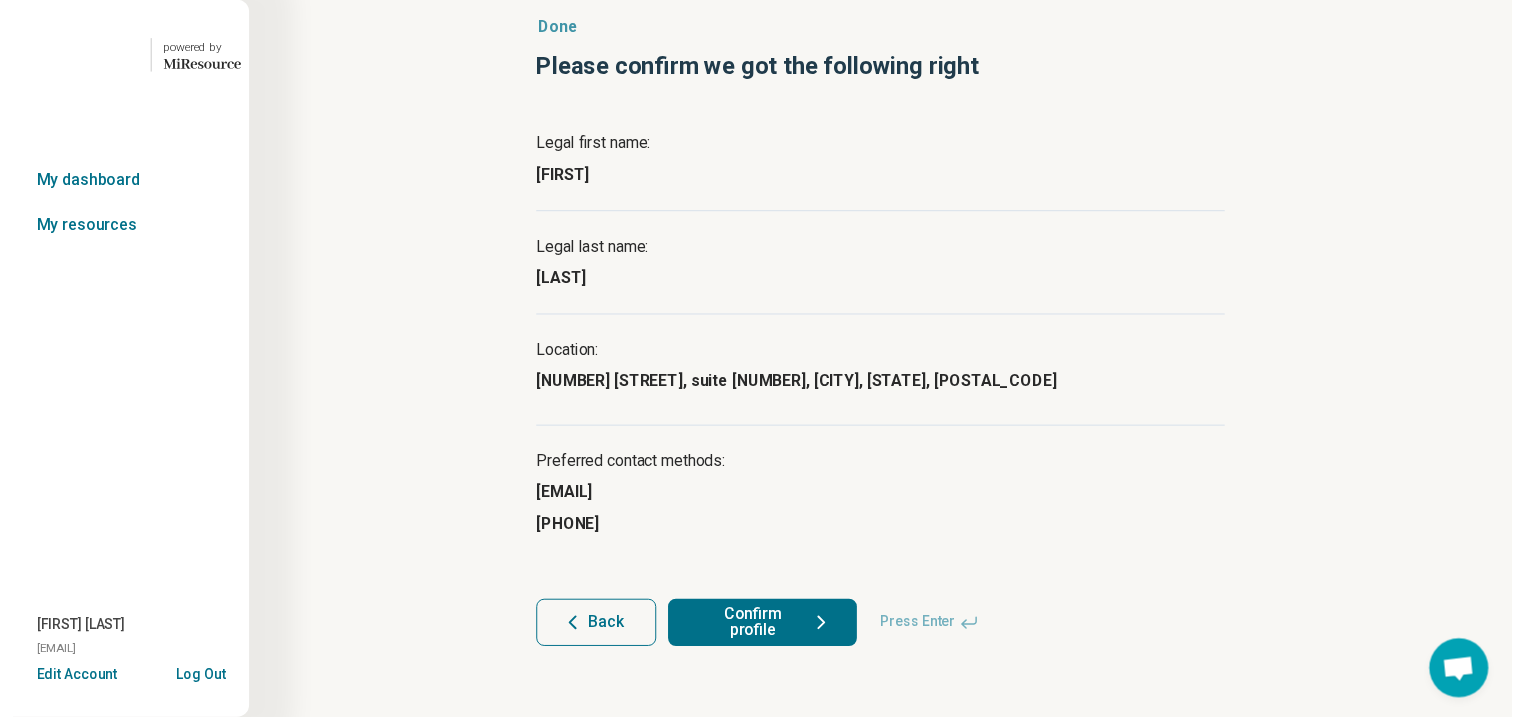 scroll, scrollTop: 0, scrollLeft: 0, axis: both 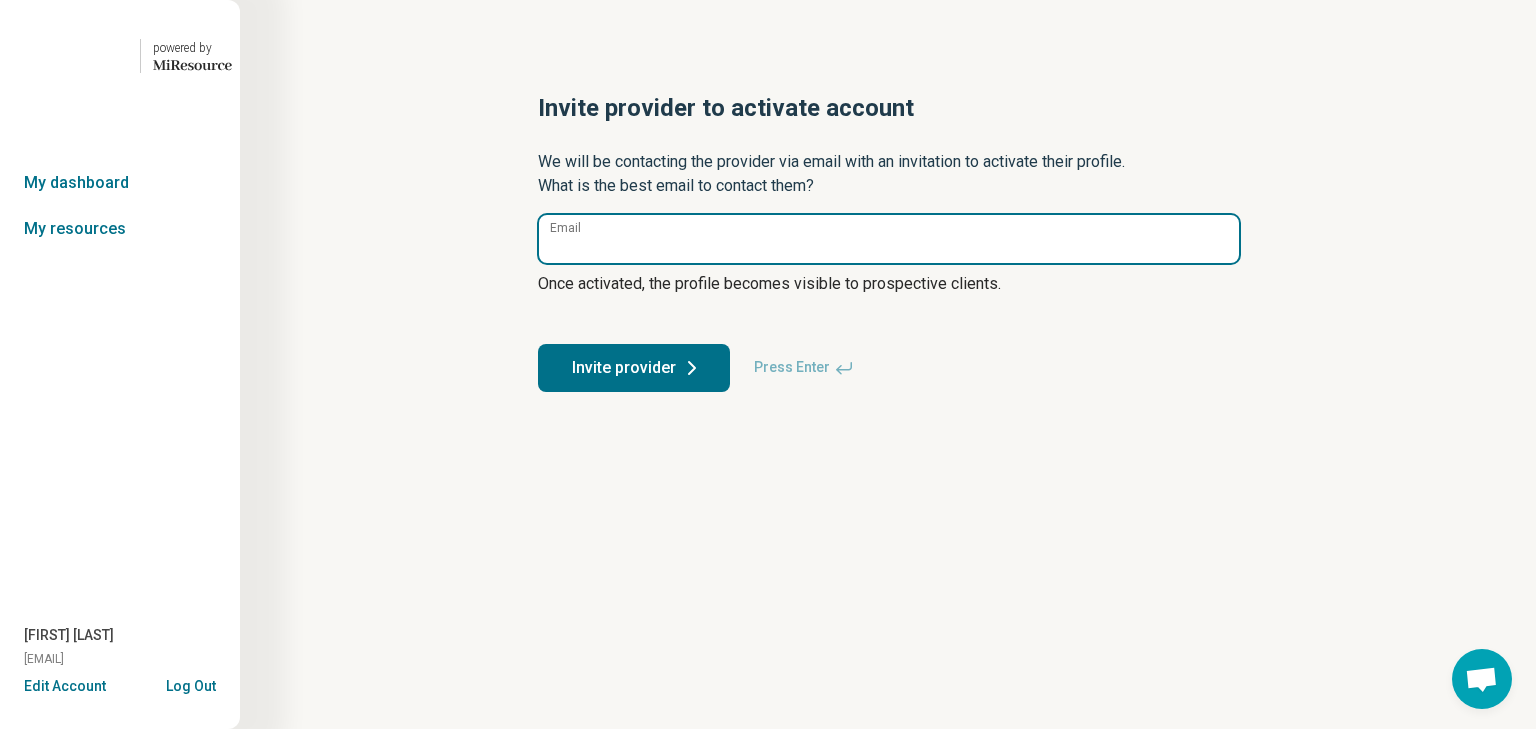 click on "Email" at bounding box center (889, 239) 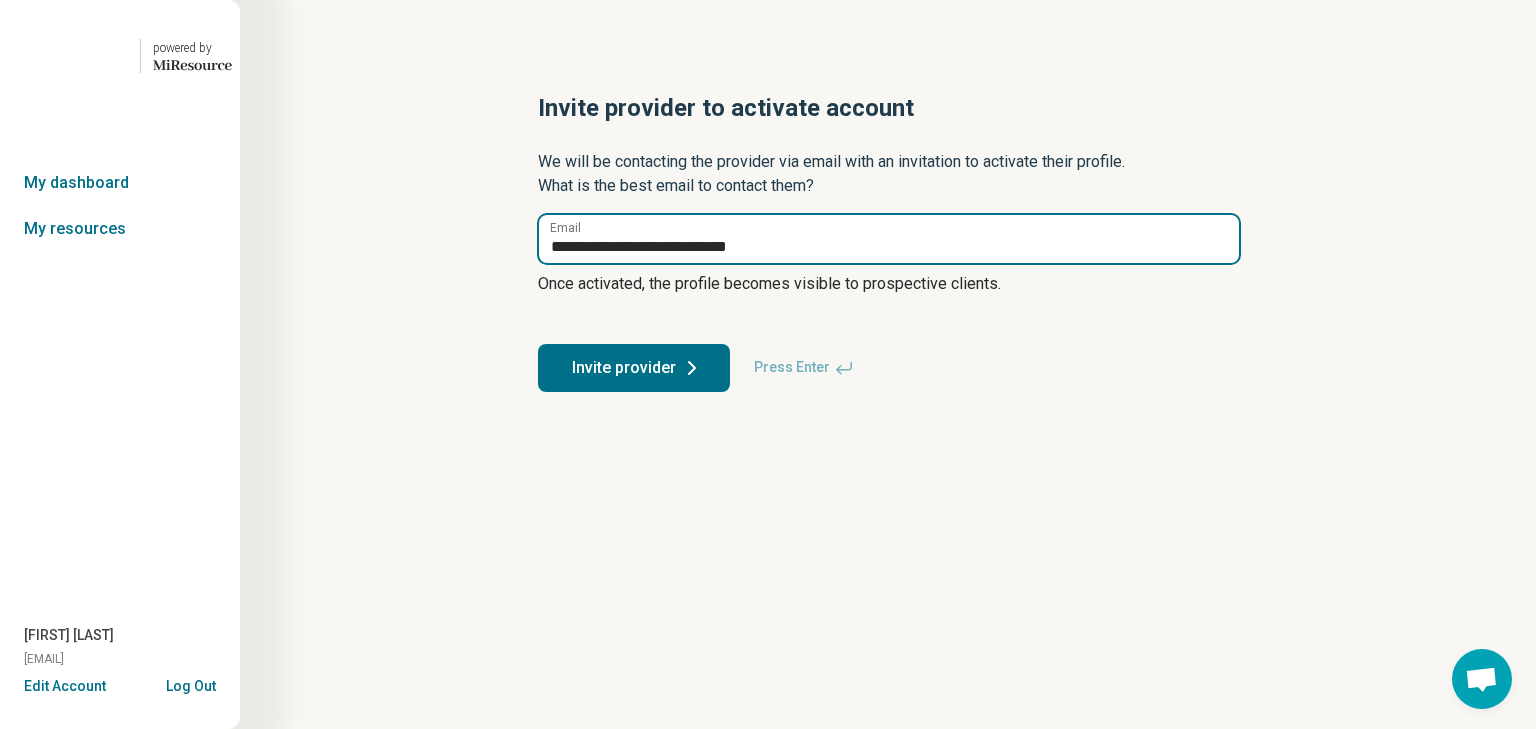 click on "**********" at bounding box center [889, 239] 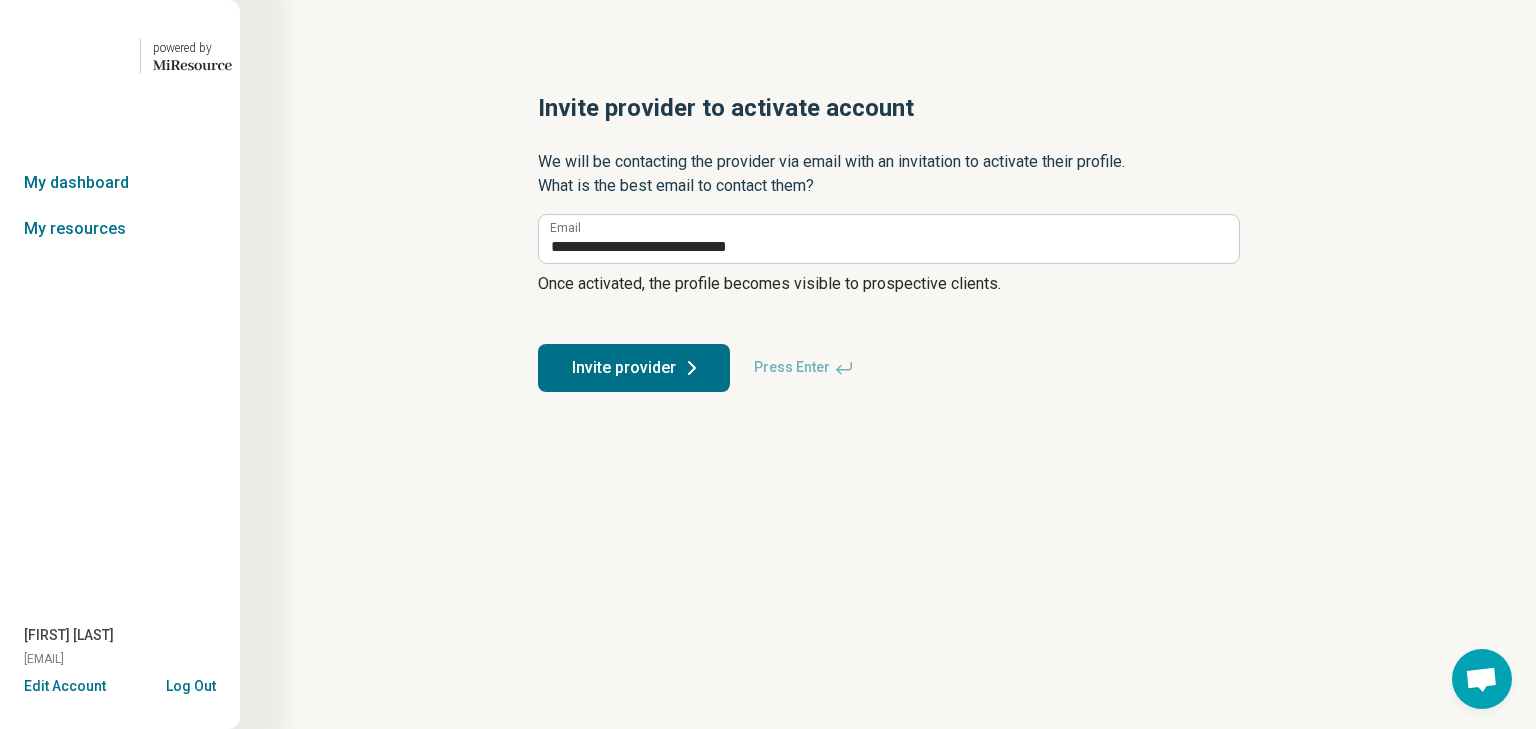click on "Invite provider" at bounding box center (634, 368) 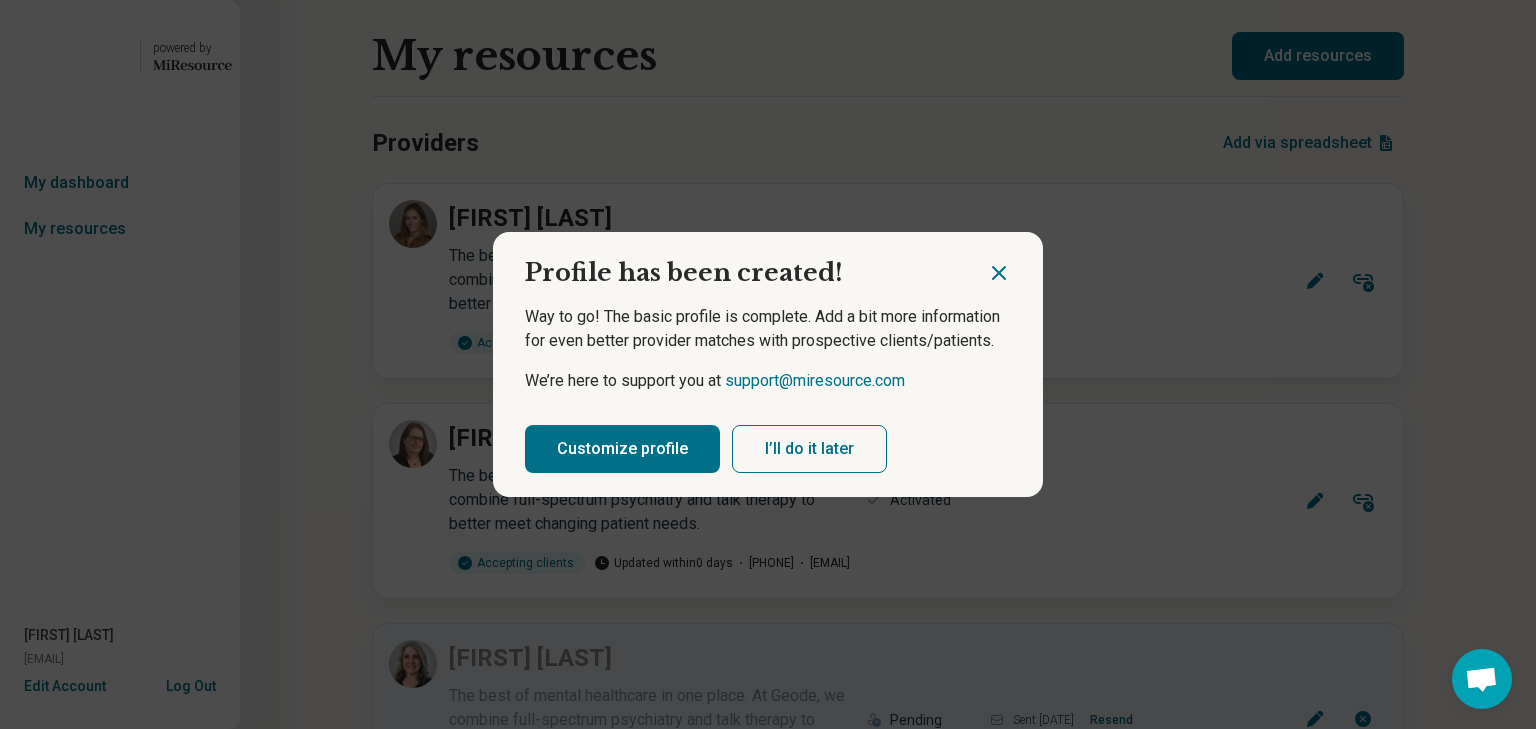 click on "Customize profile" at bounding box center [622, 449] 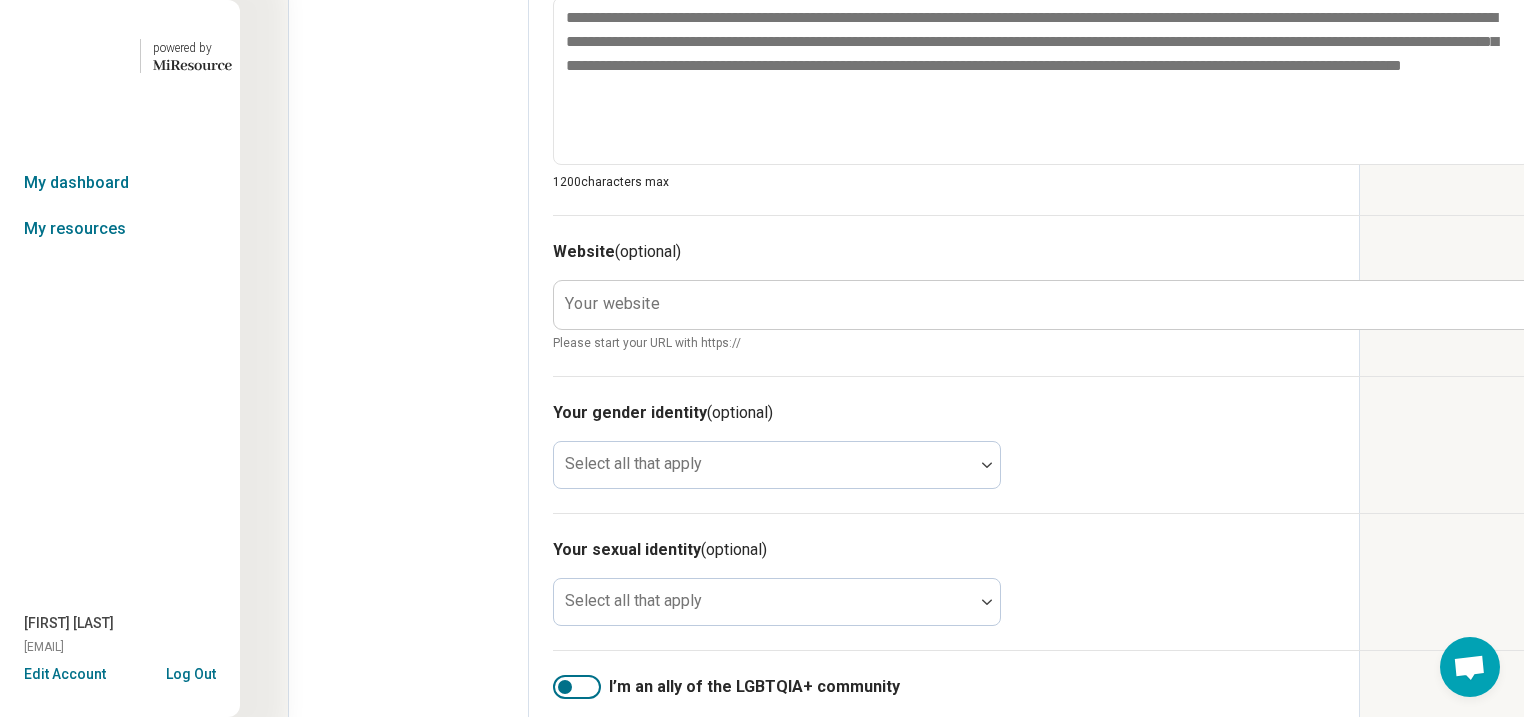 scroll, scrollTop: 880, scrollLeft: 0, axis: vertical 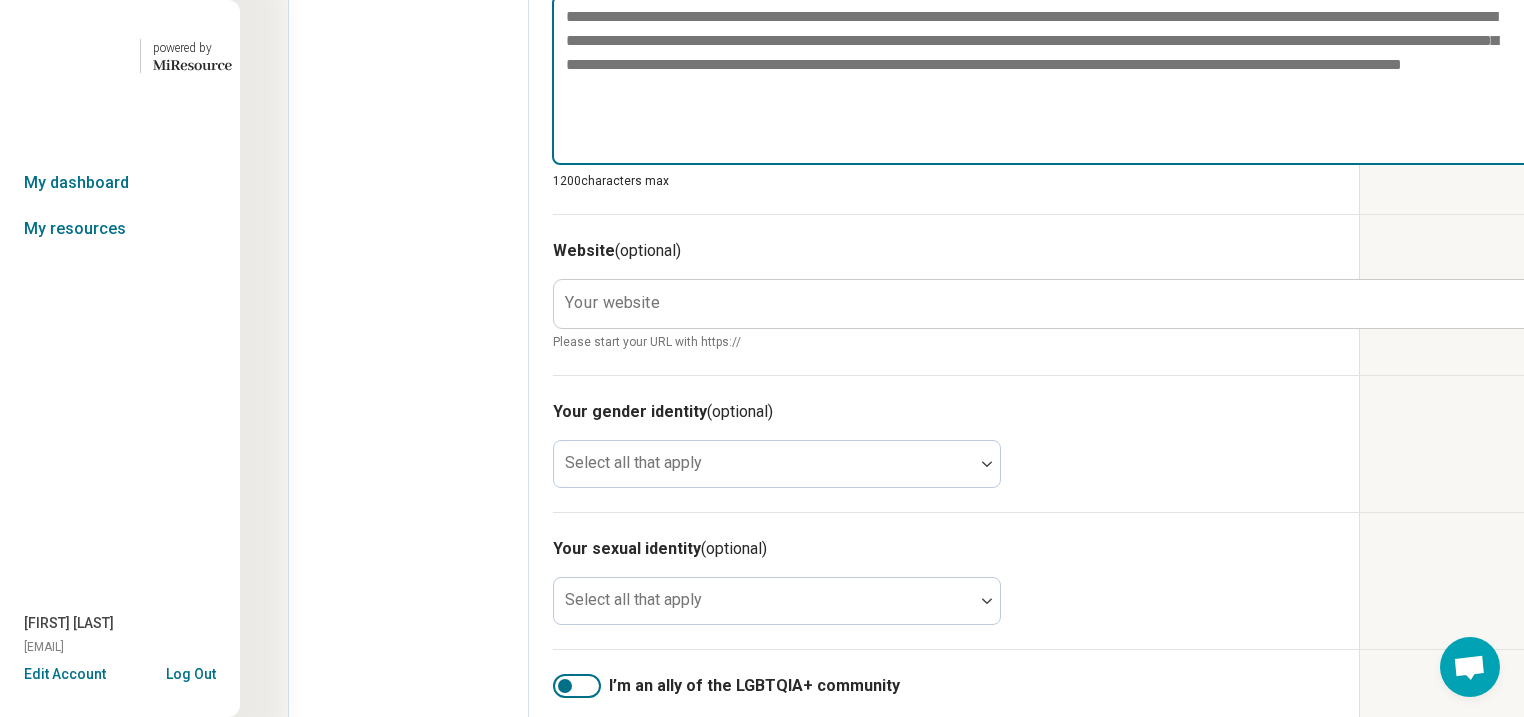 click at bounding box center (1042, 80) 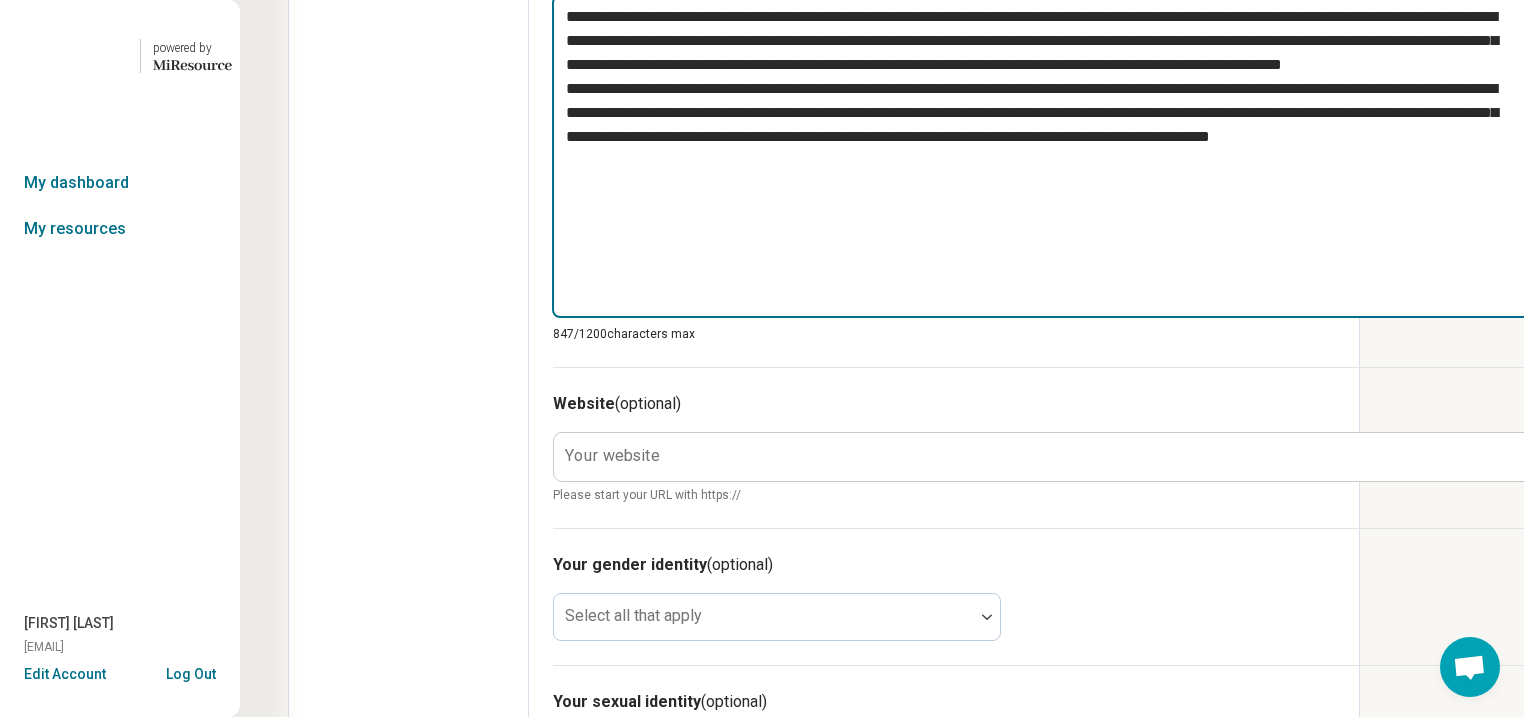 type on "**********" 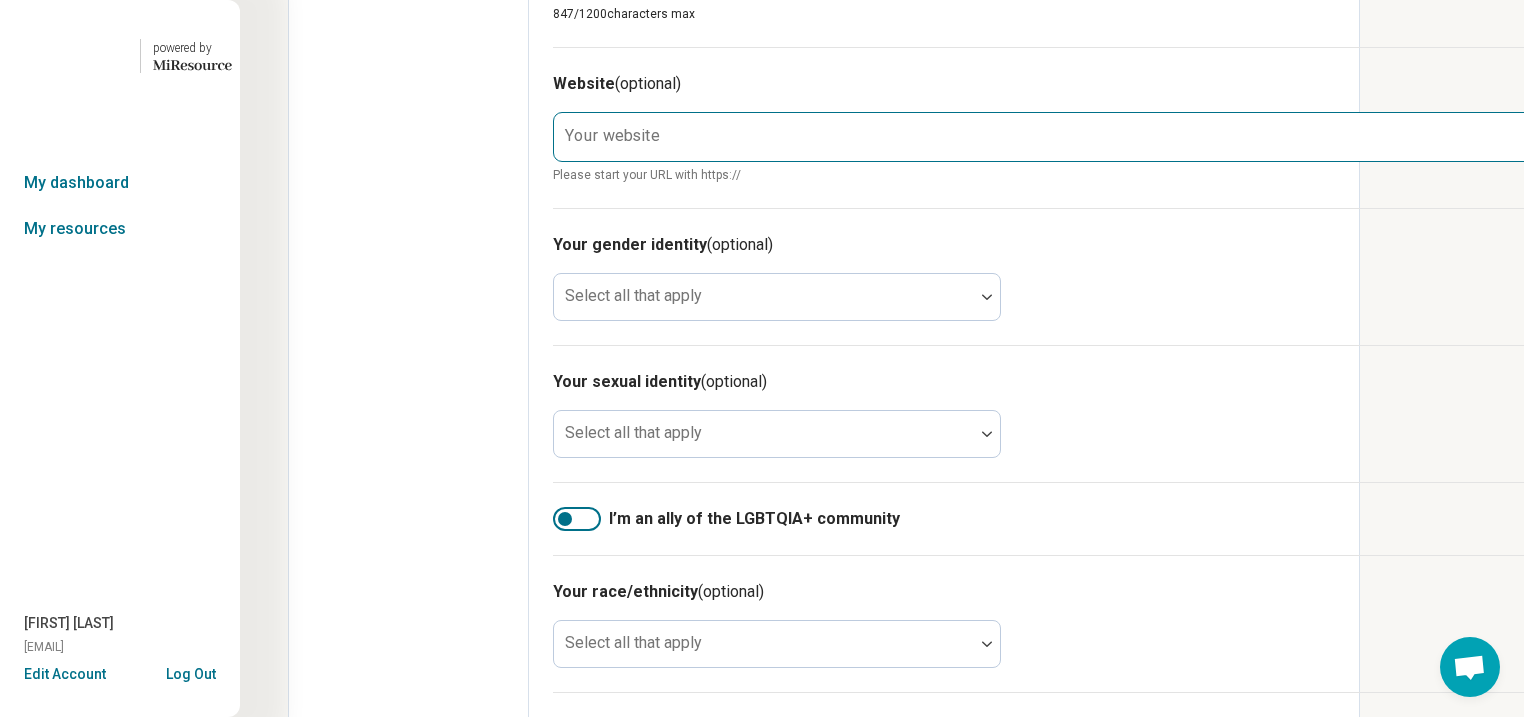 scroll, scrollTop: 1200, scrollLeft: 0, axis: vertical 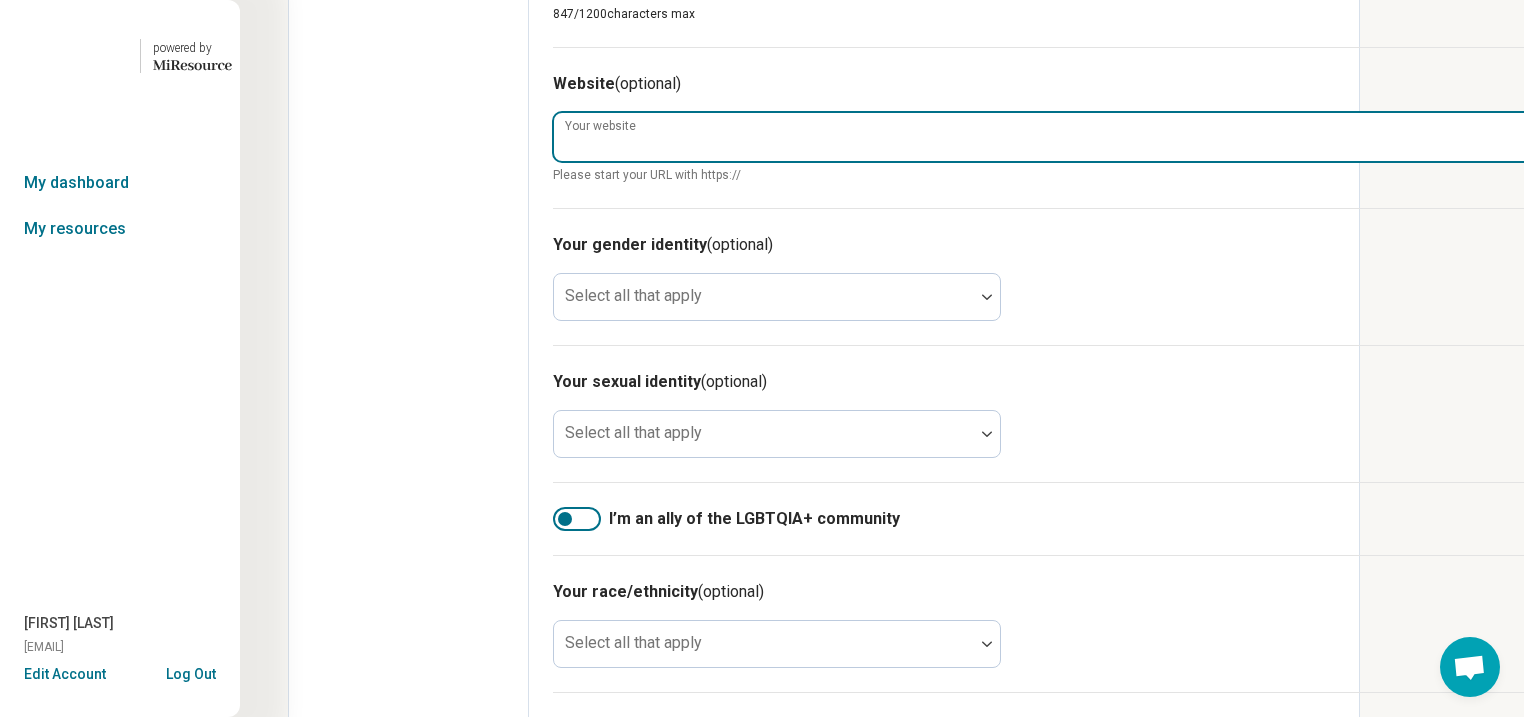 click on "Your website" at bounding box center [1043, 137] 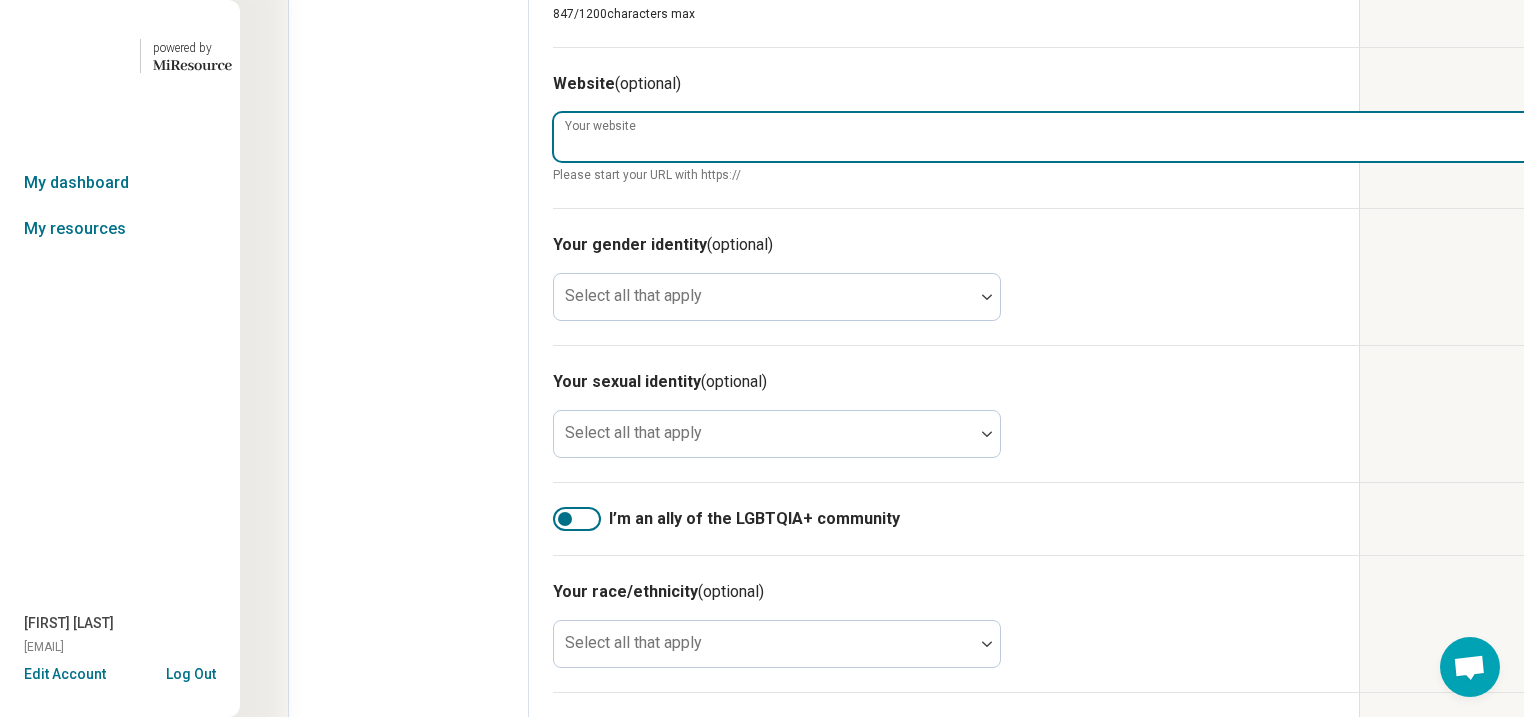 type on "**********" 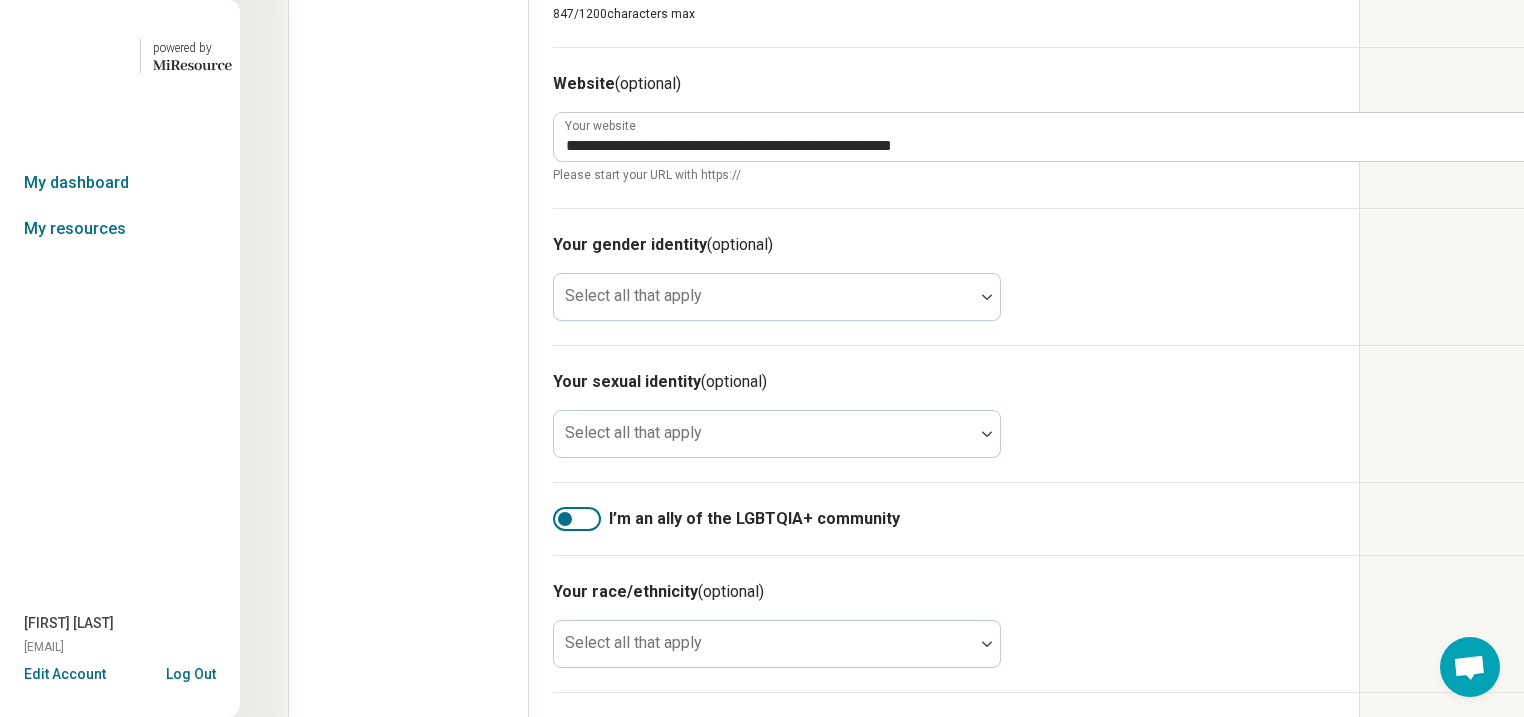 click on "Edit profile General Specialty Credentials Location Payment Schedule Profile completion:  49 % Profile Updated" at bounding box center (409, -125) 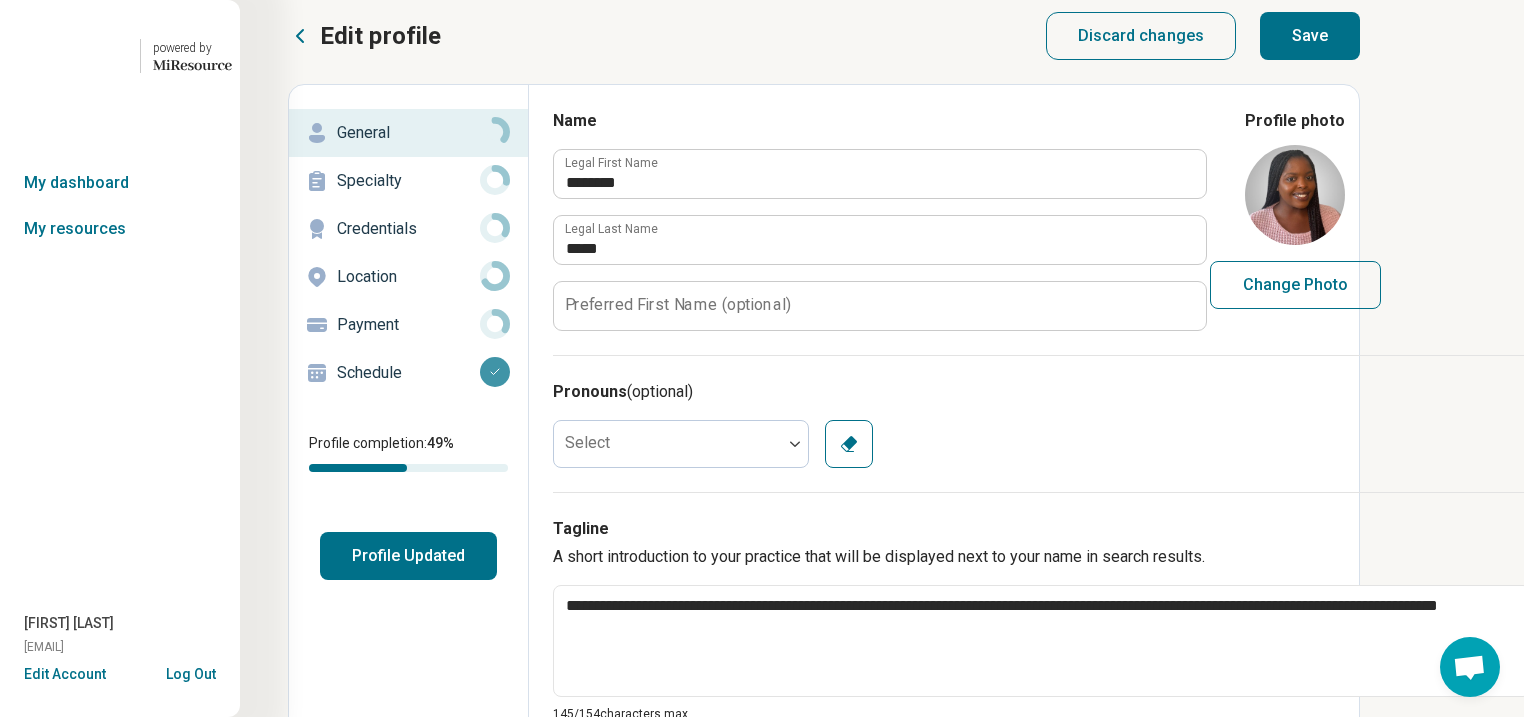 scroll, scrollTop: 0, scrollLeft: 0, axis: both 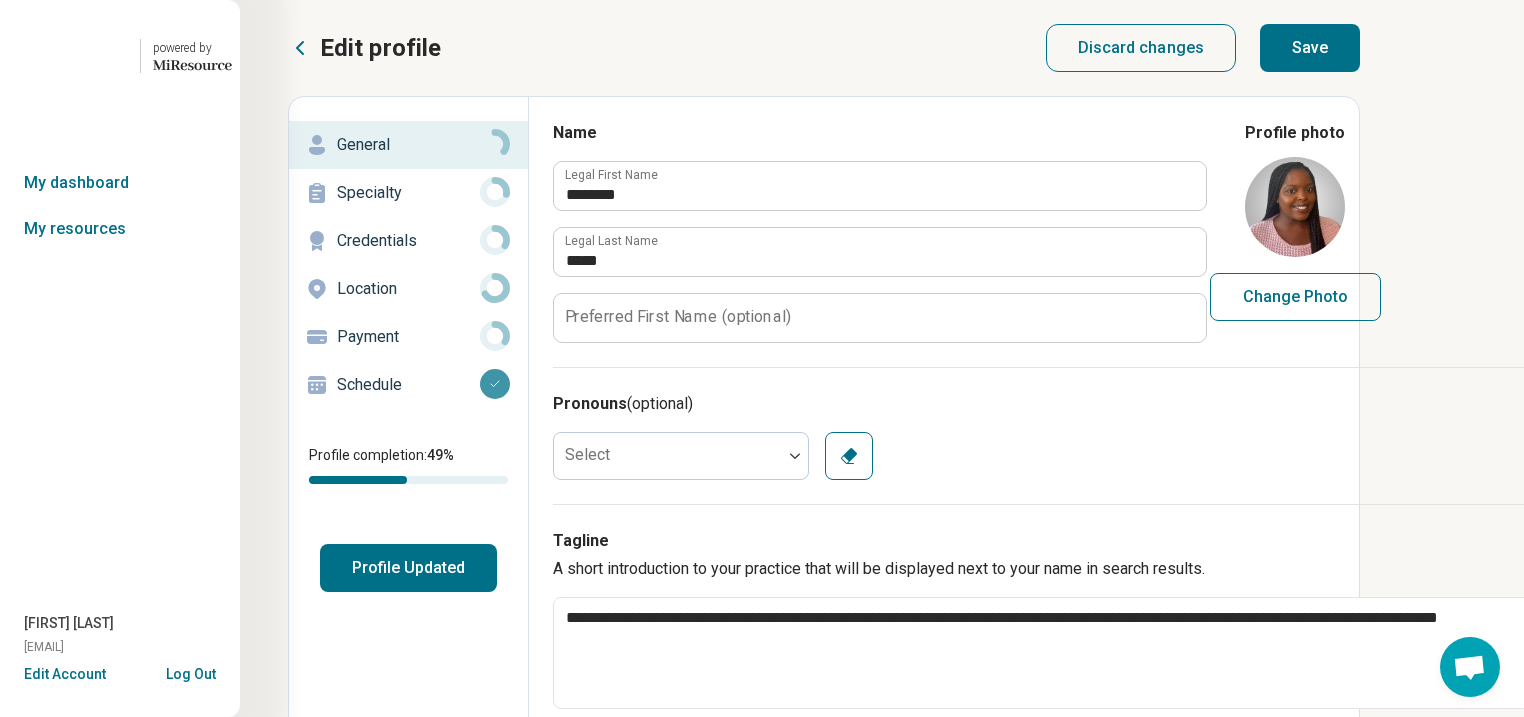 click on "Save" at bounding box center (1310, 48) 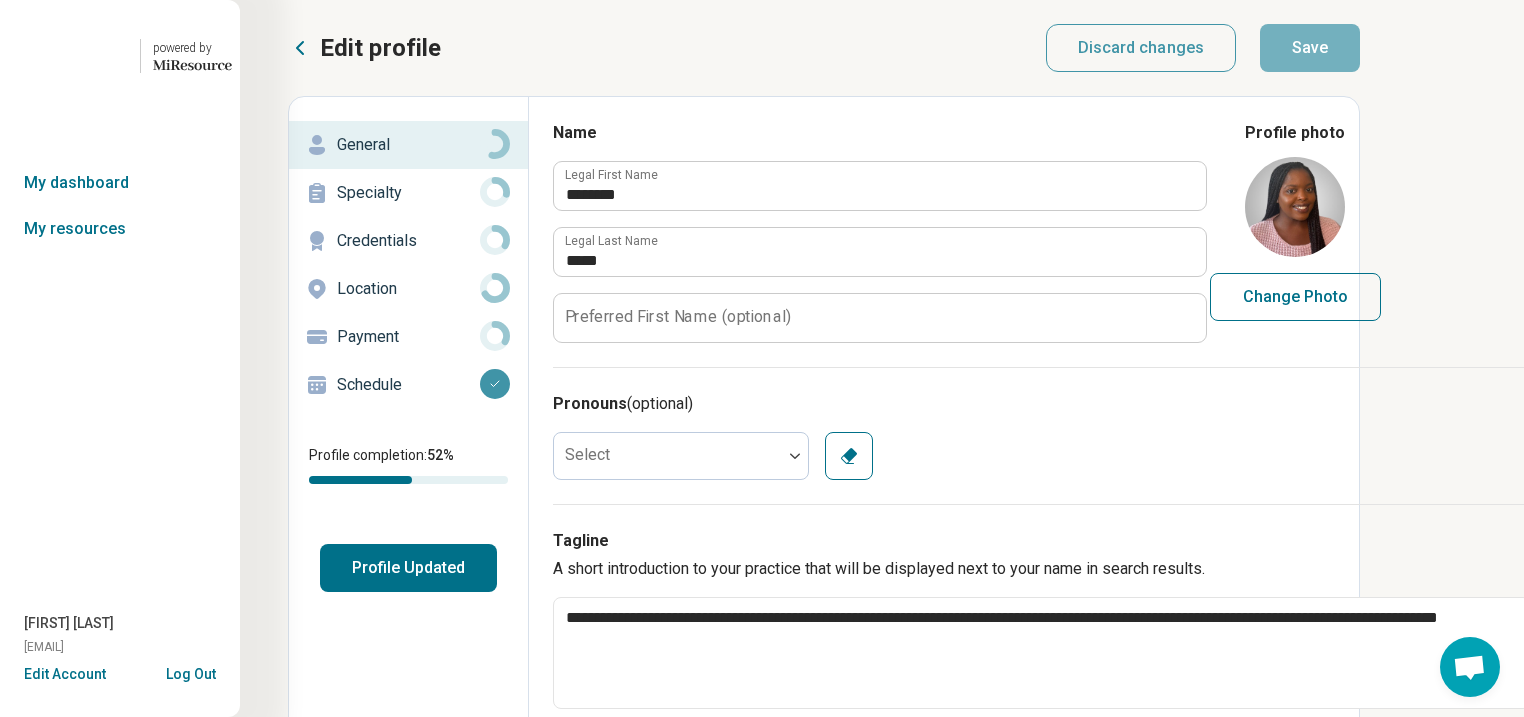 click on "Specialty" at bounding box center [408, 193] 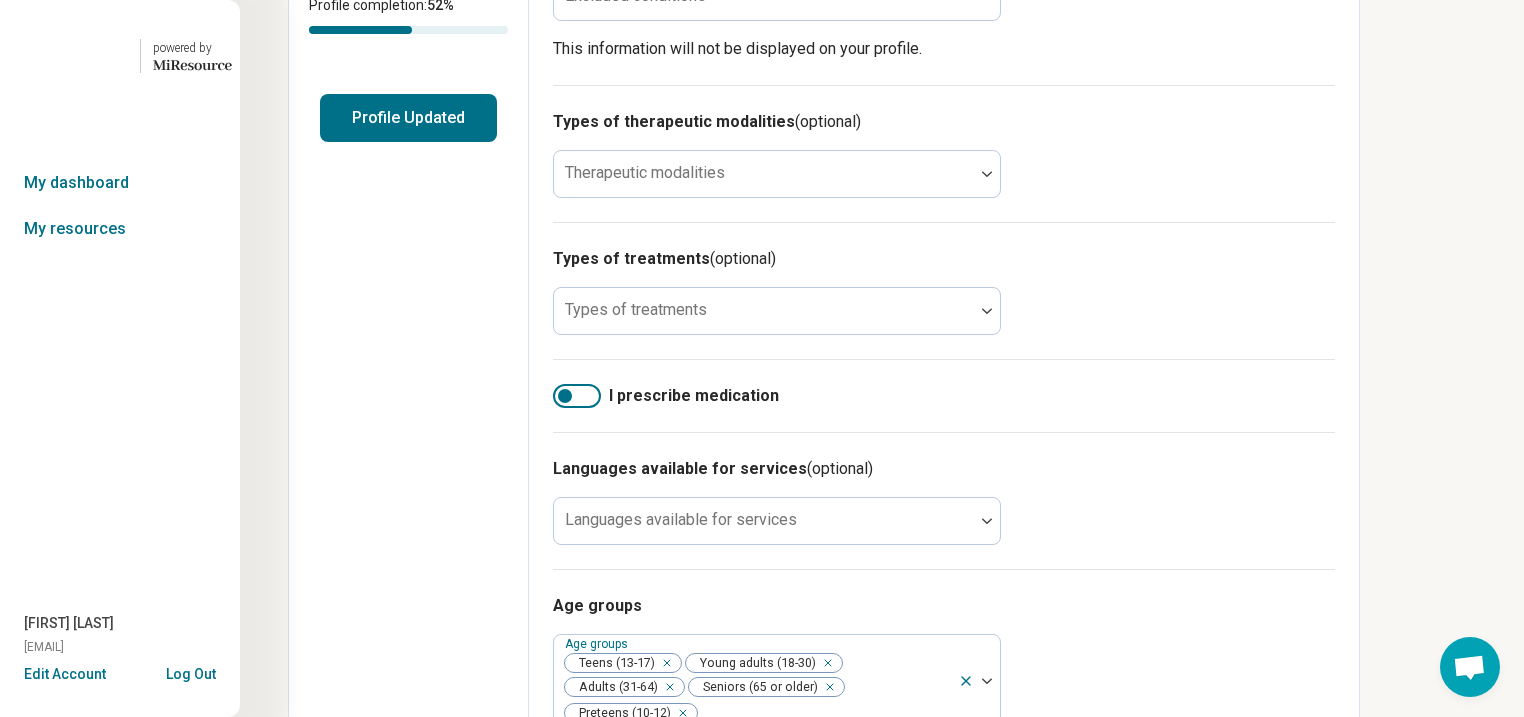 scroll, scrollTop: 480, scrollLeft: 0, axis: vertical 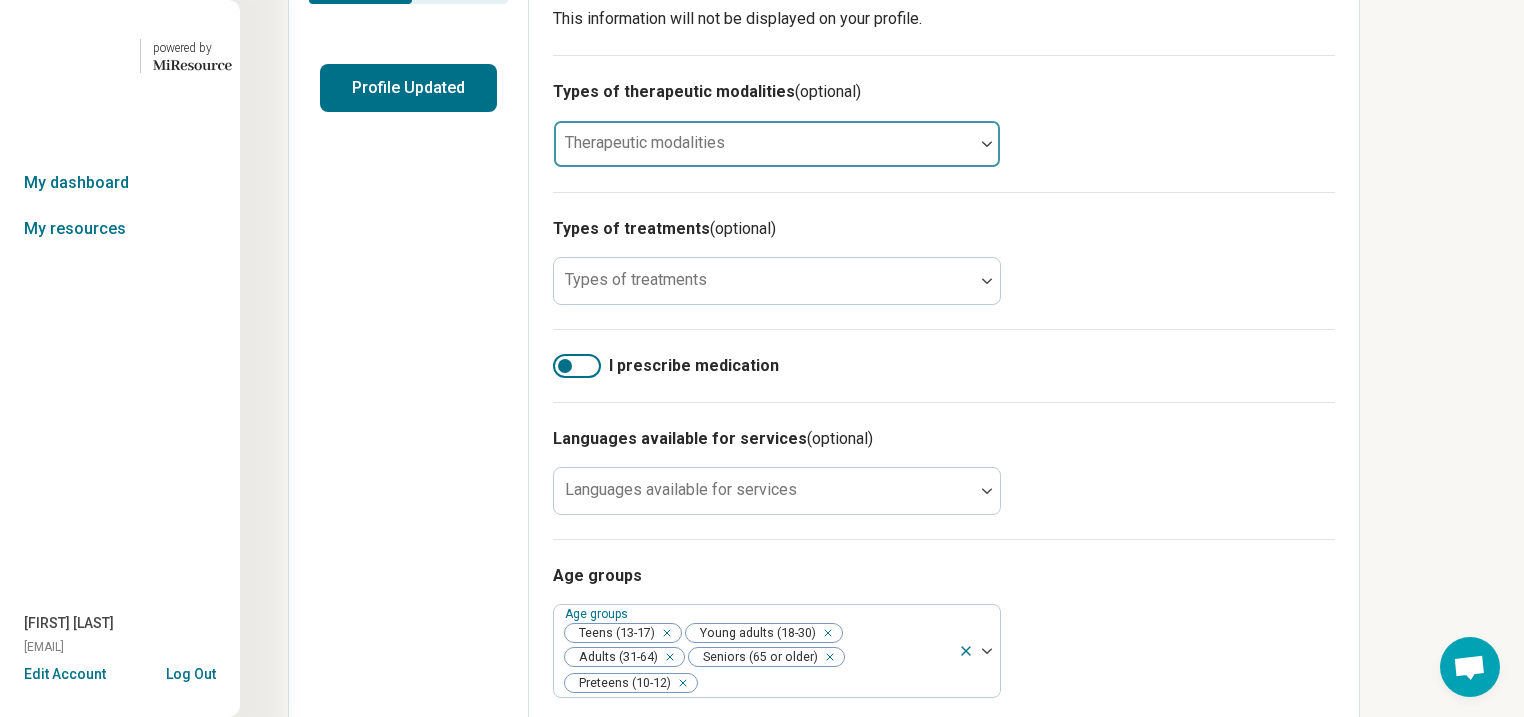 click at bounding box center [987, 144] 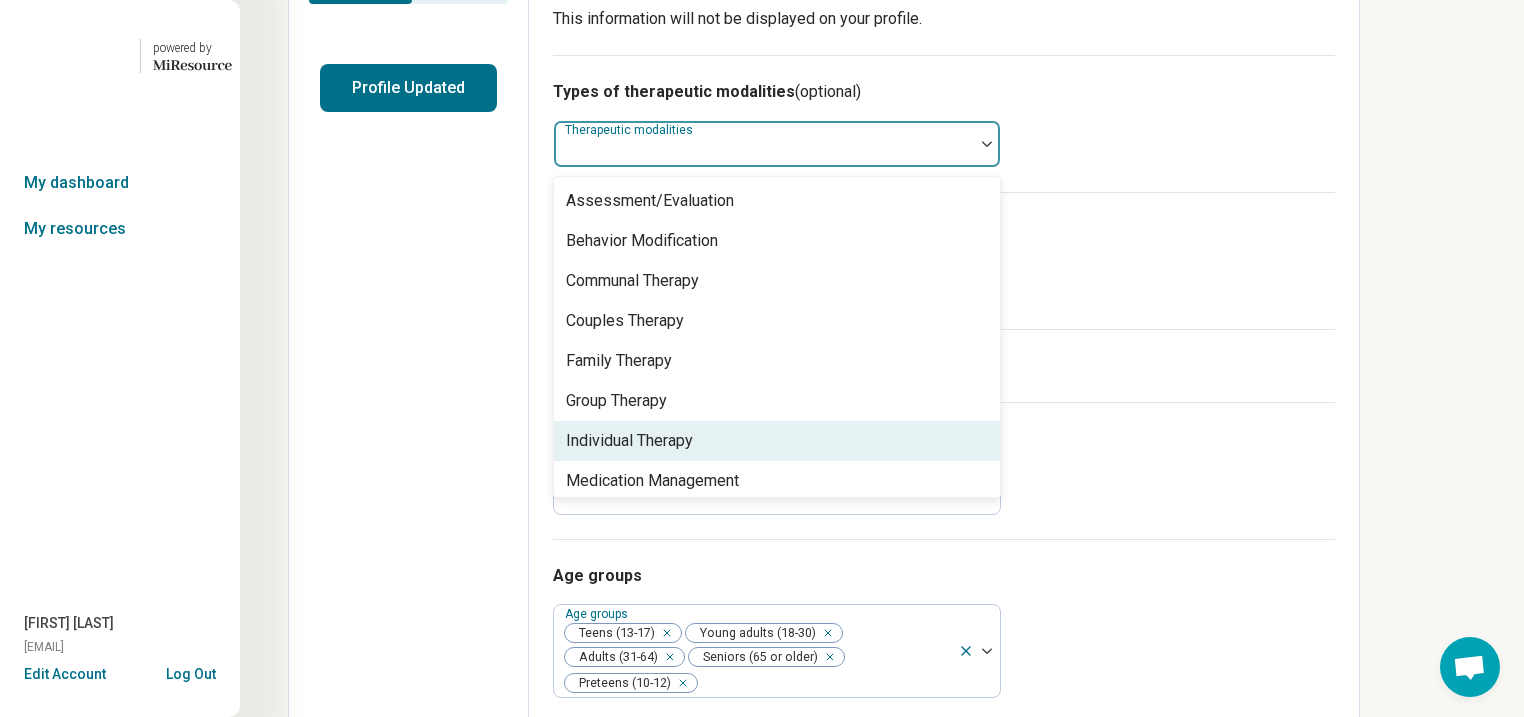 drag, startPoint x: 776, startPoint y: 637, endPoint x: 803, endPoint y: 612, distance: 36.796738 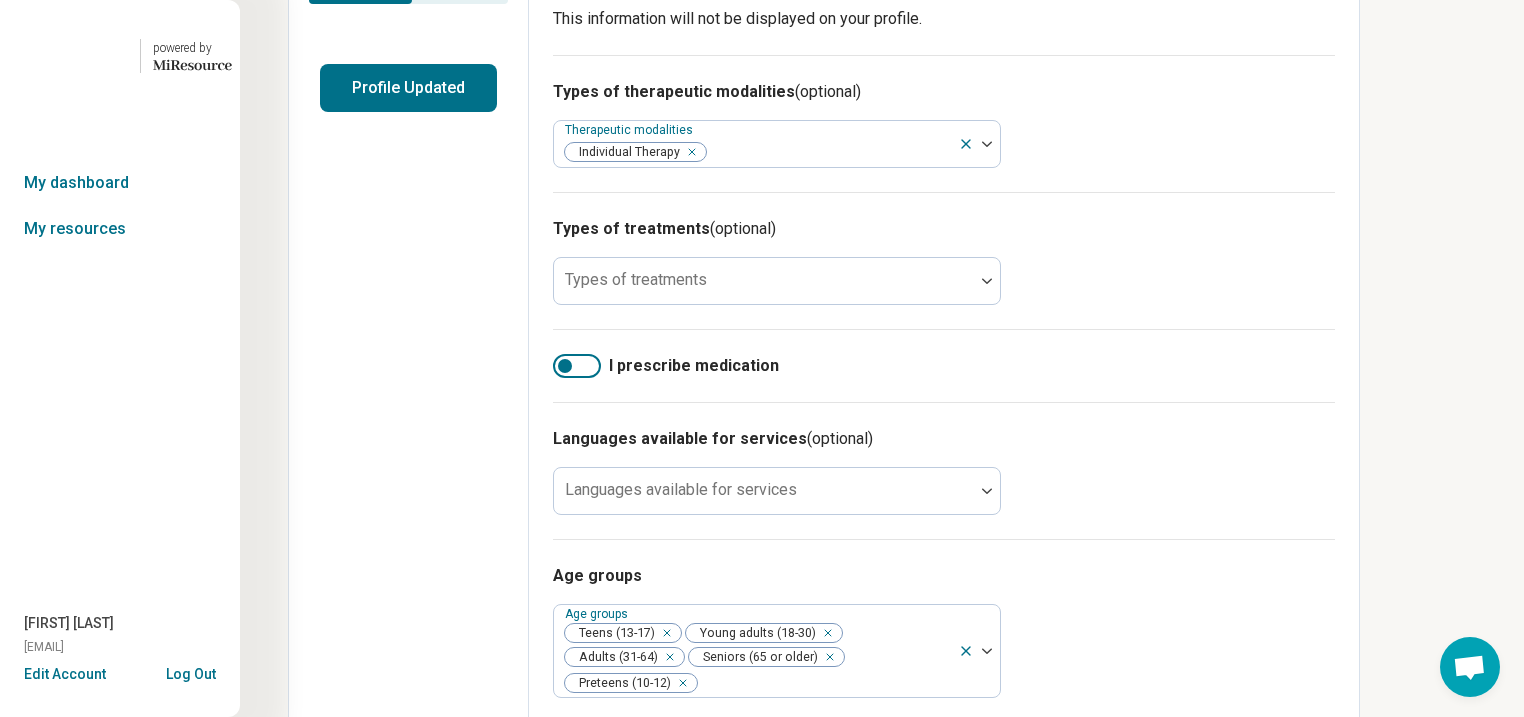 click on "Types of therapeutic modalities  (optional) Therapeutic modalities Individual Therapy" at bounding box center [944, 123] 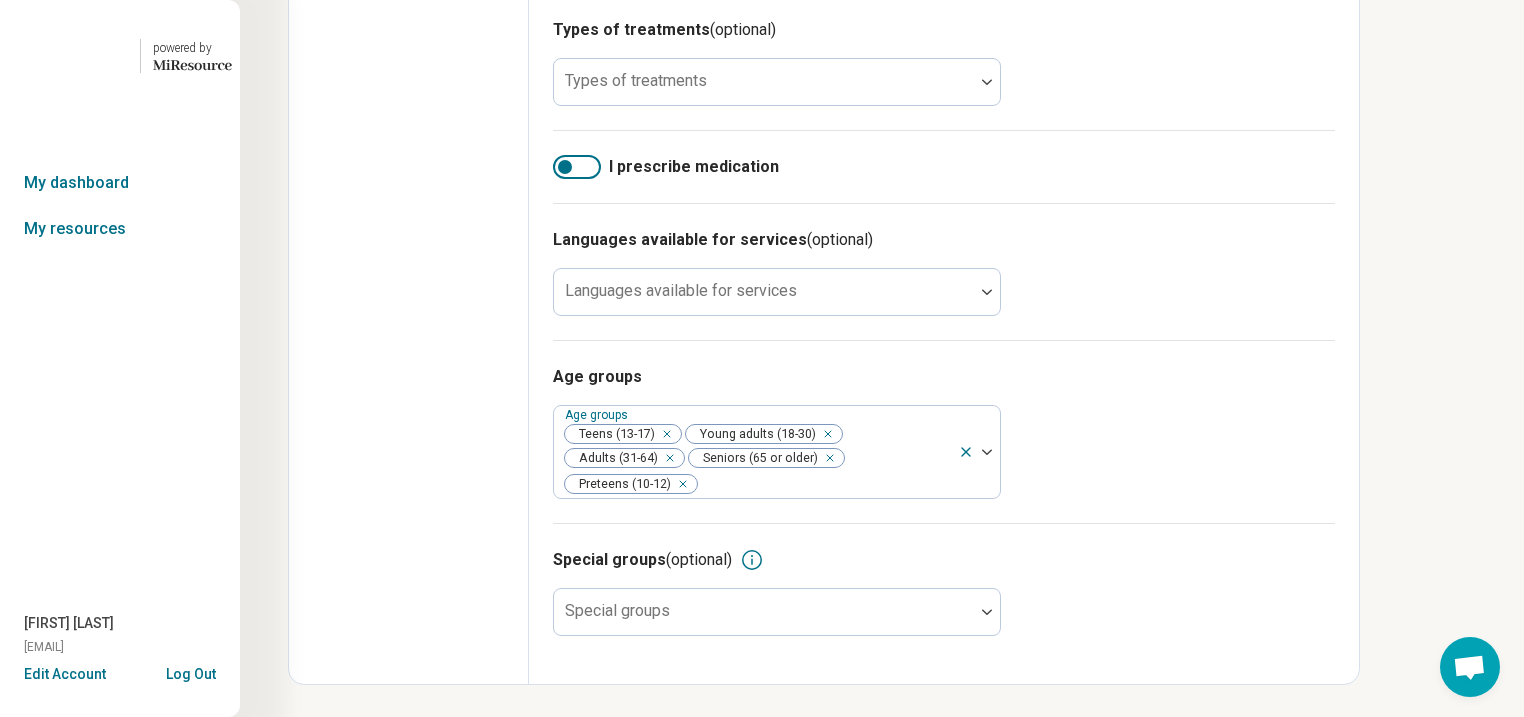 scroll, scrollTop: 720, scrollLeft: 0, axis: vertical 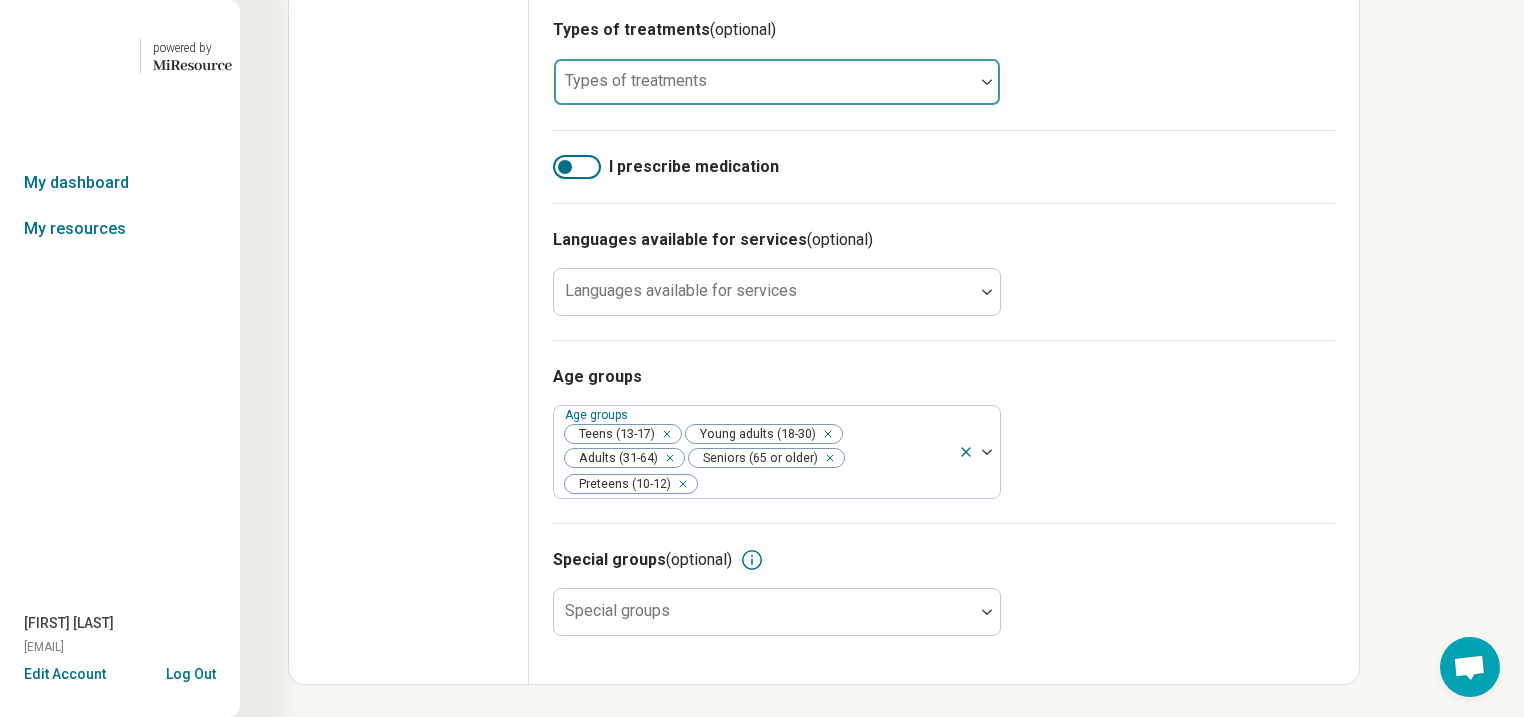 click at bounding box center (987, 82) 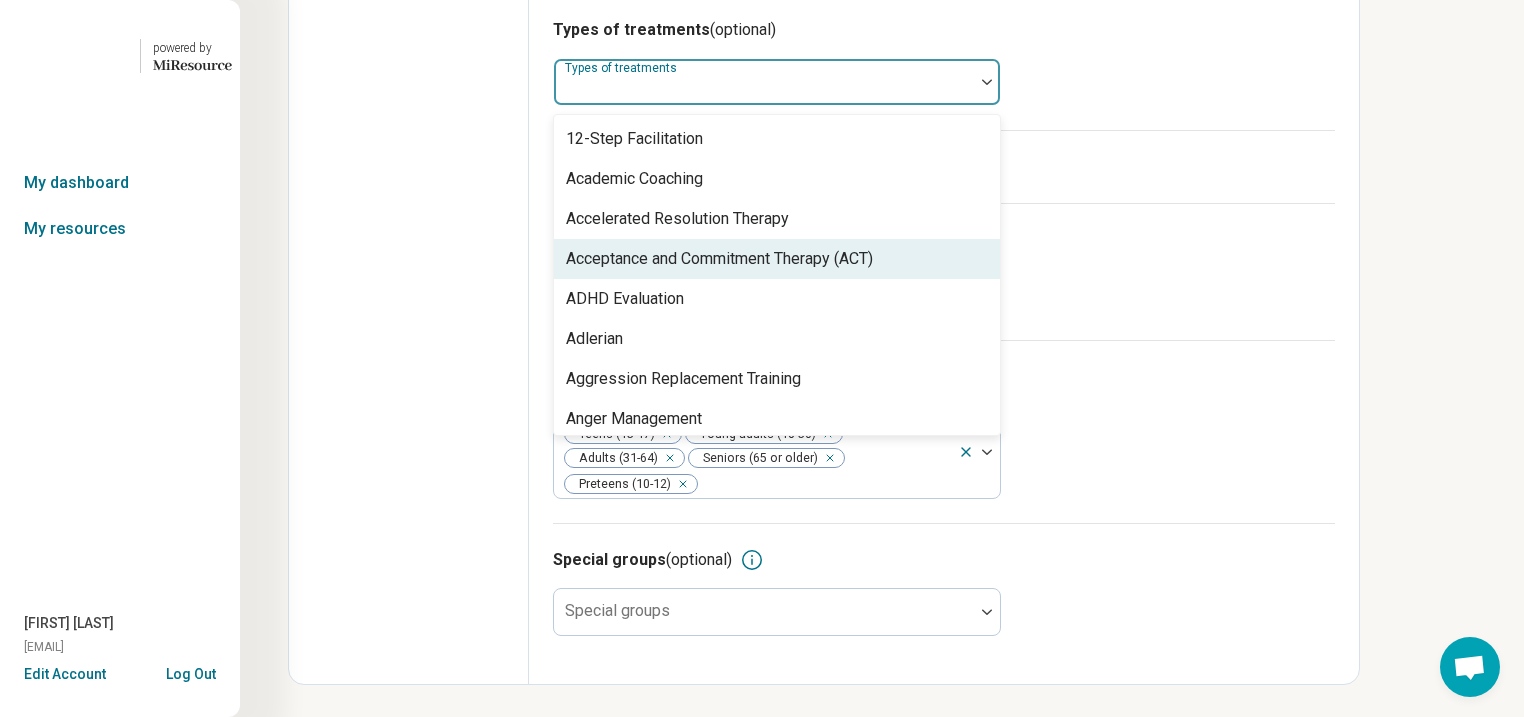 click on "Acceptance and Commitment Therapy (ACT)" at bounding box center (719, 259) 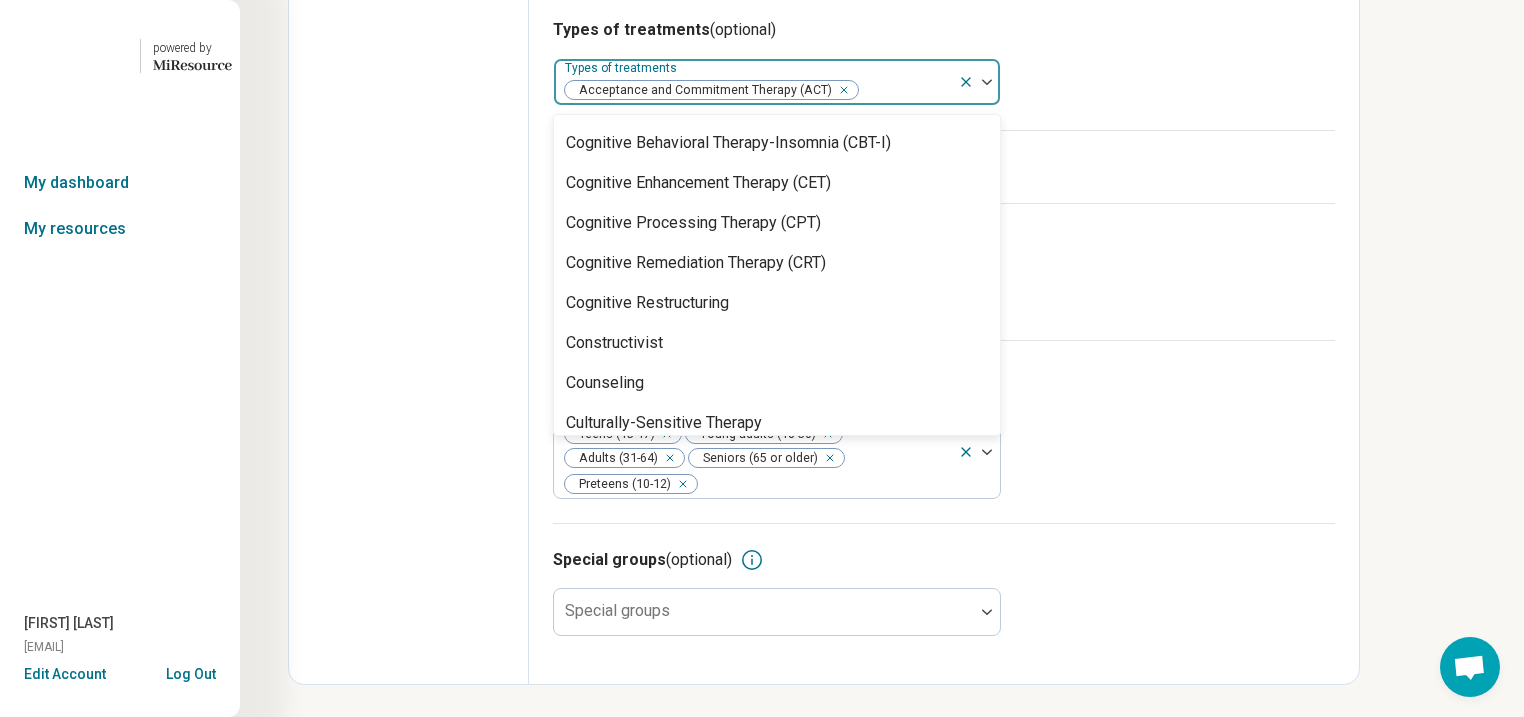 scroll, scrollTop: 880, scrollLeft: 0, axis: vertical 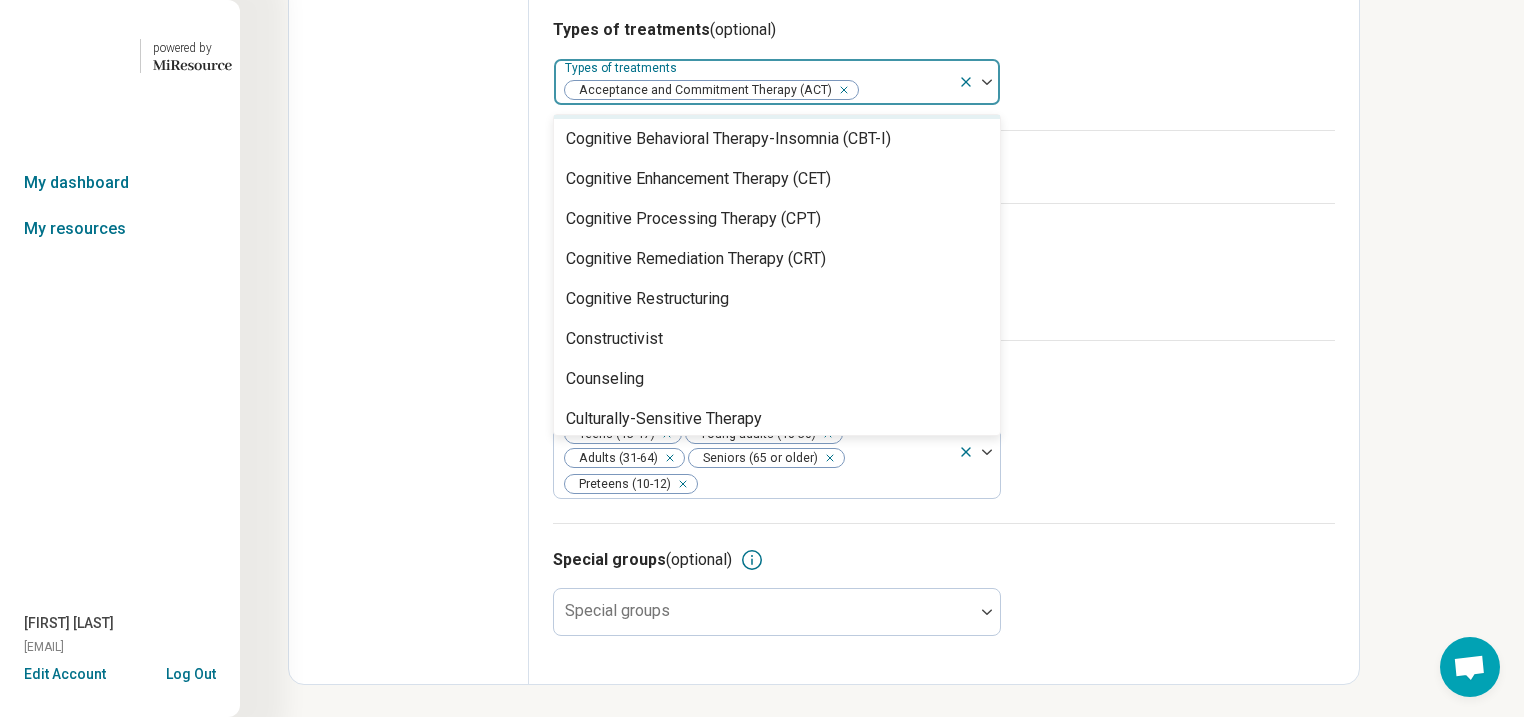 click on "Cognitive Behavioral Therapy (CBT)" at bounding box center [689, 99] 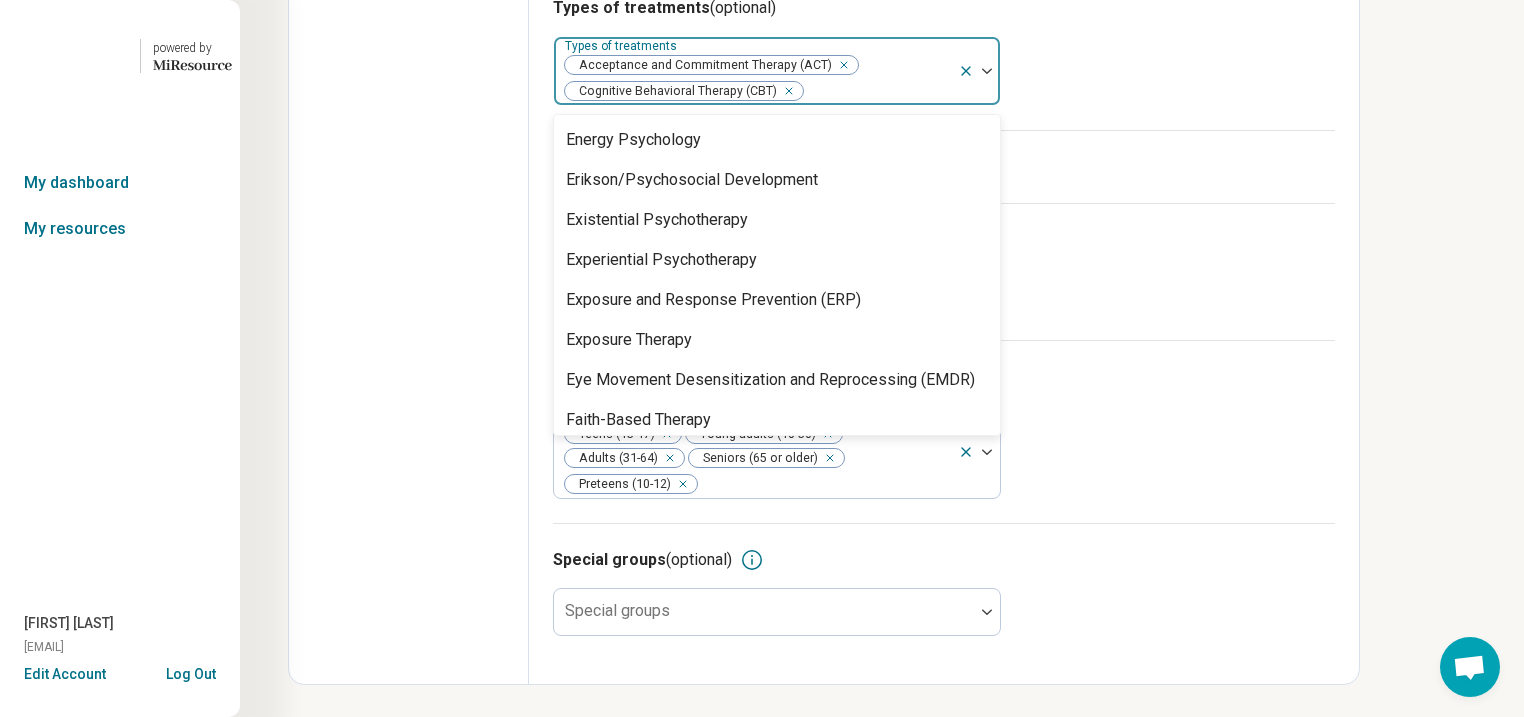 scroll, scrollTop: 1360, scrollLeft: 0, axis: vertical 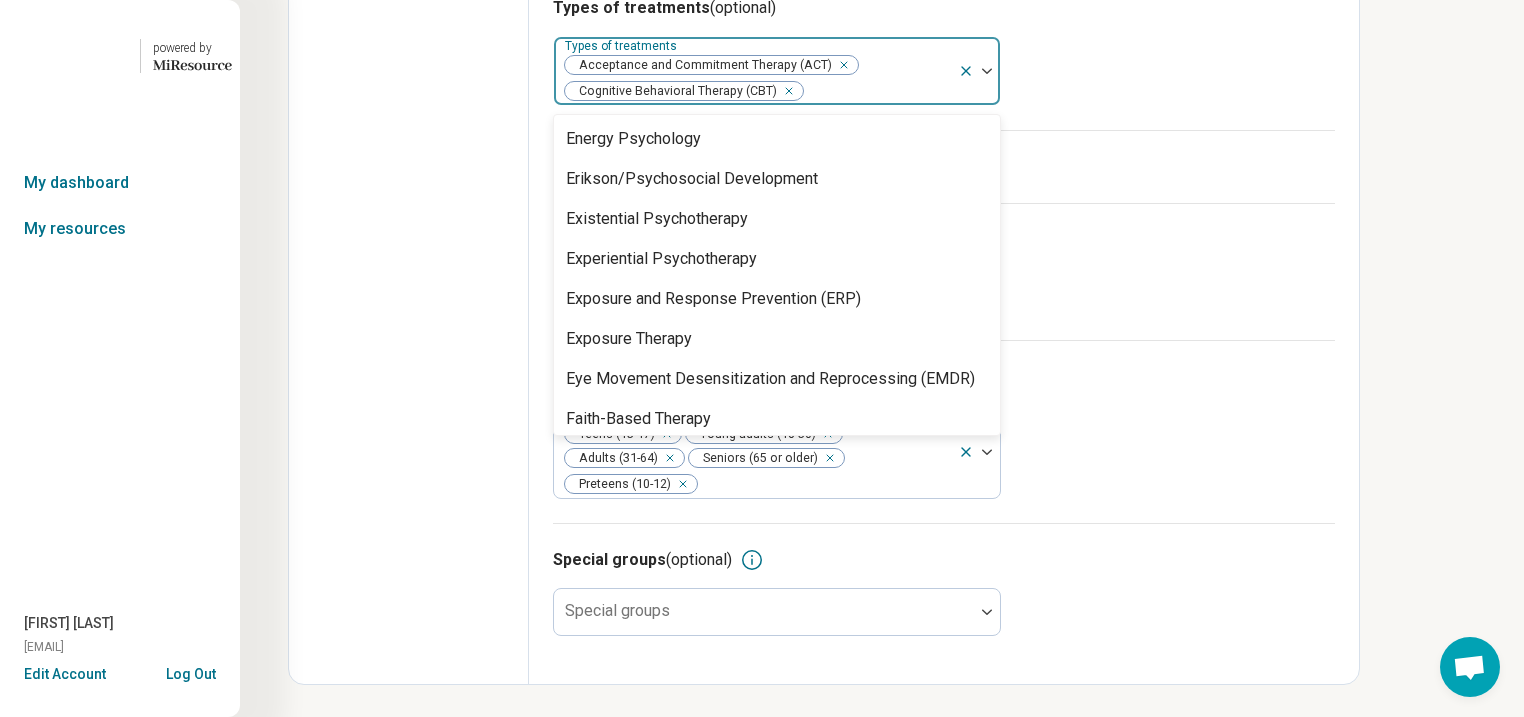 click on "Dialectical Behavior Therapy (DBT)" at bounding box center [777, -21] 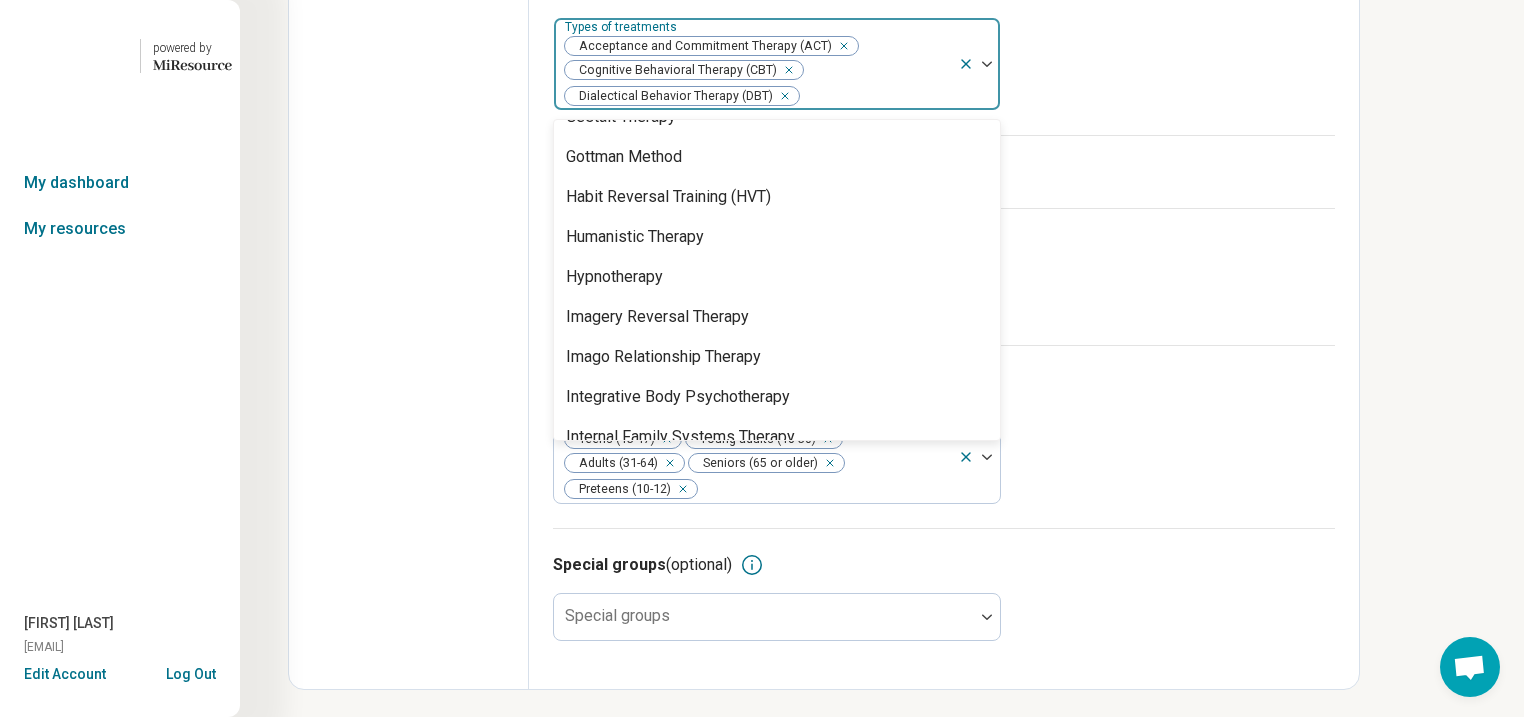 scroll, scrollTop: 1840, scrollLeft: 0, axis: vertical 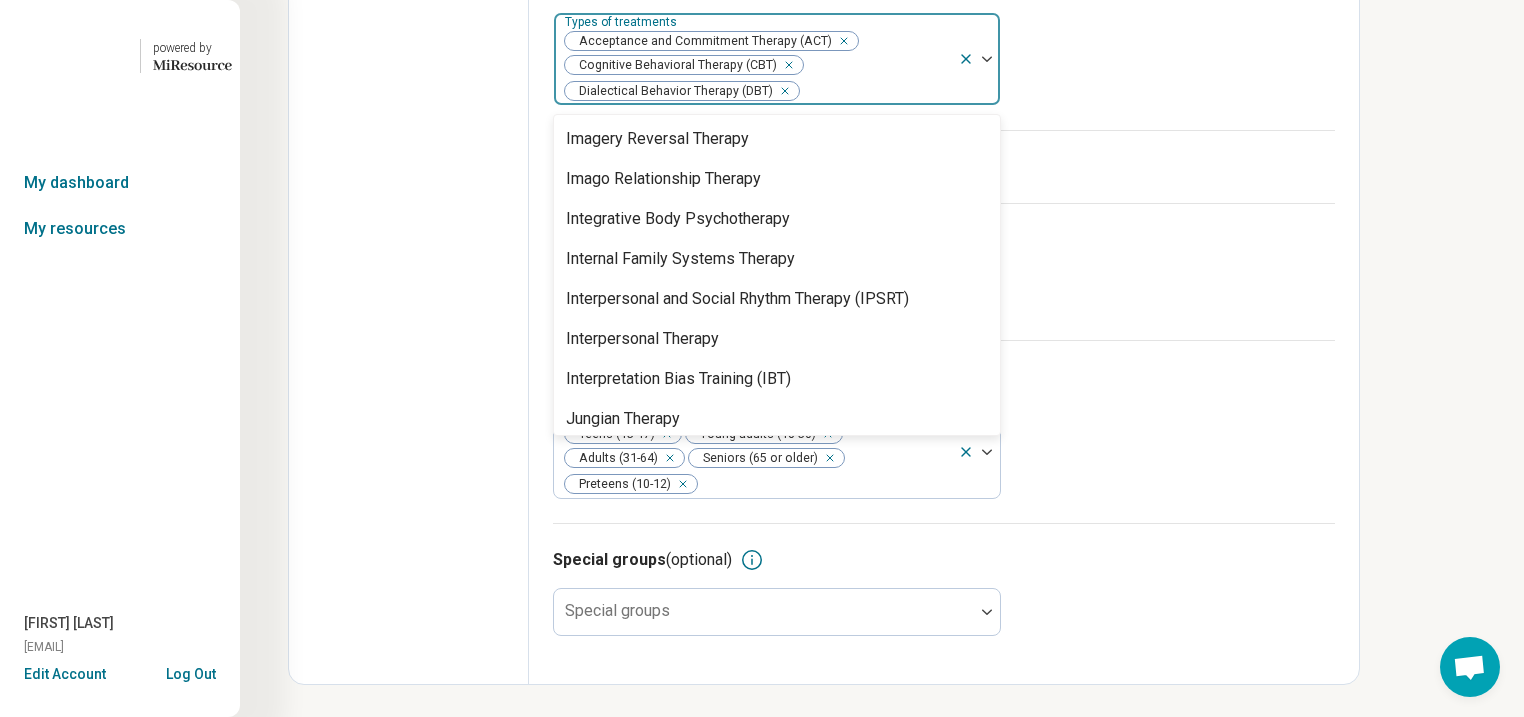 click on "Humanistic Therapy" at bounding box center [635, 59] 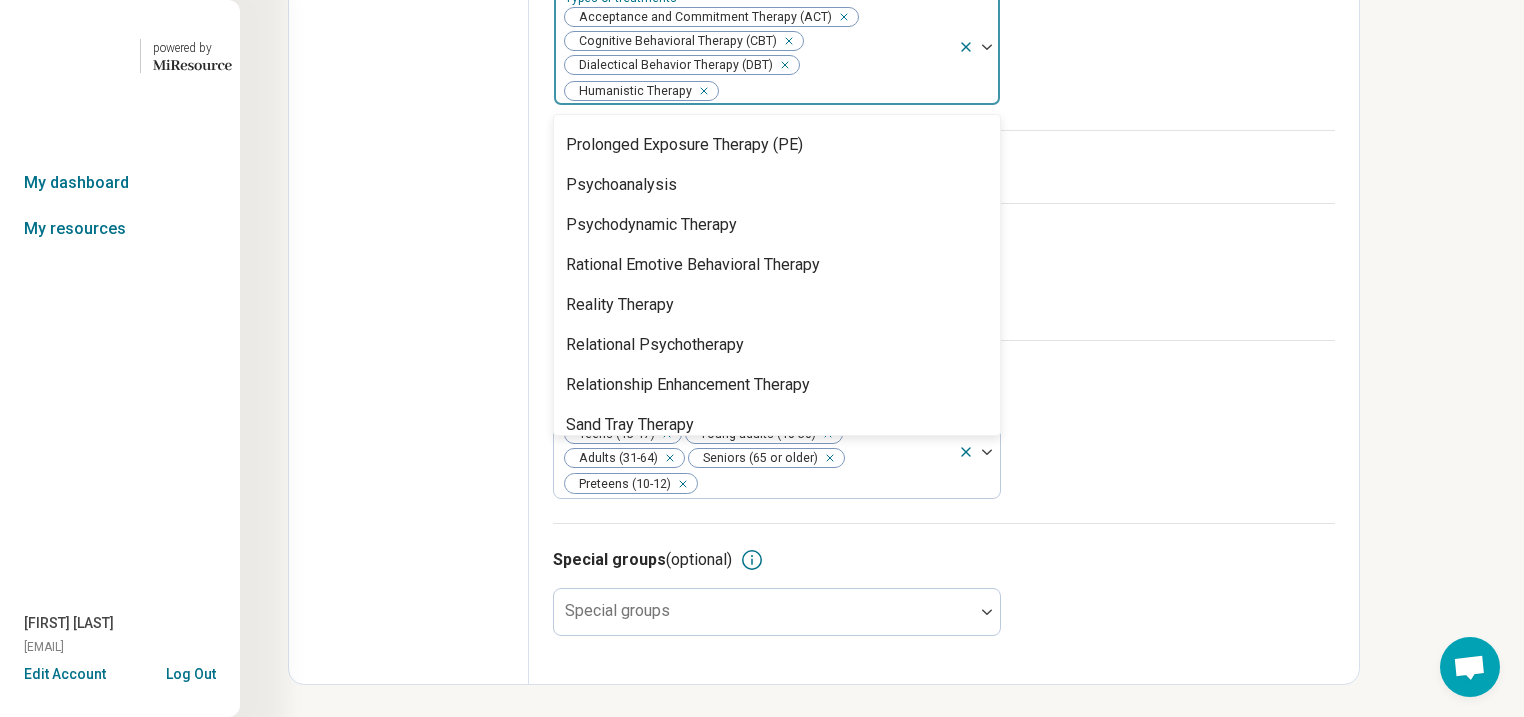 scroll, scrollTop: 3120, scrollLeft: 0, axis: vertical 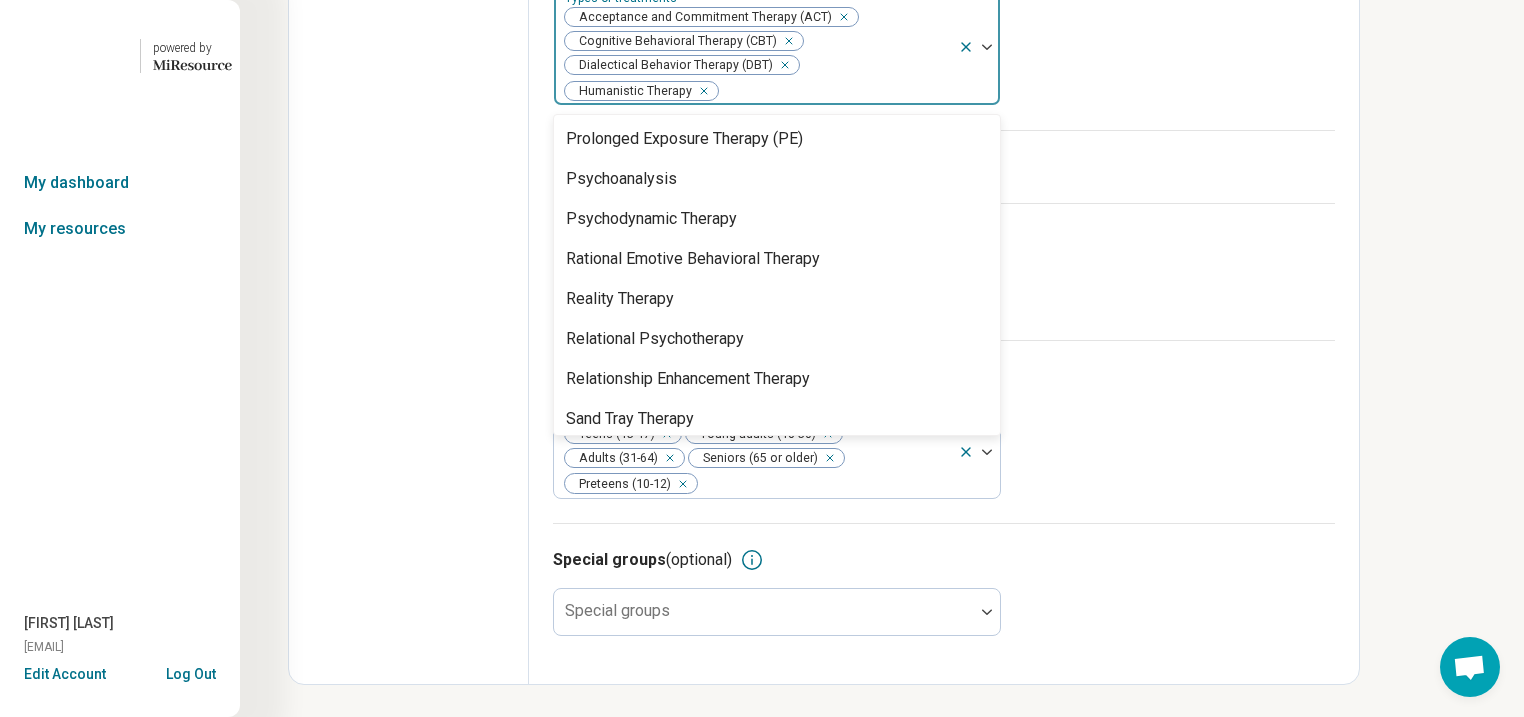 click on "Person-Centered Therapy" at bounding box center [777, -21] 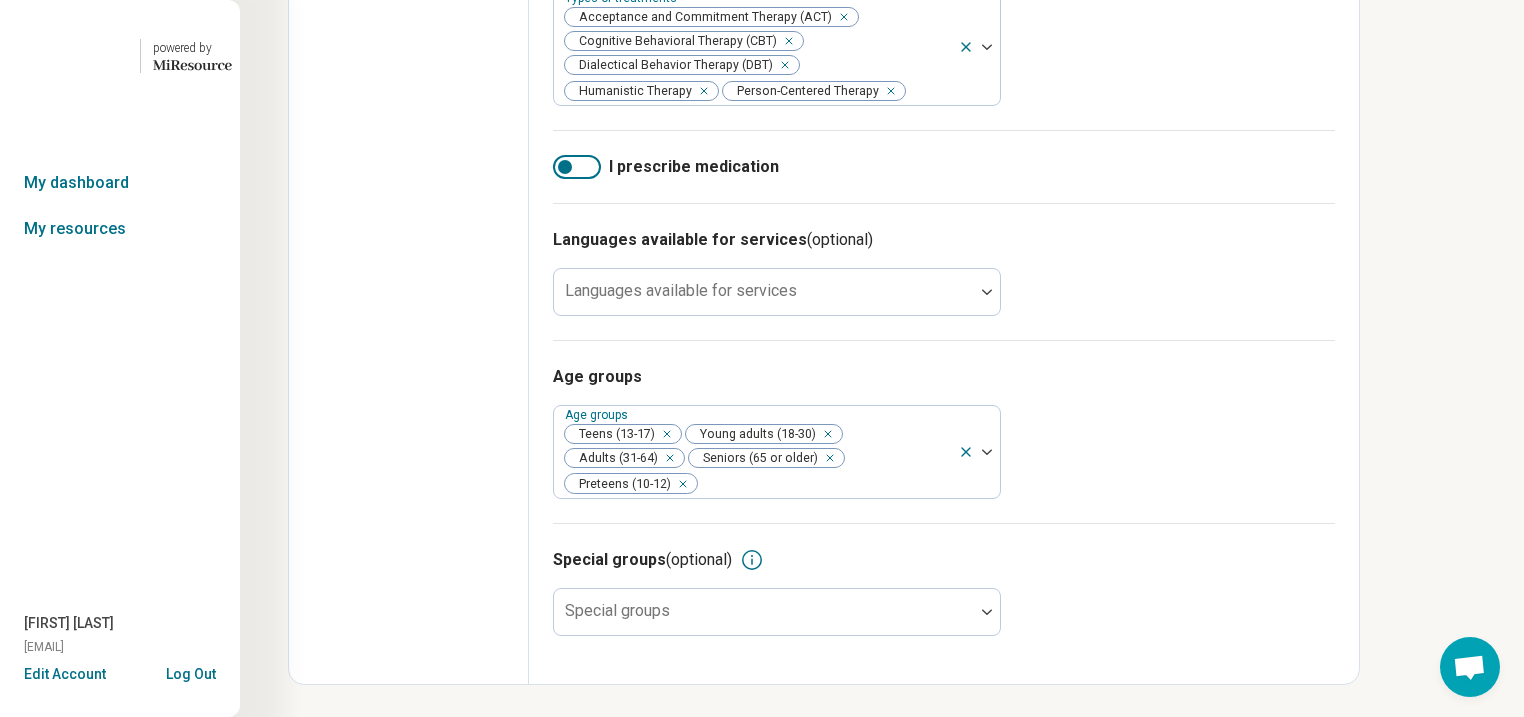 click on "I prescribe medication" at bounding box center (944, 167) 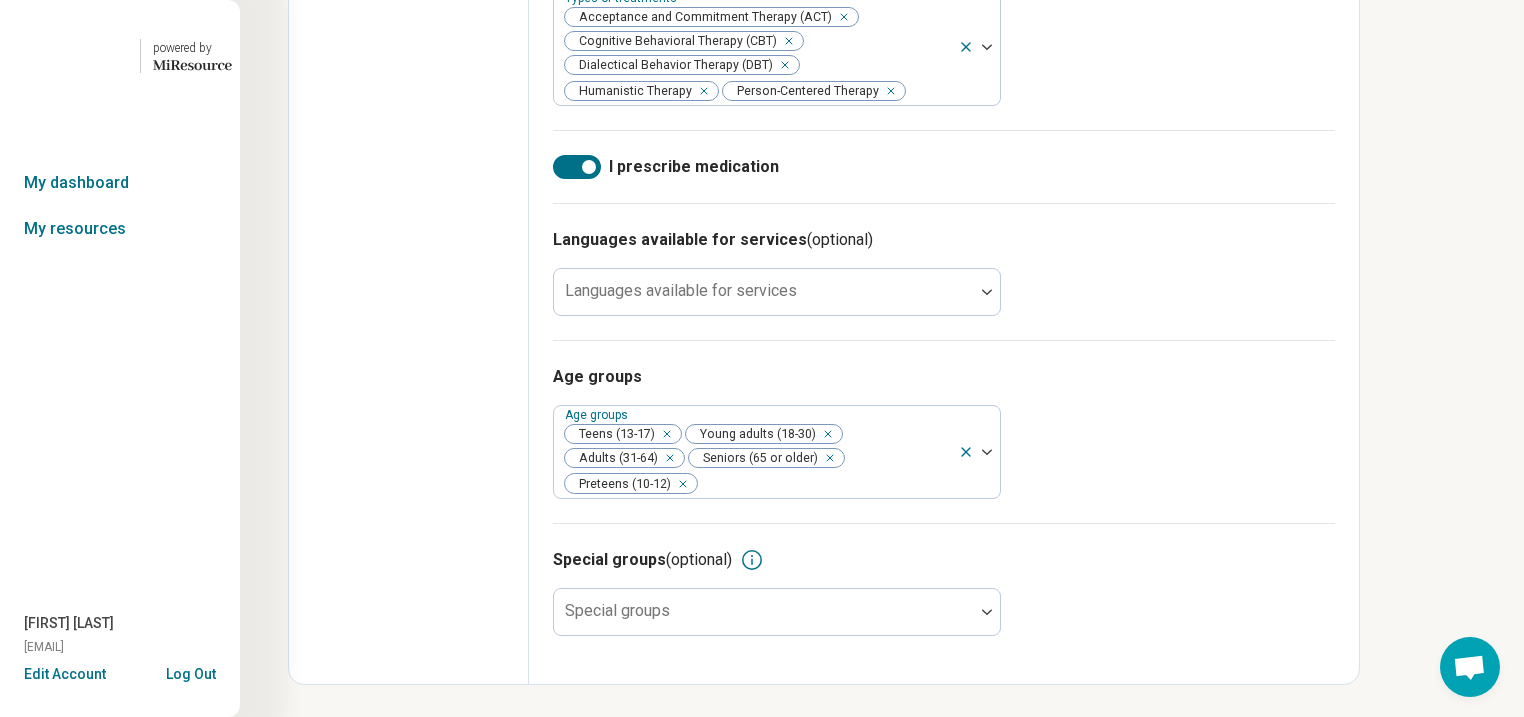 click at bounding box center [577, 167] 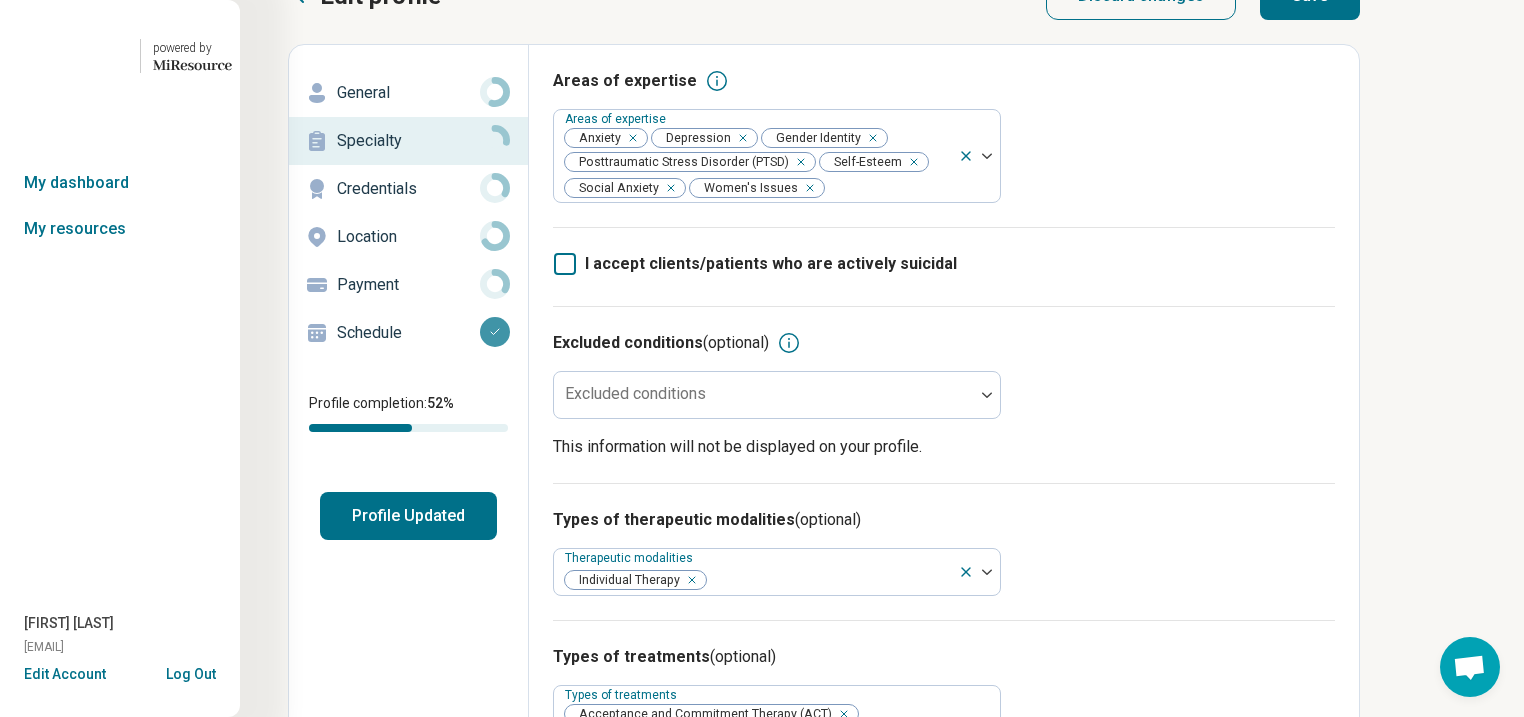 scroll, scrollTop: 0, scrollLeft: 0, axis: both 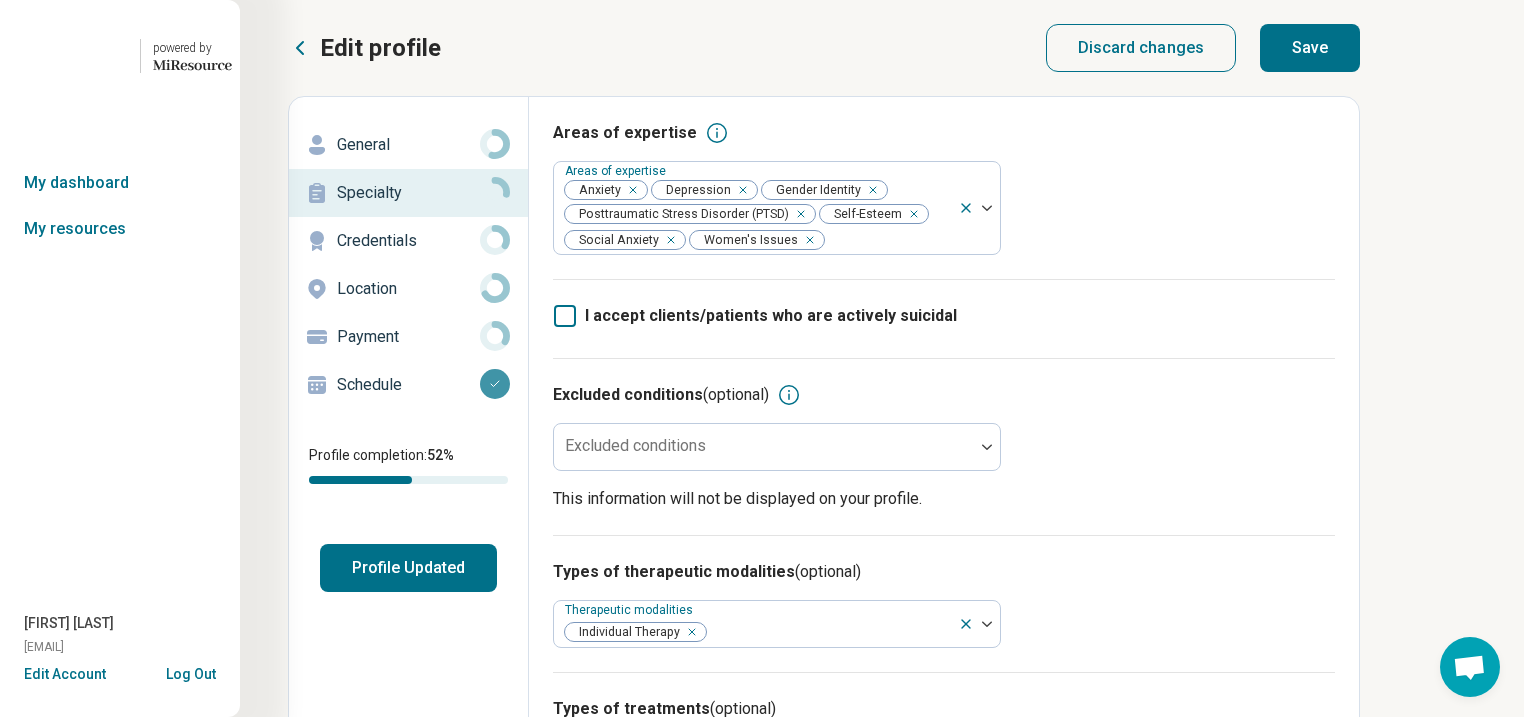 click on "Save" at bounding box center [1310, 48] 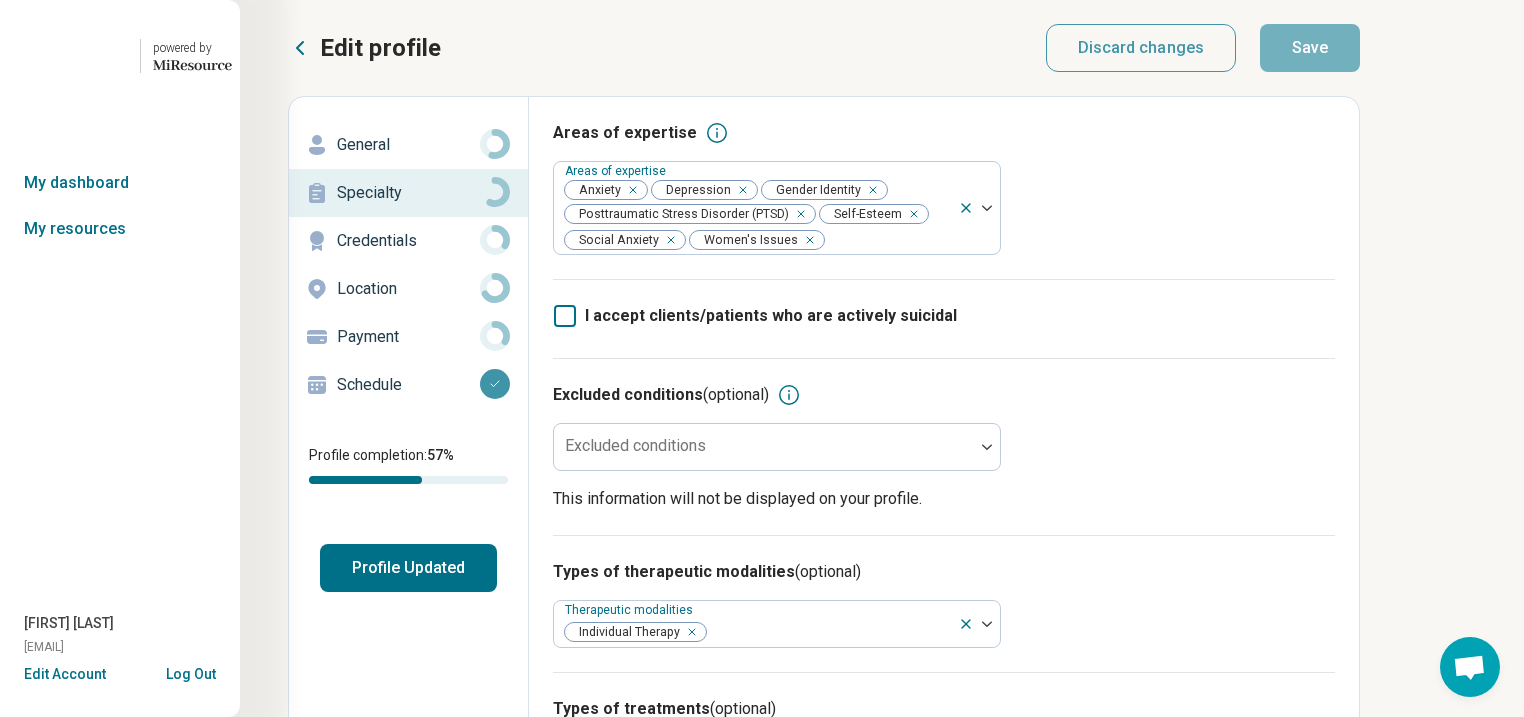click on "Credentials" at bounding box center (408, 241) 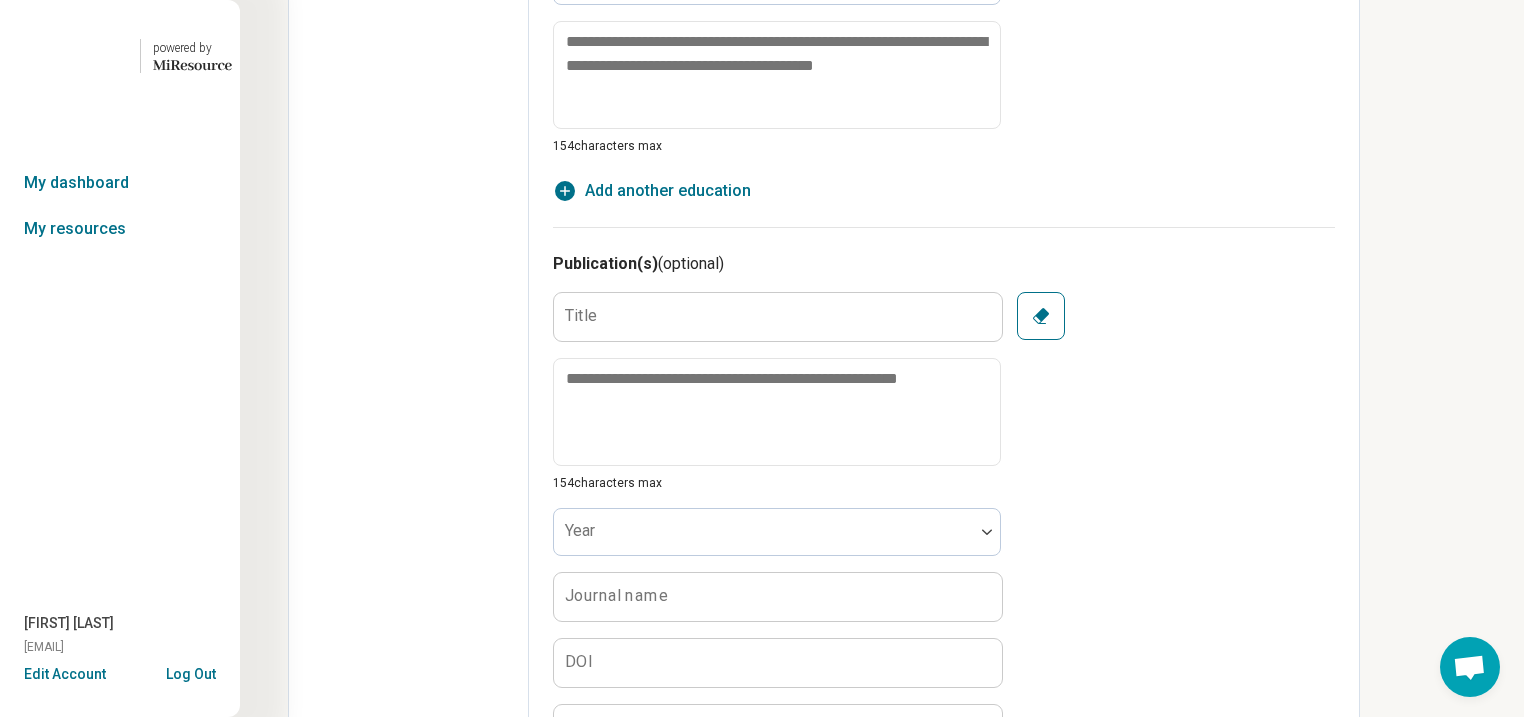scroll, scrollTop: 1600, scrollLeft: 0, axis: vertical 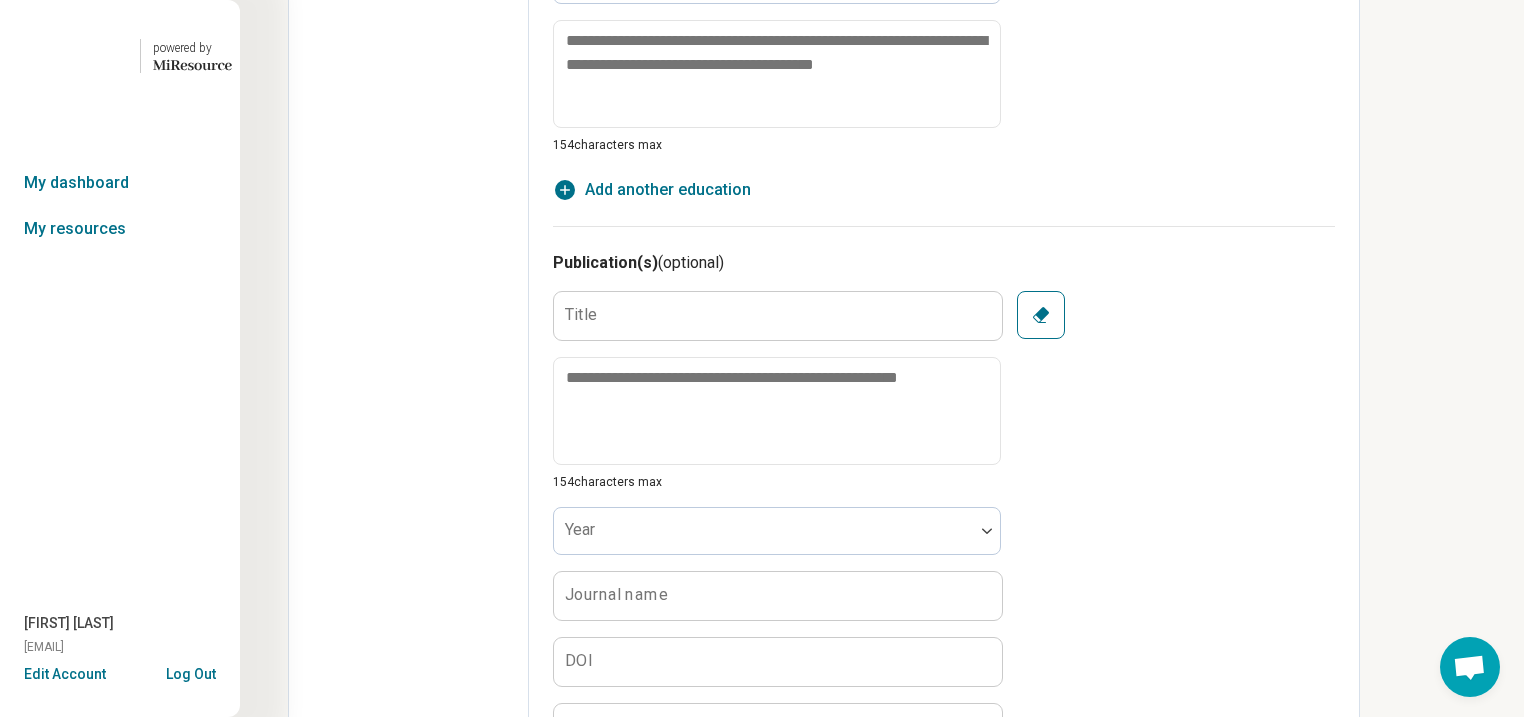 click on "School name" at bounding box center (614, -86) 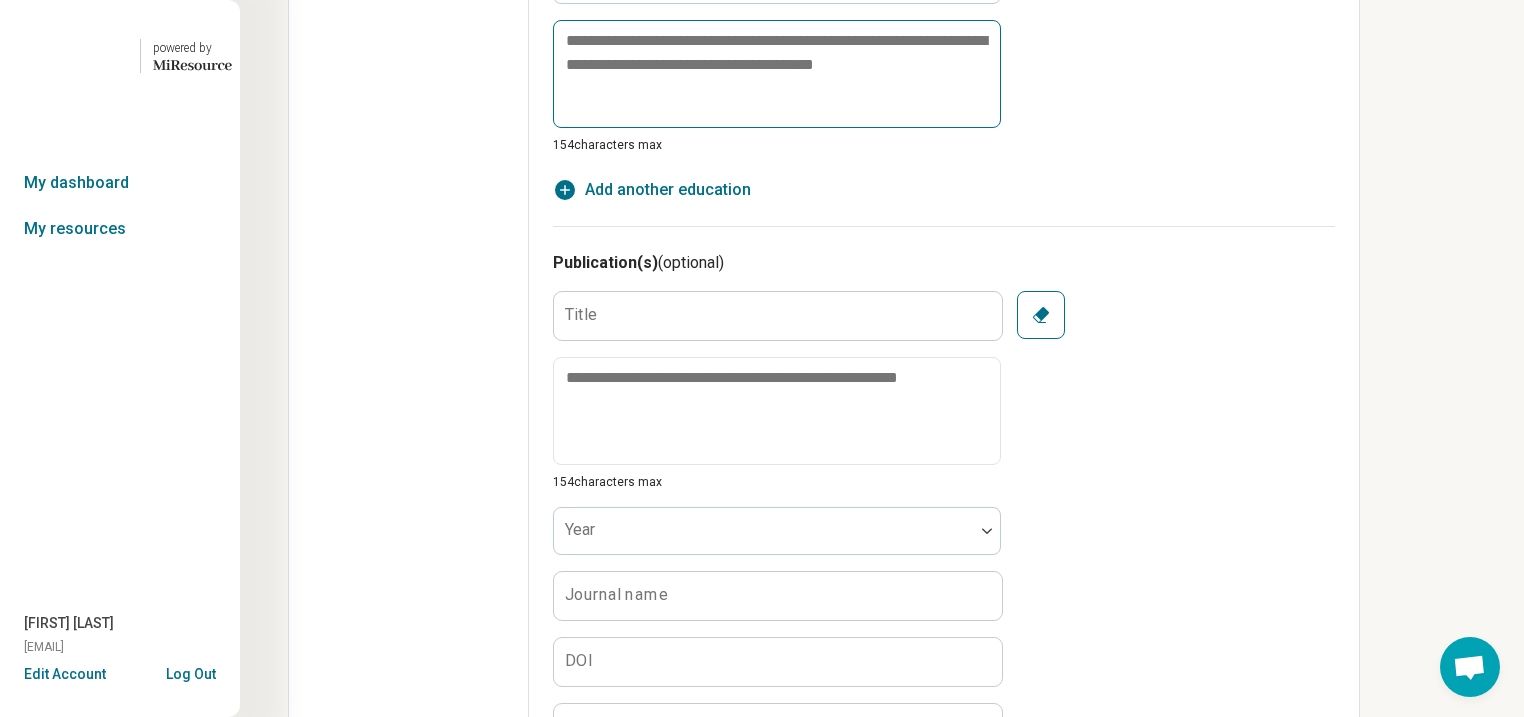 type on "*" 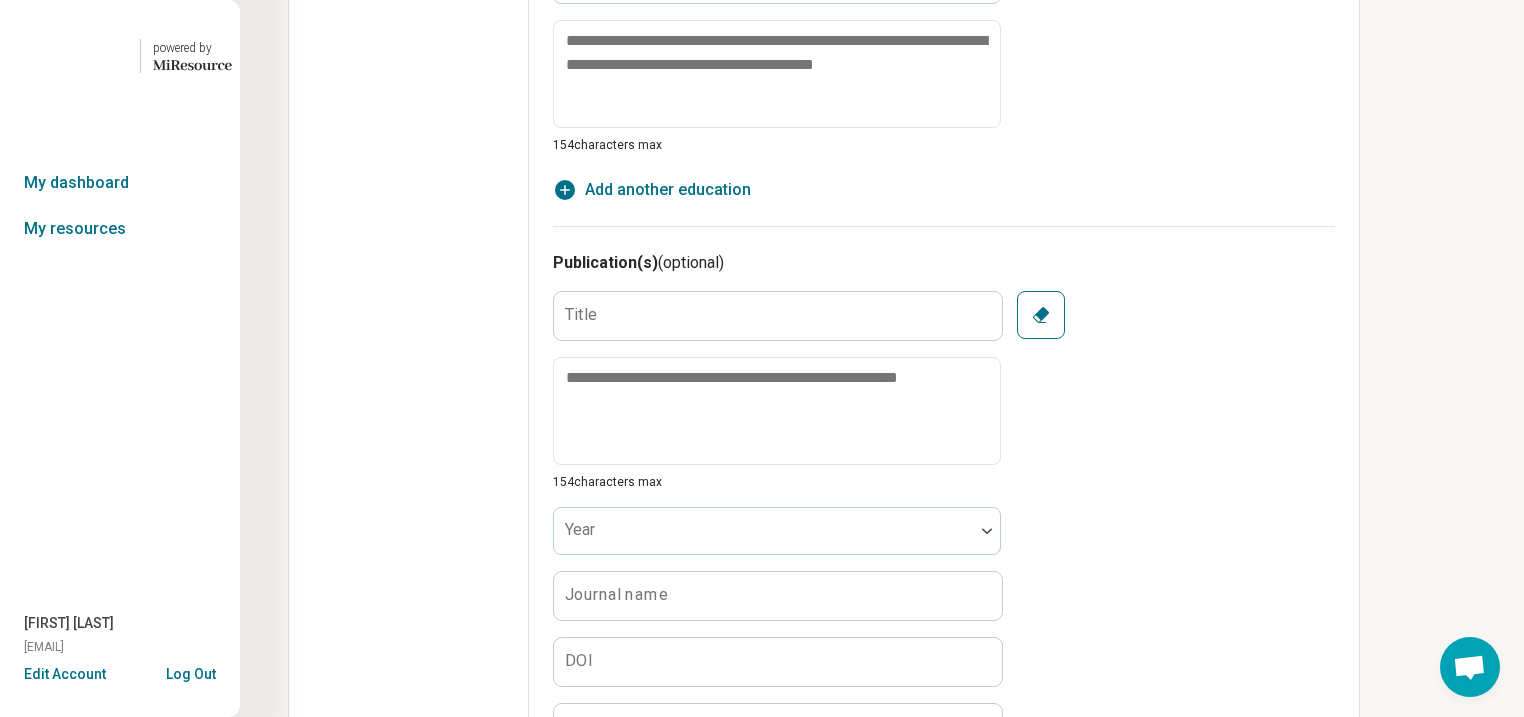 type on "**********" 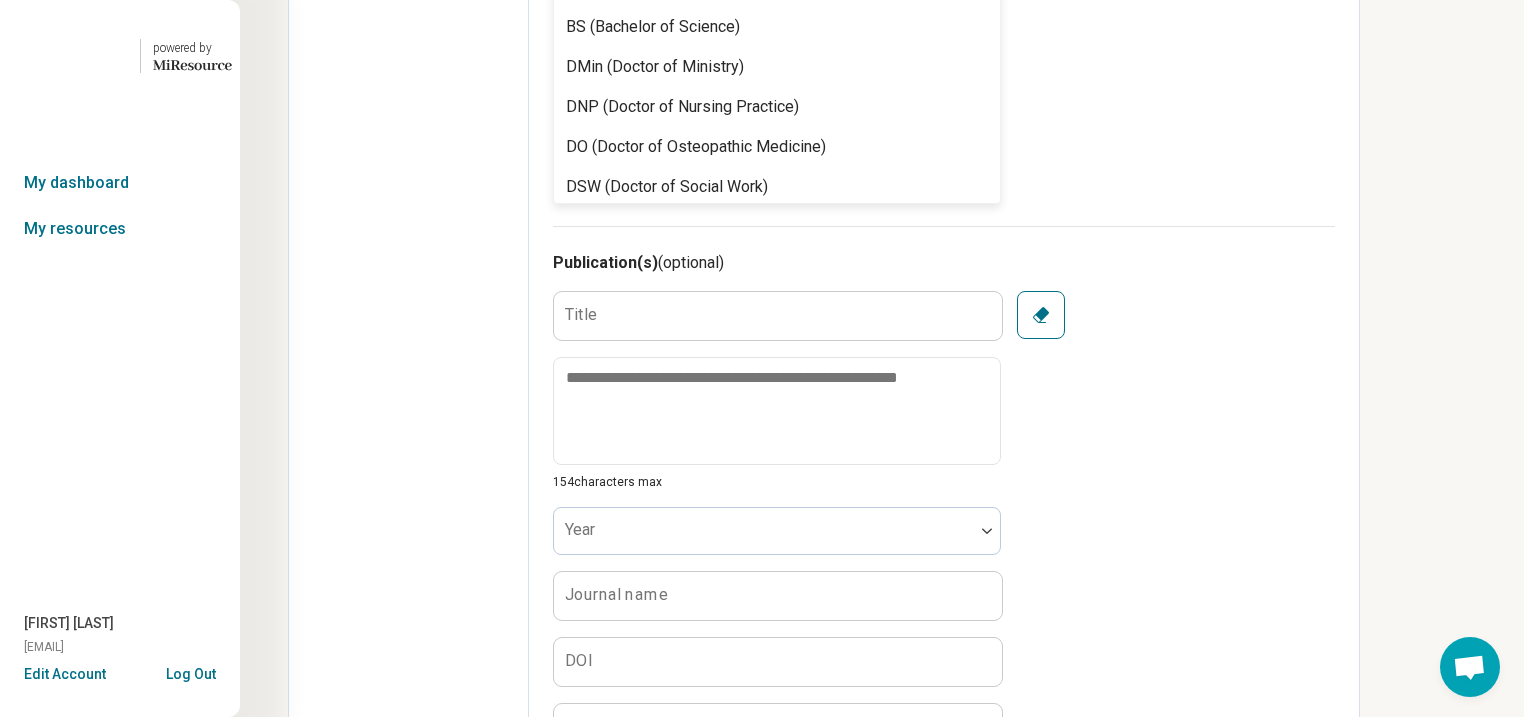 click at bounding box center (764, -142) 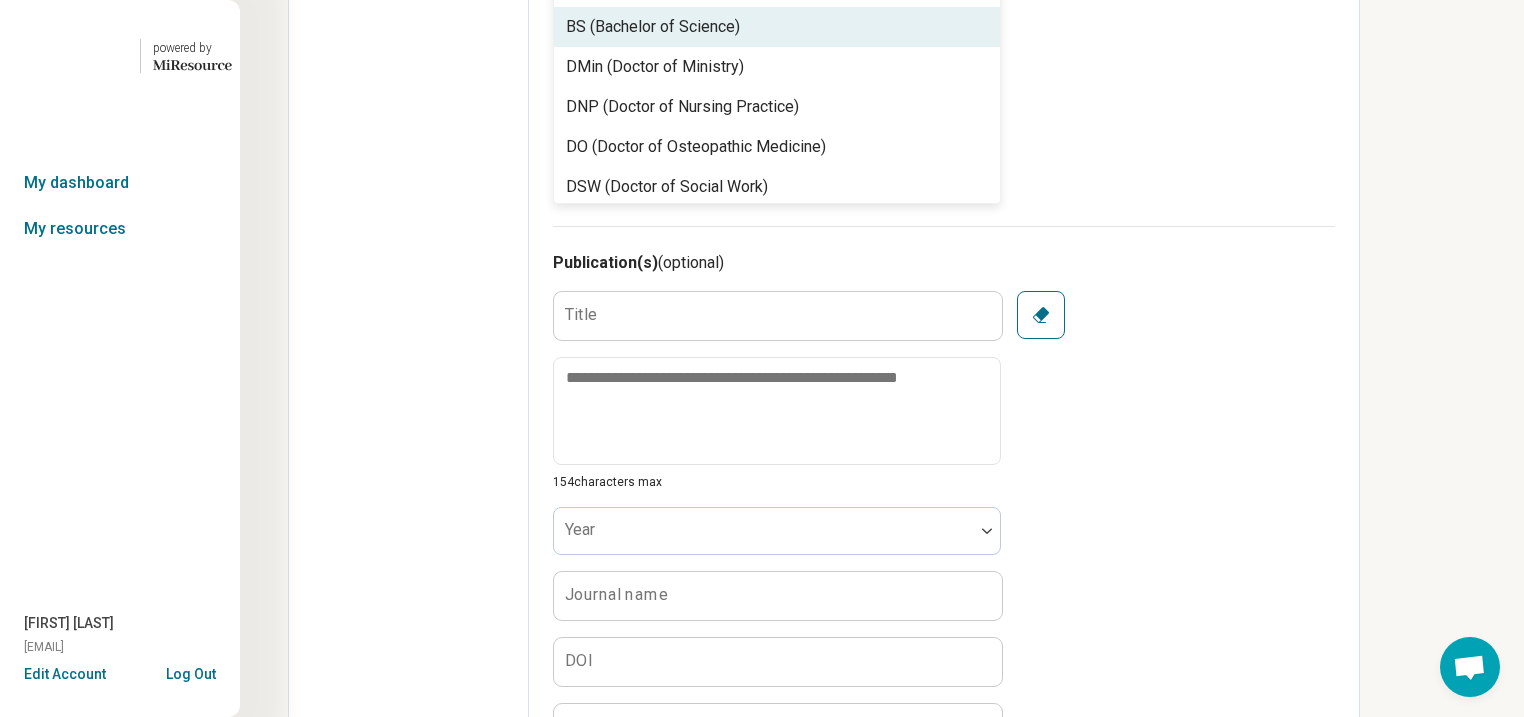 click on "BS (Bachelor of Science)" at bounding box center (653, 27) 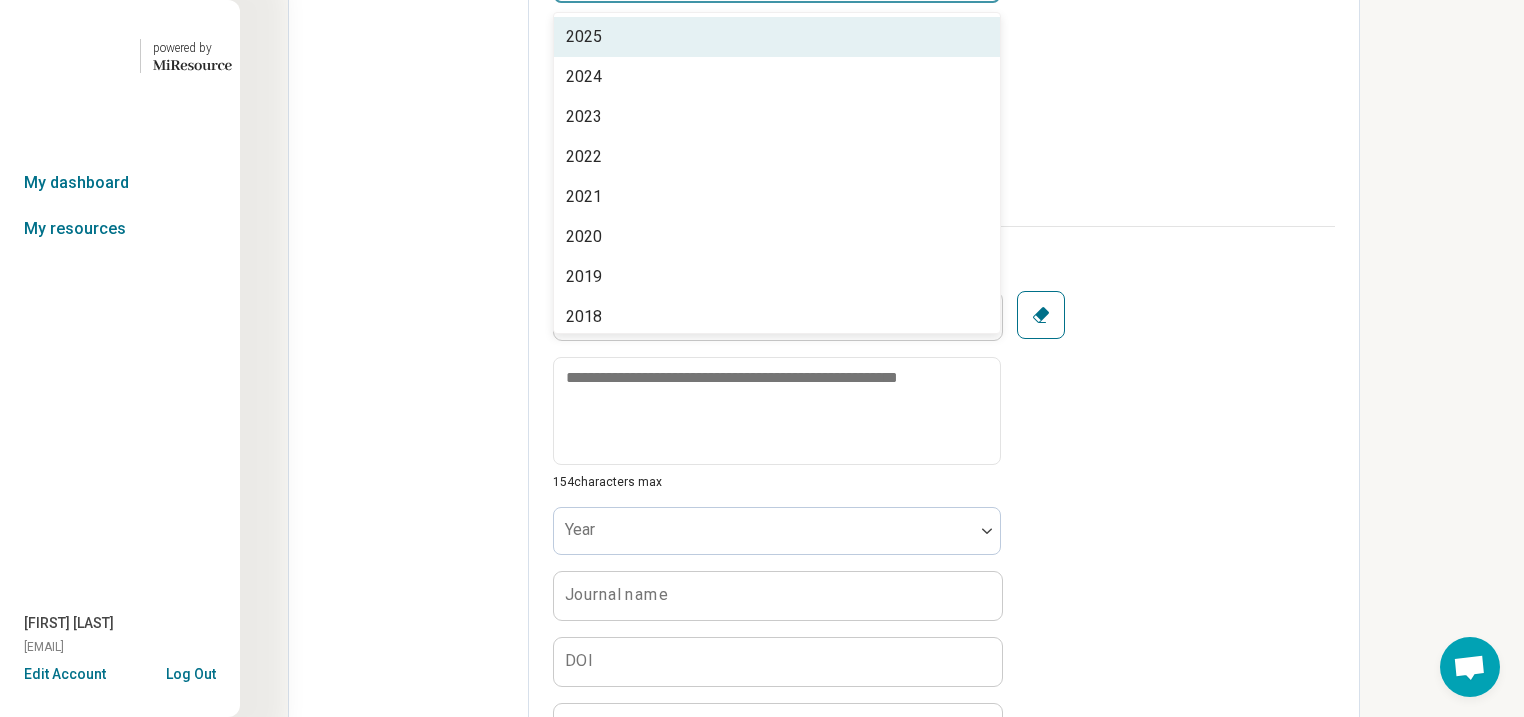 click at bounding box center [764, -12] 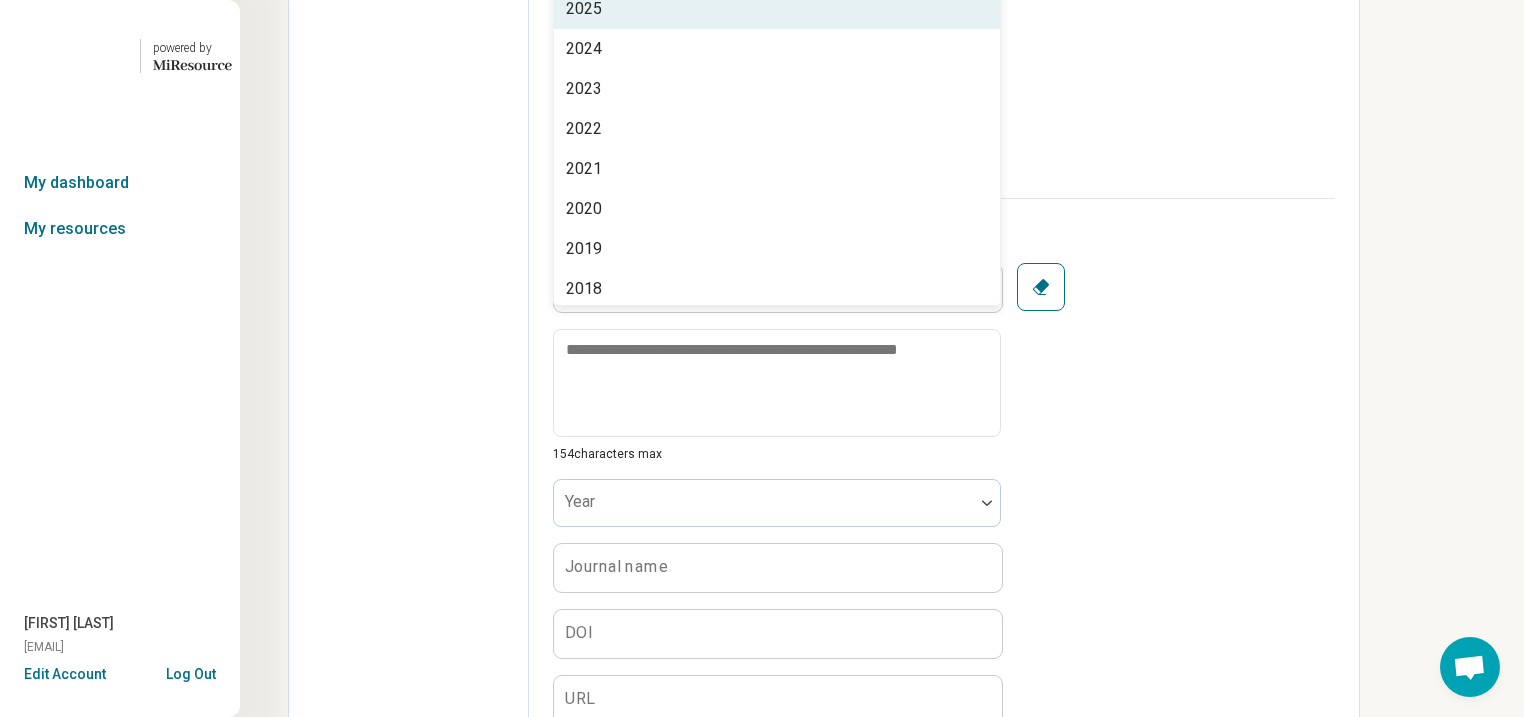 scroll, scrollTop: 1655, scrollLeft: 0, axis: vertical 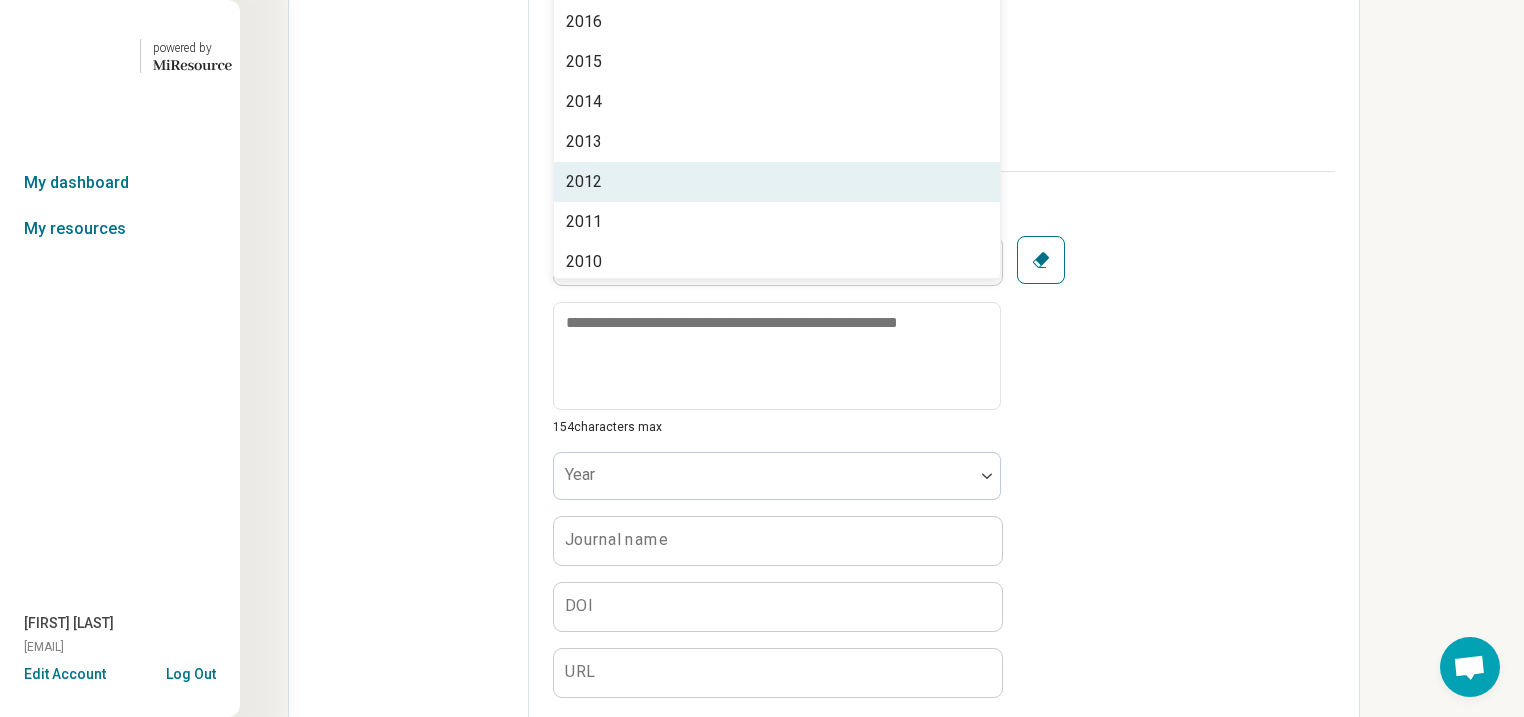 click on "2012" at bounding box center [777, 182] 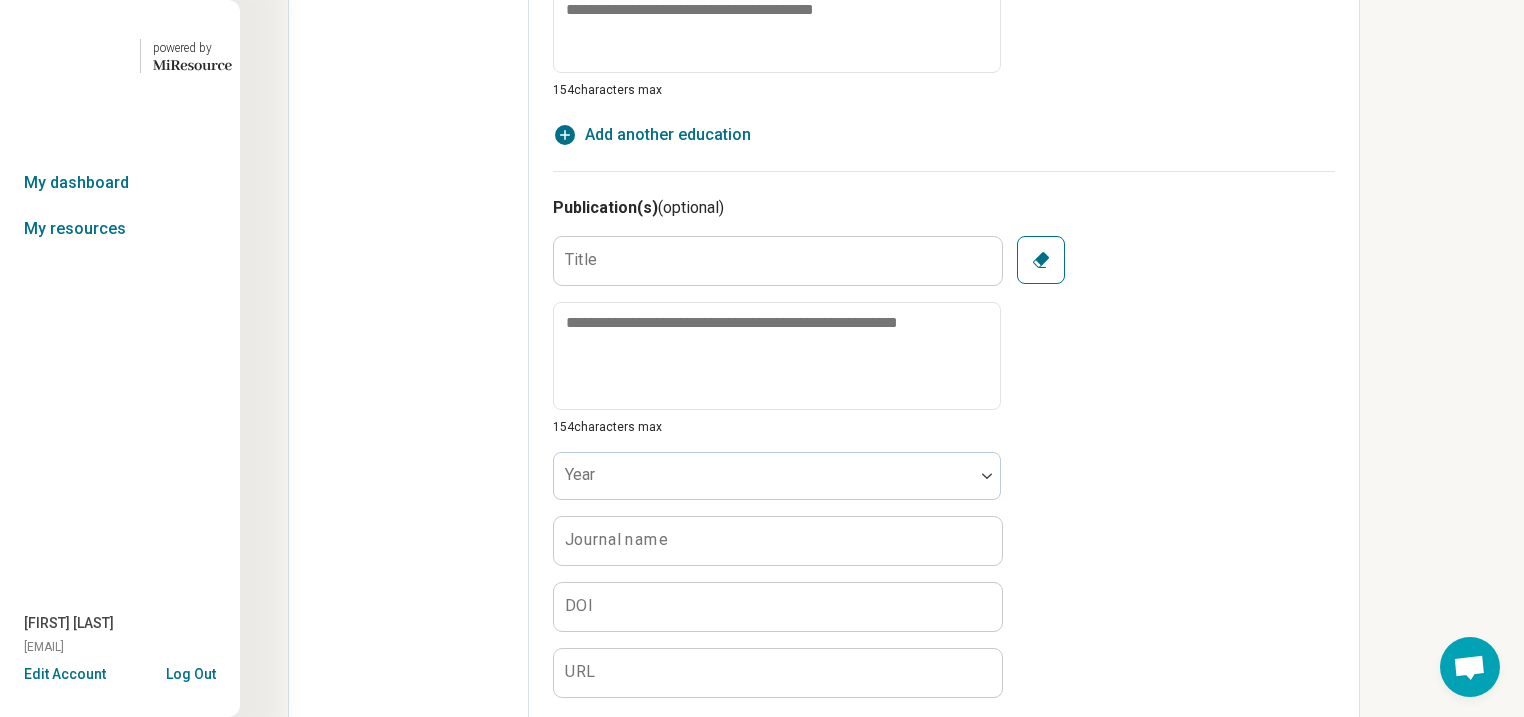 click on "**********" at bounding box center (944, -65) 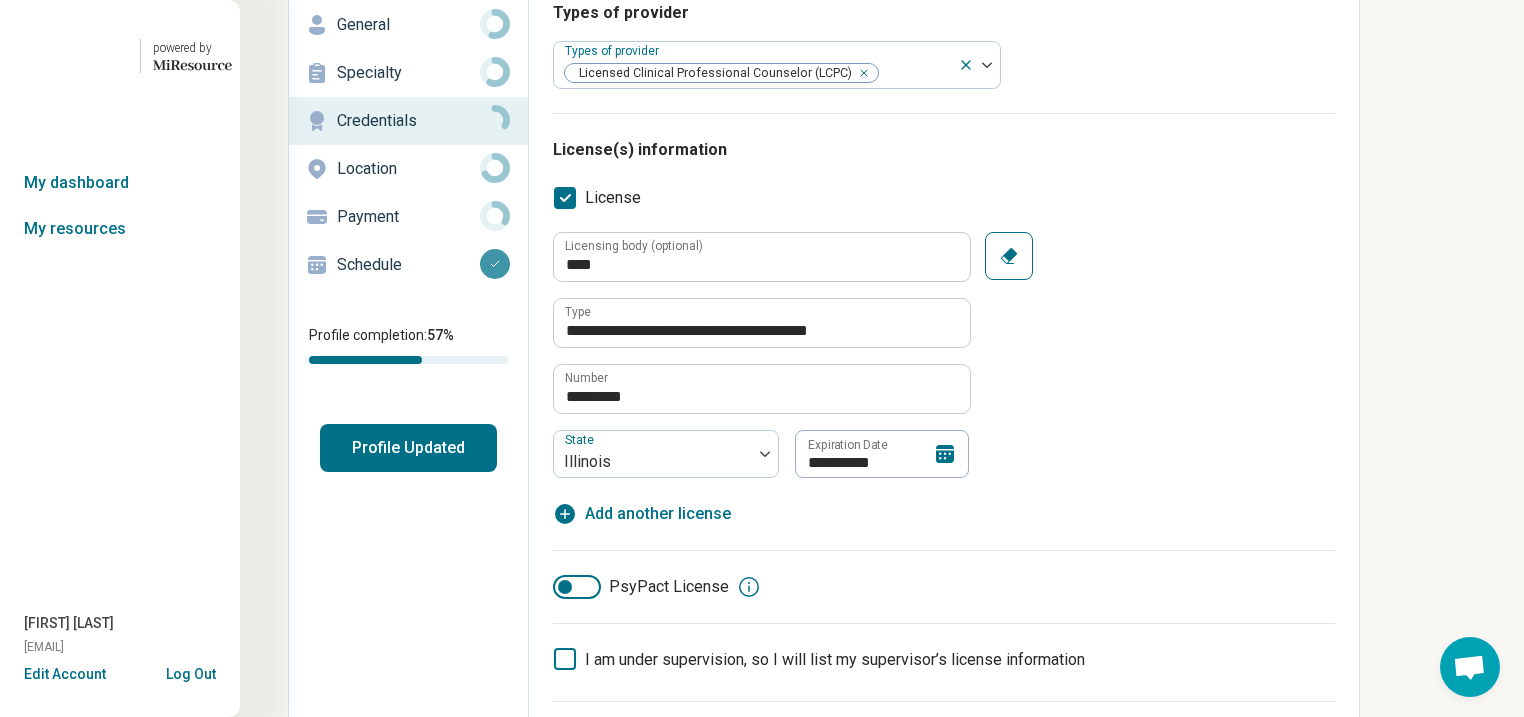 scroll, scrollTop: 0, scrollLeft: 0, axis: both 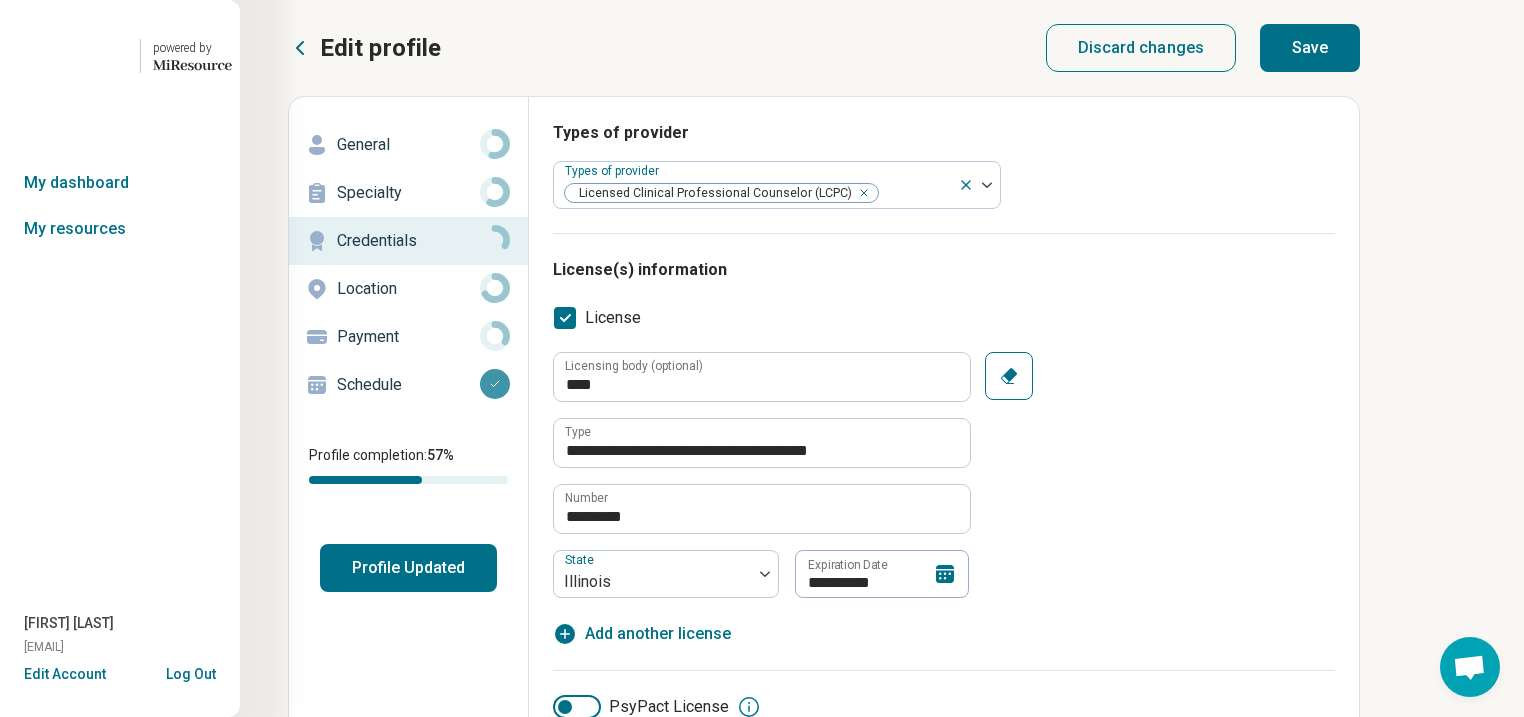 click on "Save" at bounding box center [1310, 48] 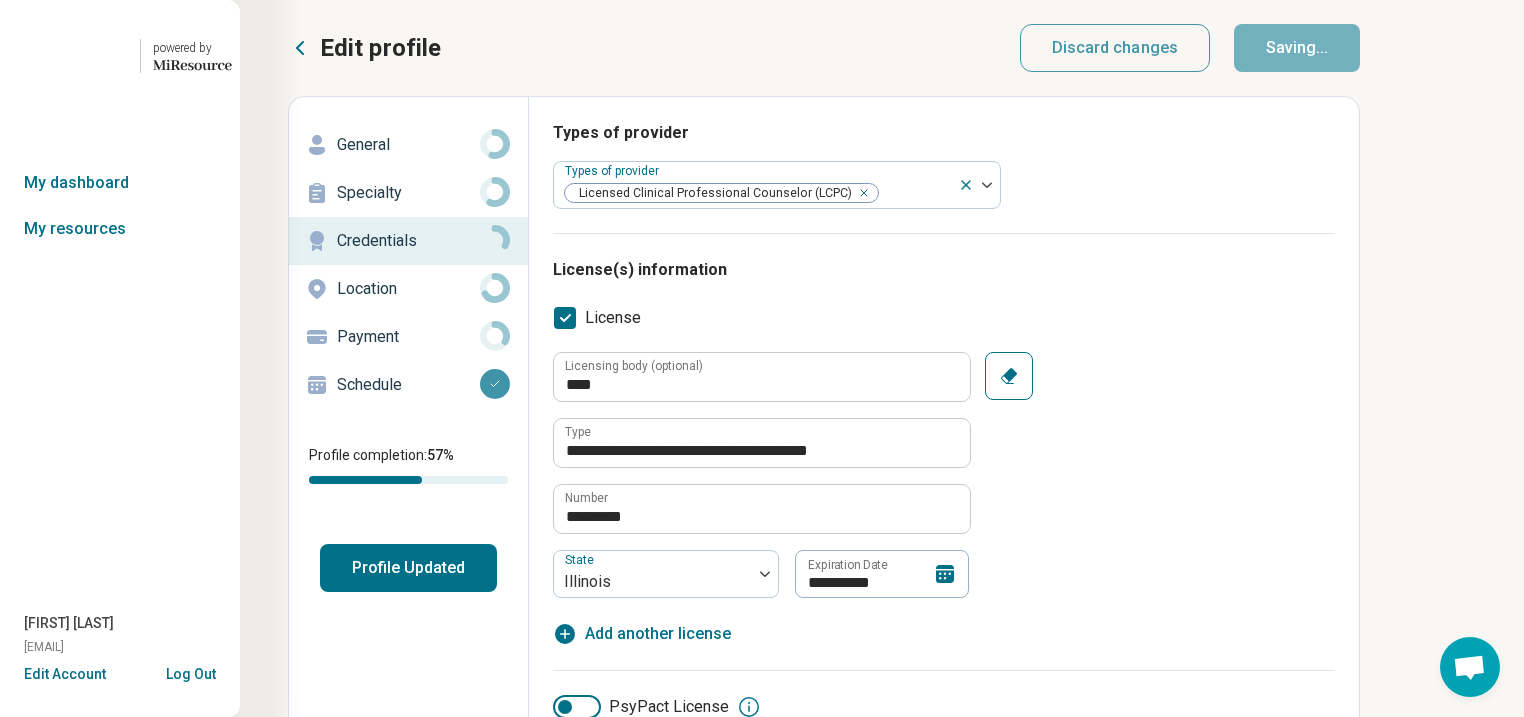 type on "*" 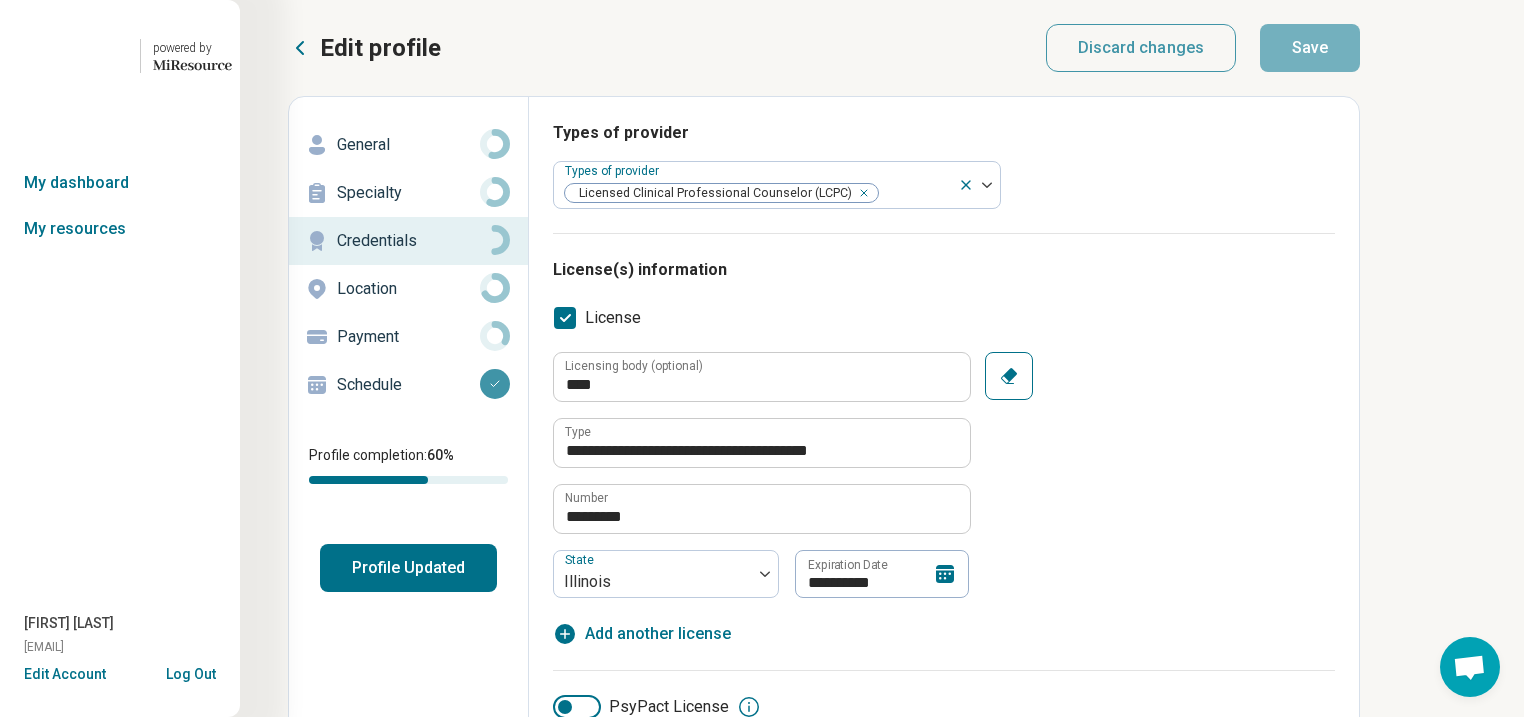 click on "Location" at bounding box center [408, 289] 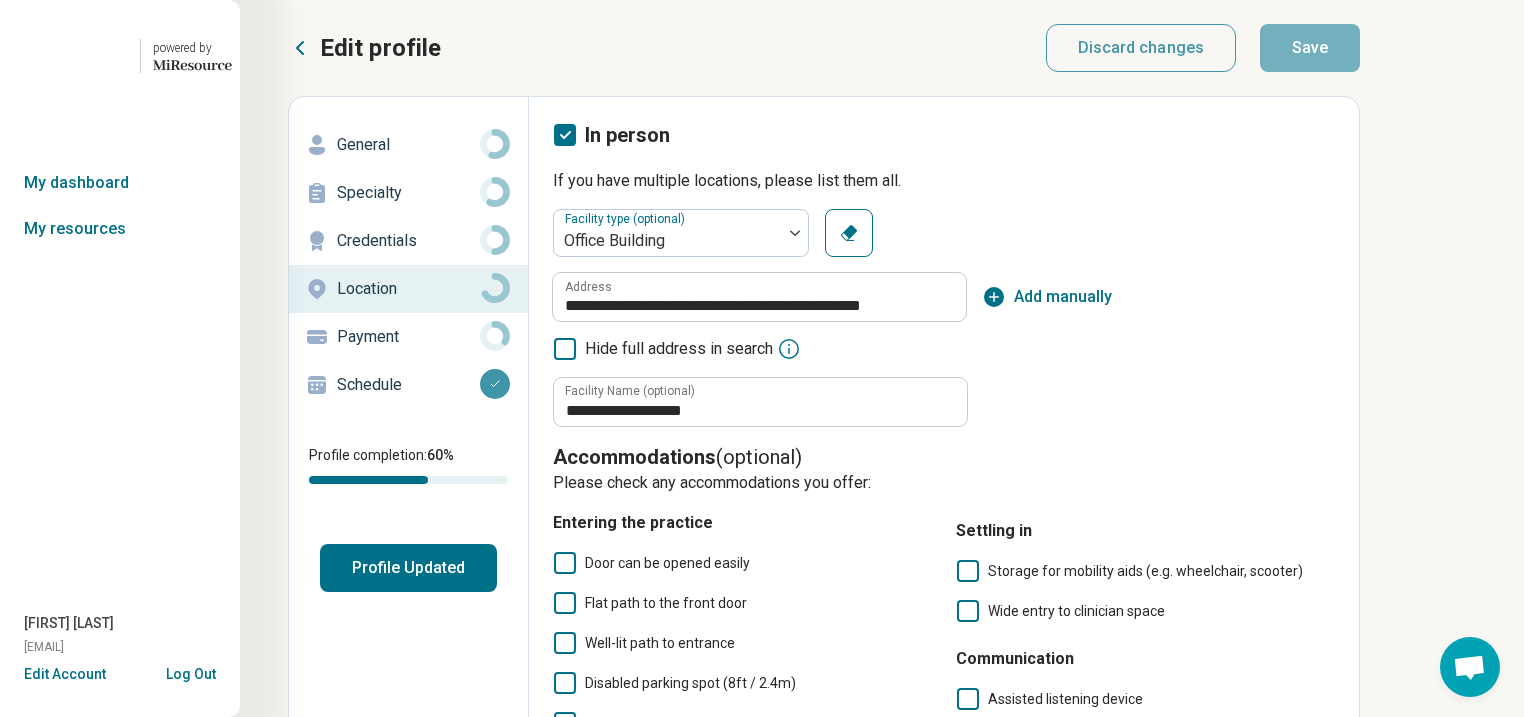scroll, scrollTop: 80, scrollLeft: 0, axis: vertical 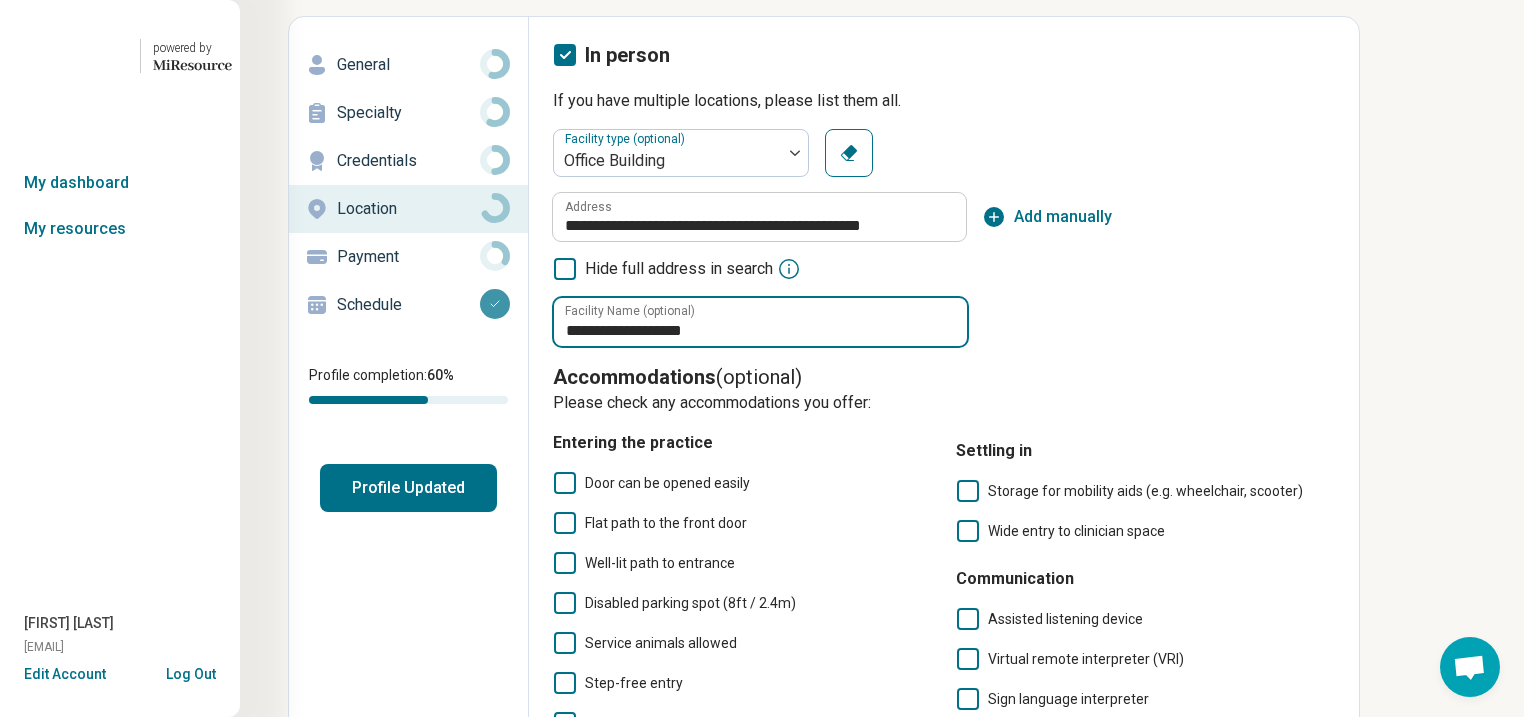 click on "**********" at bounding box center (760, 322) 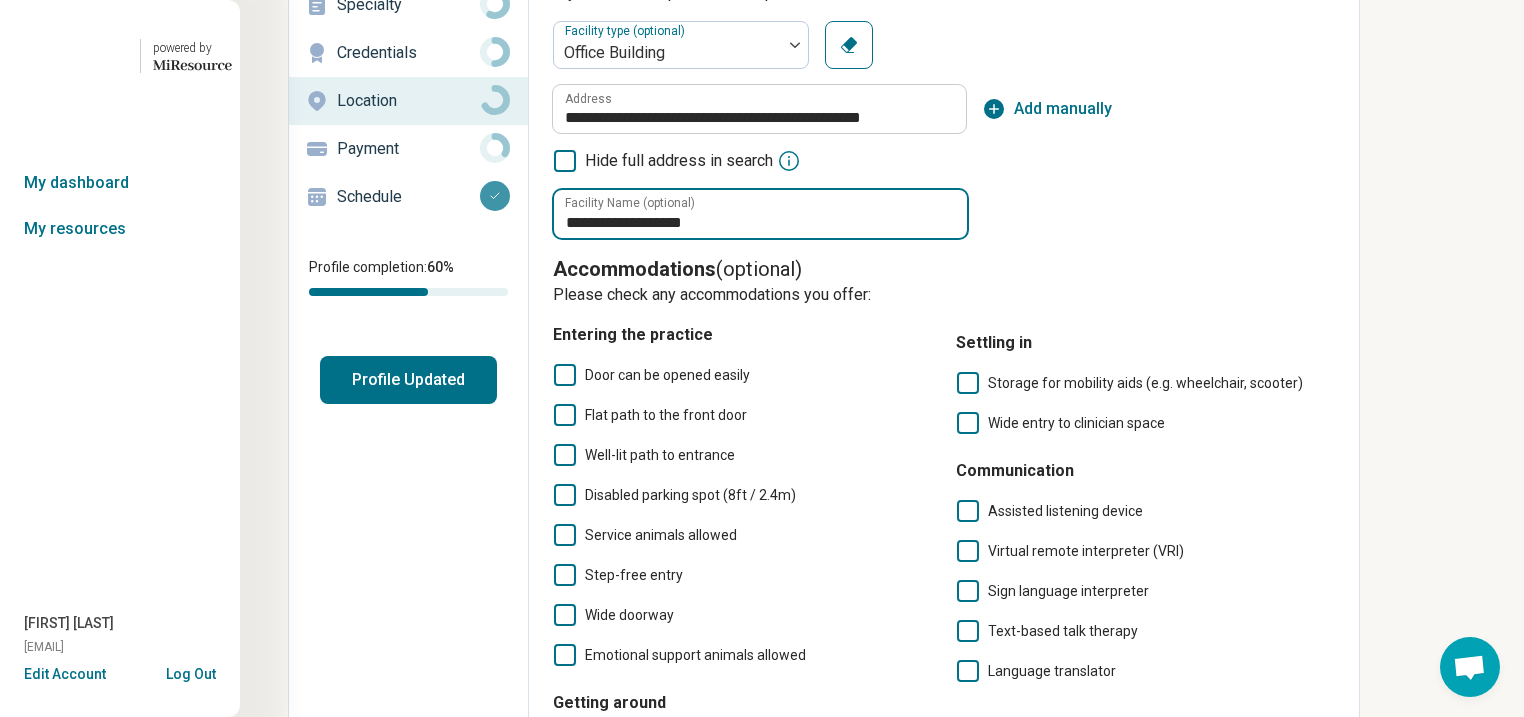 scroll, scrollTop: 0, scrollLeft: 0, axis: both 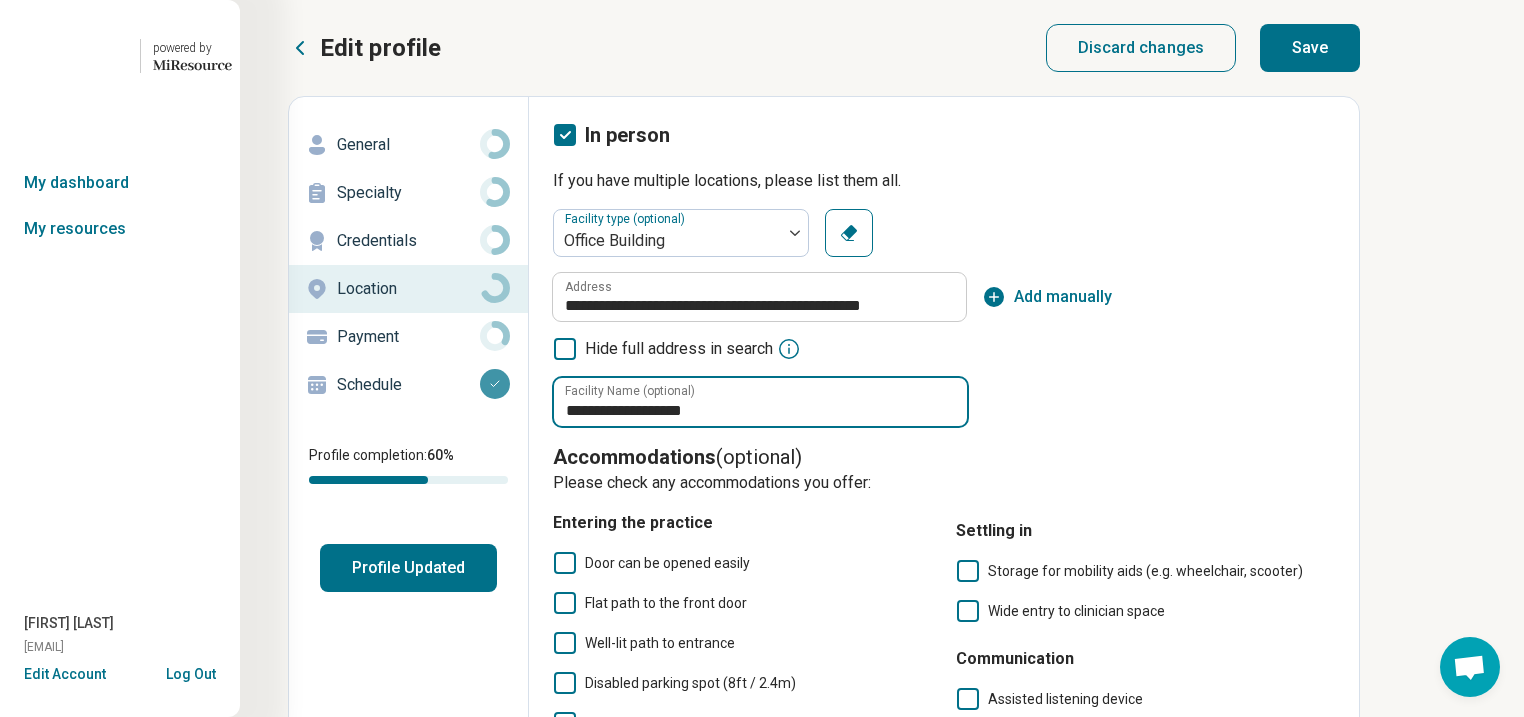 type on "**********" 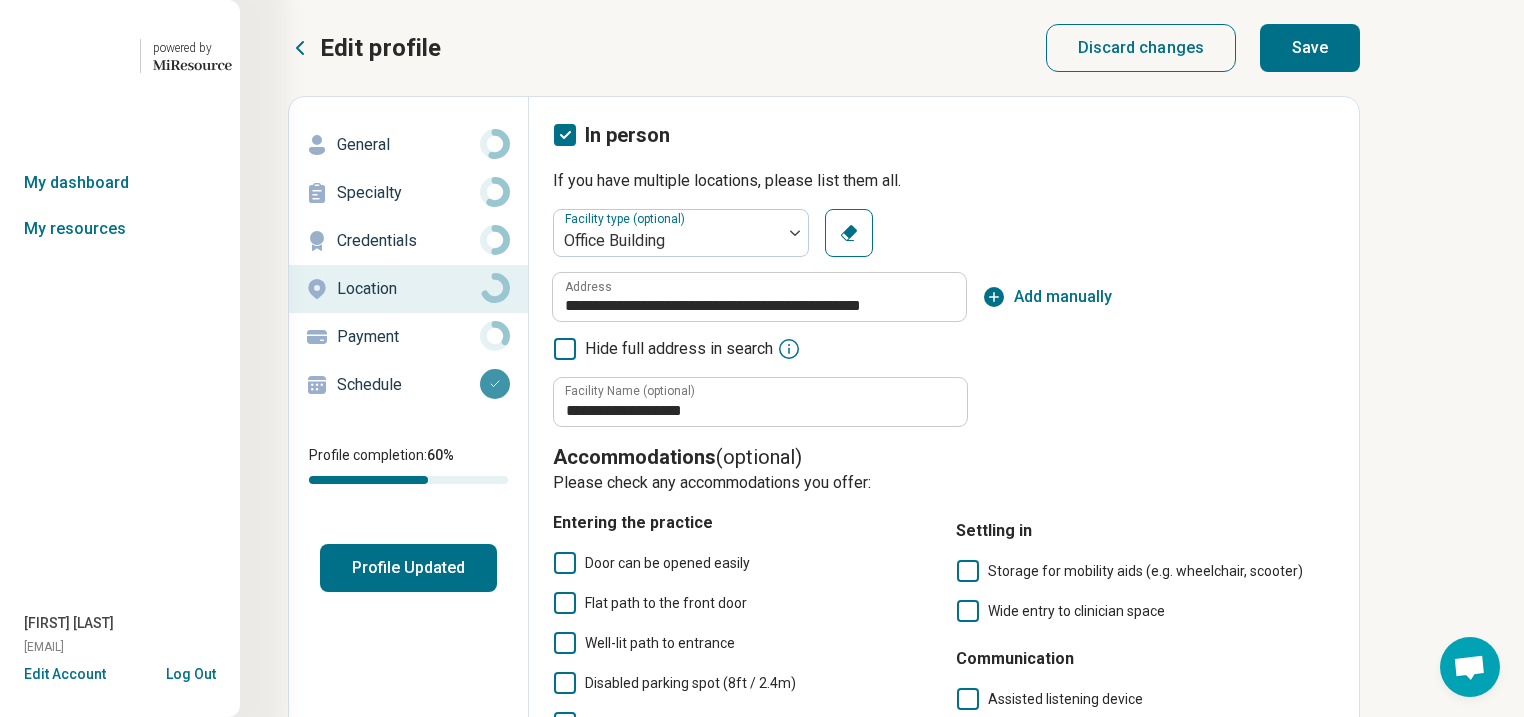 click on "Save" at bounding box center (1310, 48) 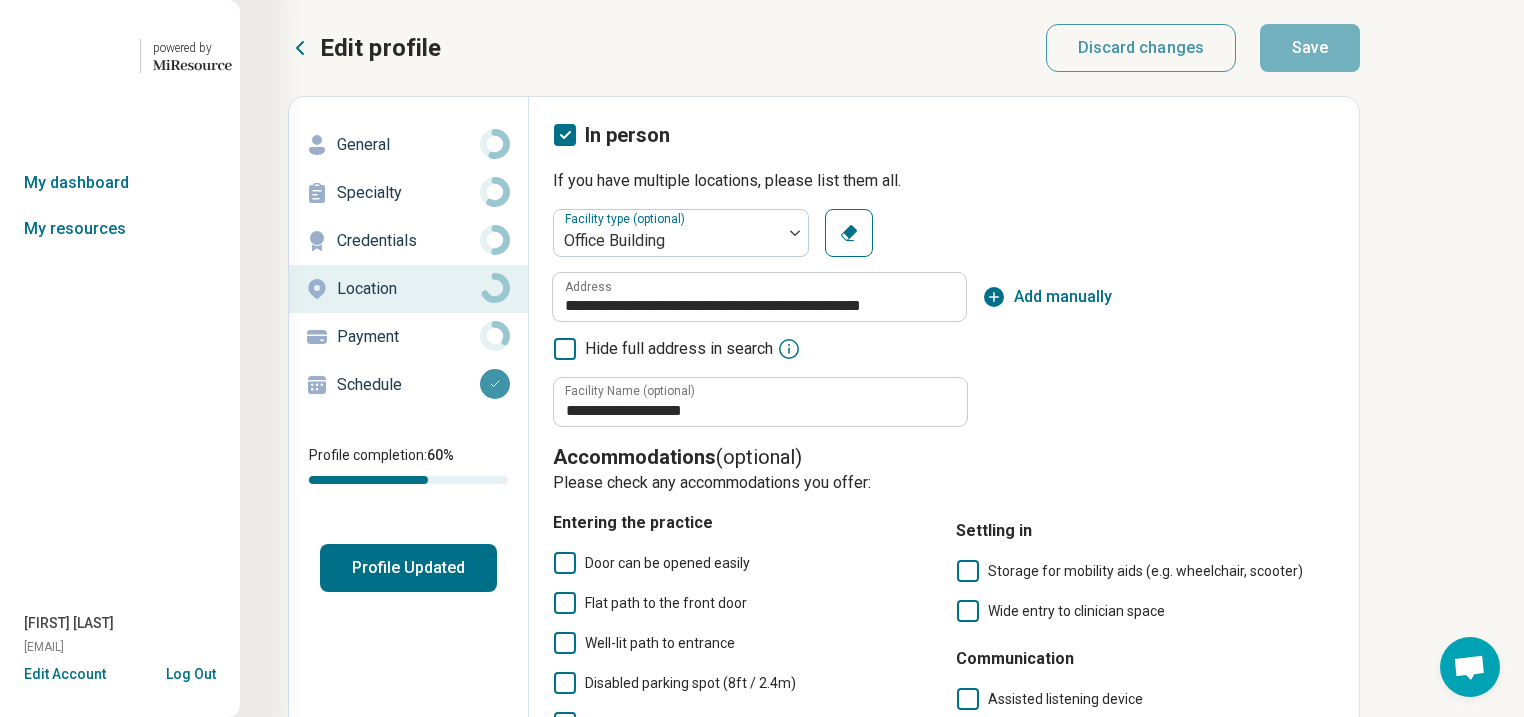 click on "Payment" at bounding box center [408, 337] 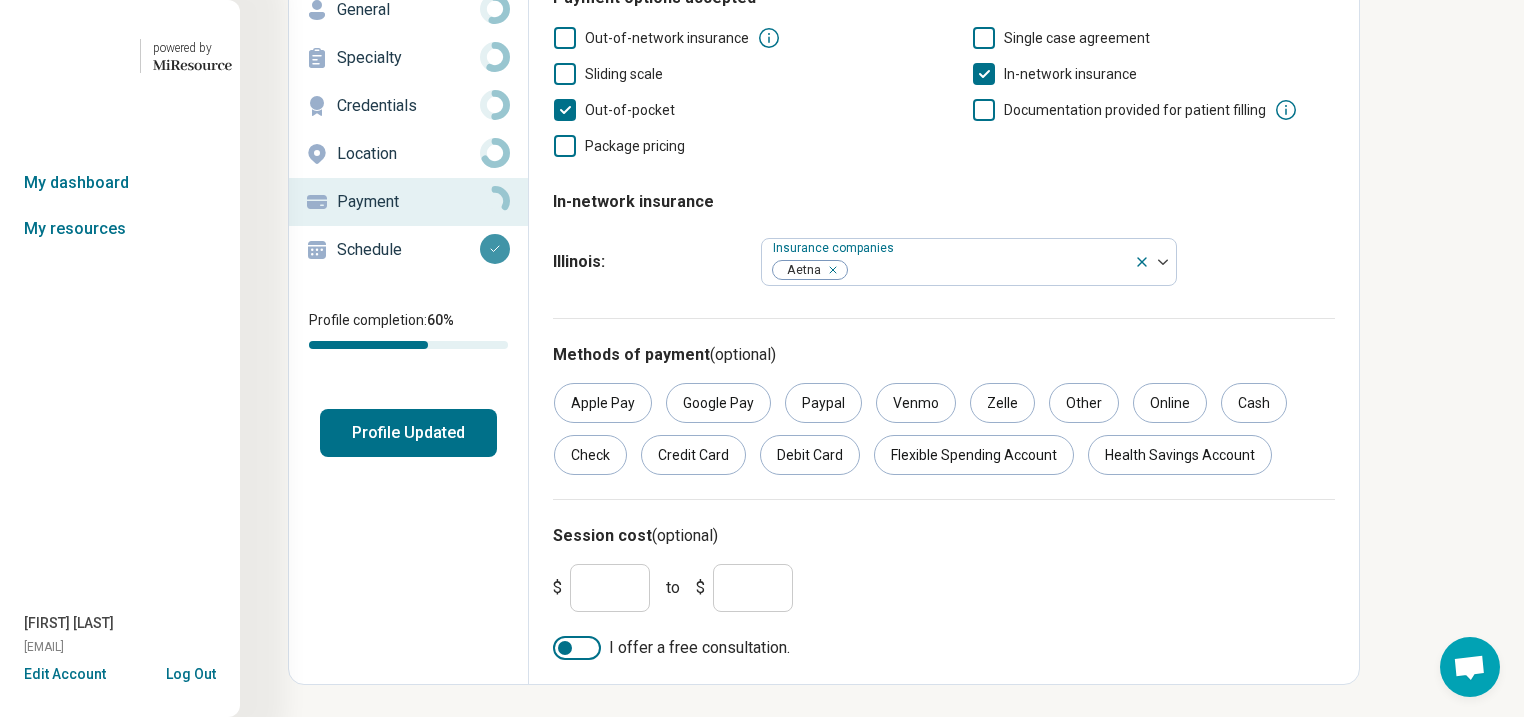 scroll, scrollTop: 343, scrollLeft: 0, axis: vertical 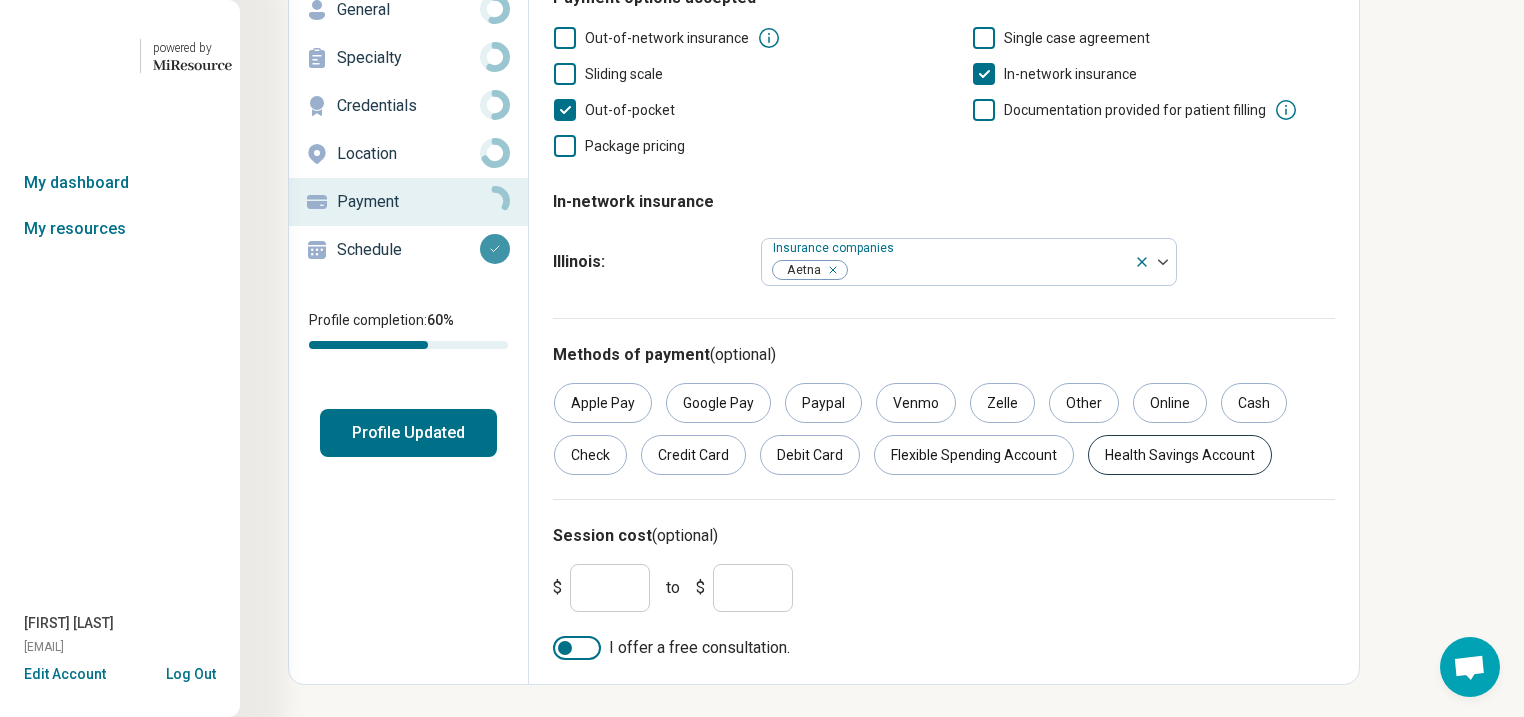 click on "Health Savings Account" at bounding box center (1180, 455) 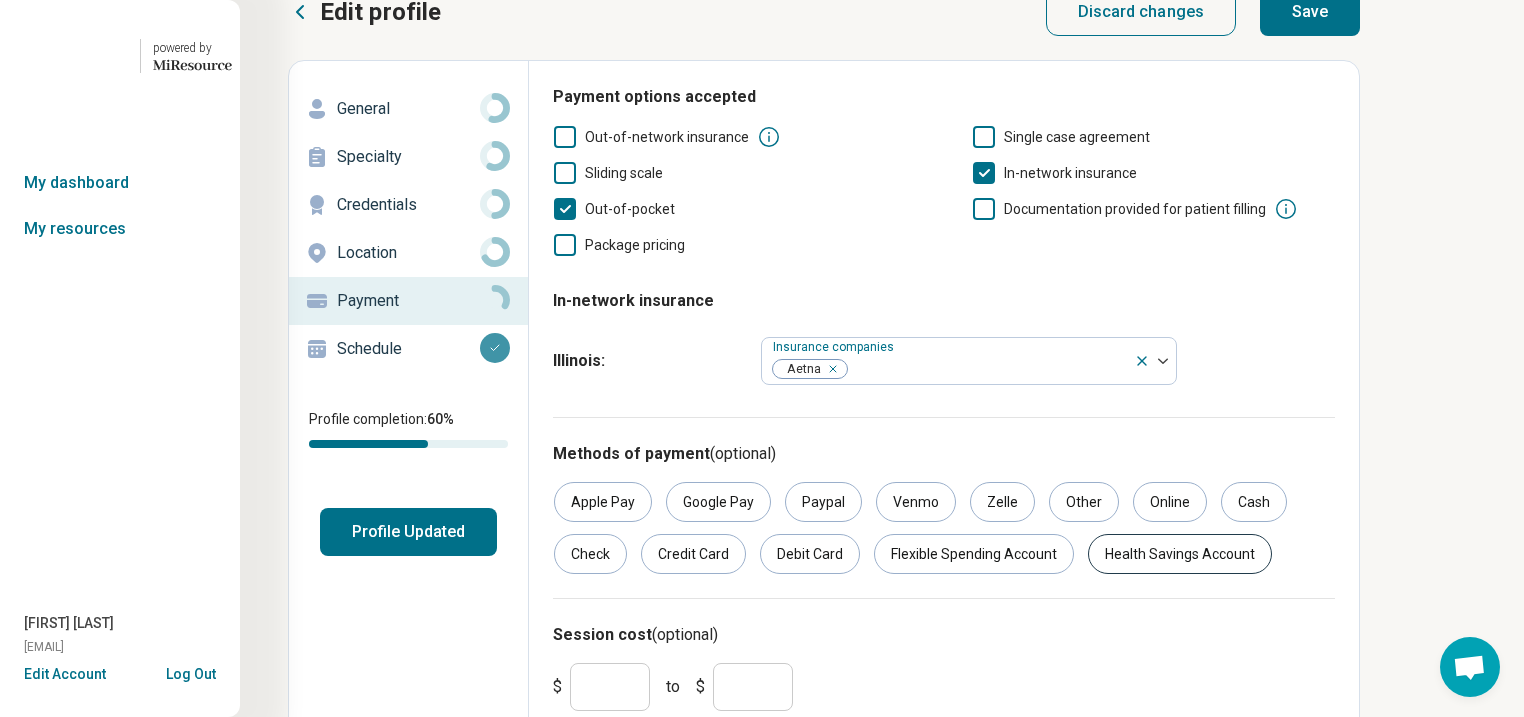 scroll, scrollTop: 0, scrollLeft: 0, axis: both 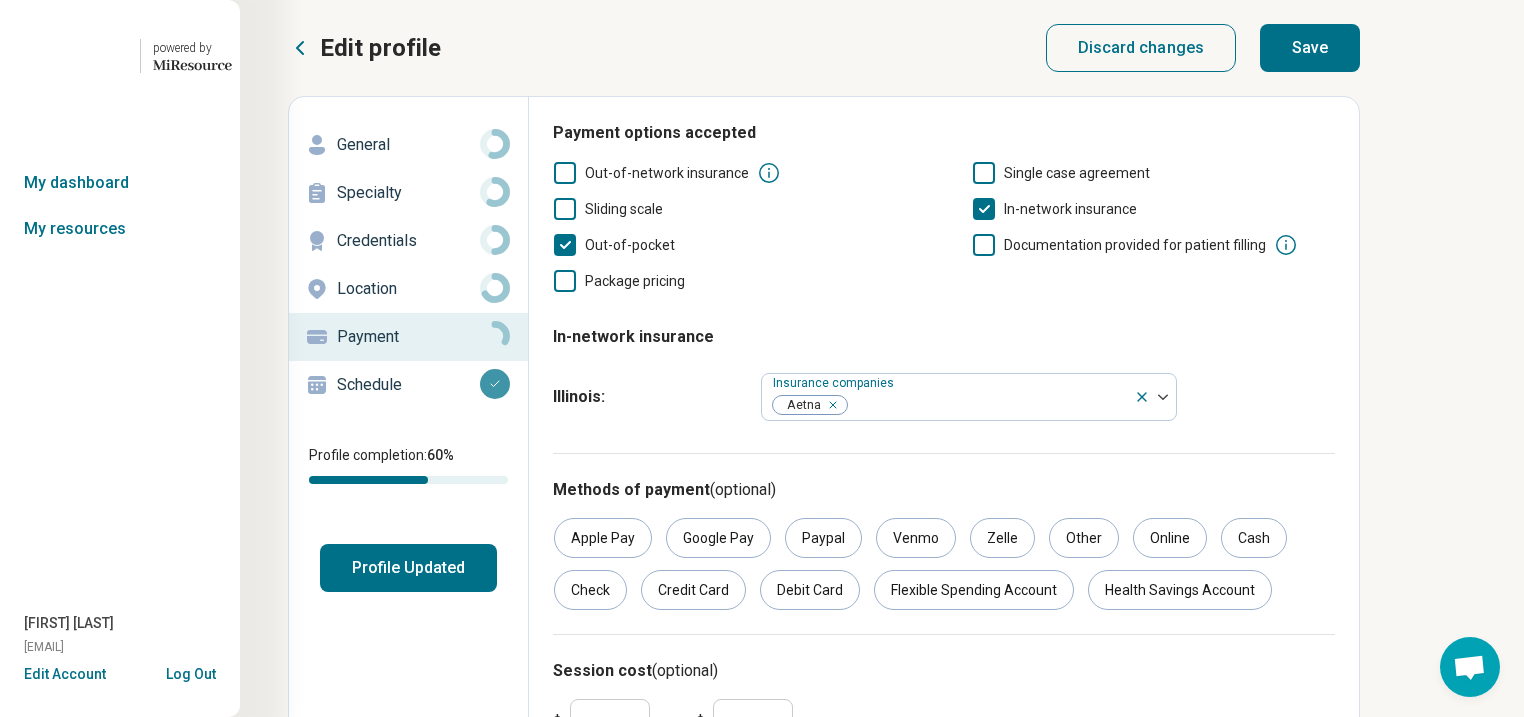 click on "Save" at bounding box center (1310, 48) 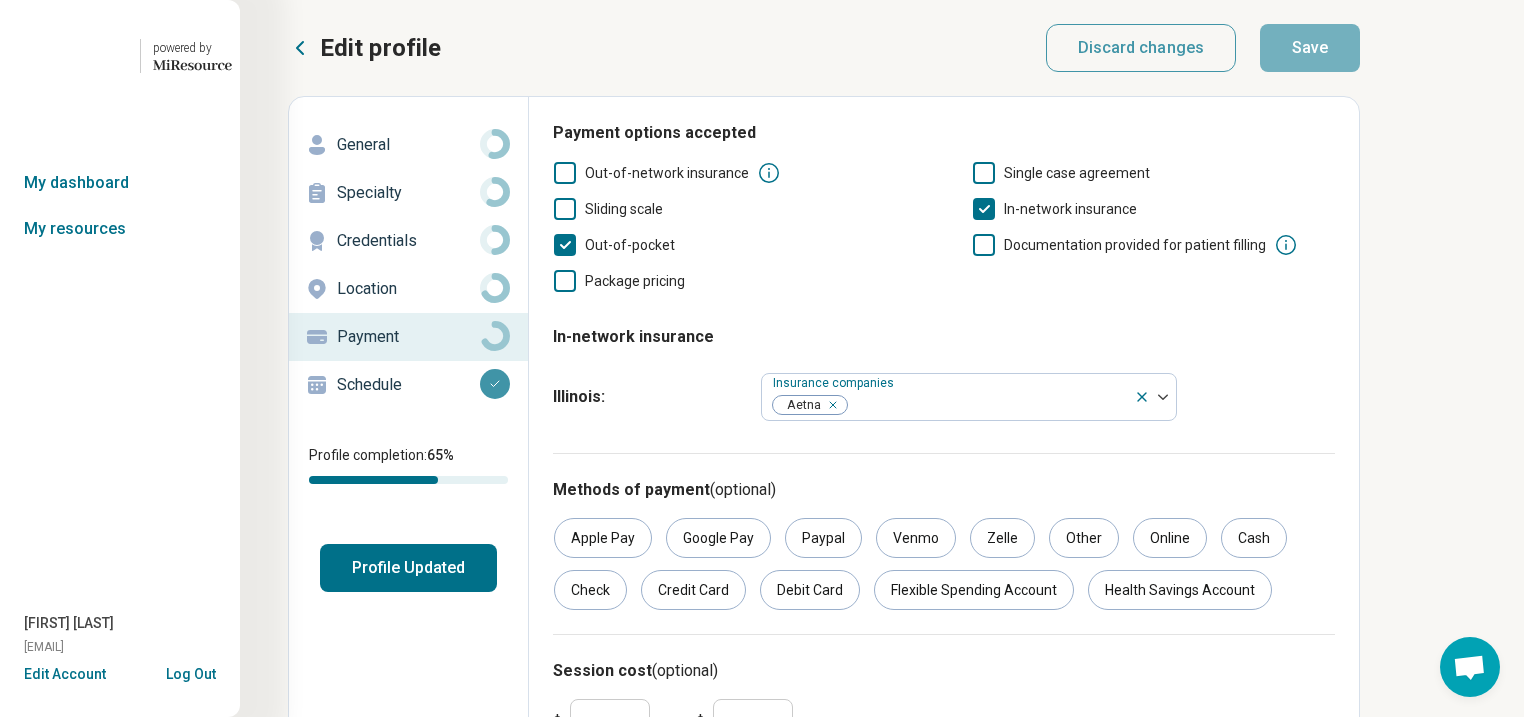 click on "Schedule" at bounding box center [408, 385] 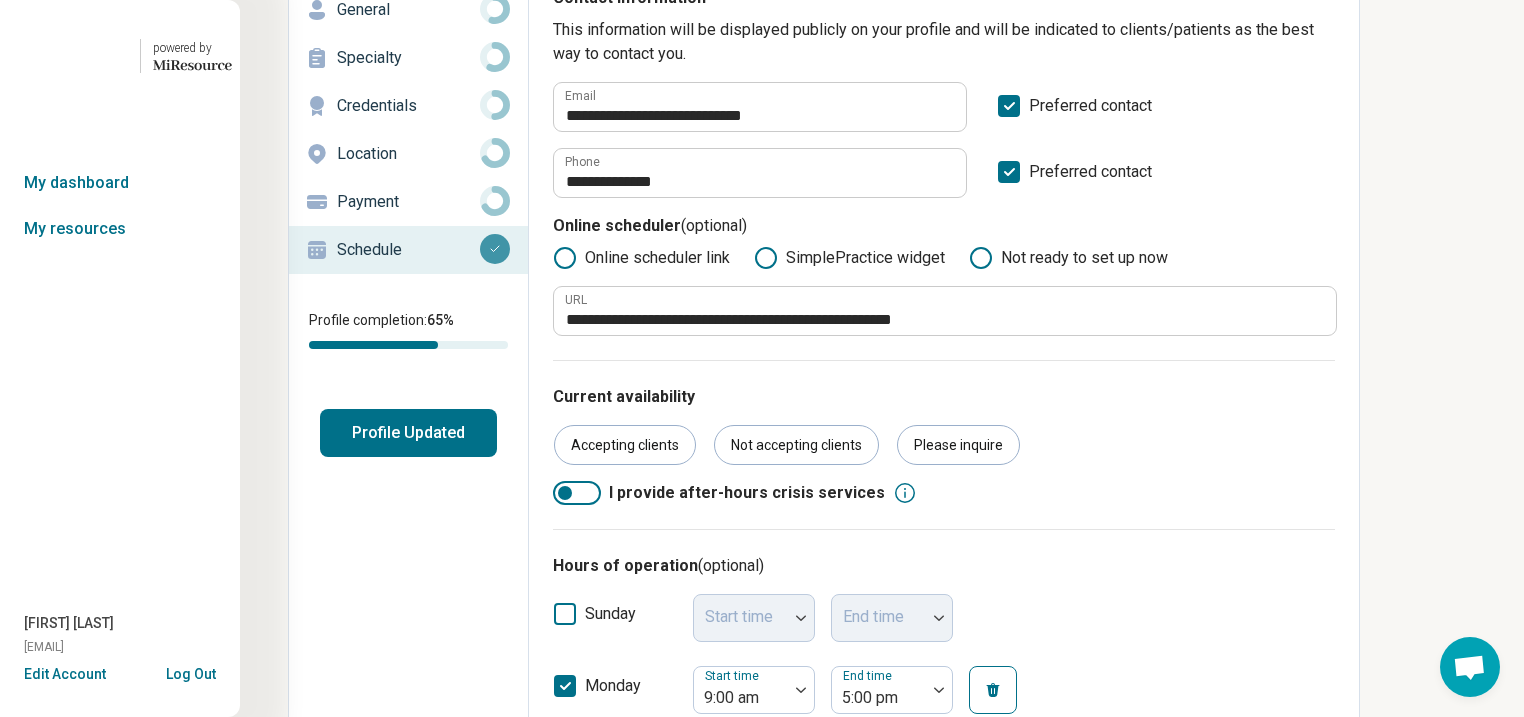 scroll, scrollTop: 240, scrollLeft: 0, axis: vertical 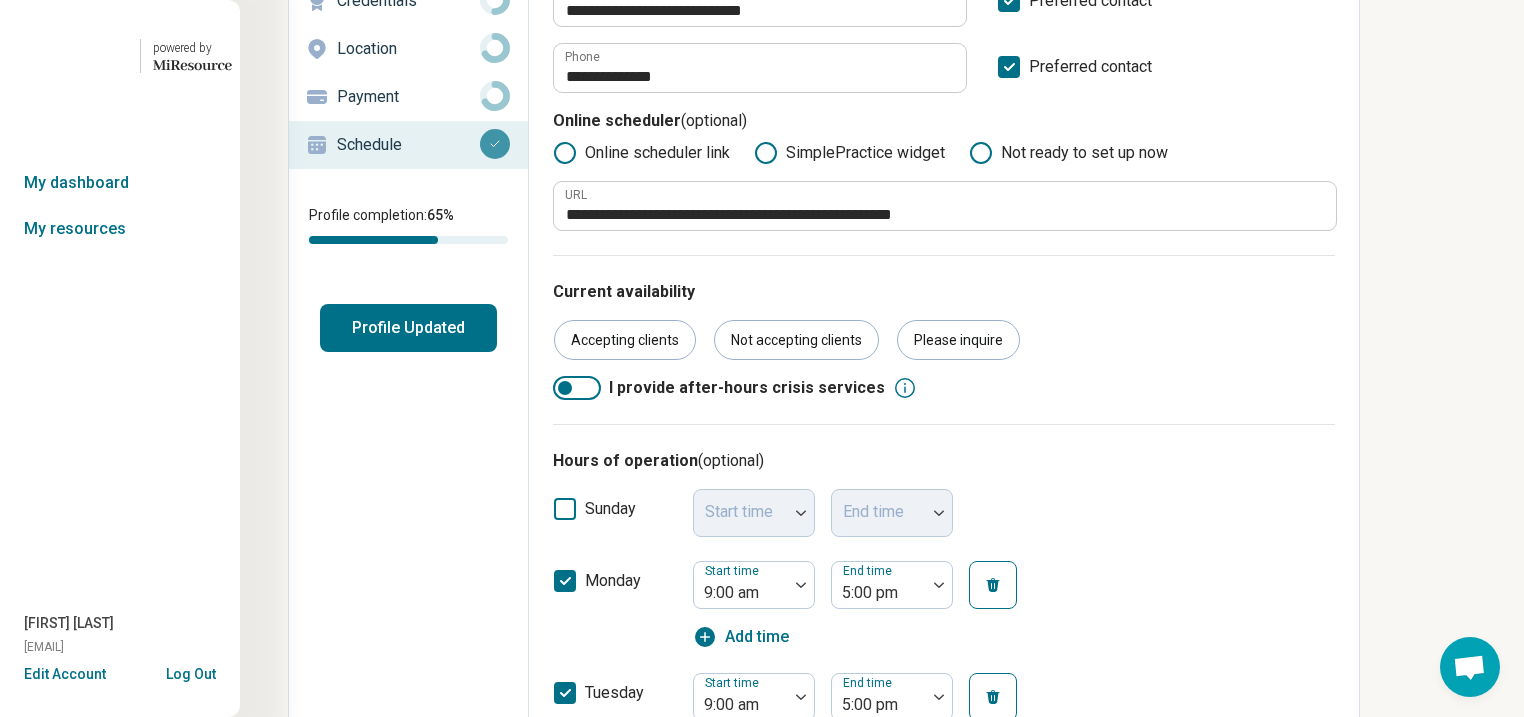 click on "Profile Updated" at bounding box center (408, 328) 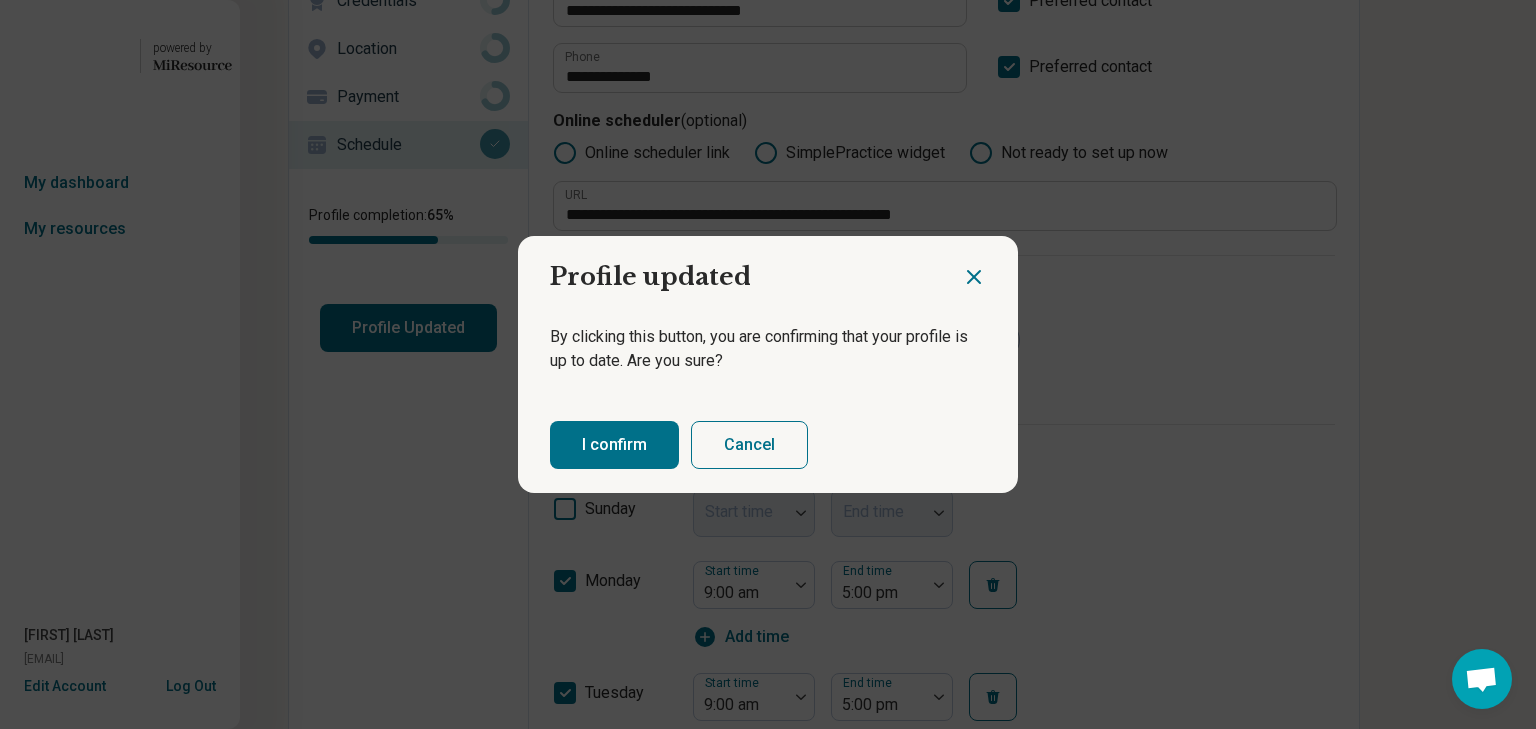 click on "I confirm" at bounding box center [614, 445] 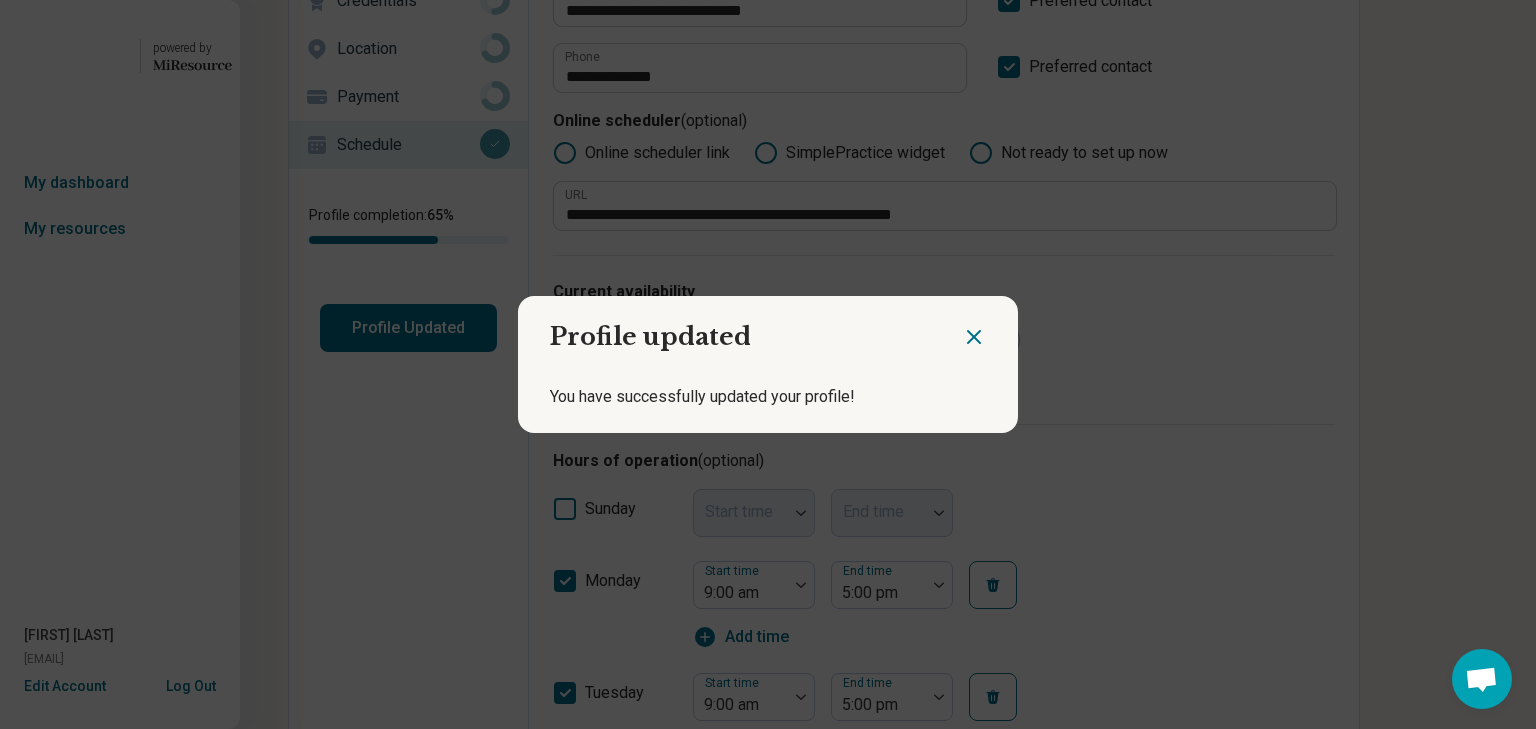 click 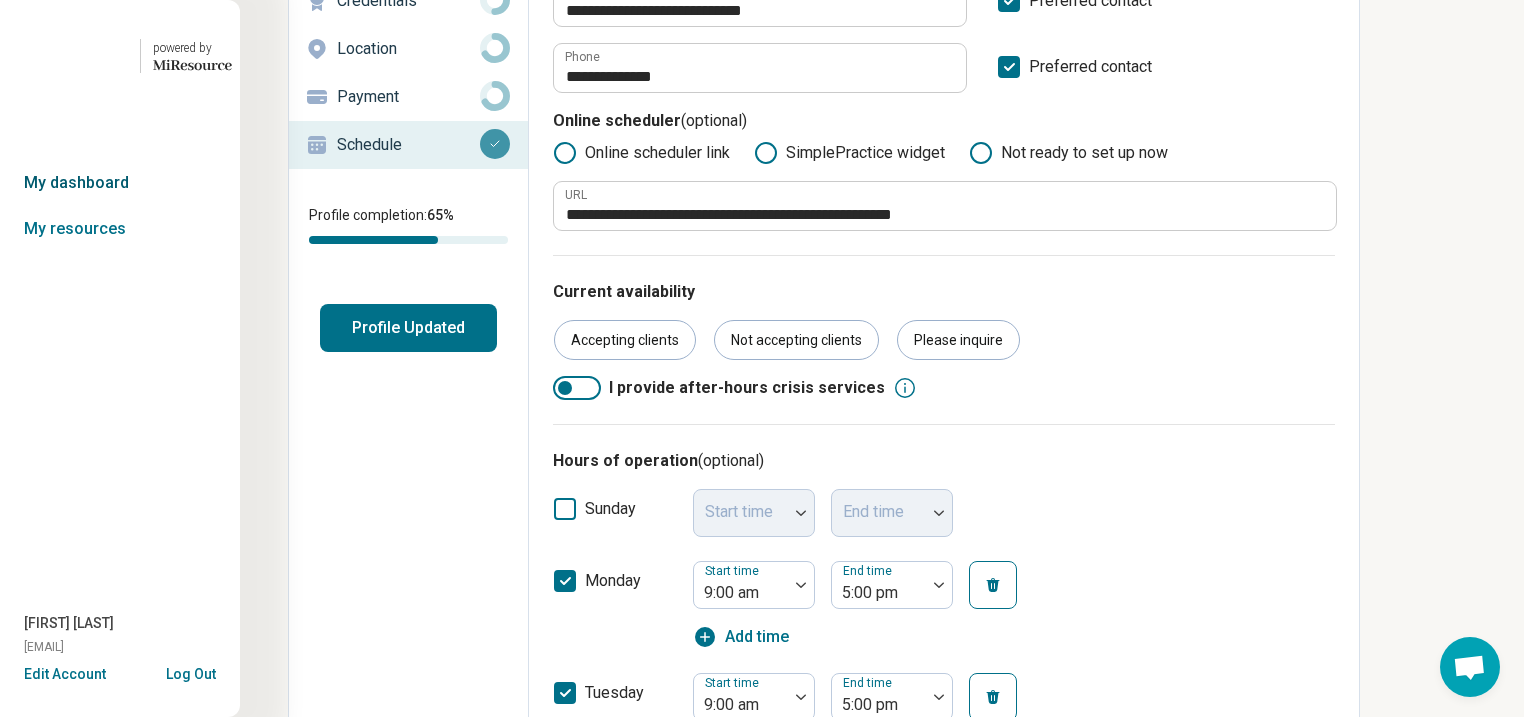 click on "My dashboard" at bounding box center [120, 183] 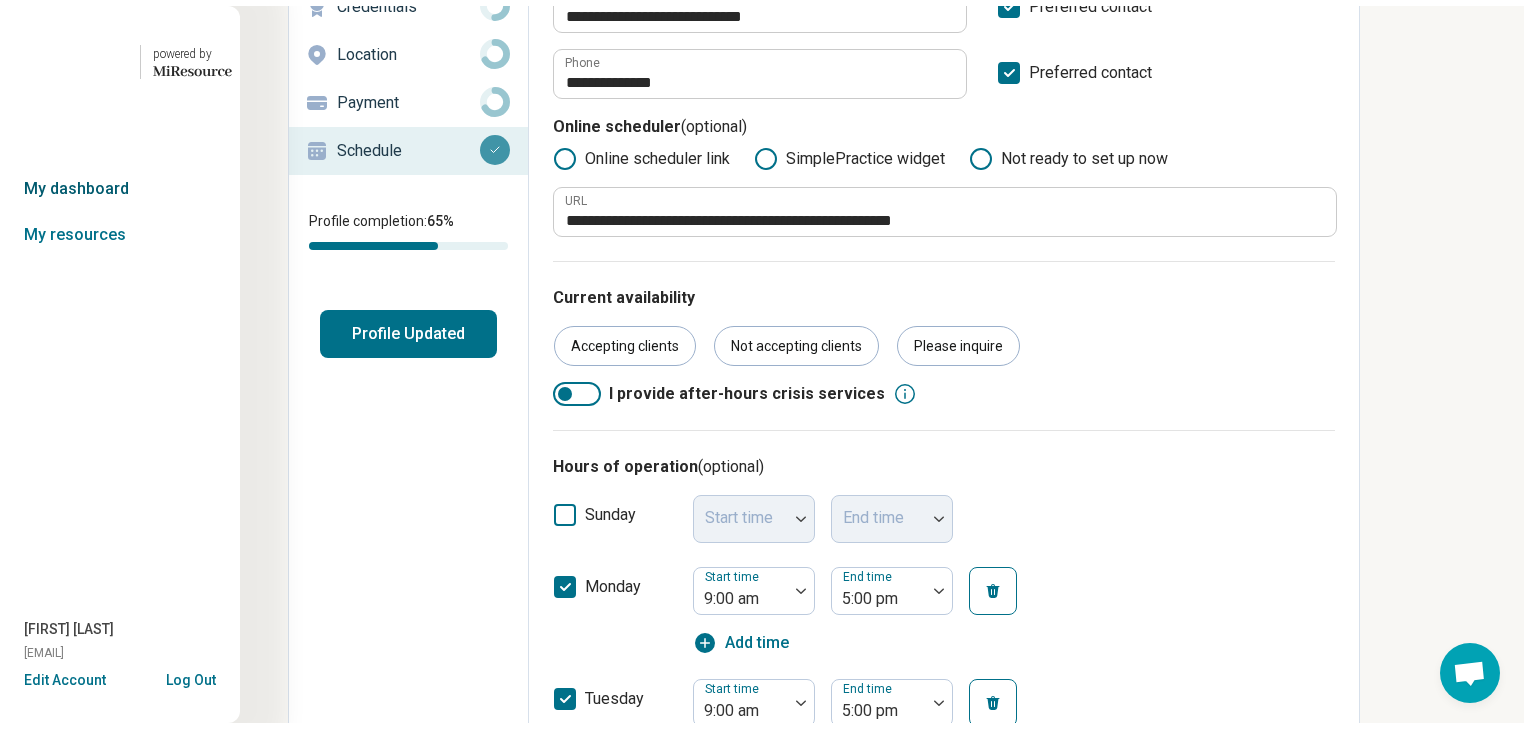 scroll, scrollTop: 0, scrollLeft: 0, axis: both 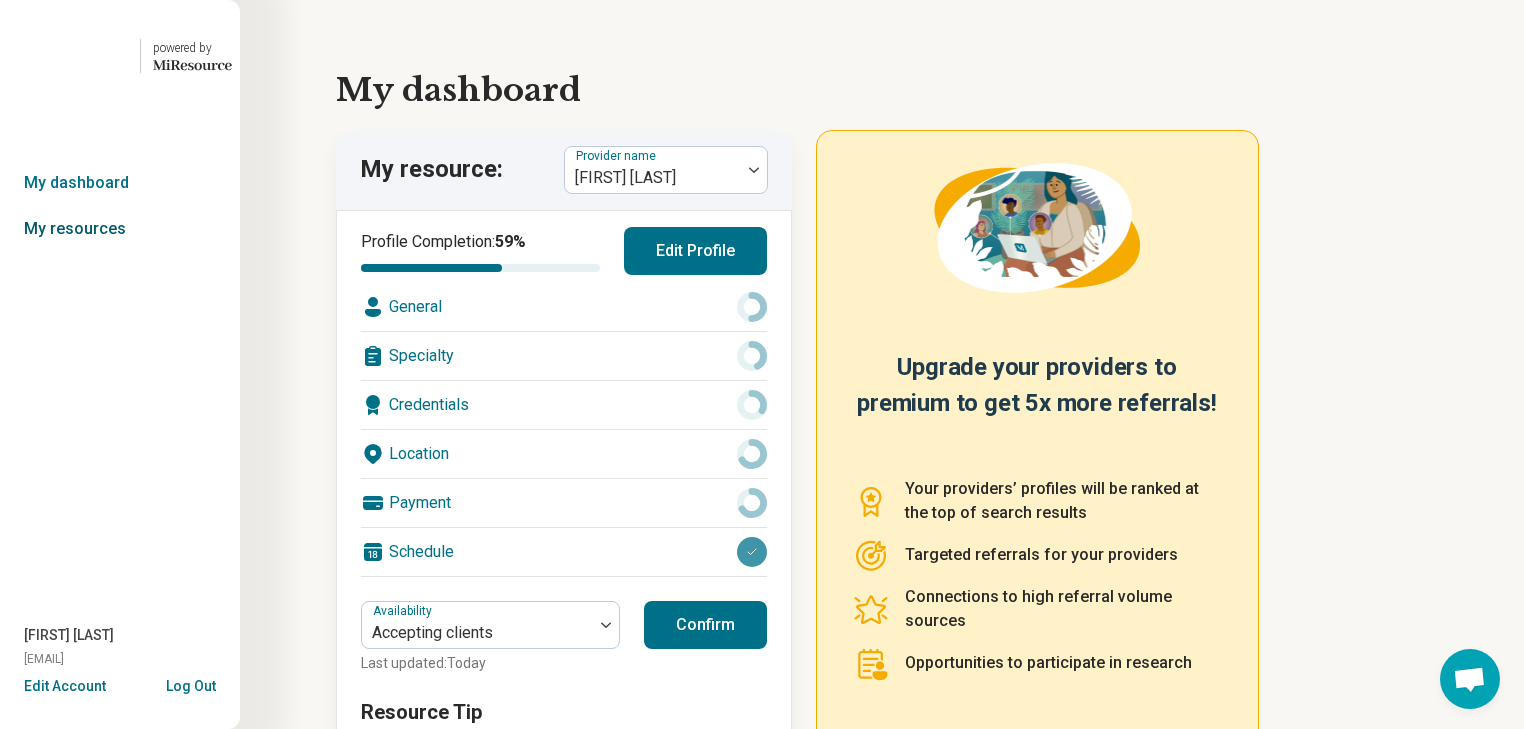 click on "My resources" at bounding box center [120, 229] 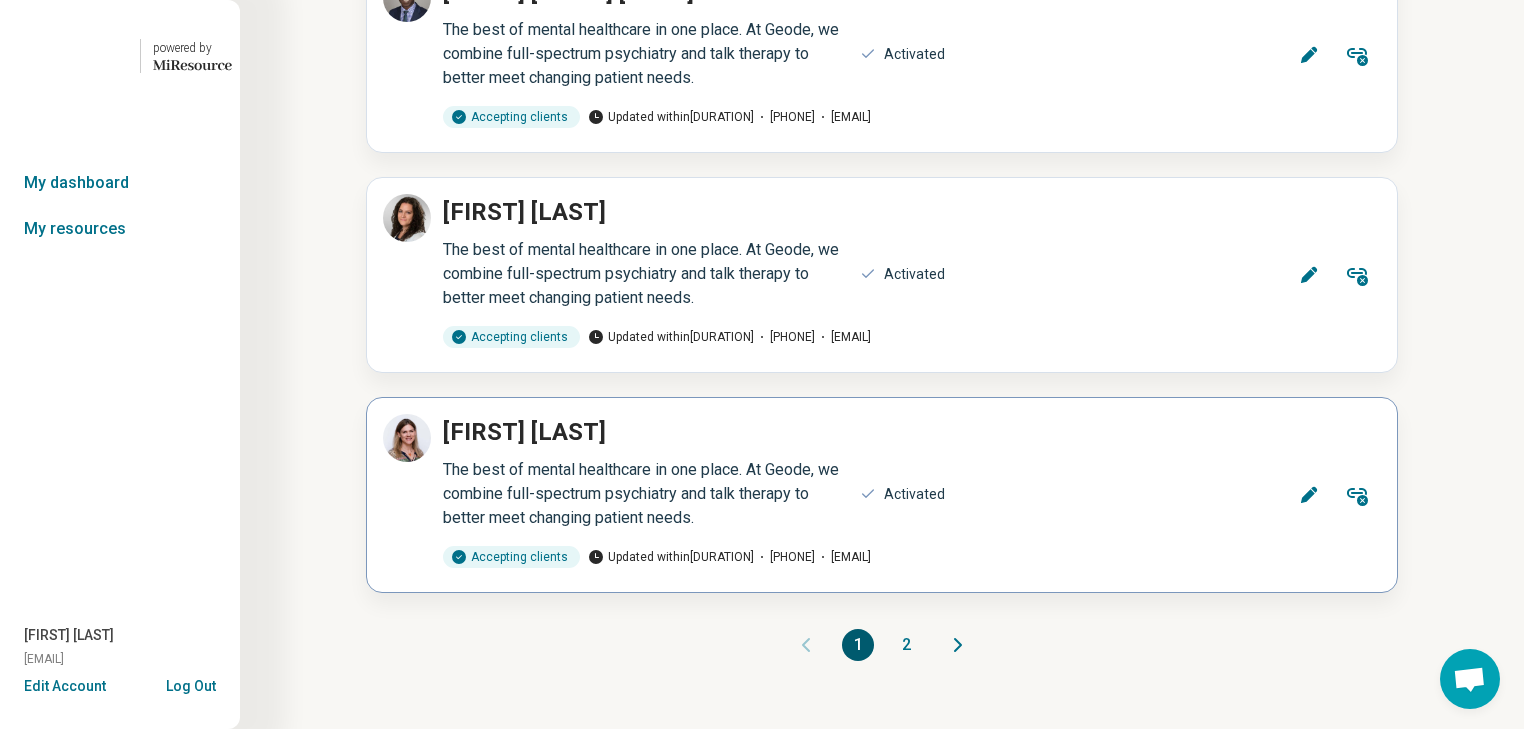 scroll, scrollTop: 29976, scrollLeft: 0, axis: vertical 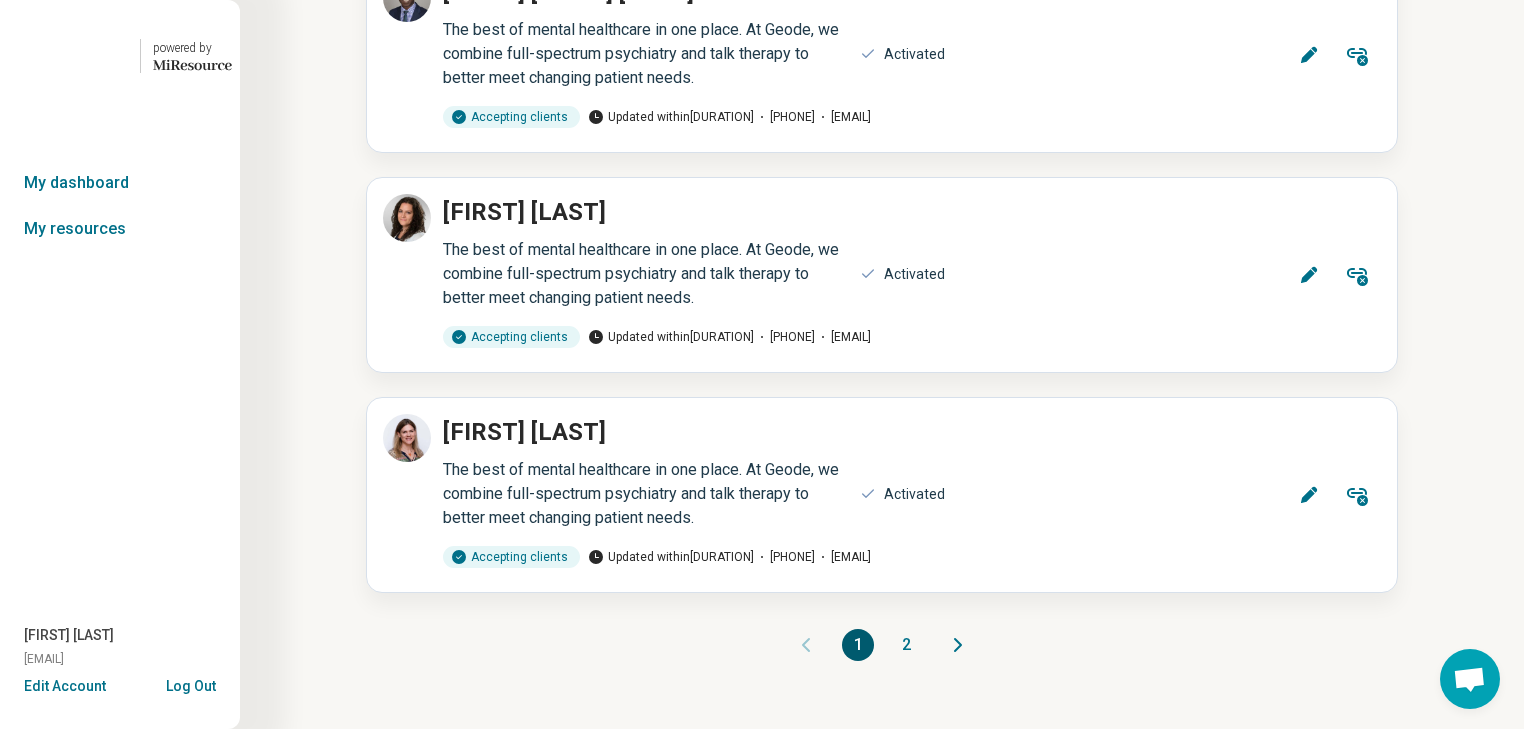 click on "2" at bounding box center (906, 645) 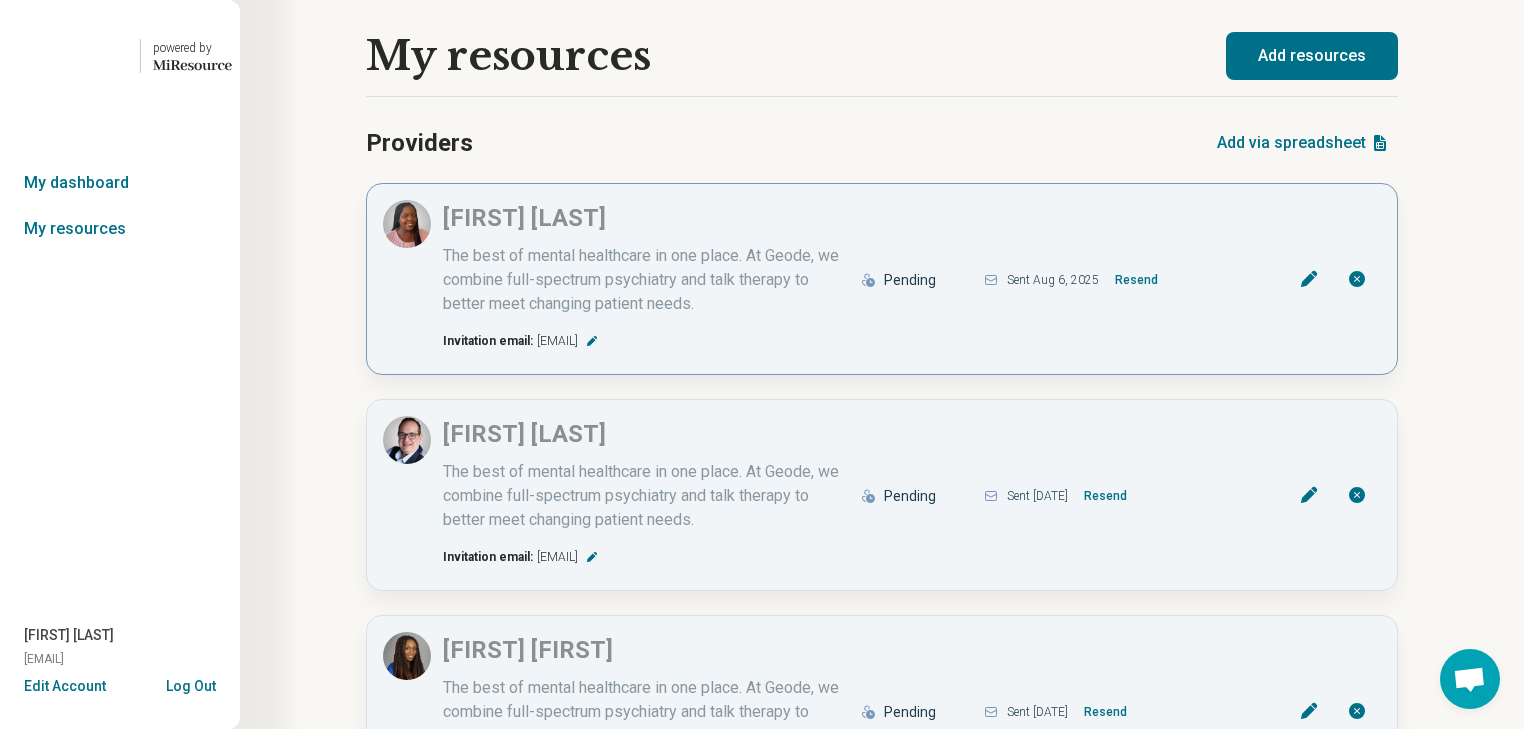 drag, startPoint x: 788, startPoint y: 457, endPoint x: 573, endPoint y: 463, distance: 215.08371 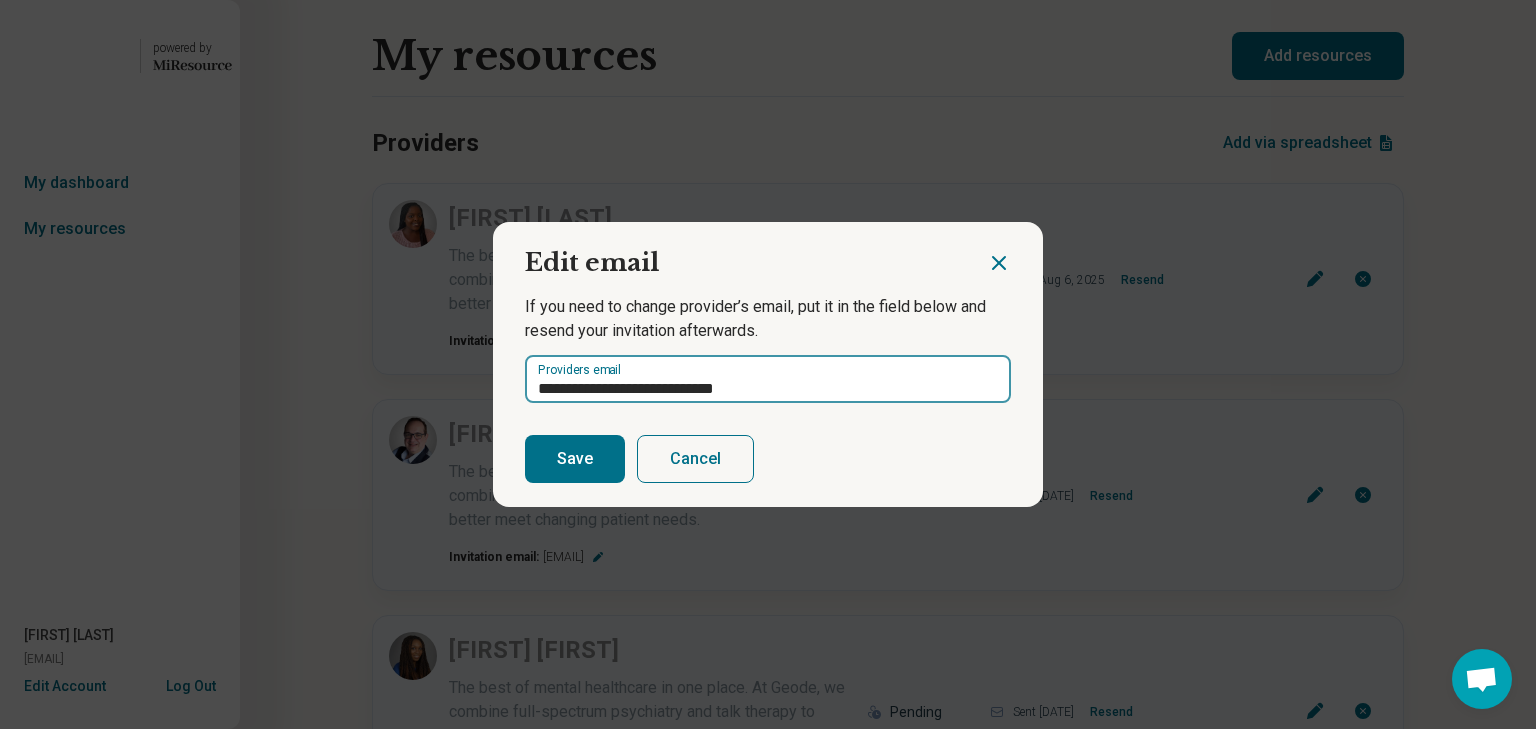 drag, startPoint x: 856, startPoint y: 392, endPoint x: 539, endPoint y: 405, distance: 317.26645 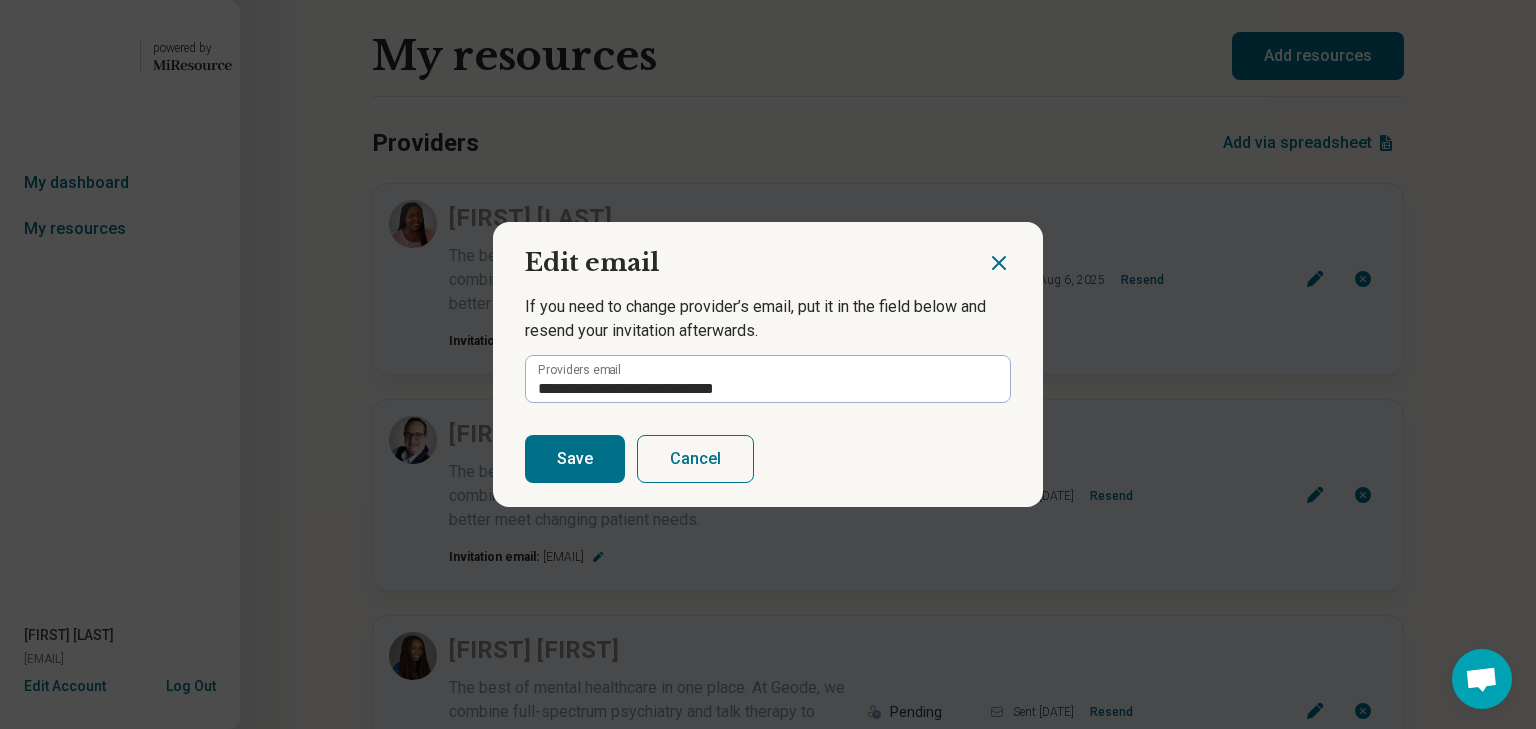 click 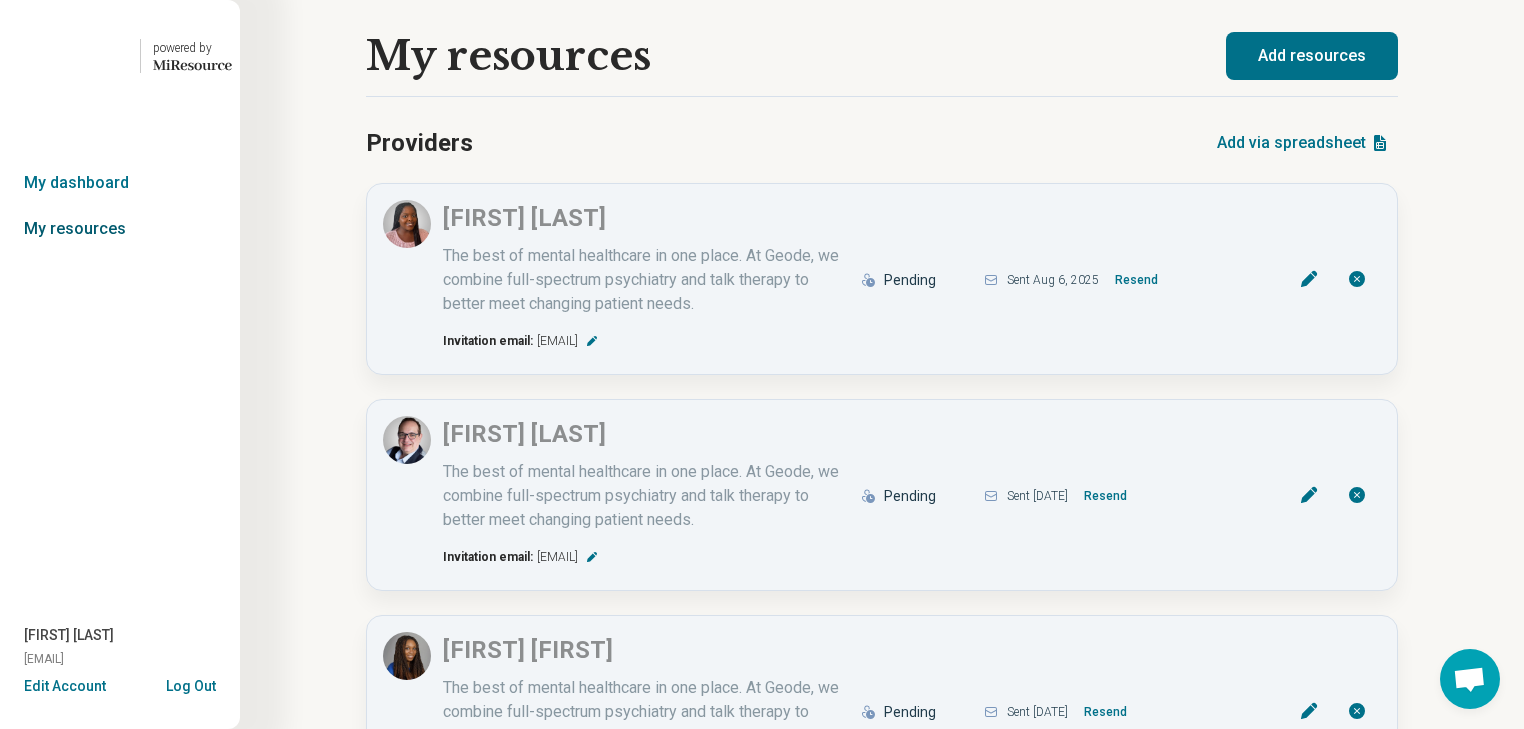 click on "My resources" at bounding box center (120, 229) 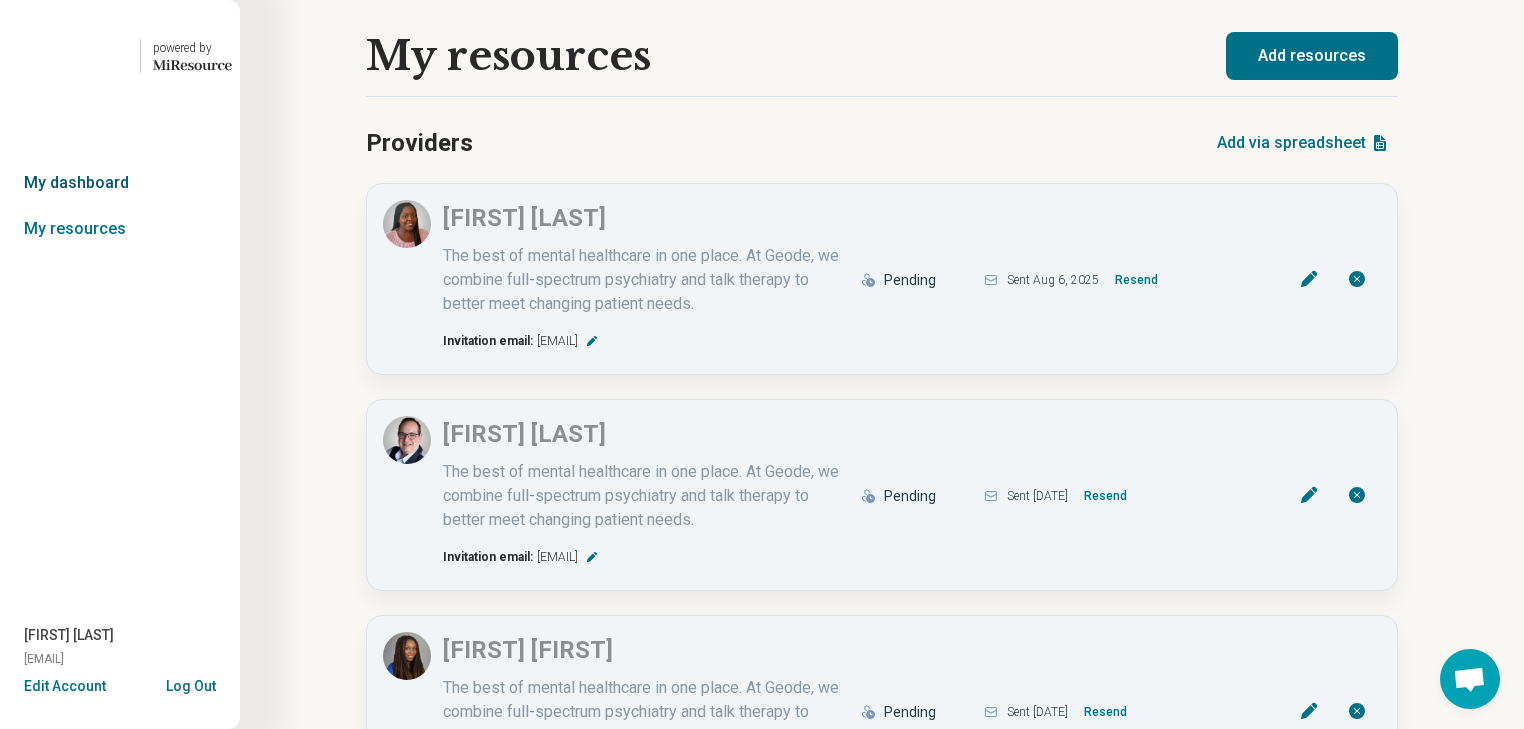 click on "My dashboard" at bounding box center [120, 183] 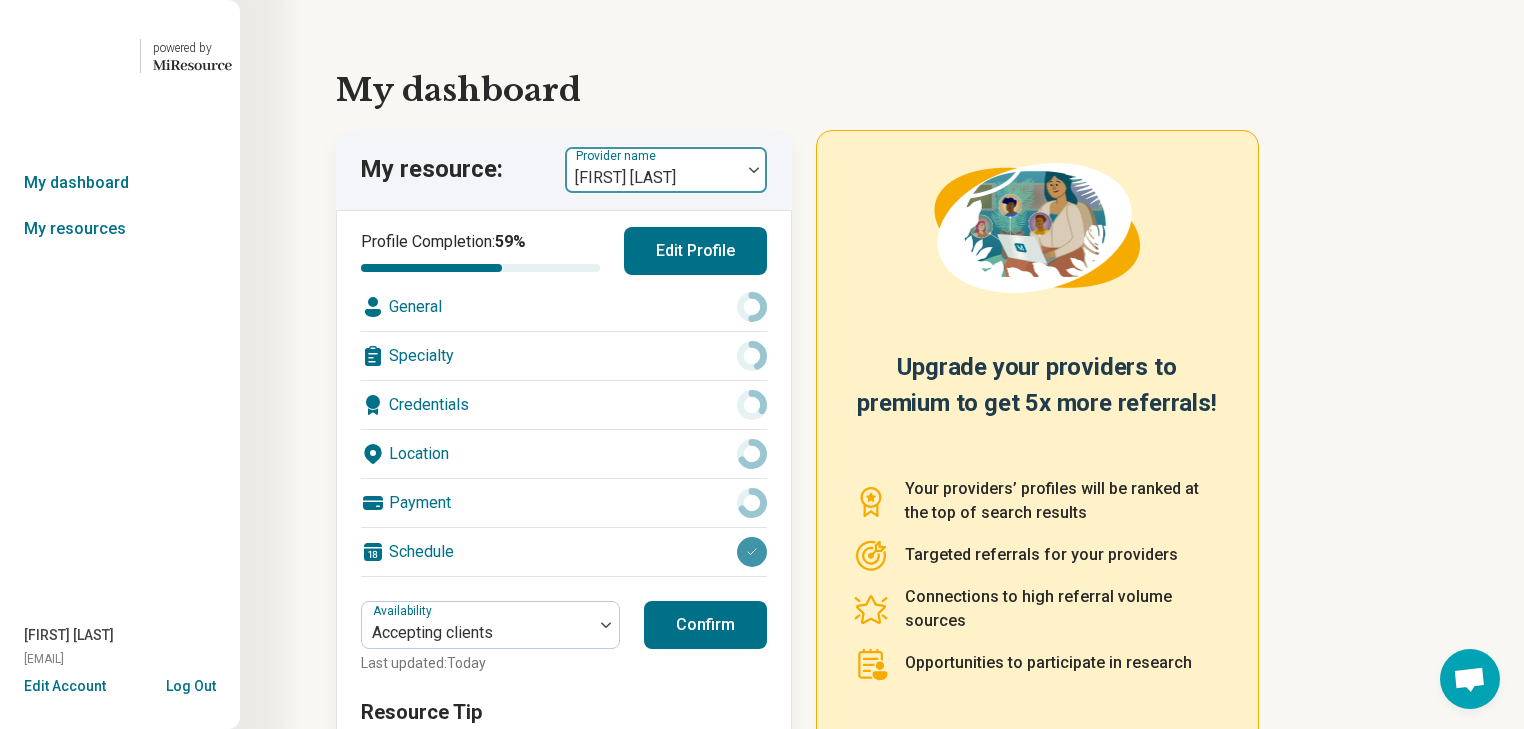 click at bounding box center (754, 170) 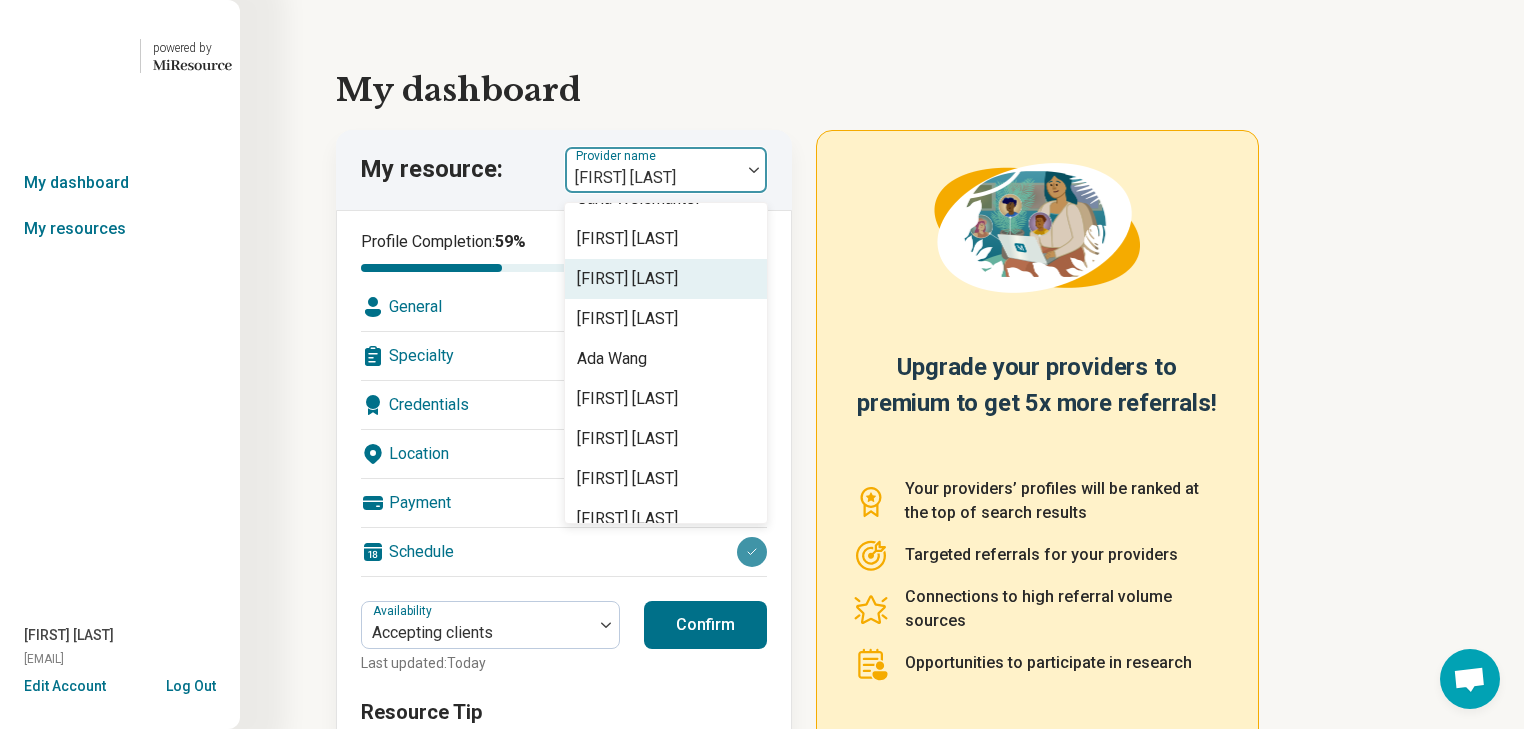 scroll, scrollTop: 0, scrollLeft: 0, axis: both 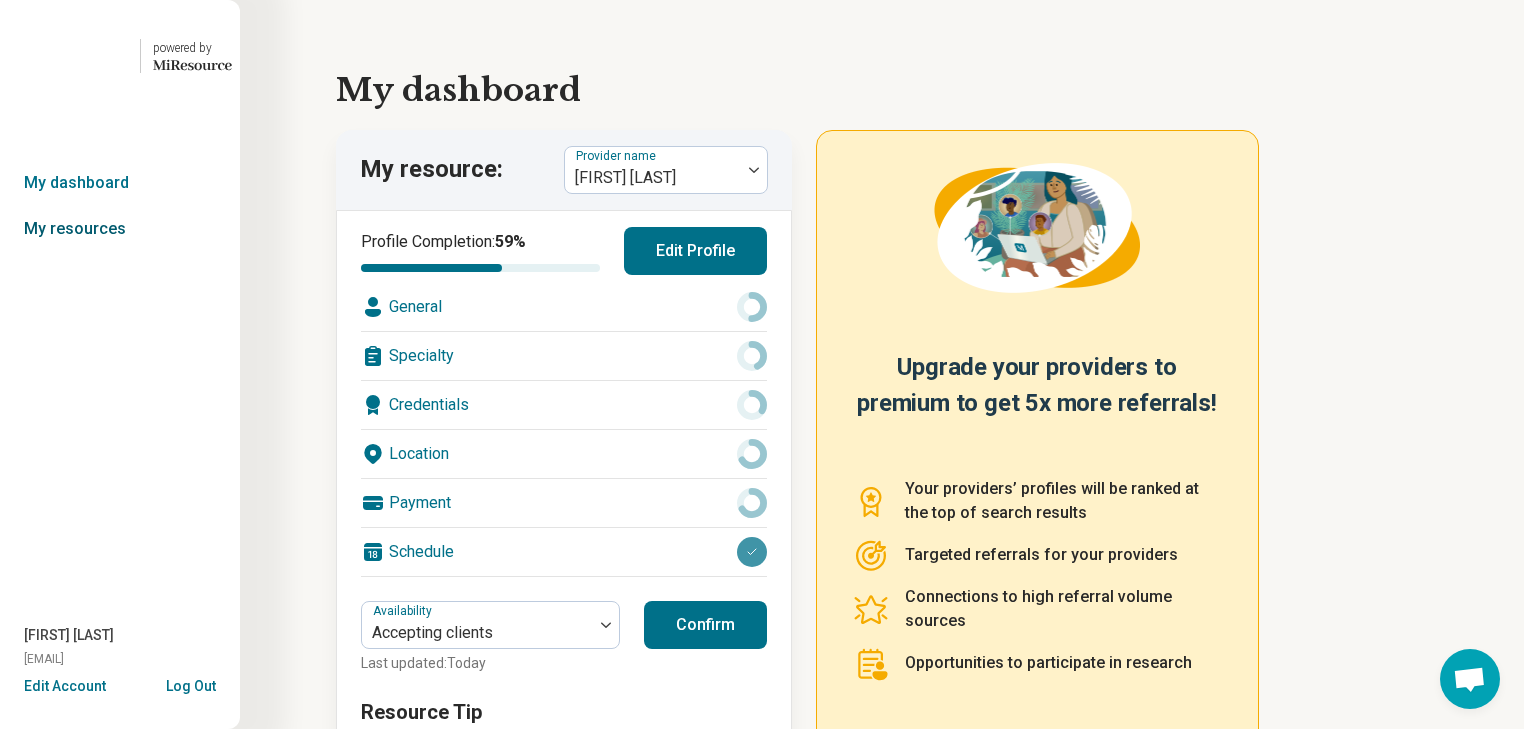 click on "My resources" at bounding box center [120, 229] 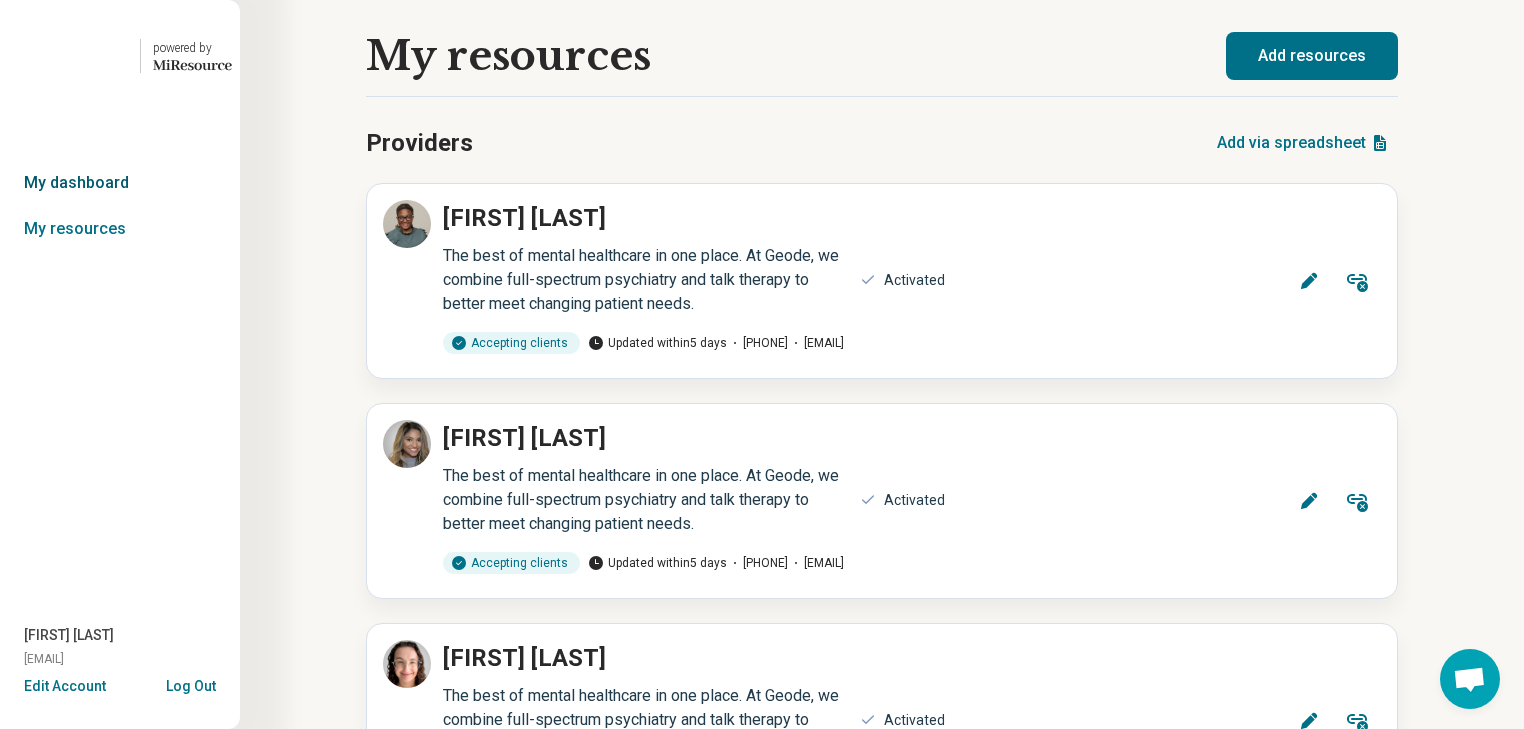 click on "My dashboard" at bounding box center [120, 183] 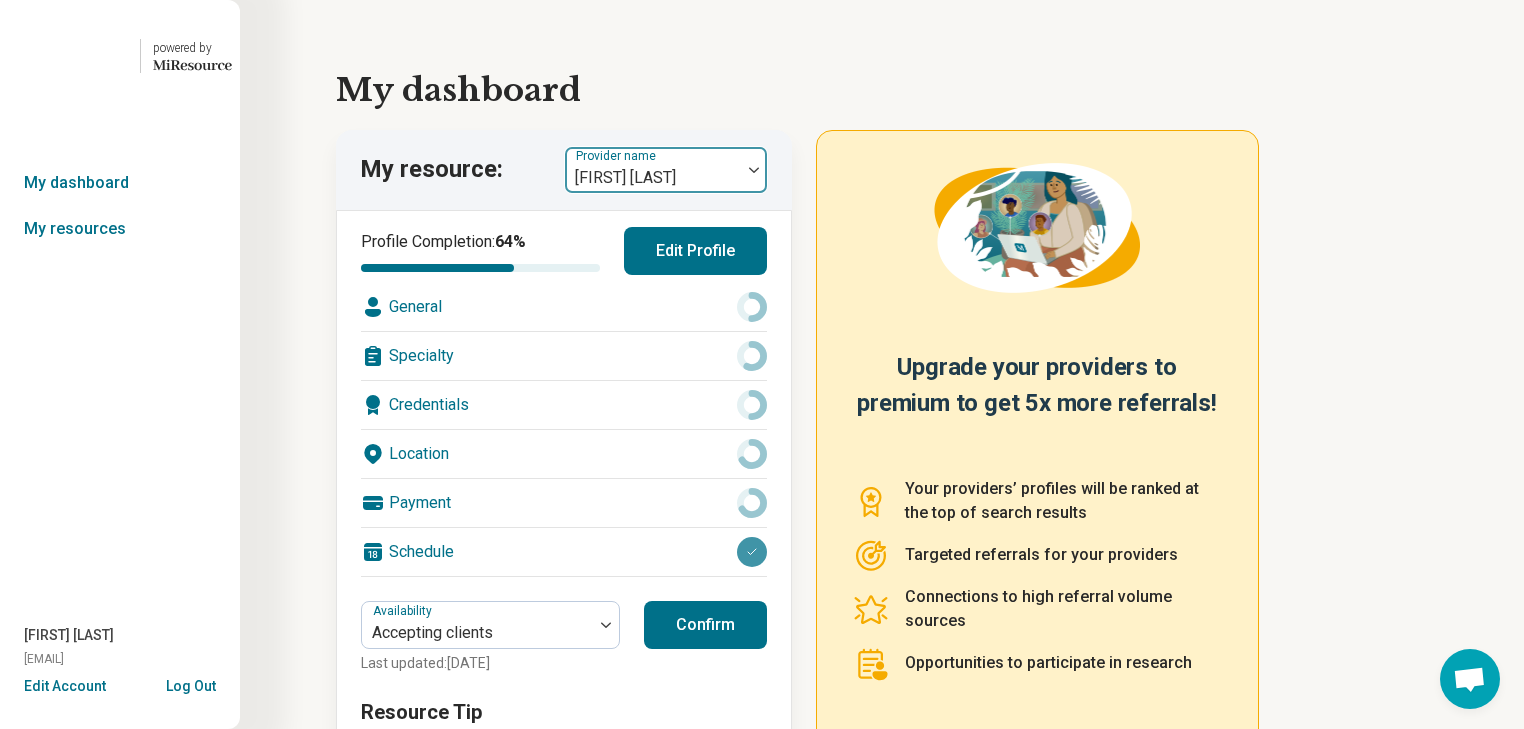 click at bounding box center (754, 170) 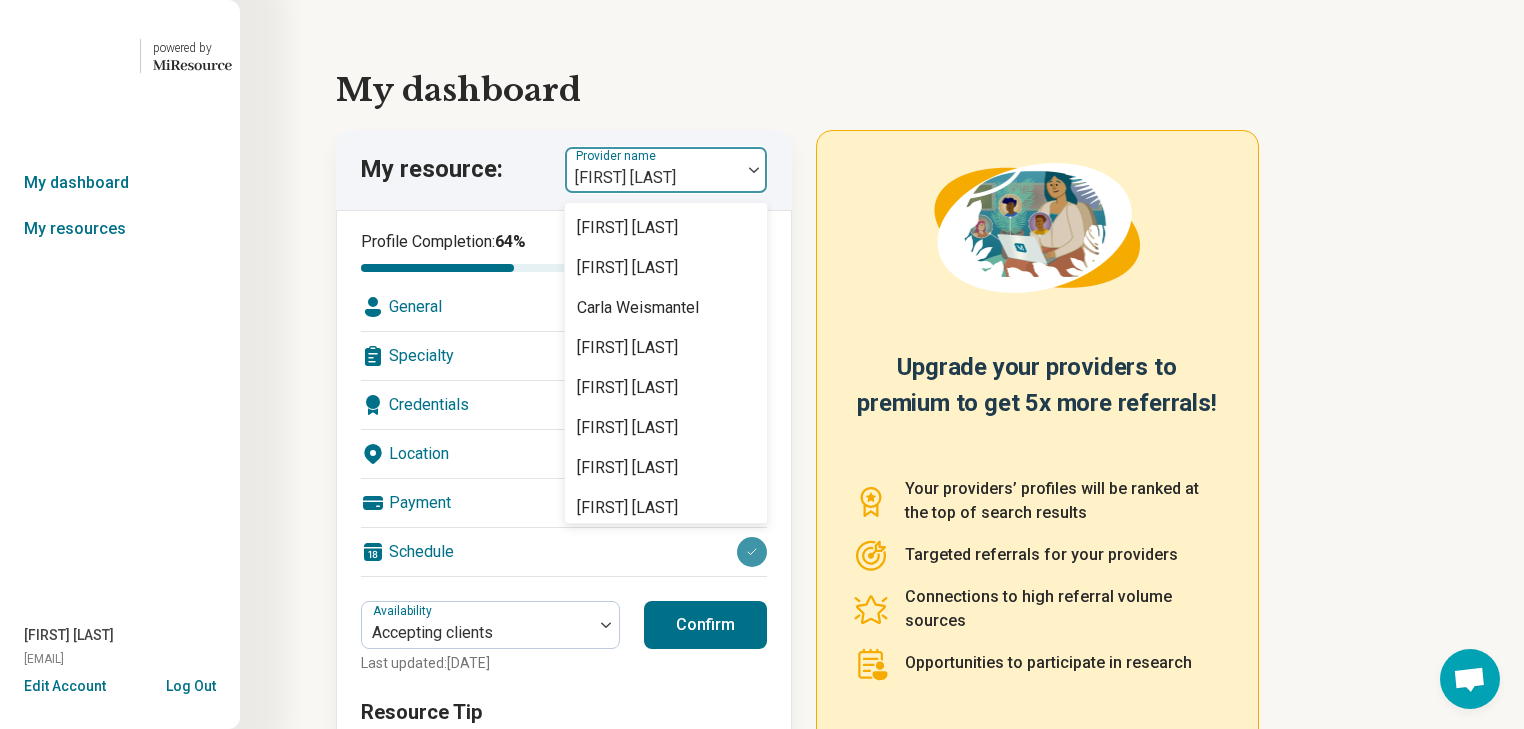scroll, scrollTop: 1440, scrollLeft: 0, axis: vertical 